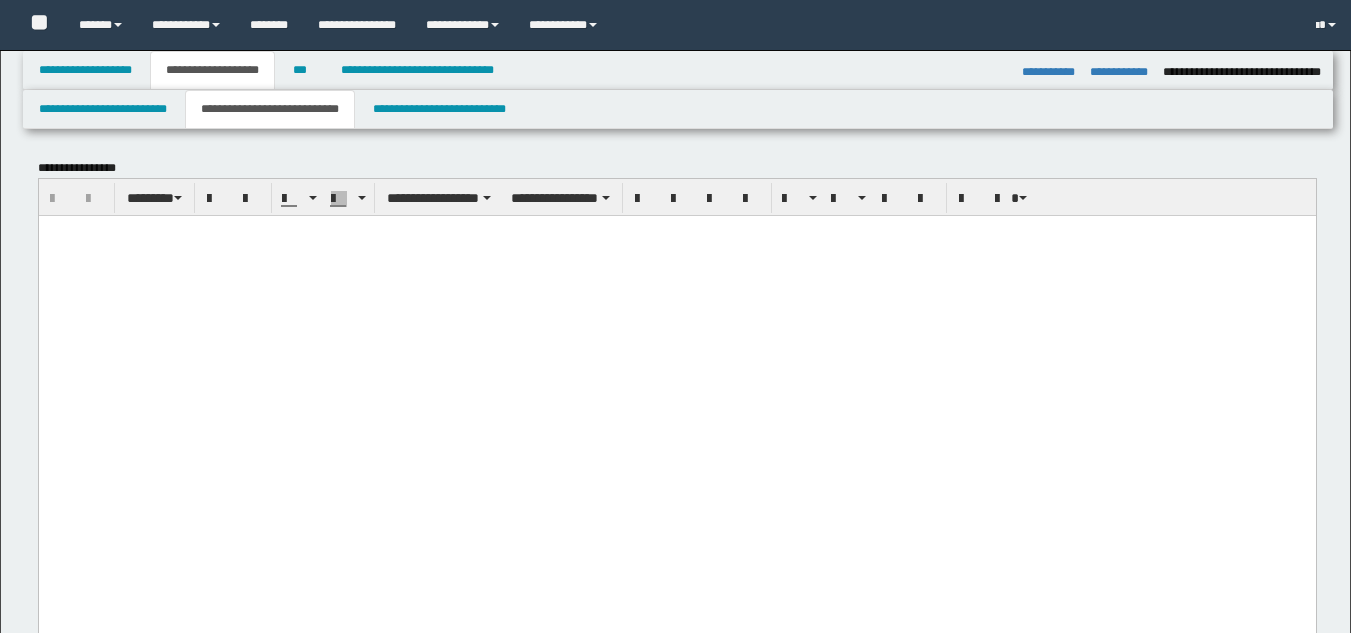 select on "*" 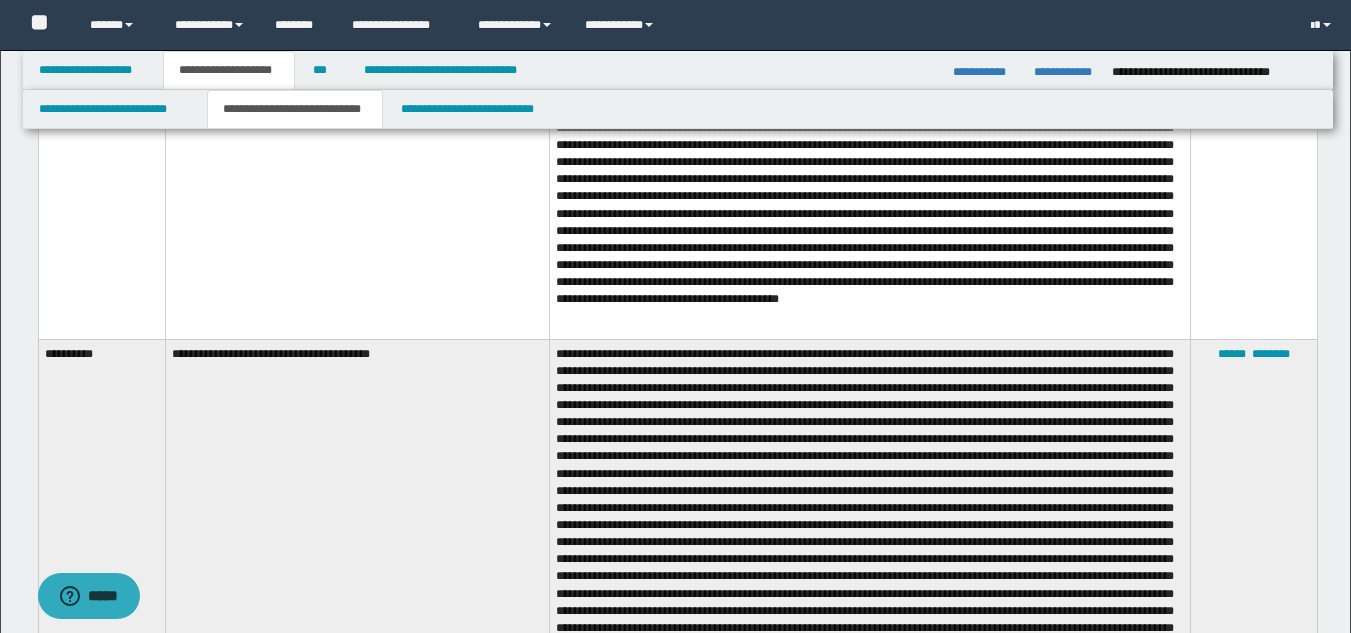 scroll, scrollTop: 0, scrollLeft: 0, axis: both 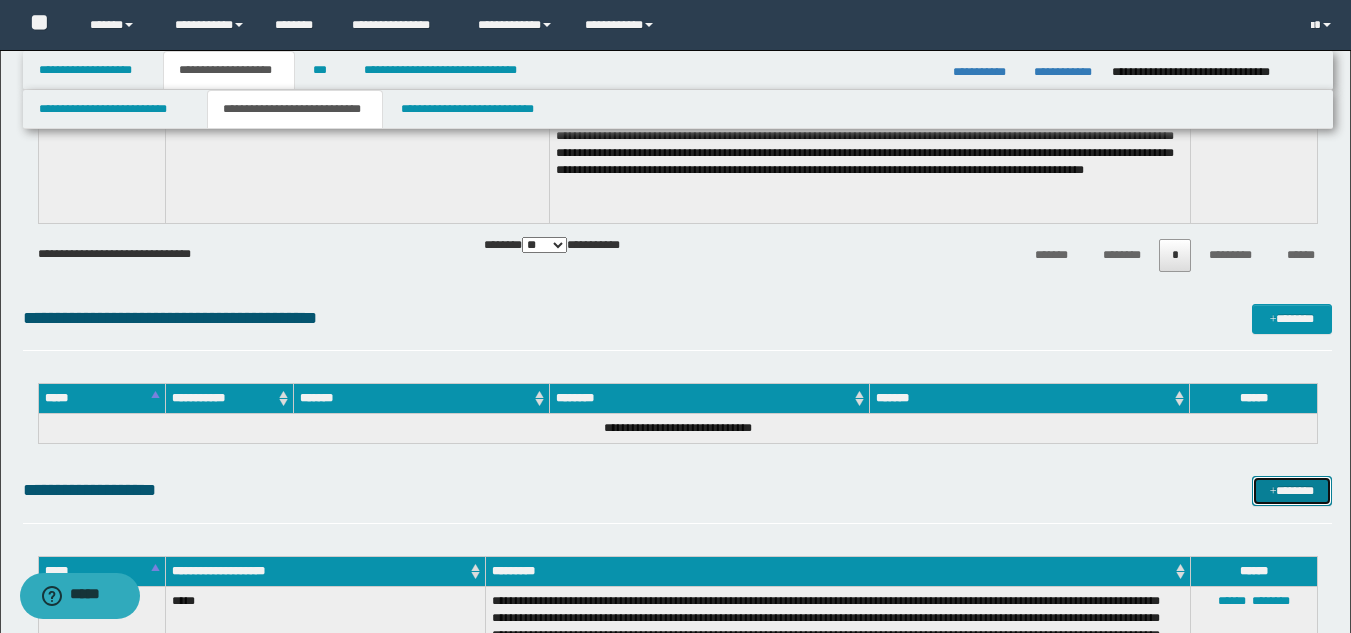 click on "*******" at bounding box center (1292, 491) 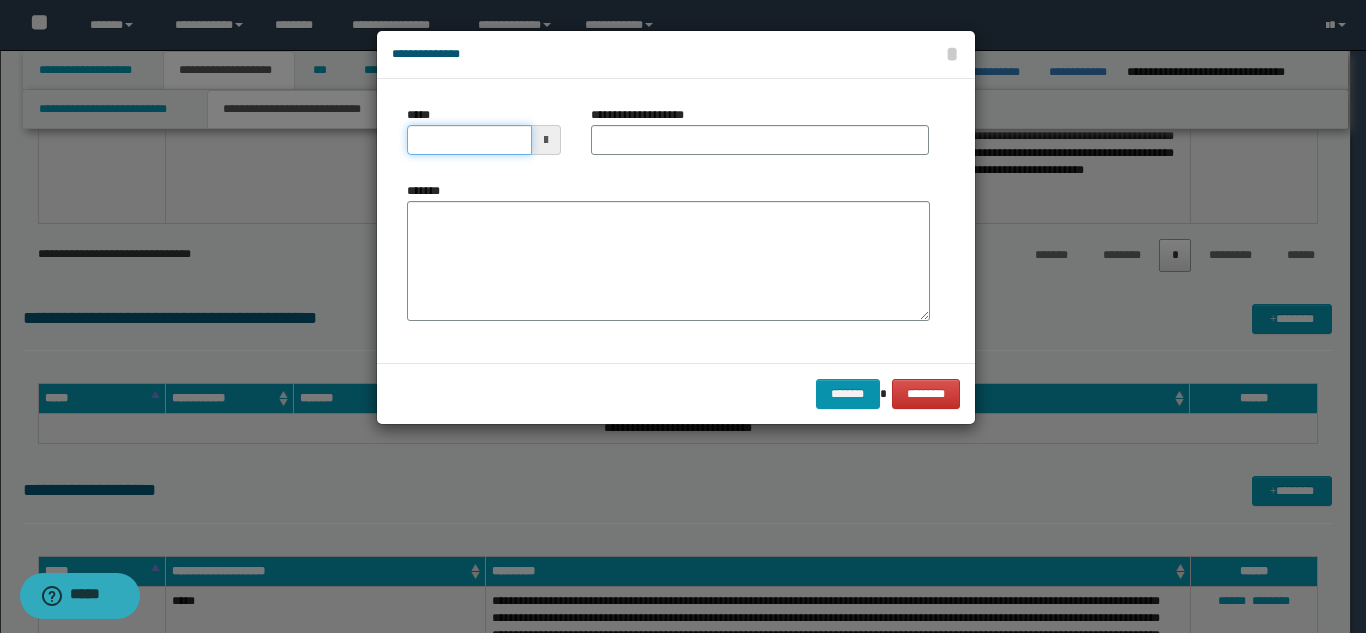 click on "*****" at bounding box center [469, 140] 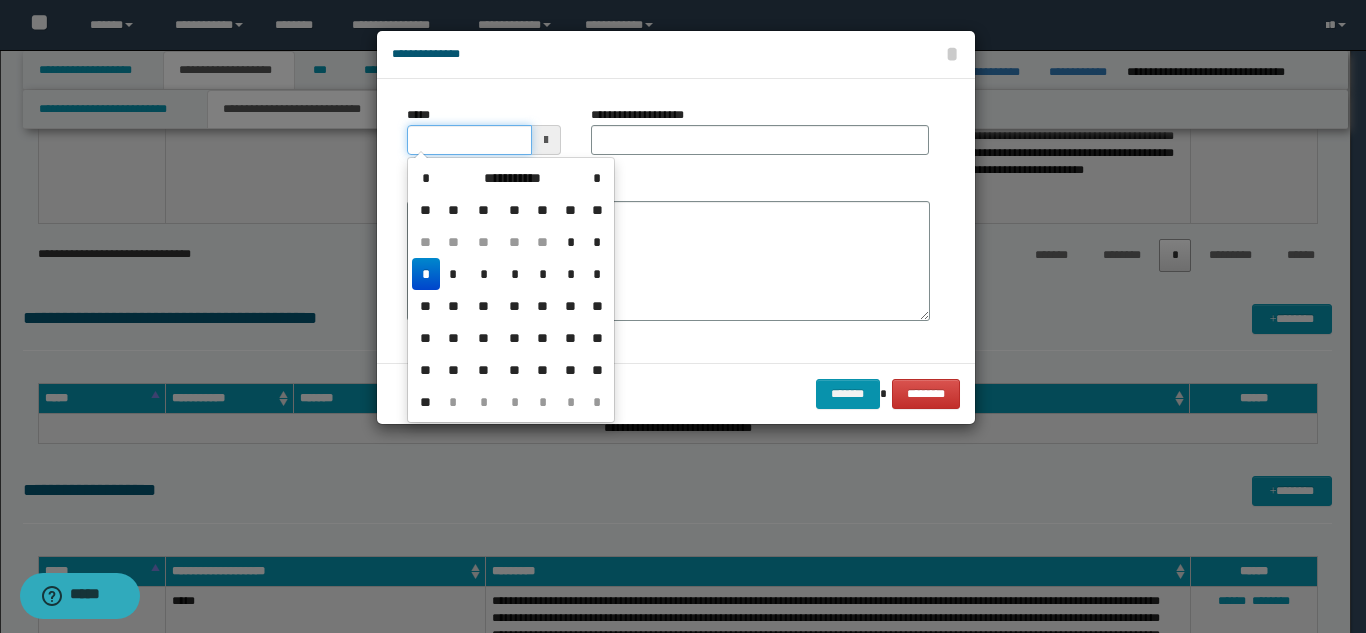 type on "**********" 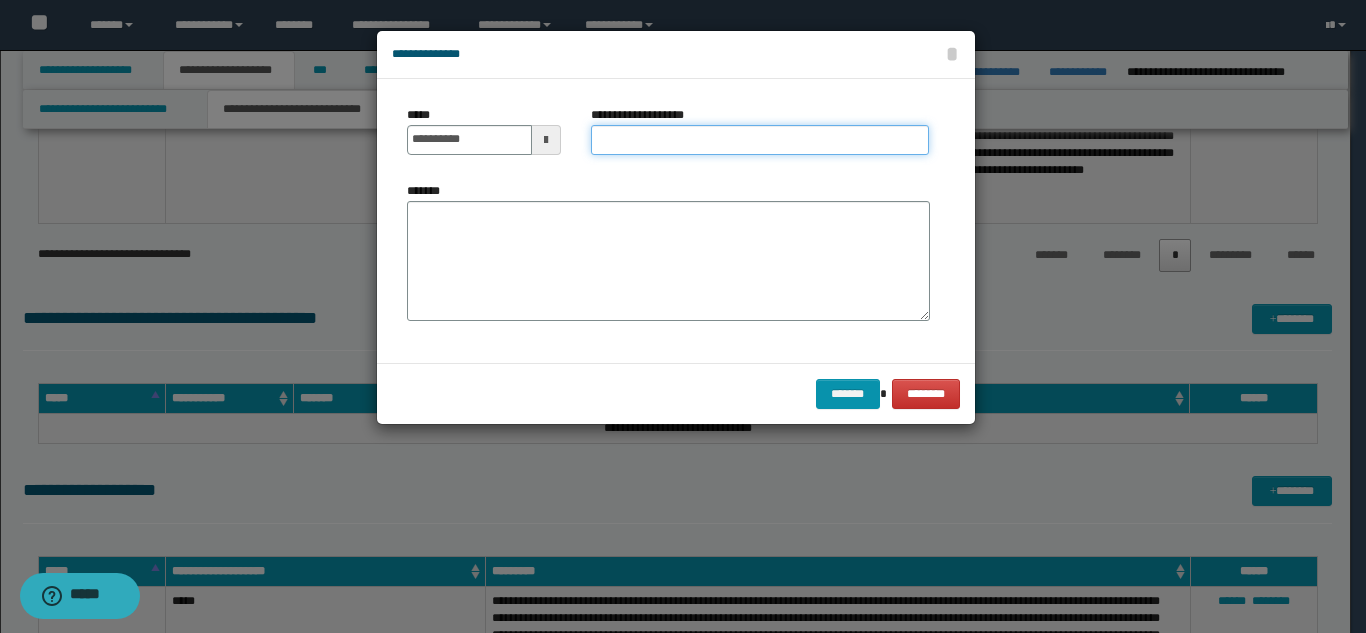 paste on "**********" 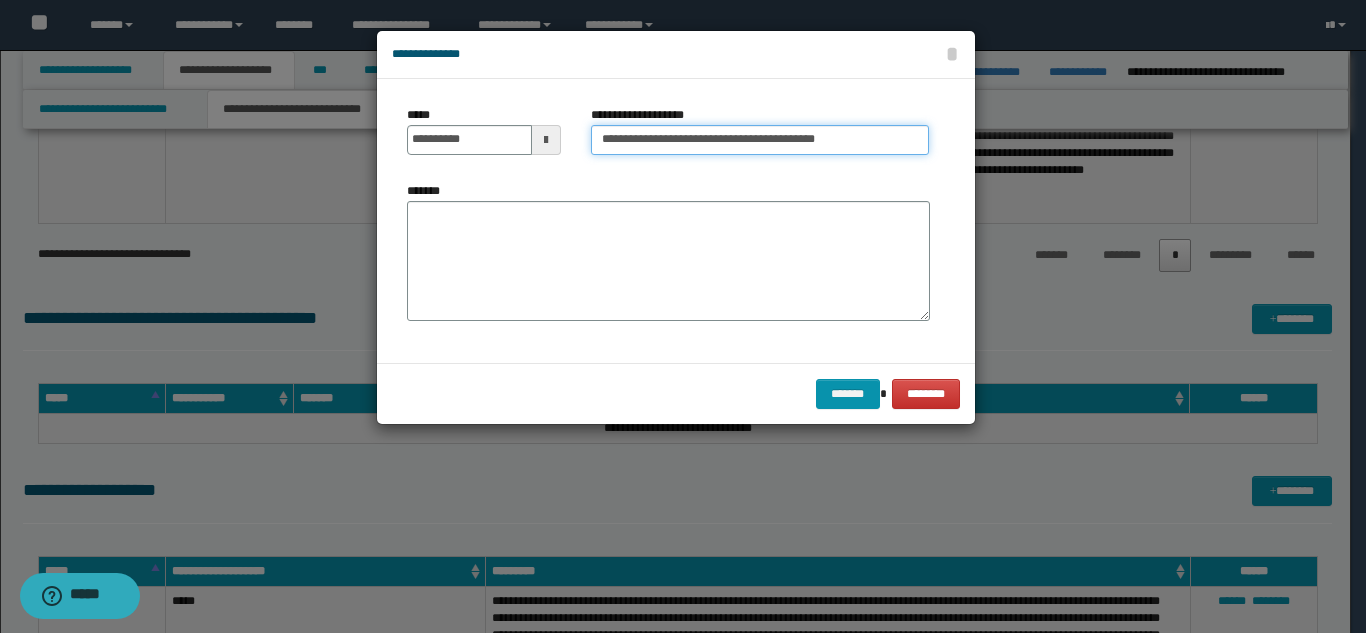 type on "**********" 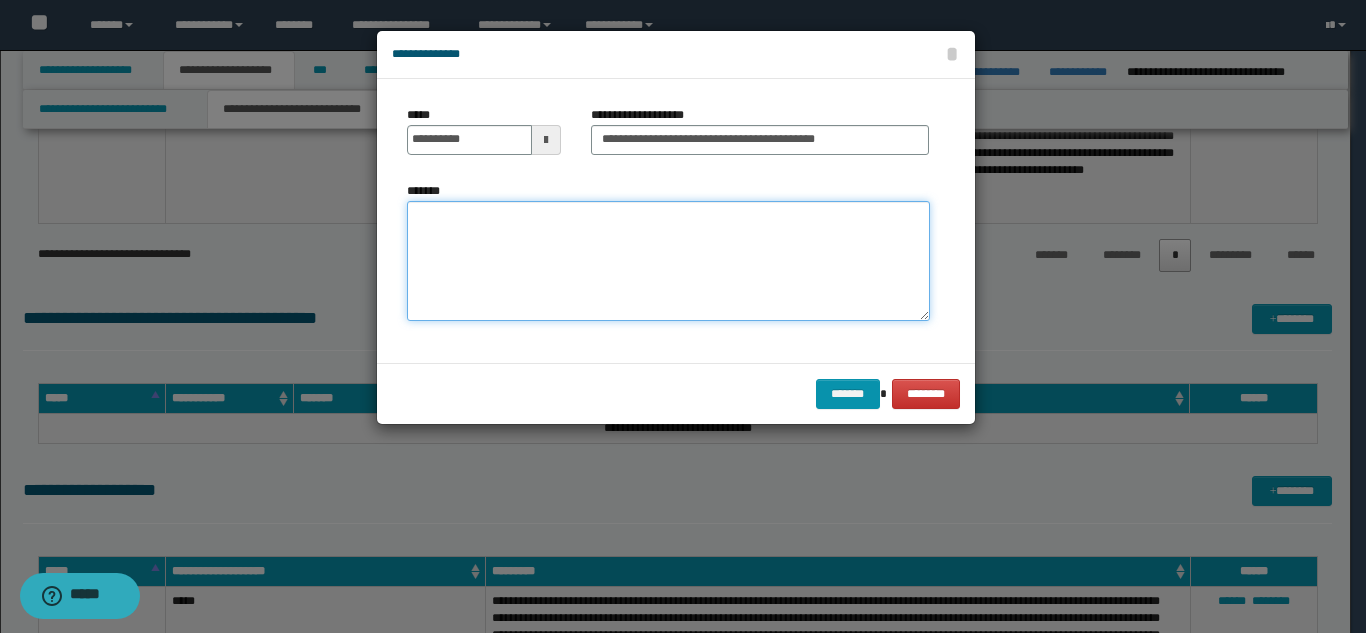 paste on "**********" 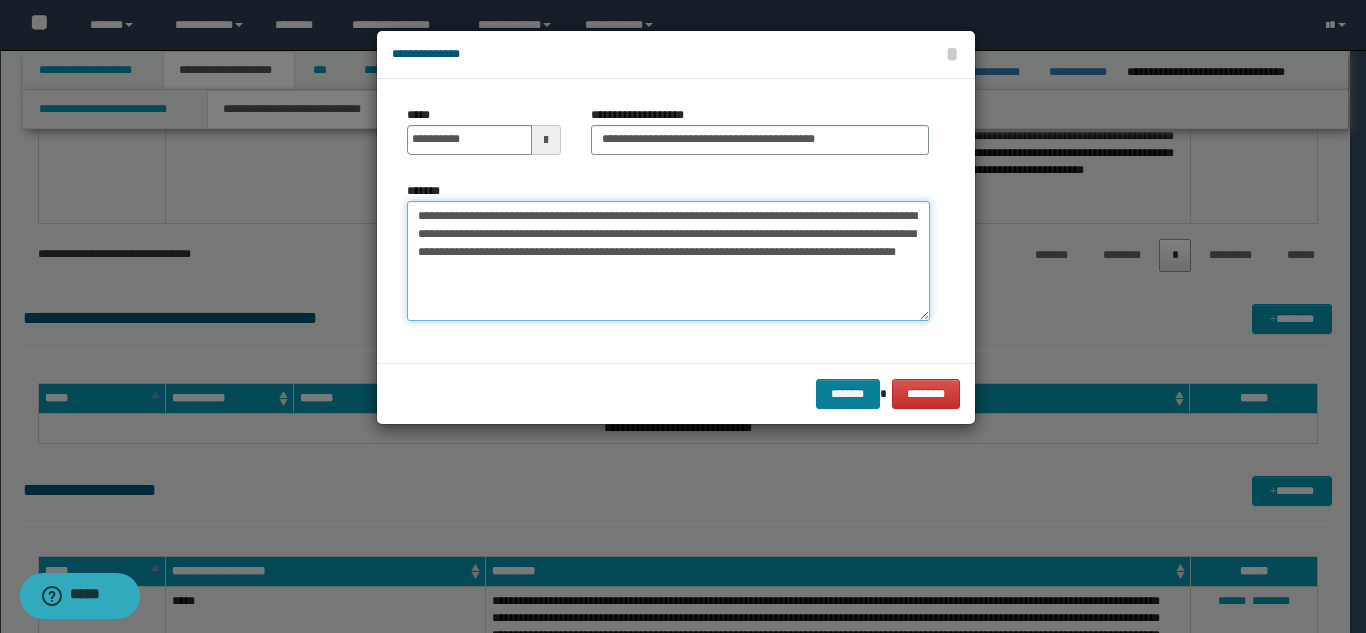 type on "**********" 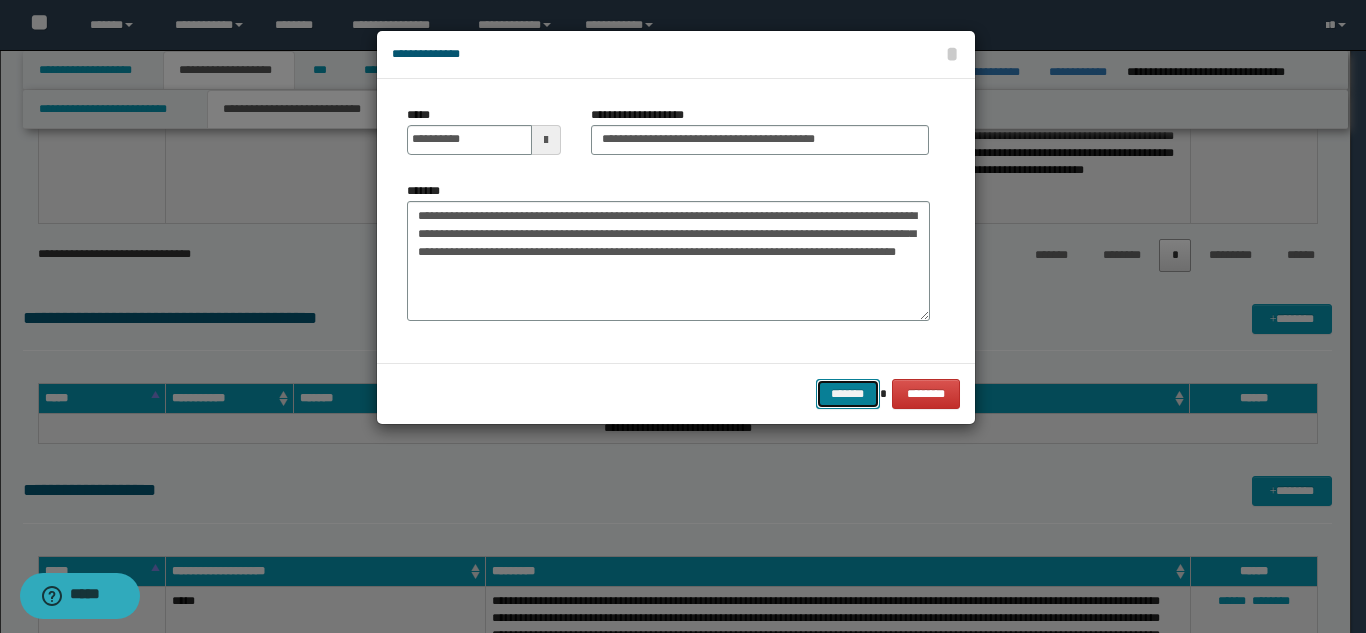 click on "*******" at bounding box center (848, 394) 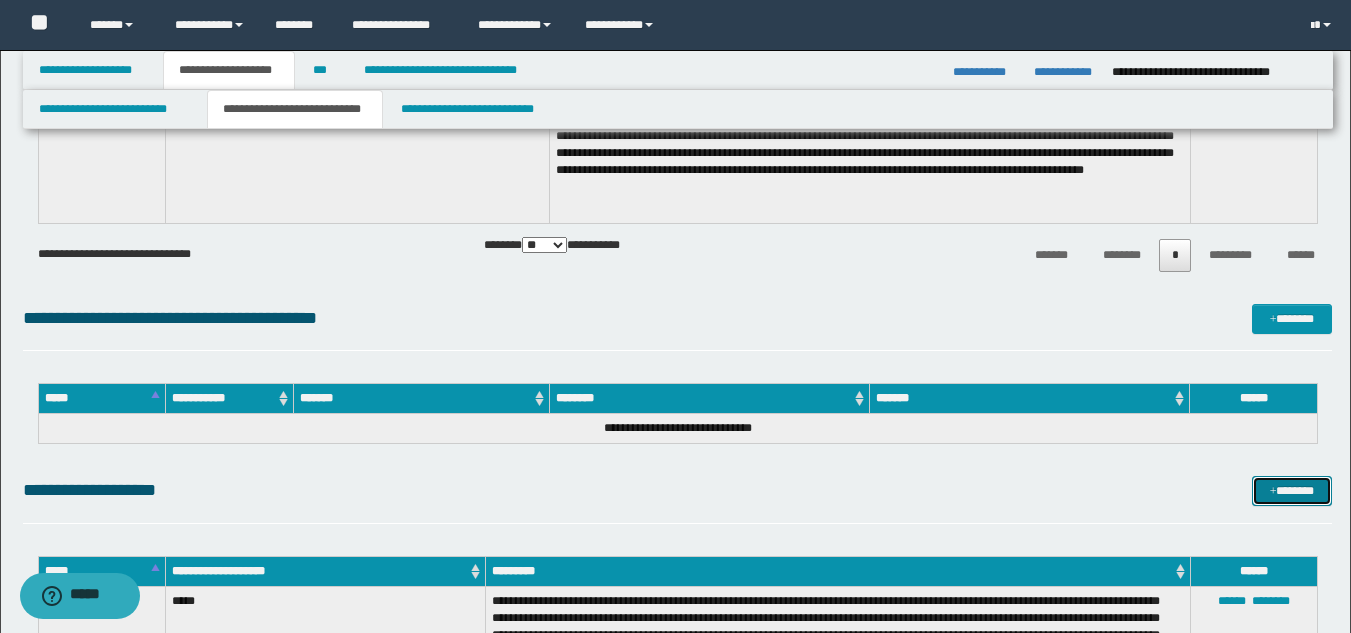click on "*******" at bounding box center (1292, 491) 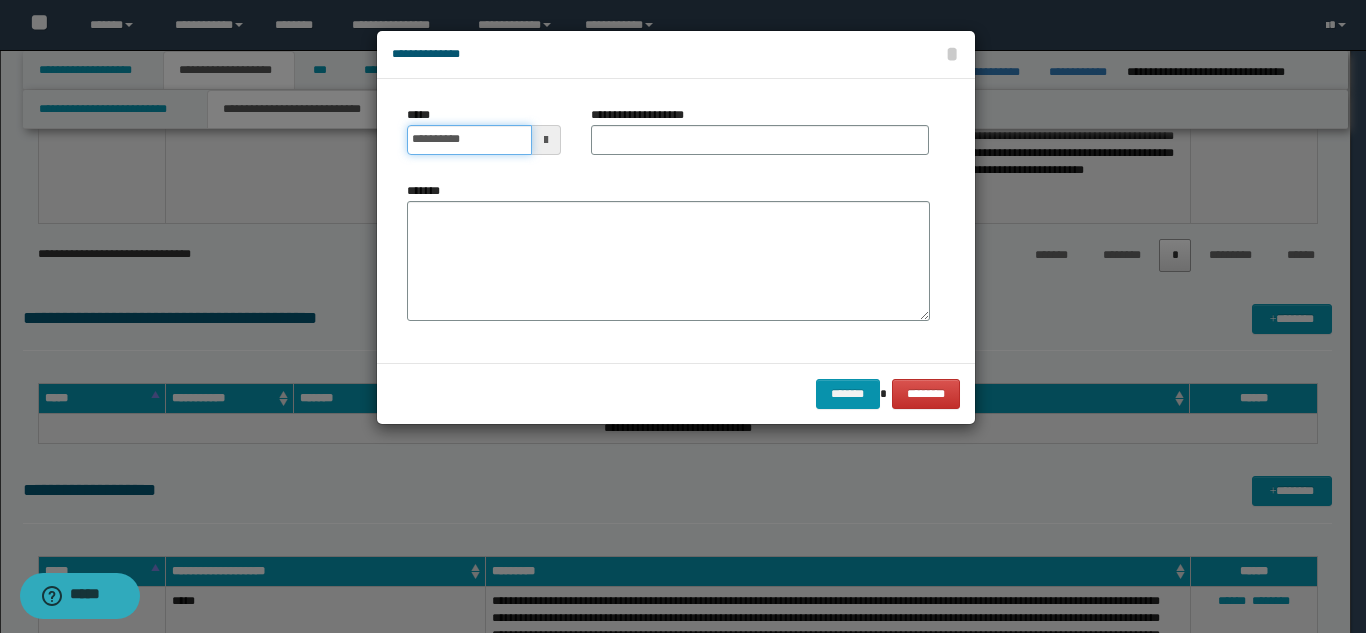 click on "**********" at bounding box center (469, 140) 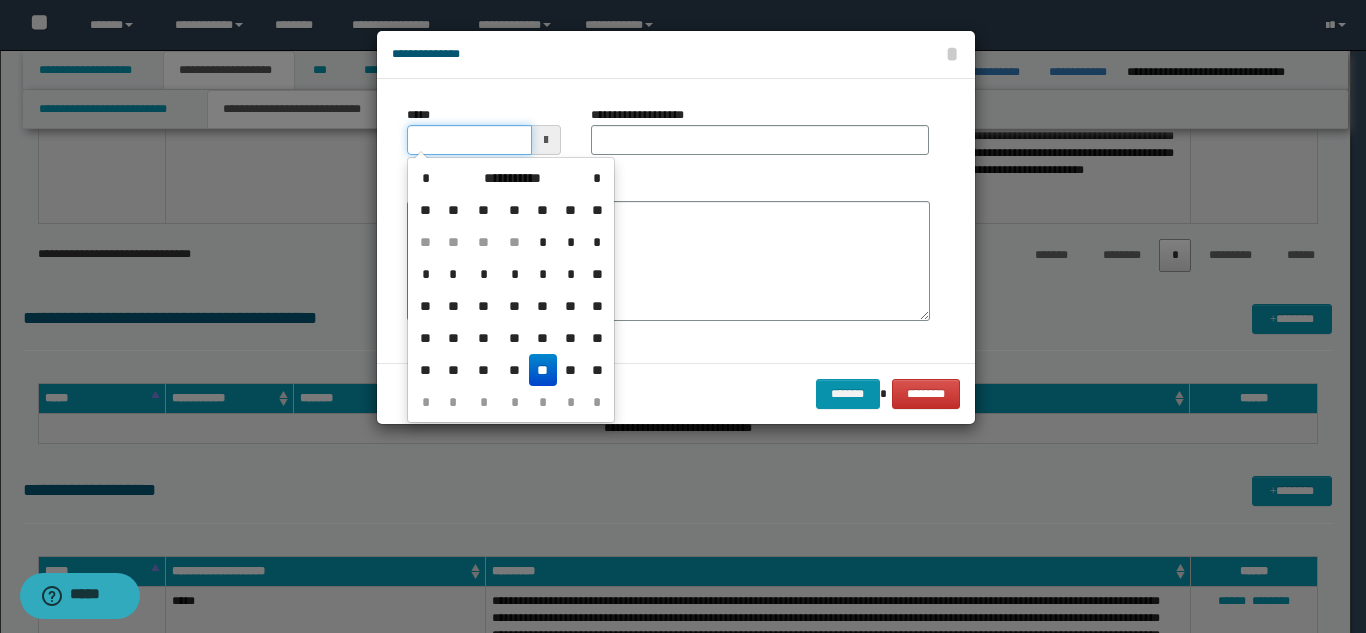 type on "**********" 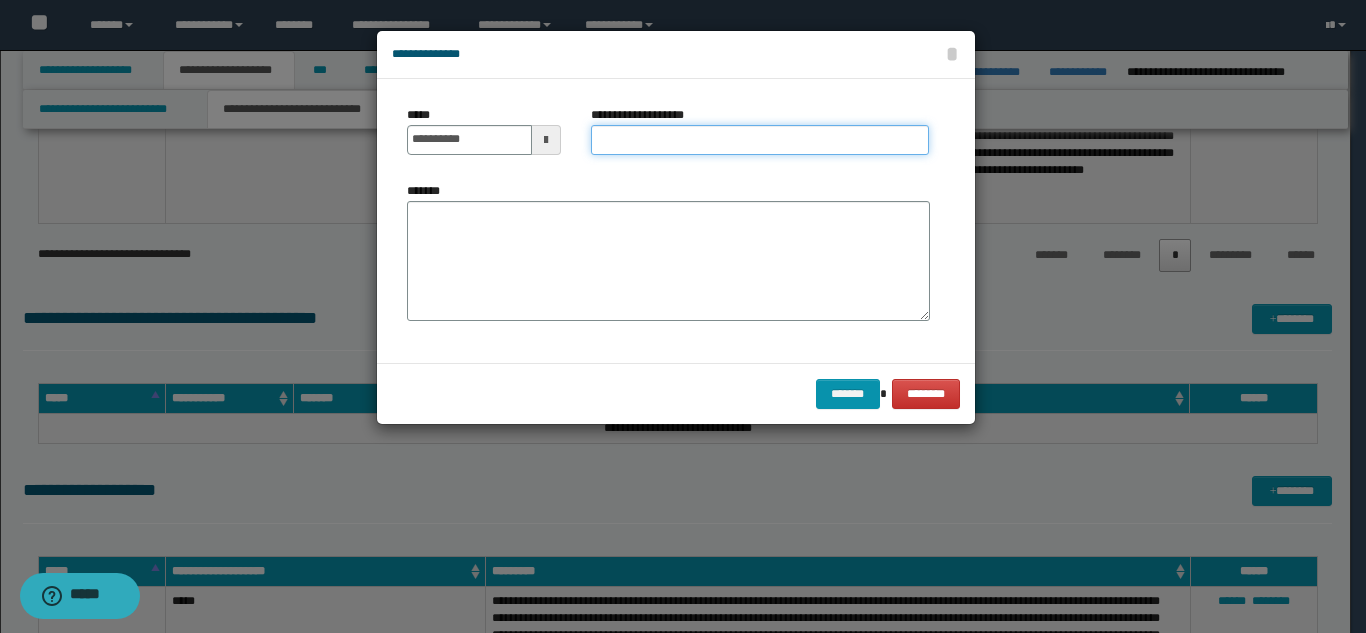 paste on "**********" 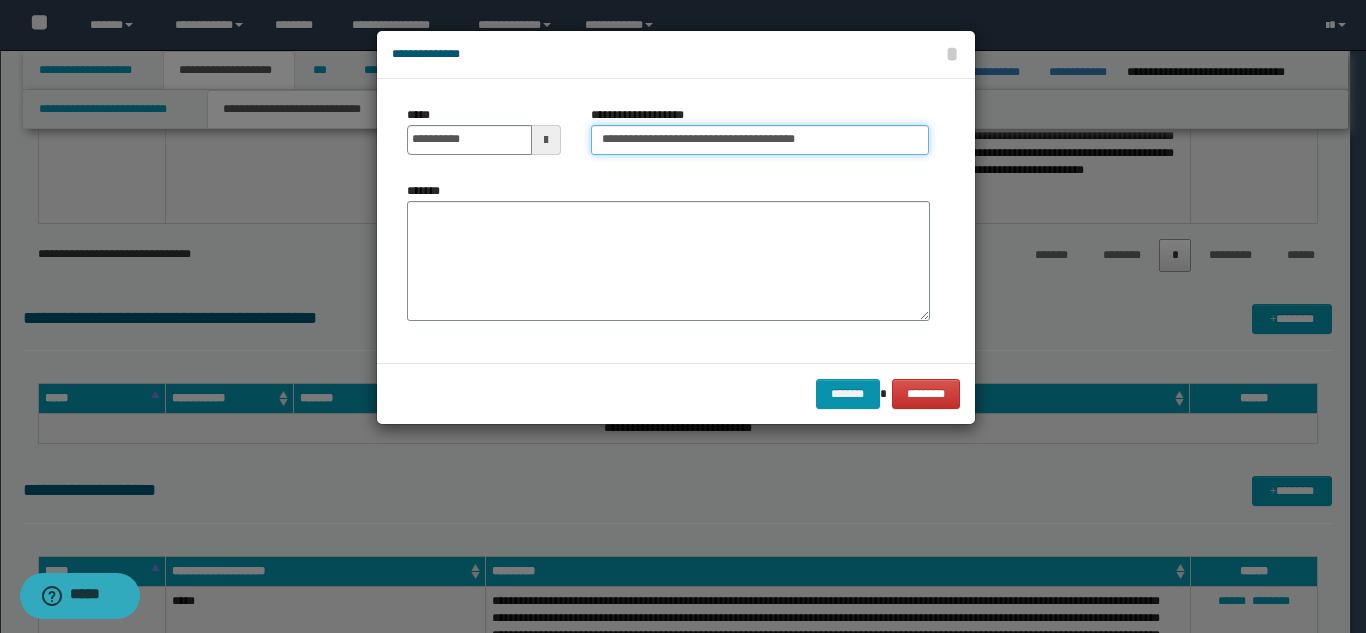 type on "**********" 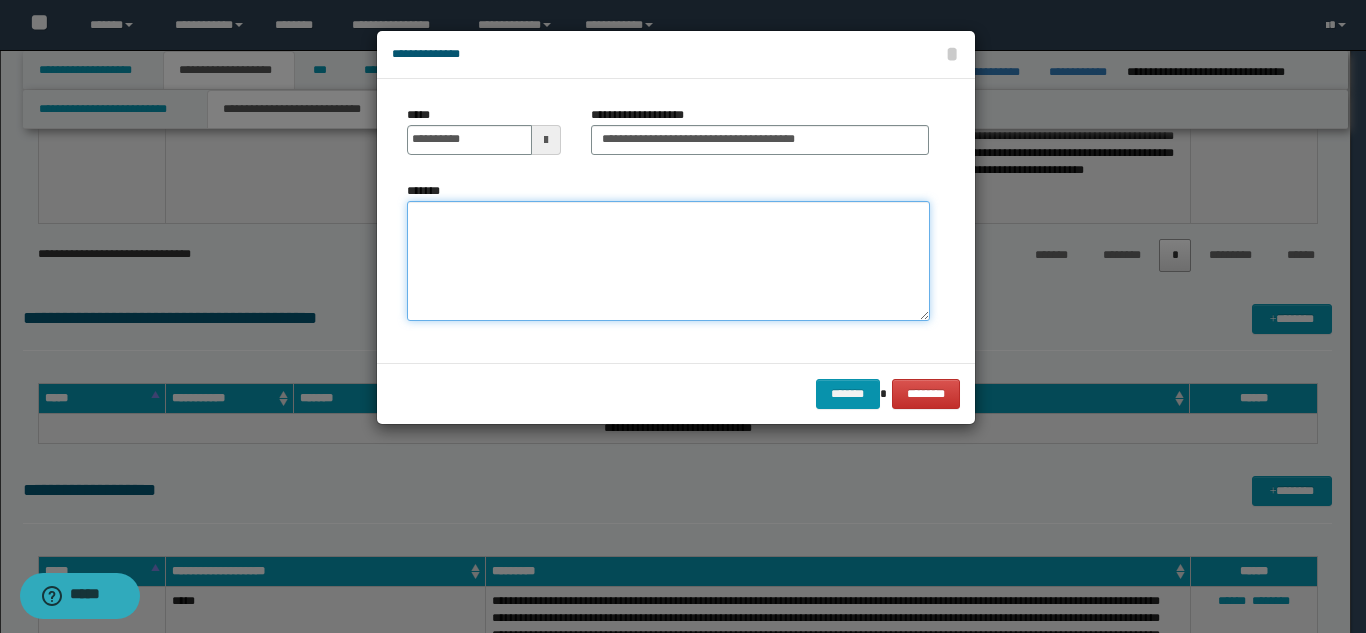 paste on "**********" 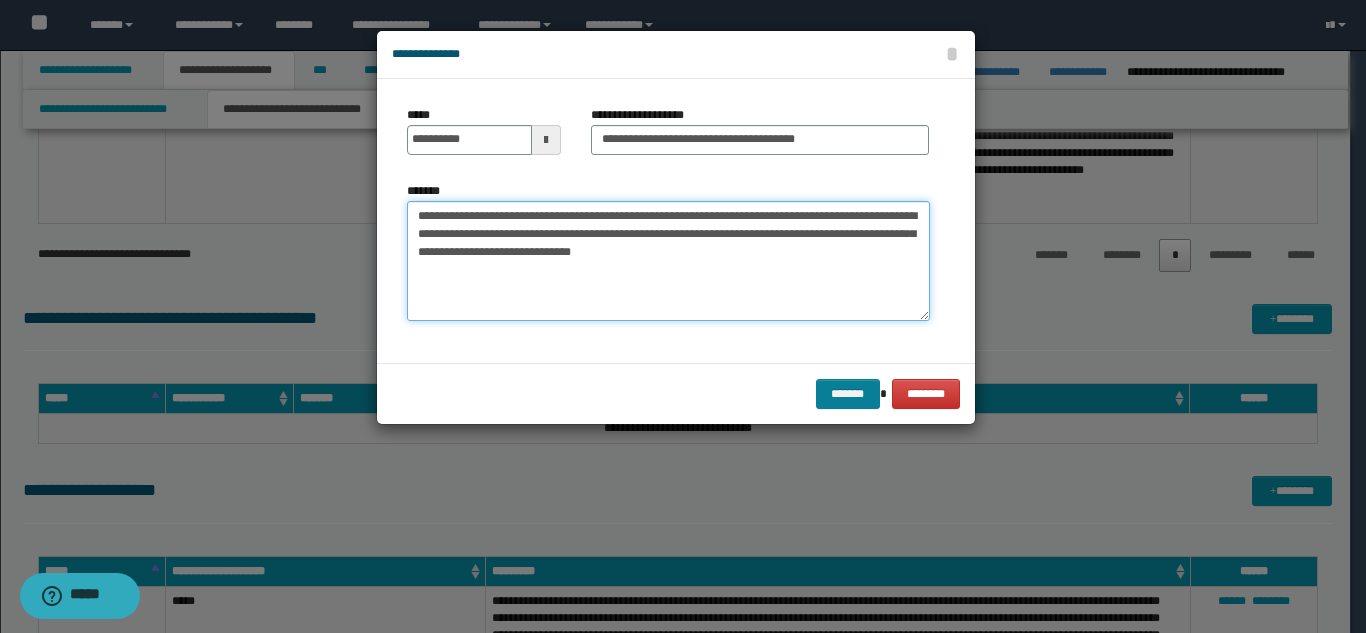 type on "**********" 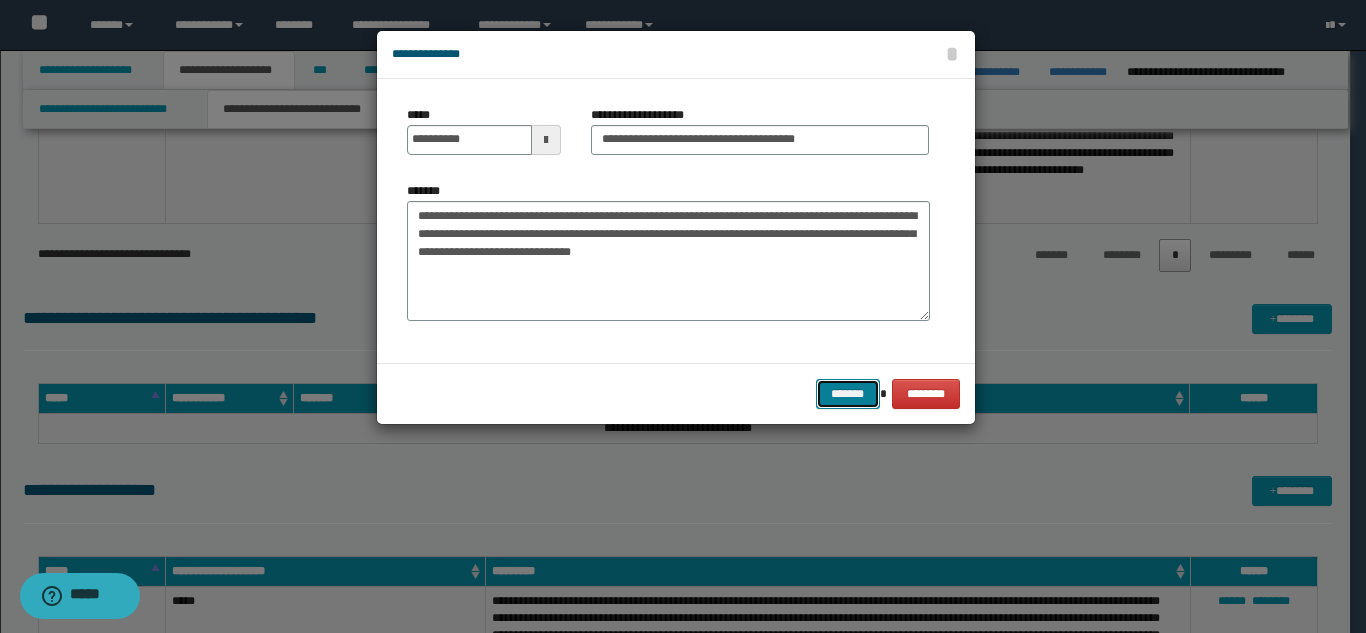 click on "*******" at bounding box center [848, 394] 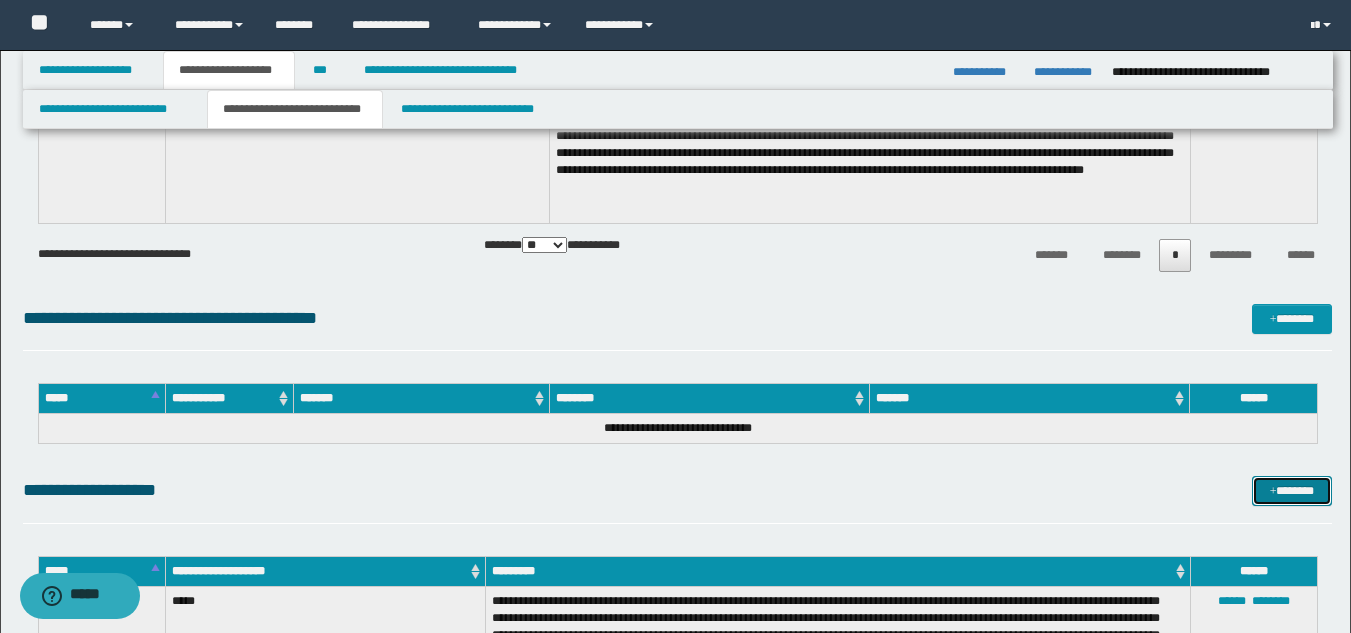 click on "*******" at bounding box center [1292, 491] 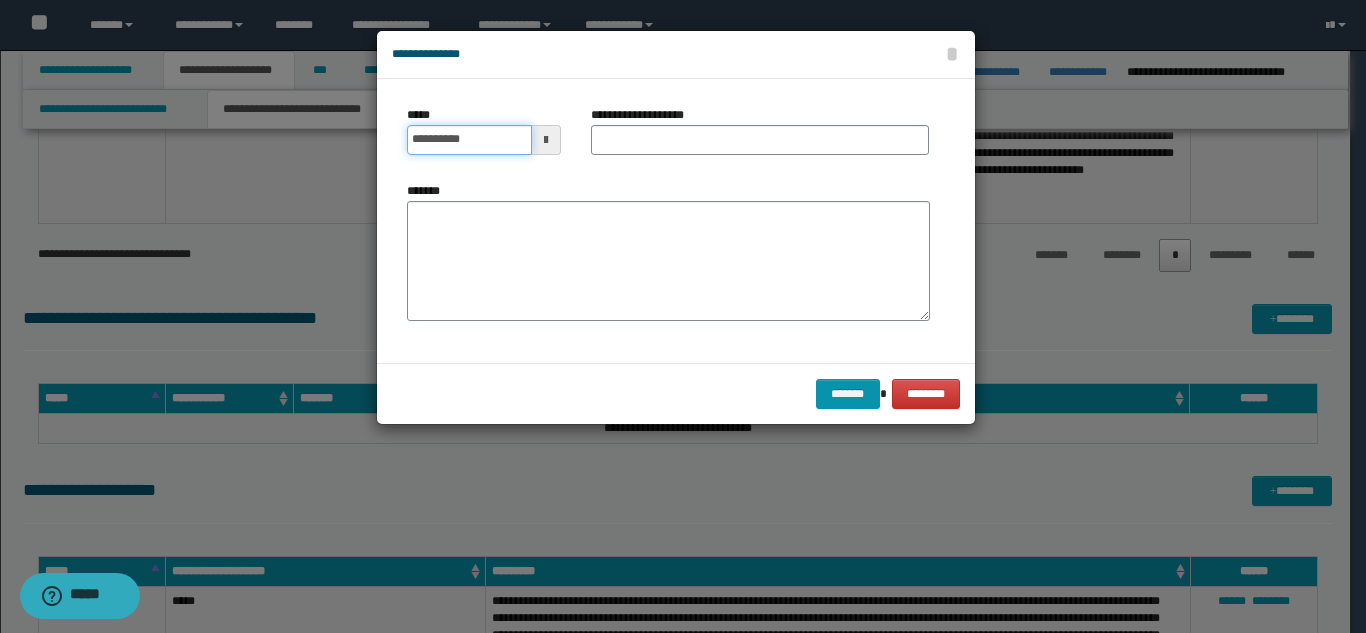 click on "**********" at bounding box center (469, 140) 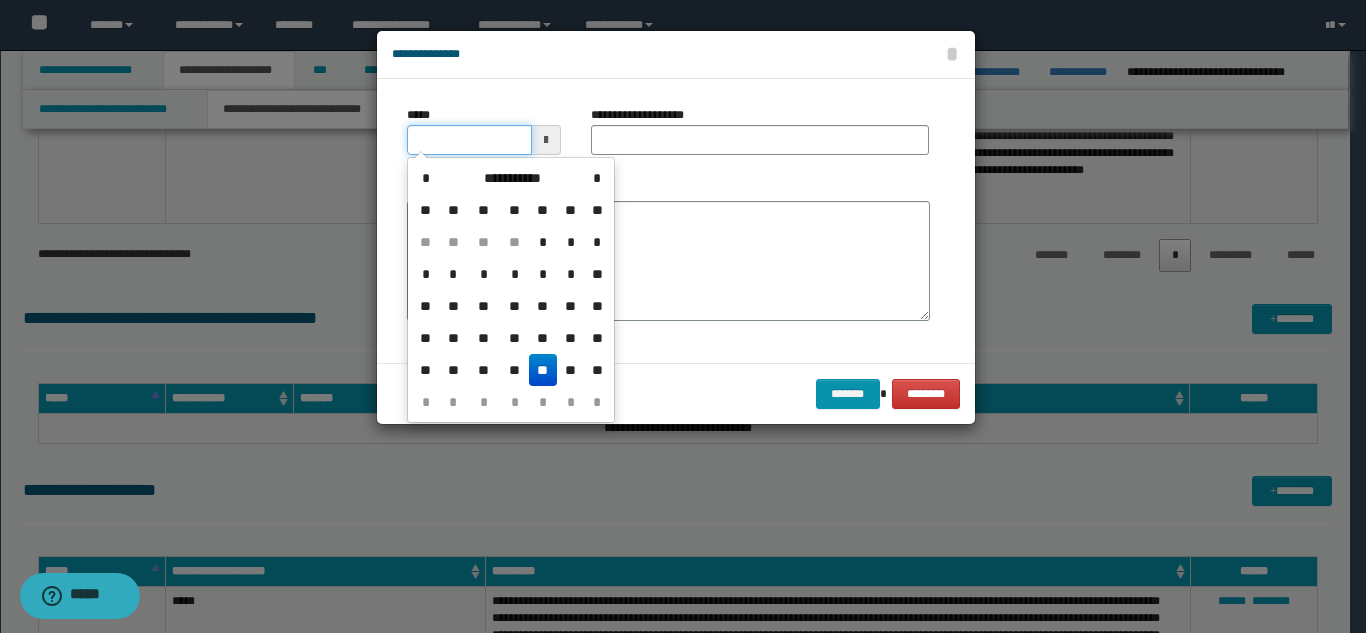 type on "**********" 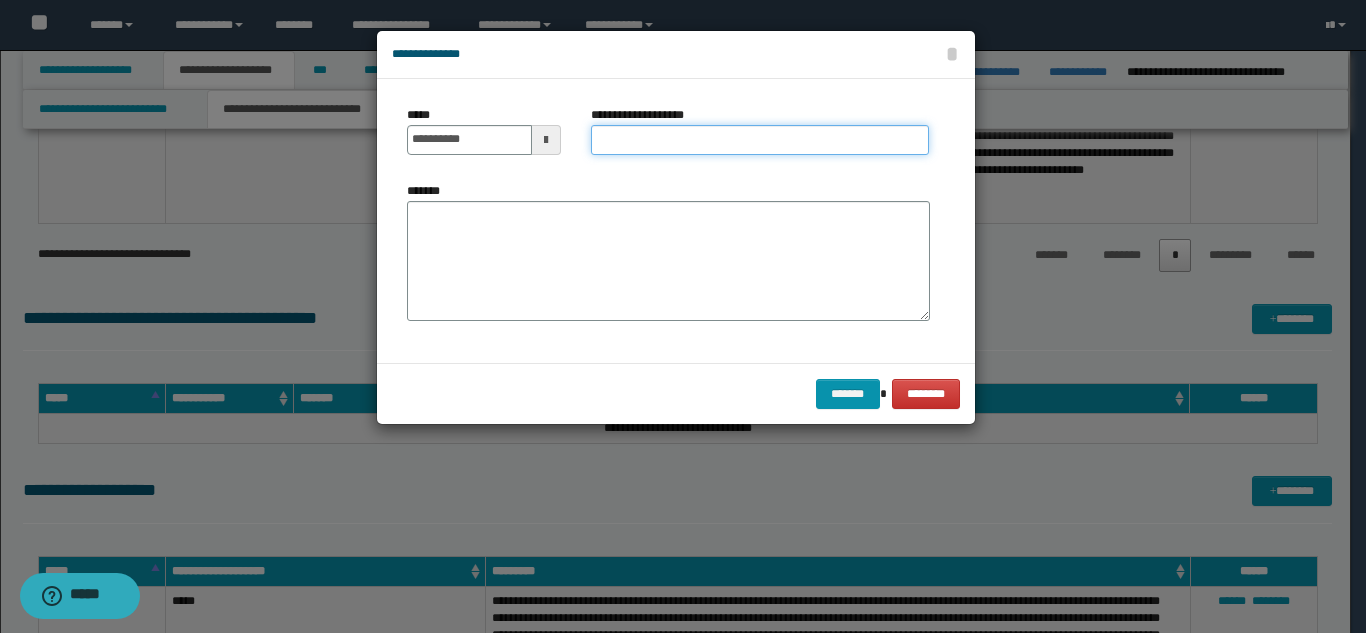 paste on "**********" 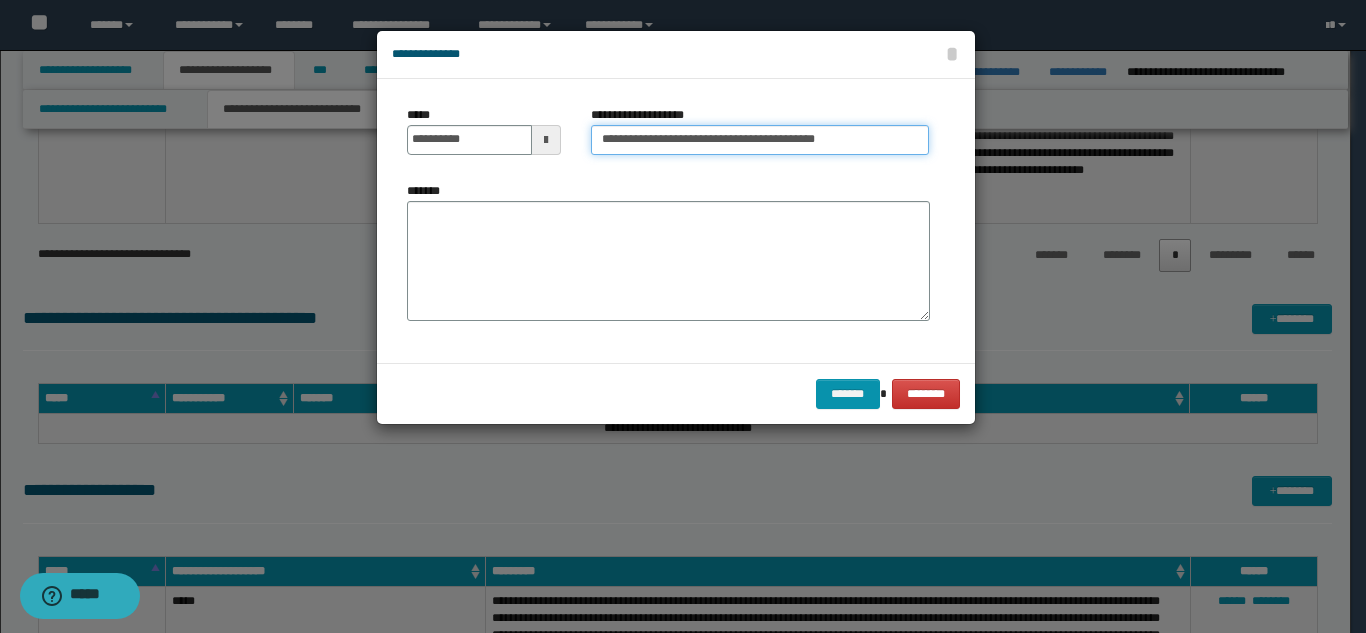 type on "**********" 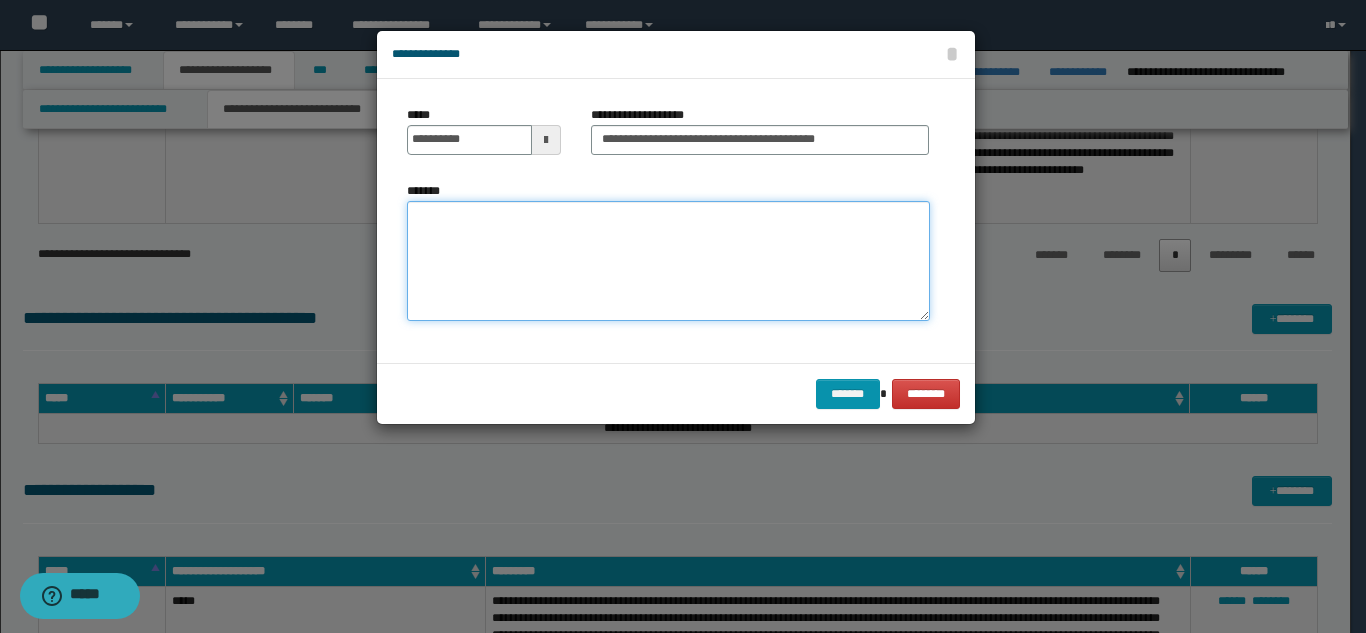paste on "**********" 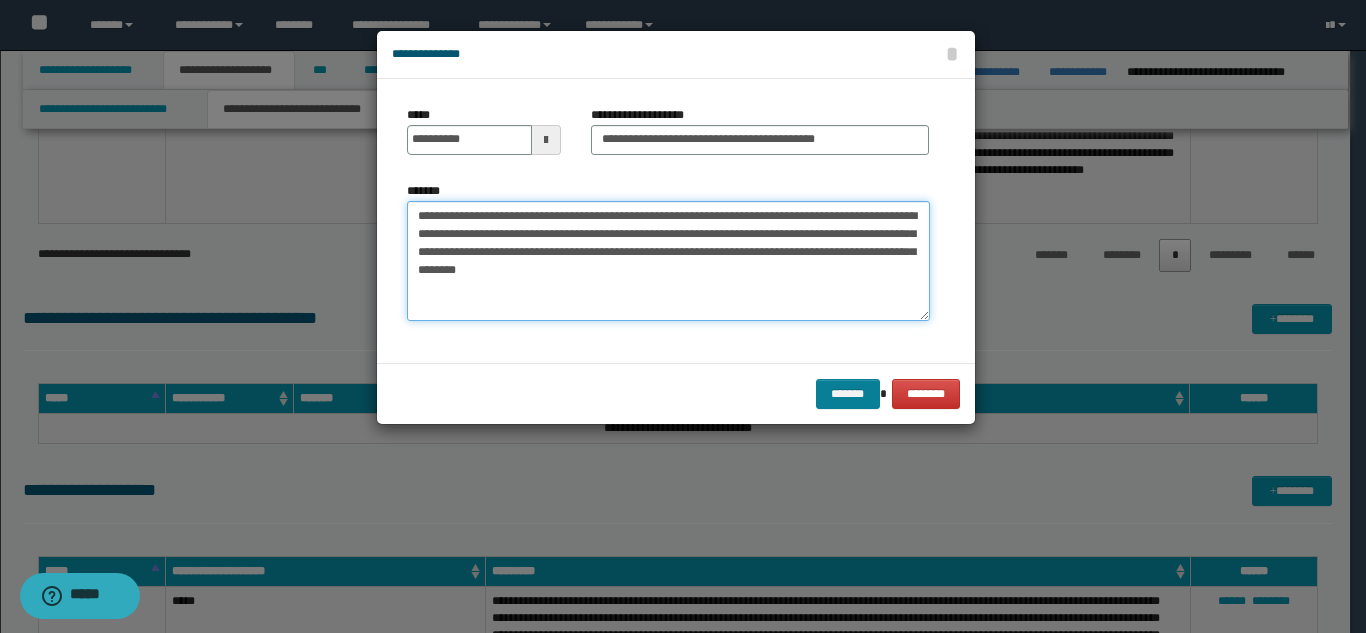 type on "**********" 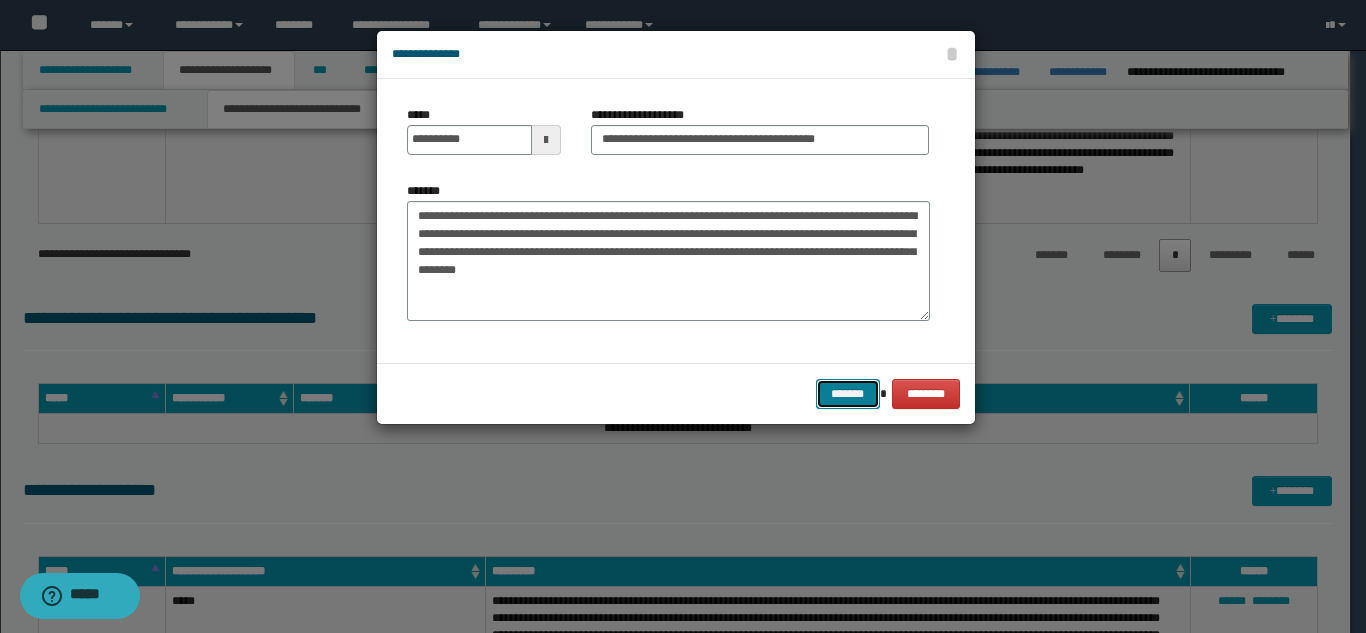 click on "*******" at bounding box center (848, 394) 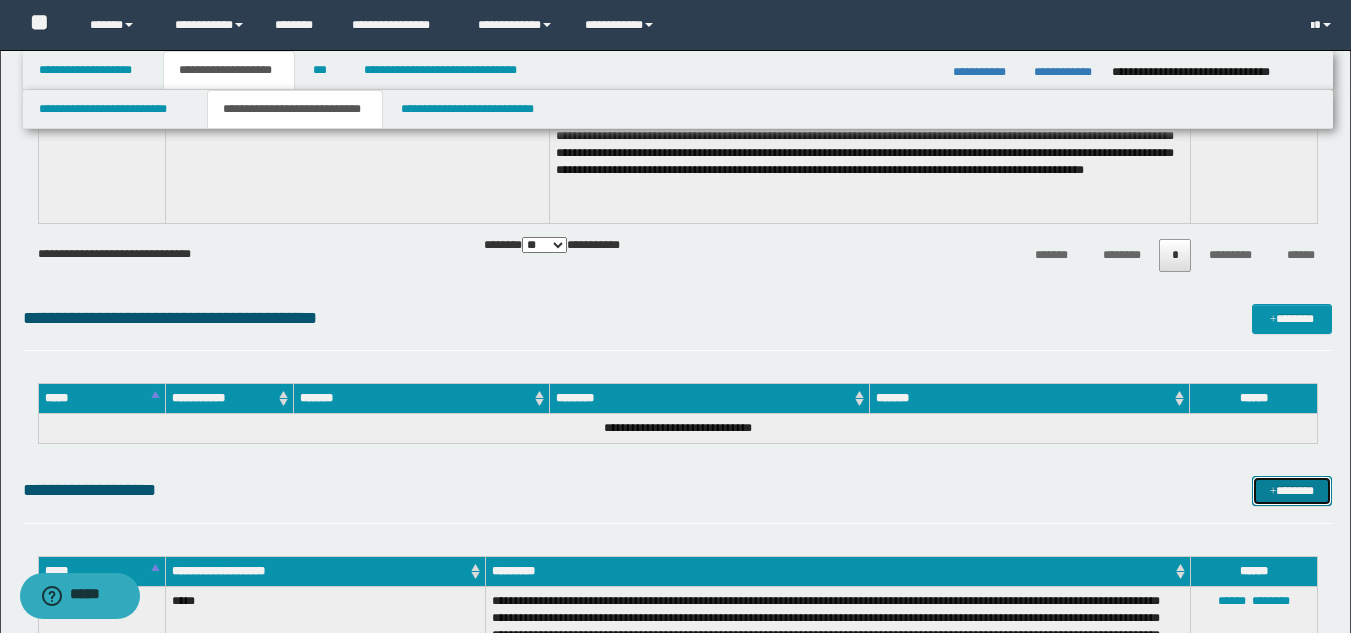 click on "*******" at bounding box center (1292, 491) 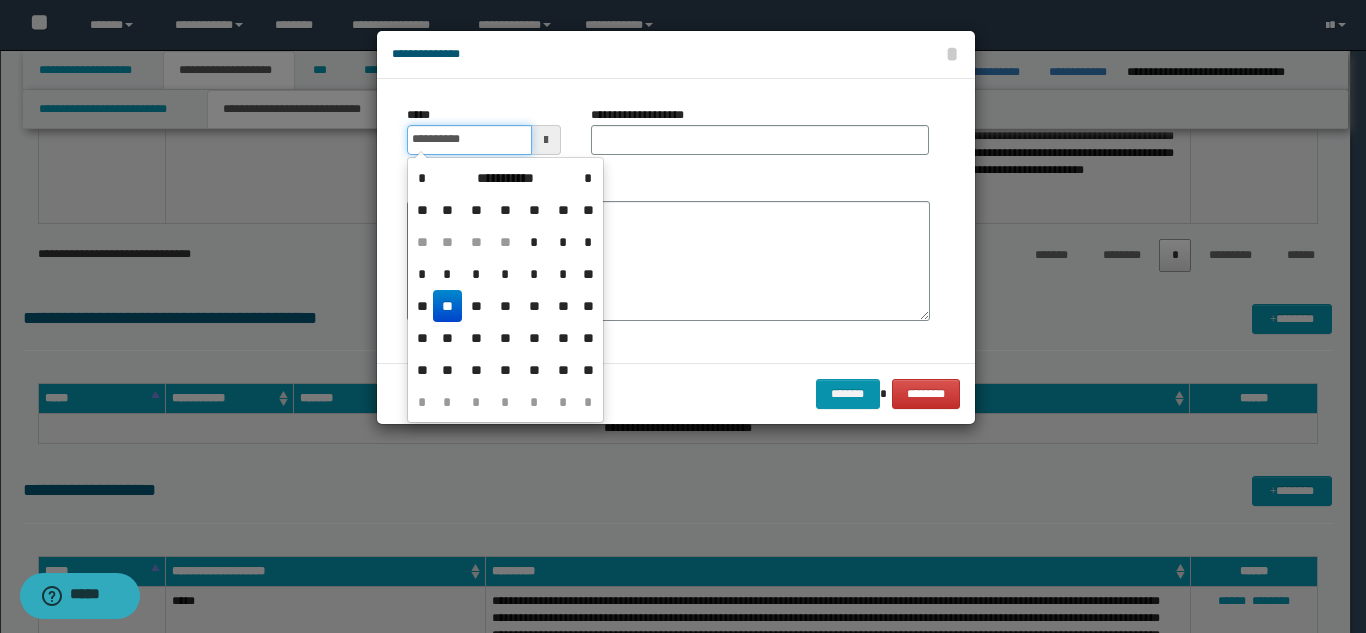 click on "**********" at bounding box center (469, 140) 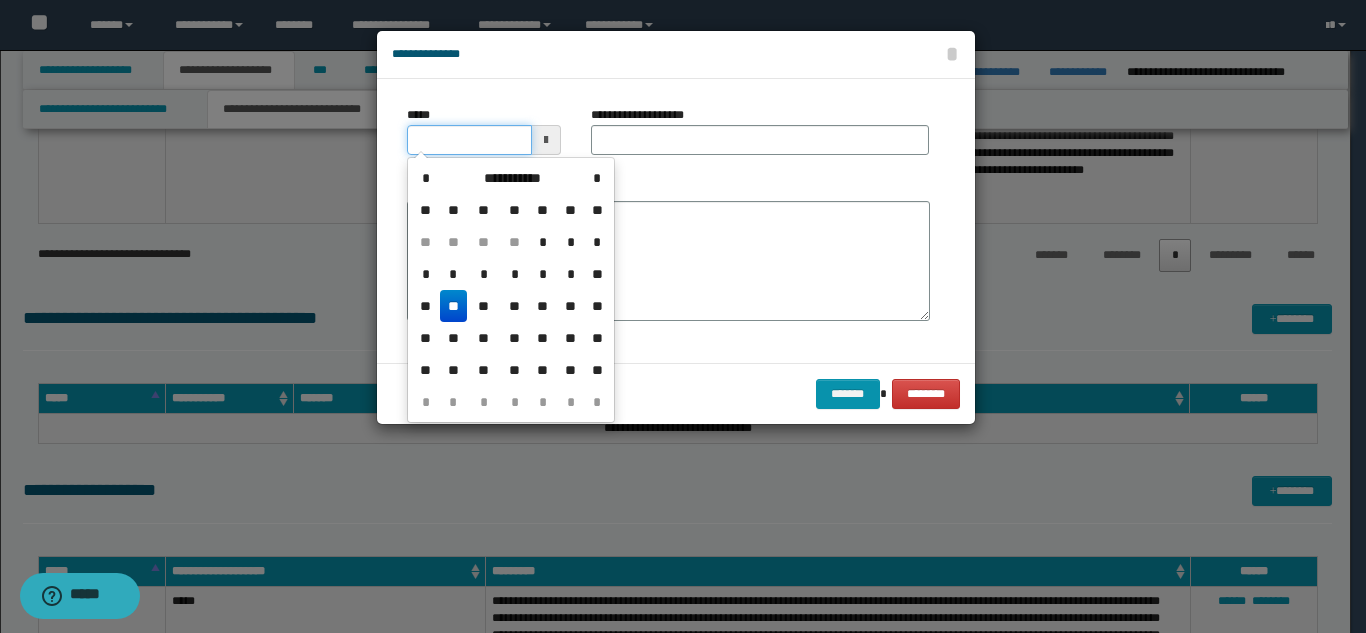type on "**********" 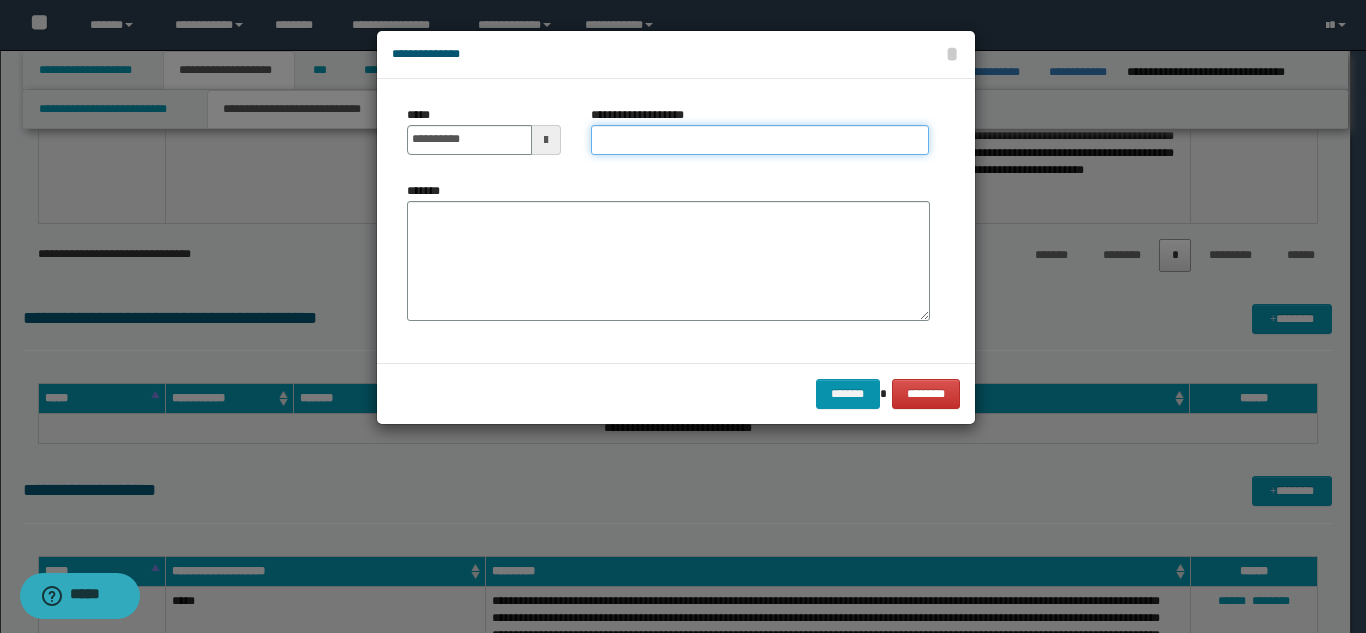 paste on "**********" 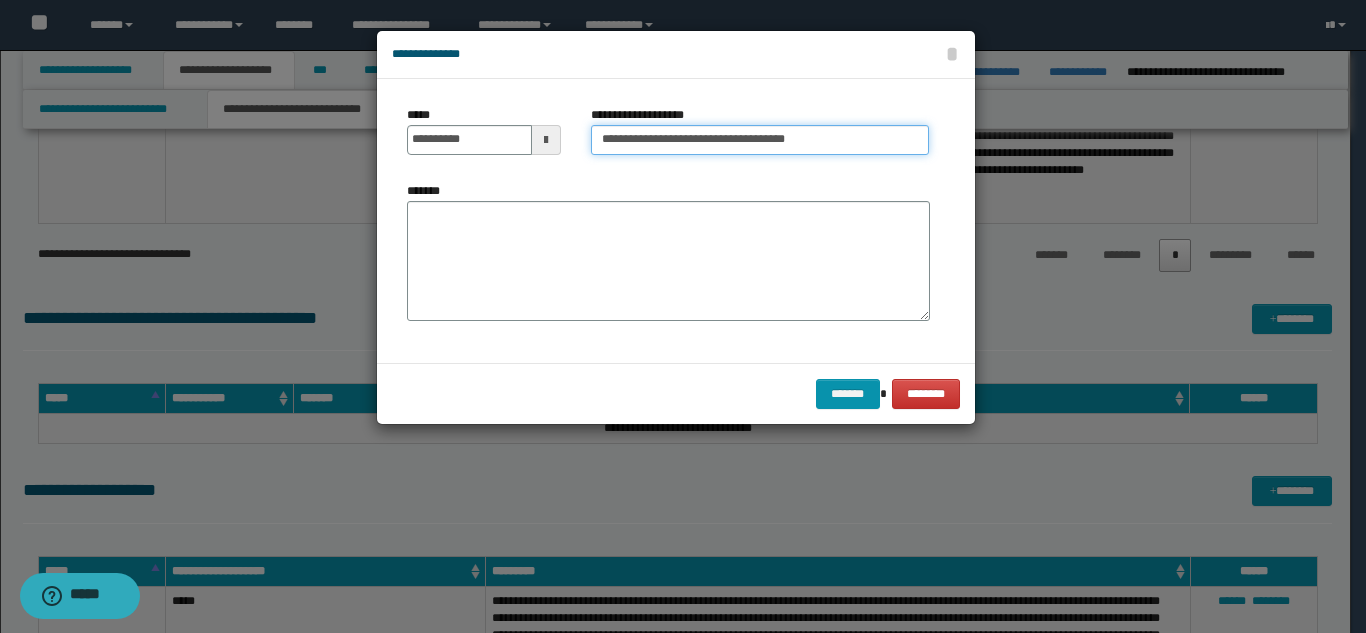 type on "**********" 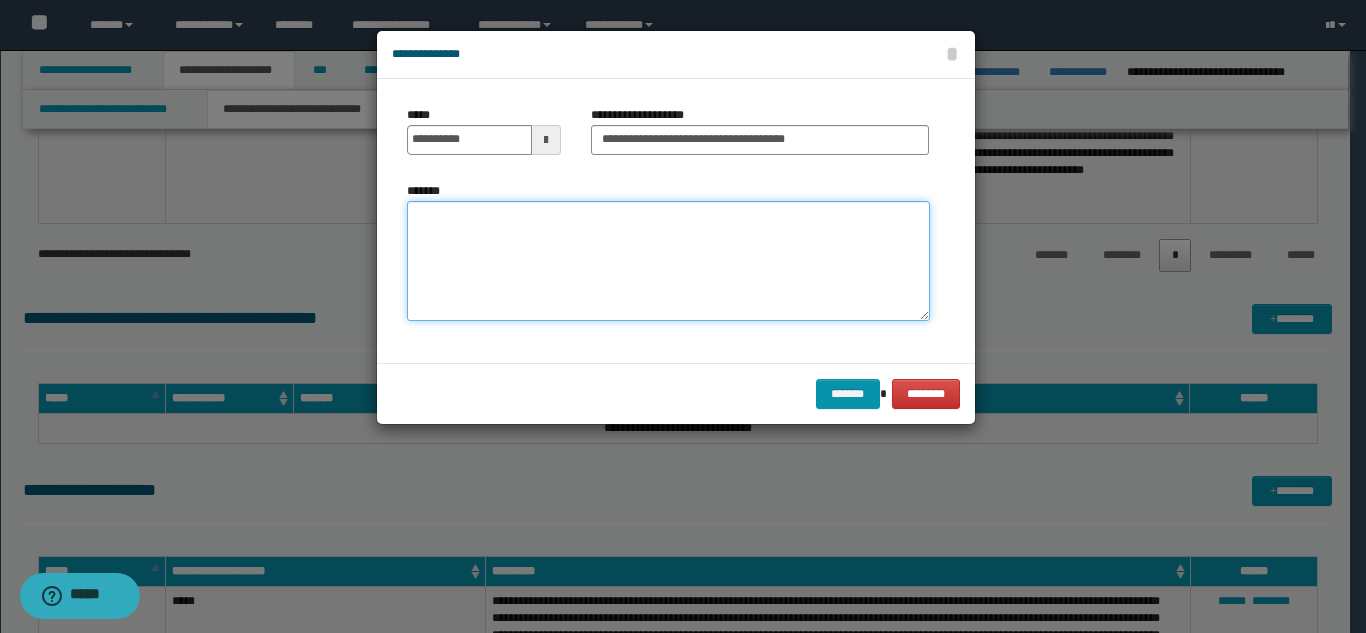 paste on "**********" 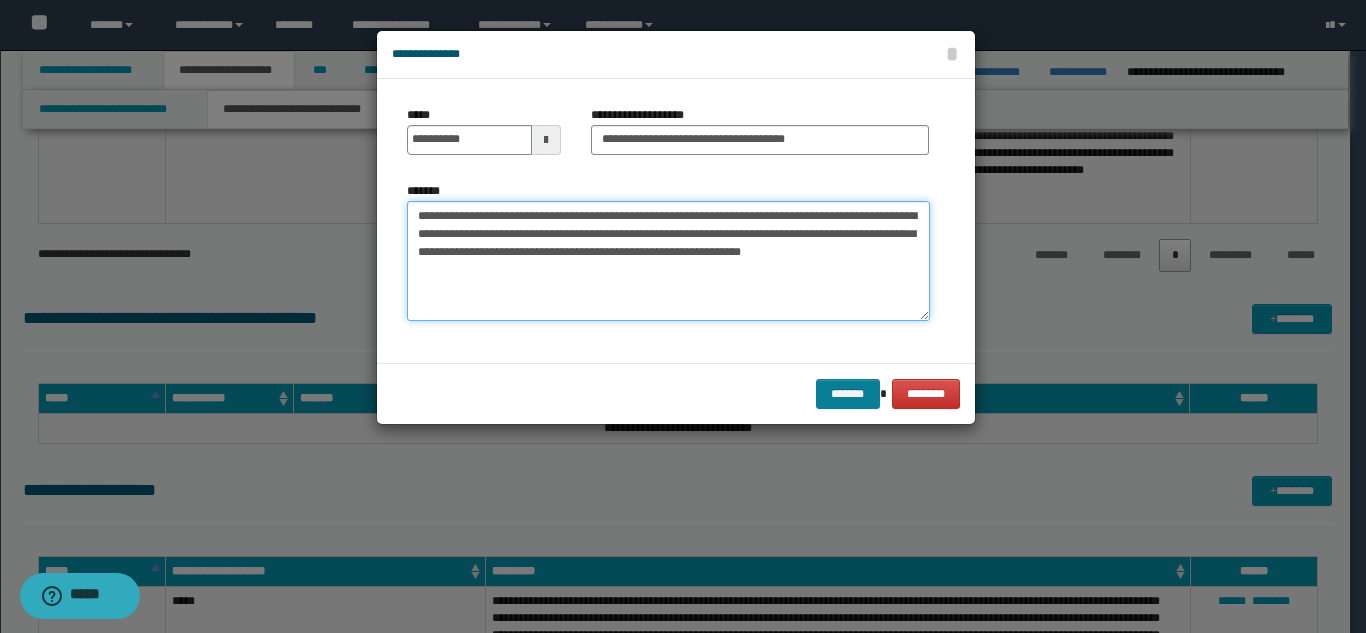 type on "**********" 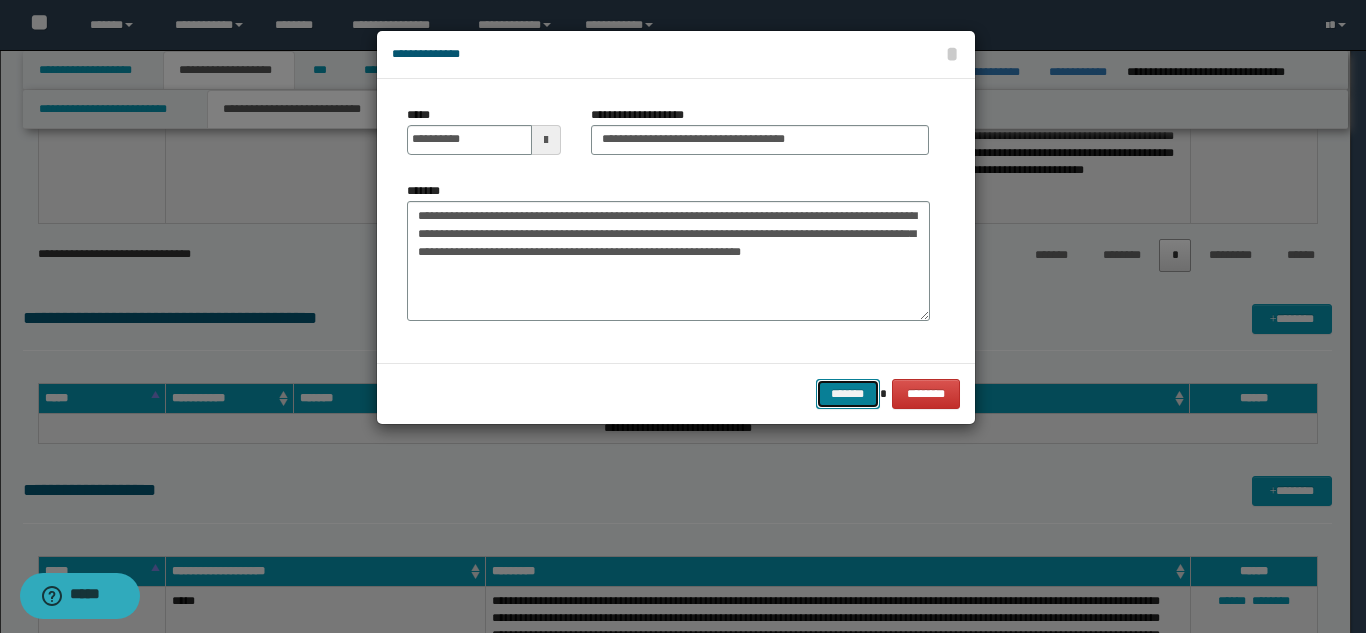 click on "*******" at bounding box center (848, 394) 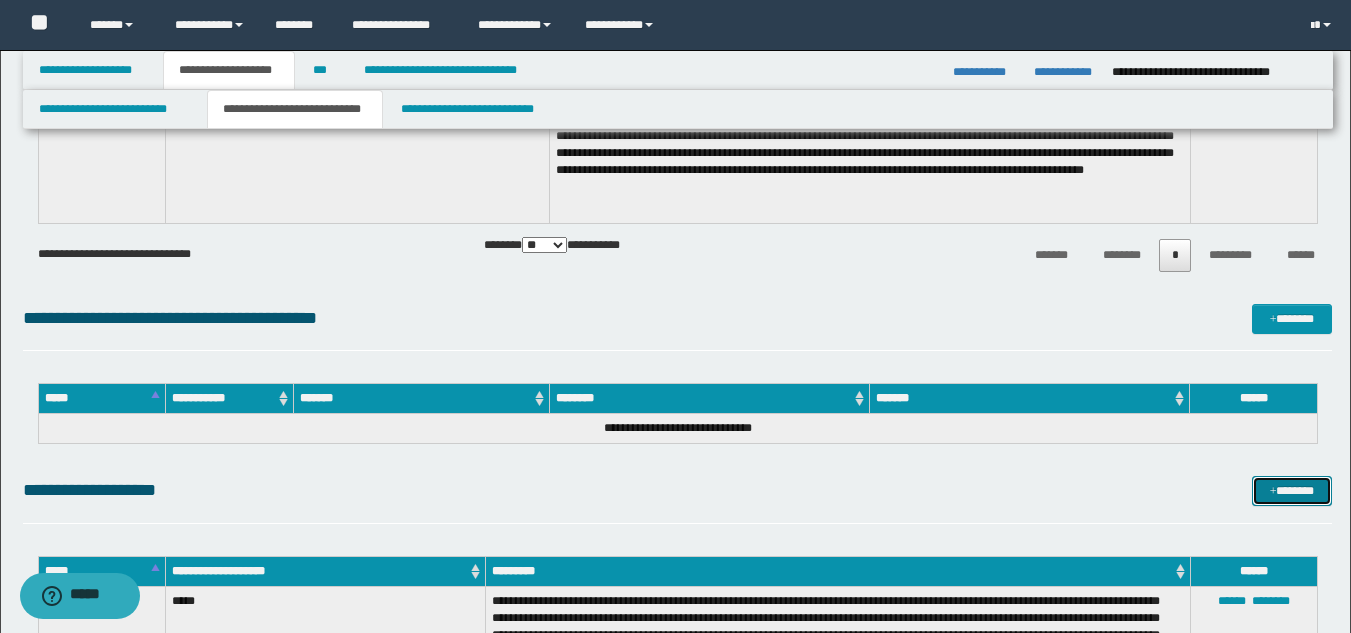 click on "*******" at bounding box center [1292, 491] 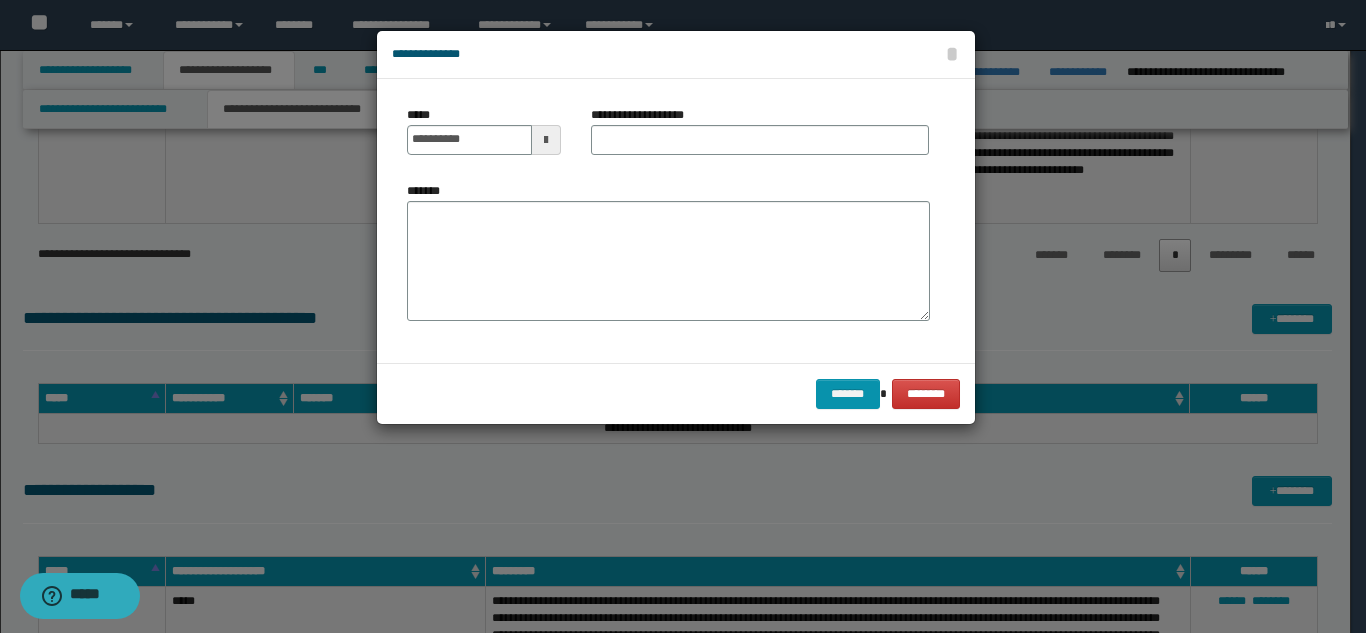 click on "**********" at bounding box center (484, 130) 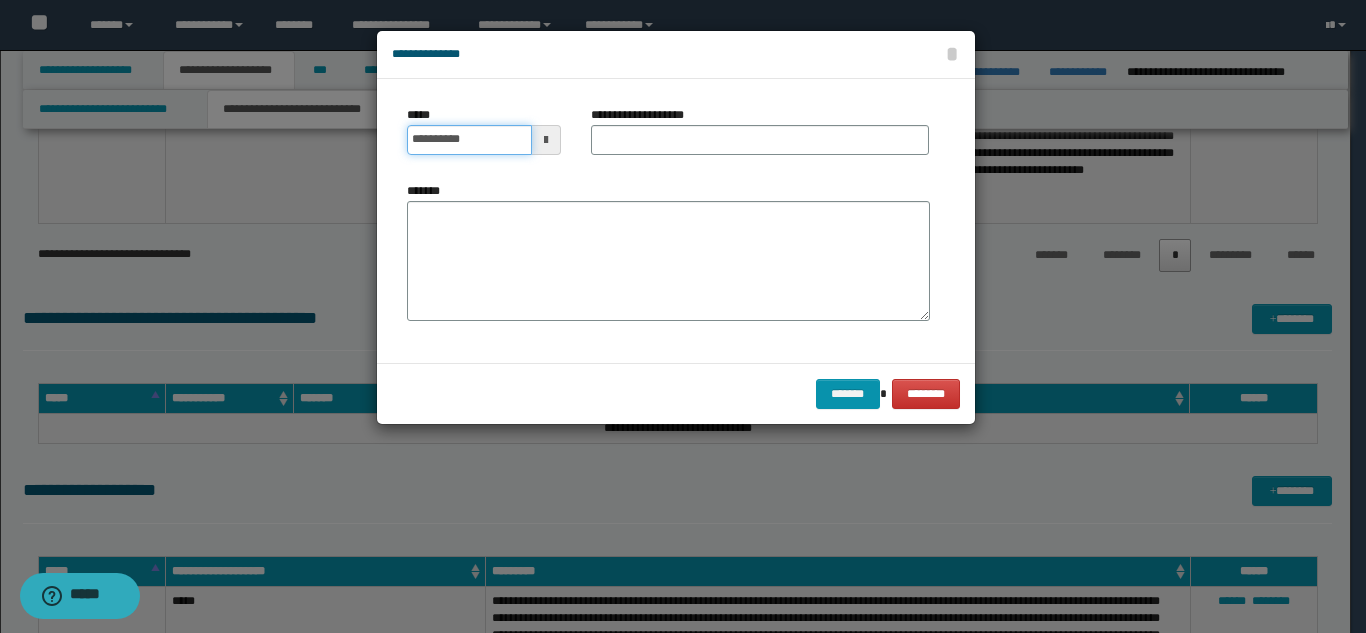click on "**********" at bounding box center [469, 140] 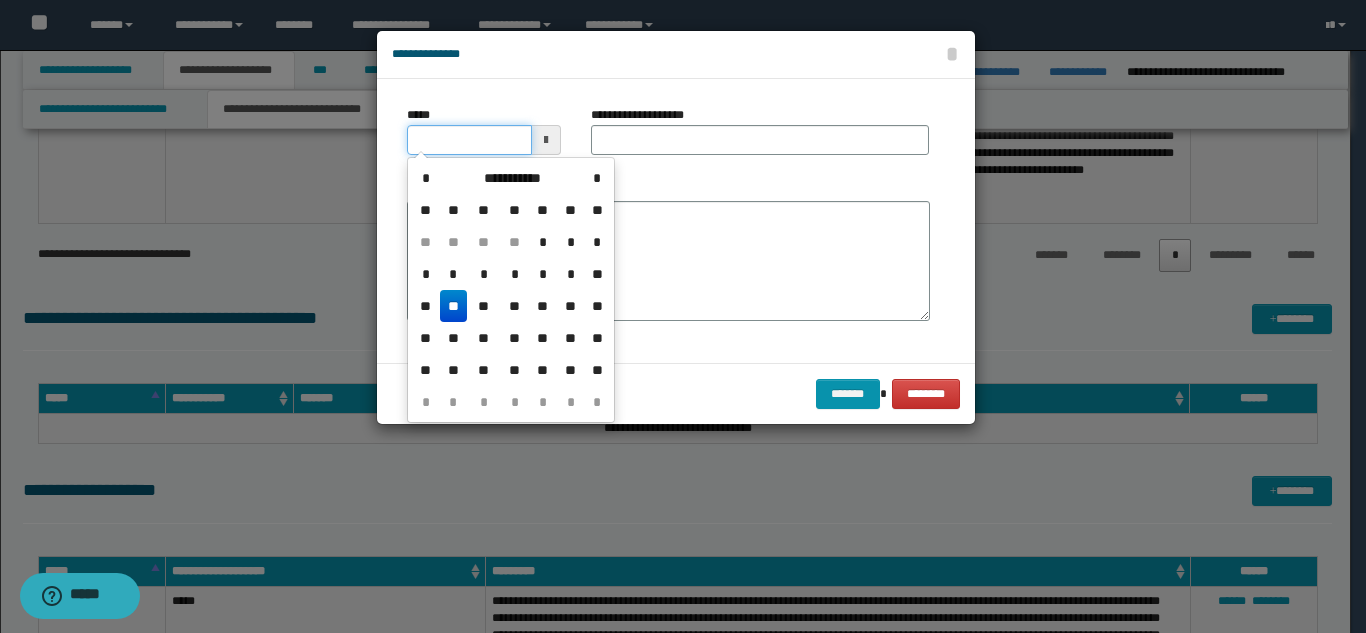 type on "**********" 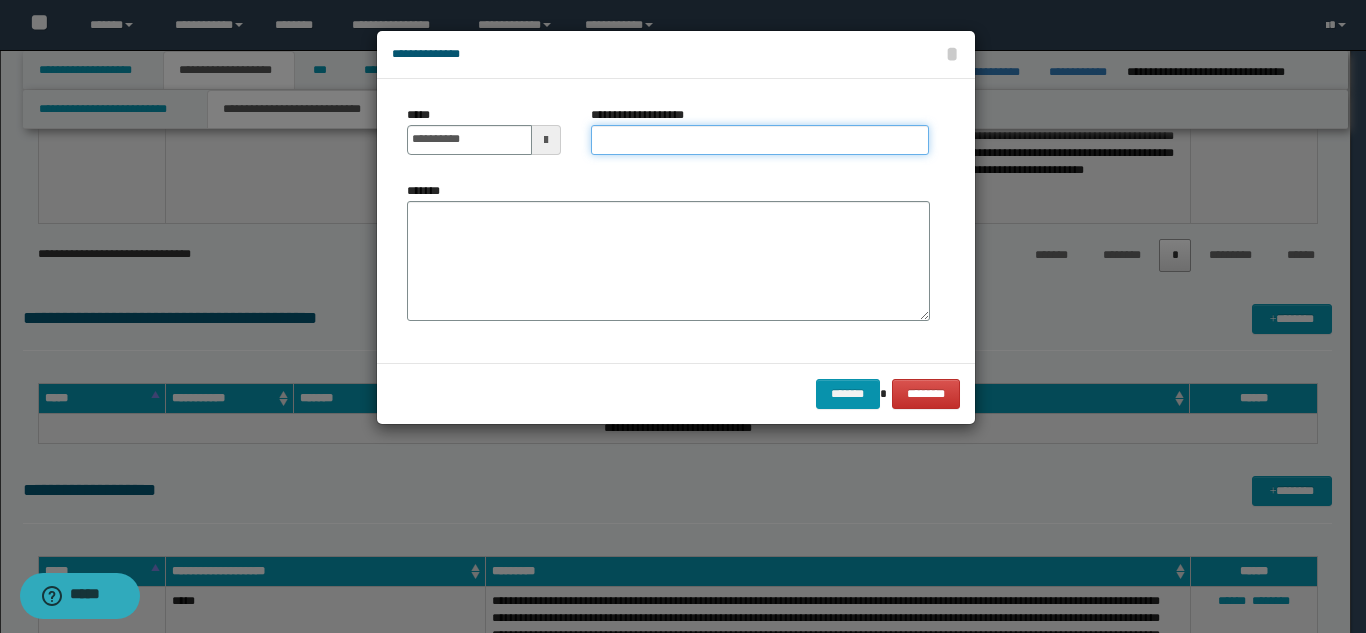 paste on "**********" 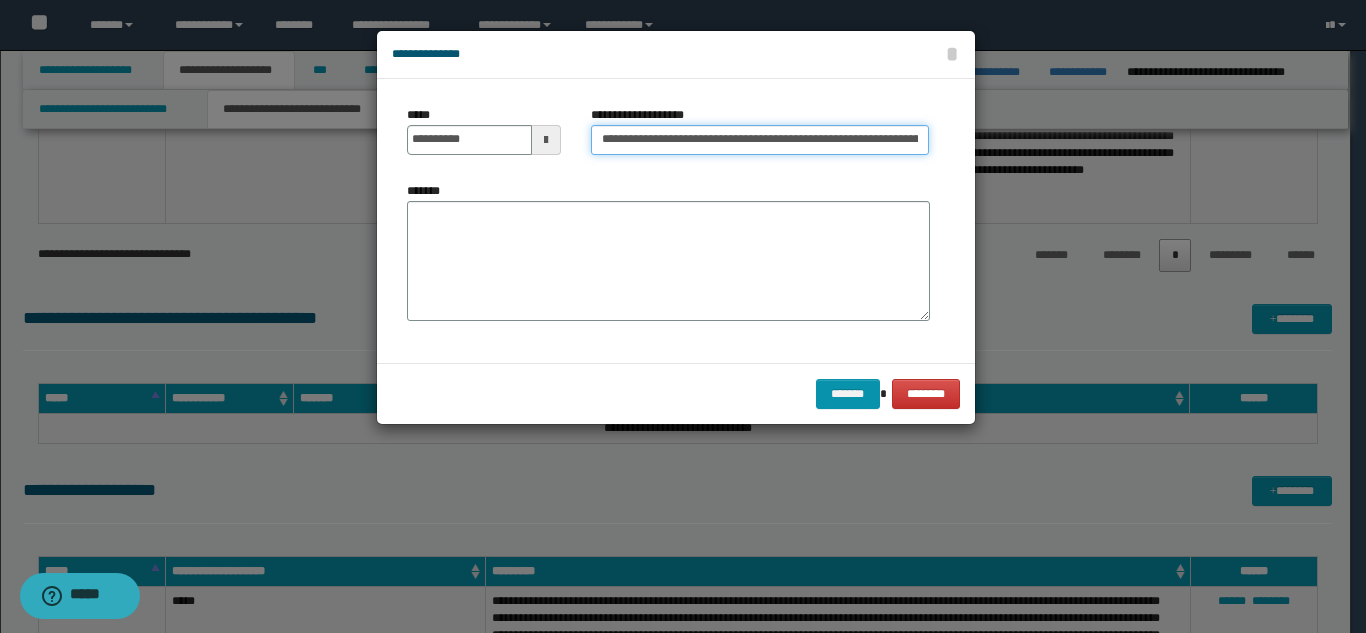 scroll, scrollTop: 0, scrollLeft: 89, axis: horizontal 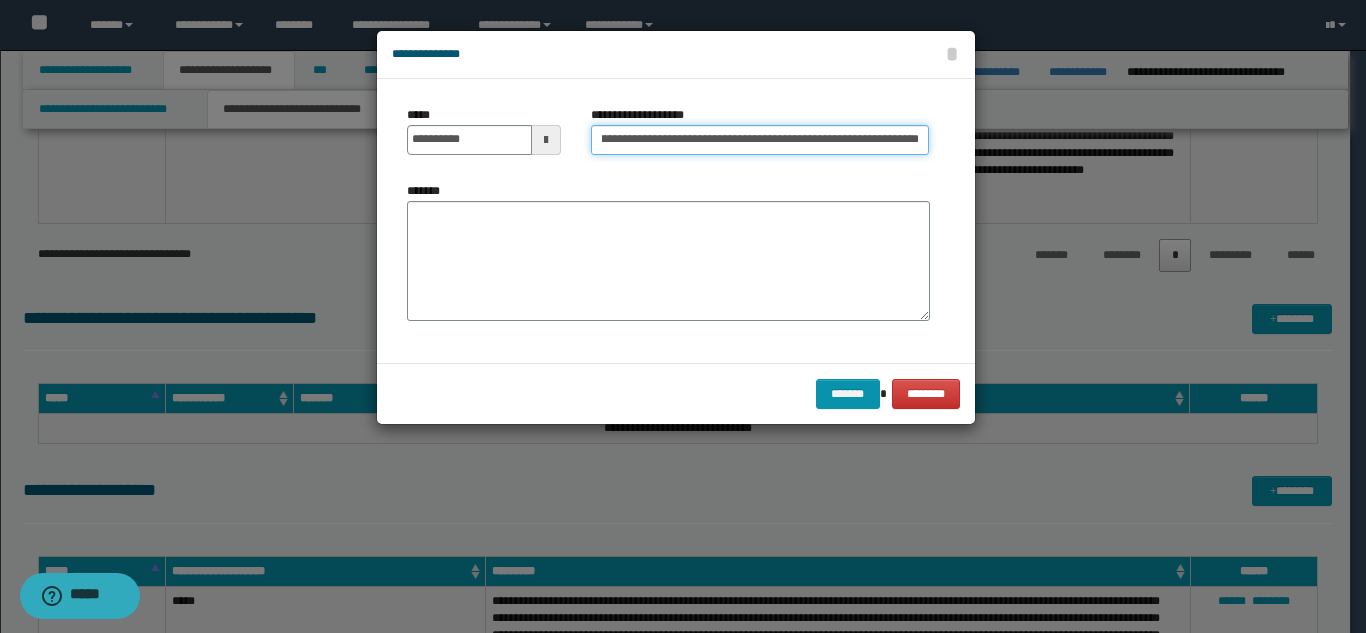 type on "**********" 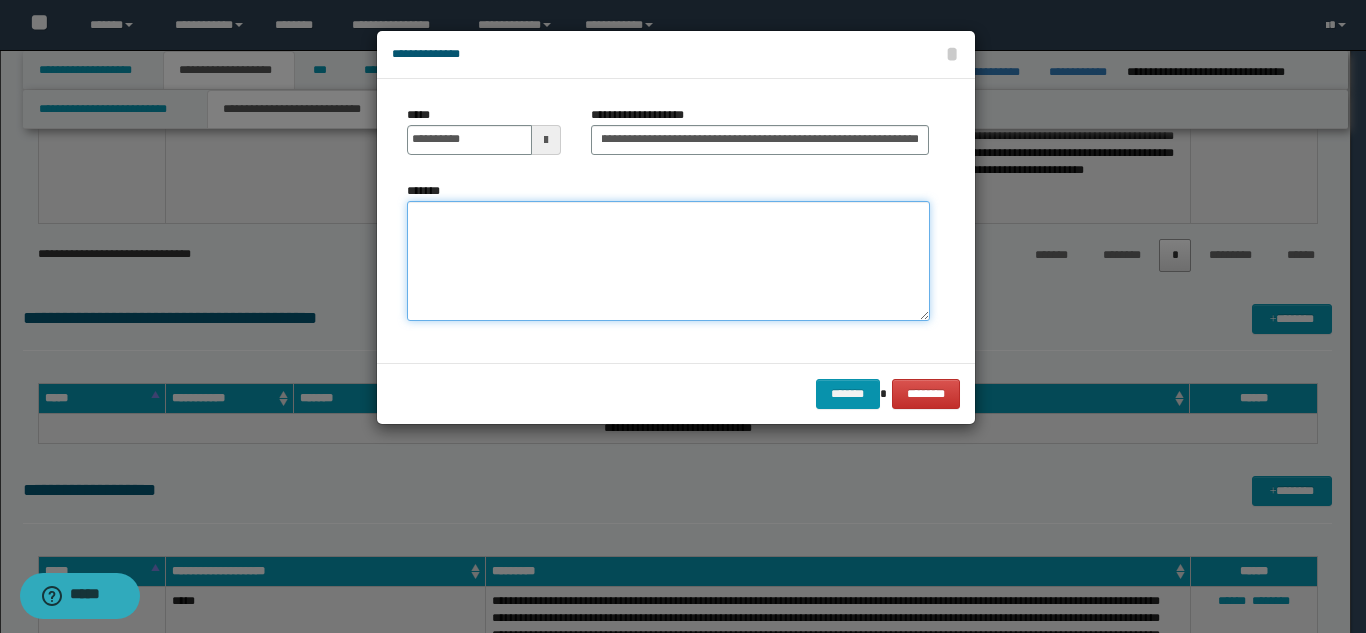 scroll, scrollTop: 0, scrollLeft: 0, axis: both 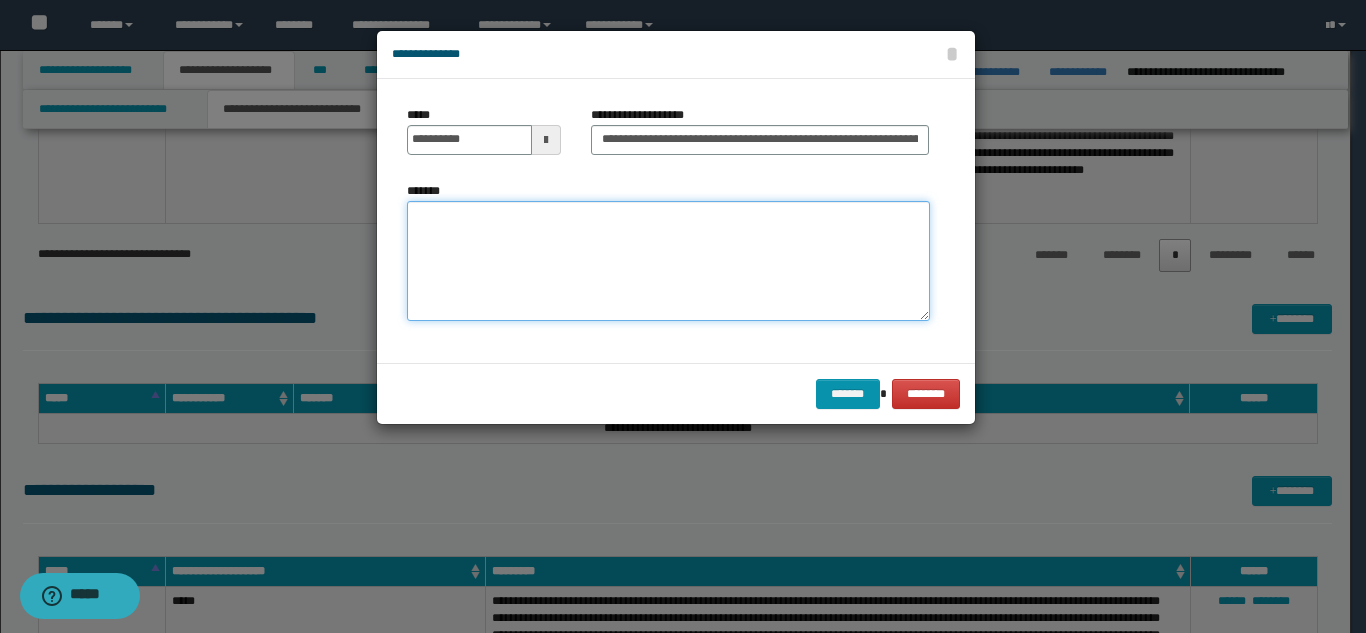 paste on "**********" 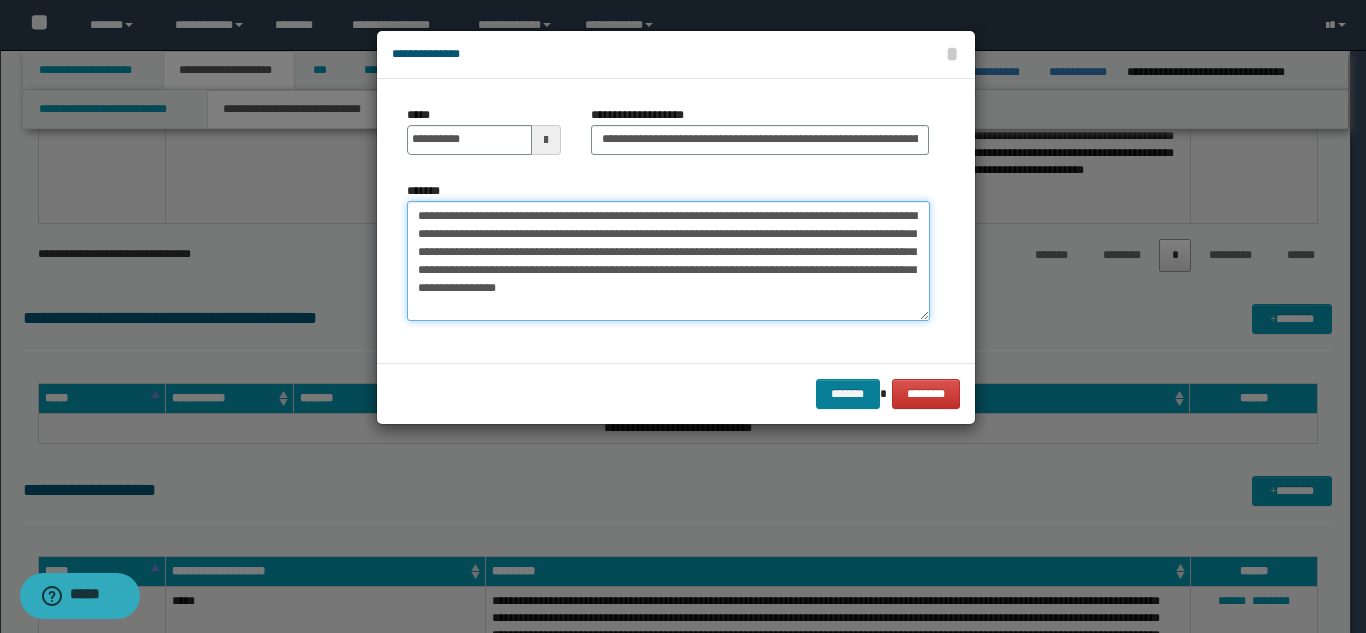 type on "**********" 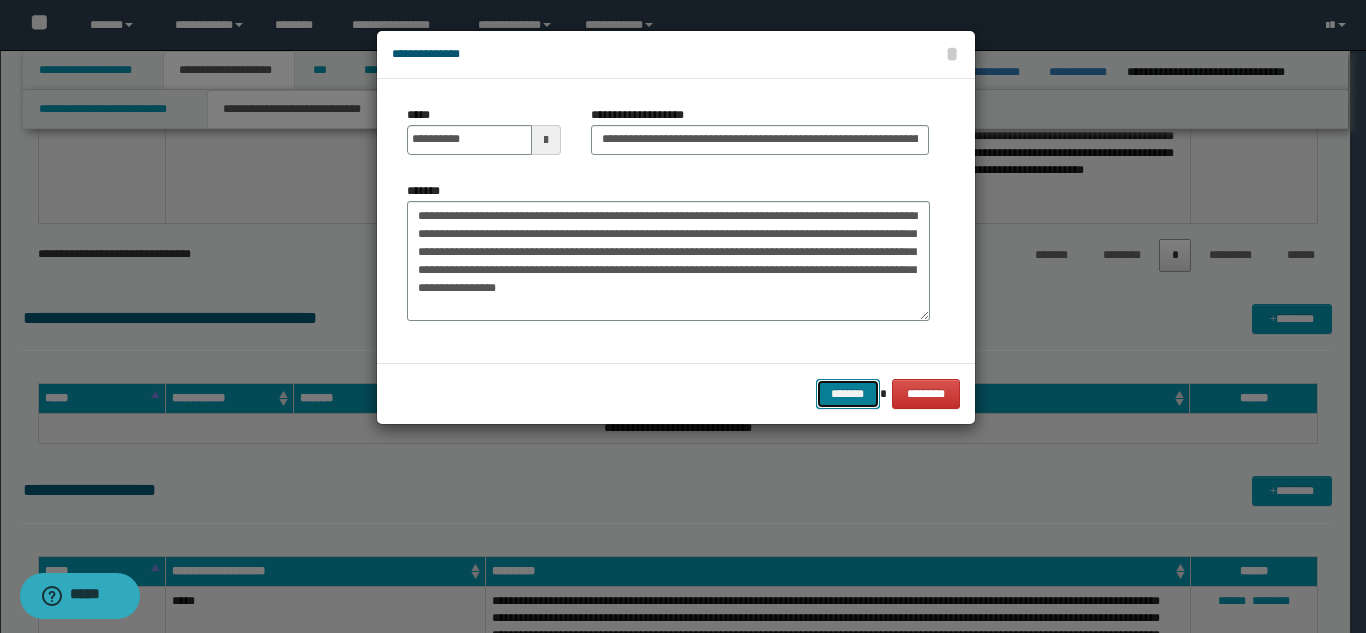 click on "*******" at bounding box center [848, 394] 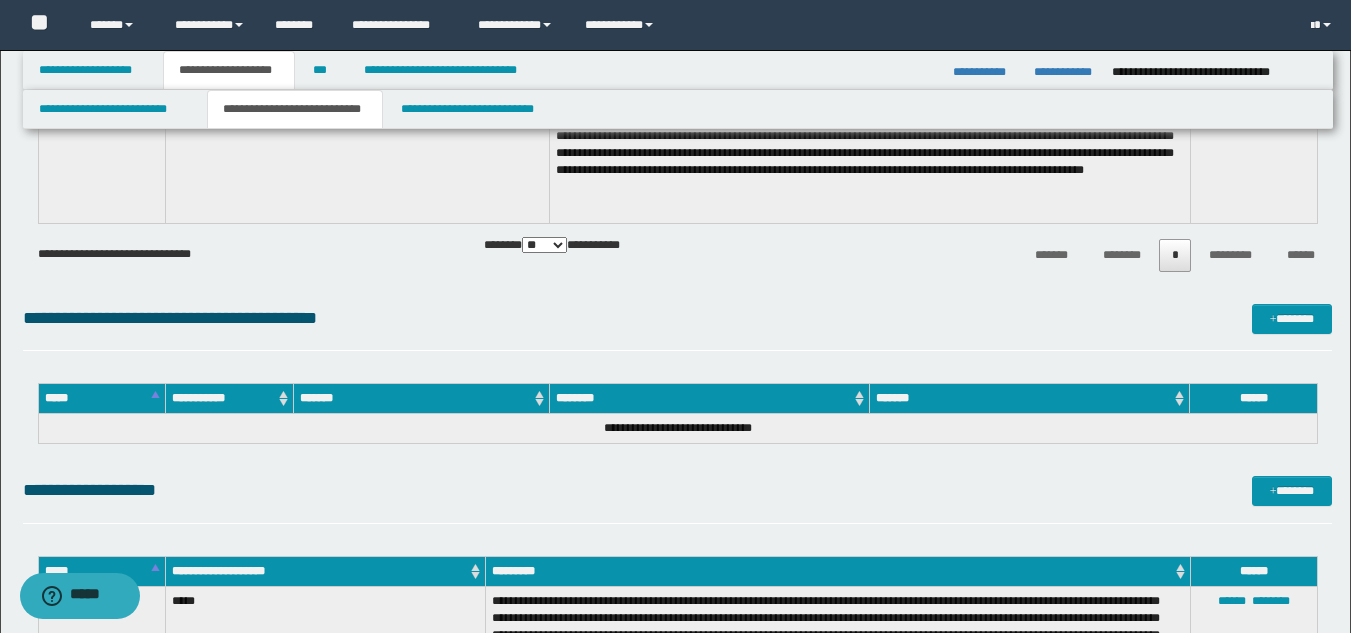 click on "**********" at bounding box center (675, -1904) 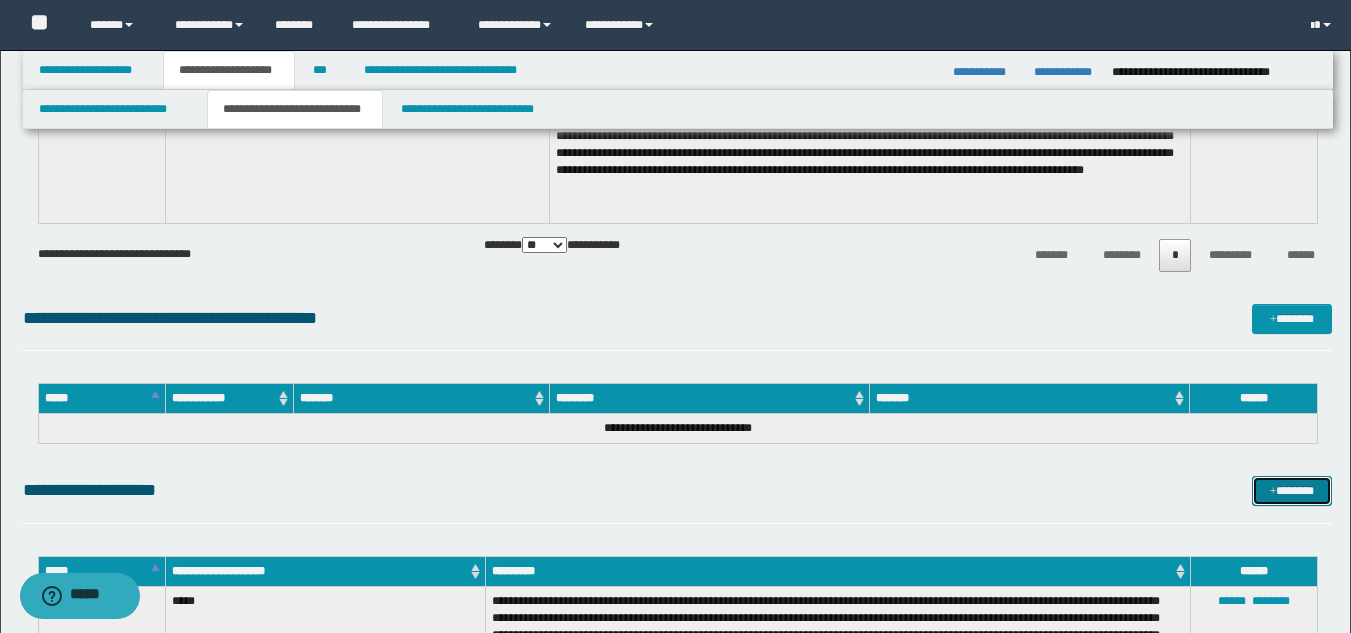 click on "*******" at bounding box center [1292, 491] 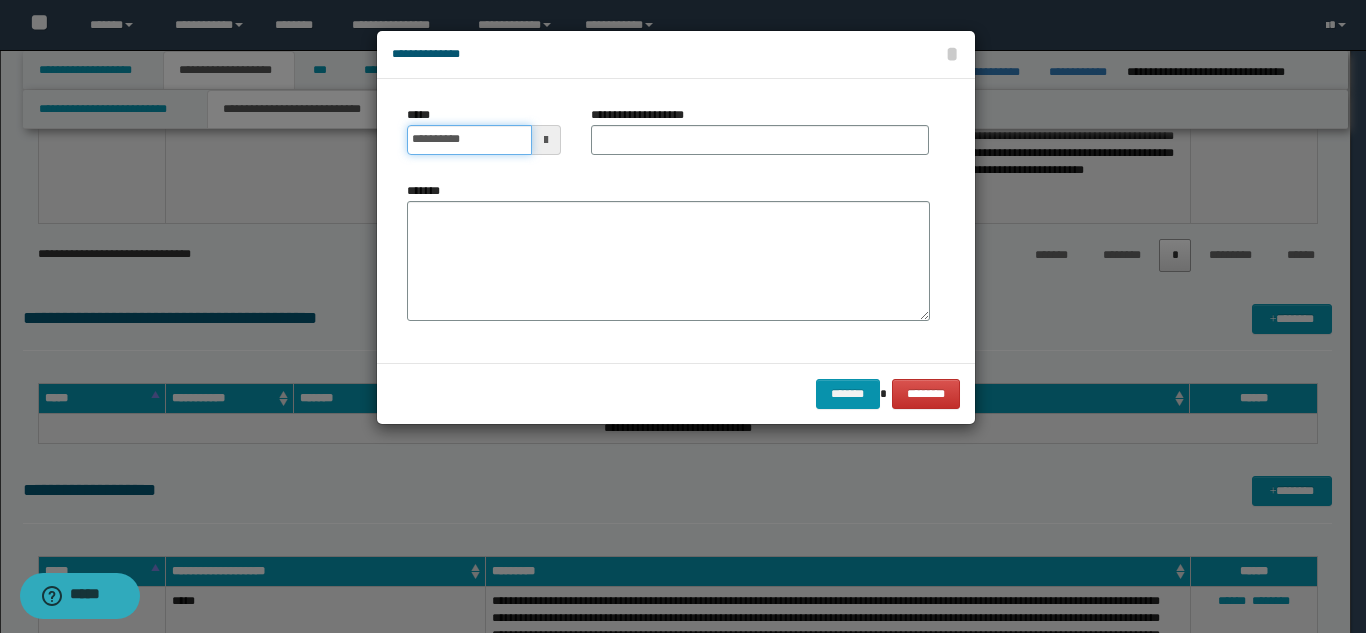 click on "**********" at bounding box center (469, 140) 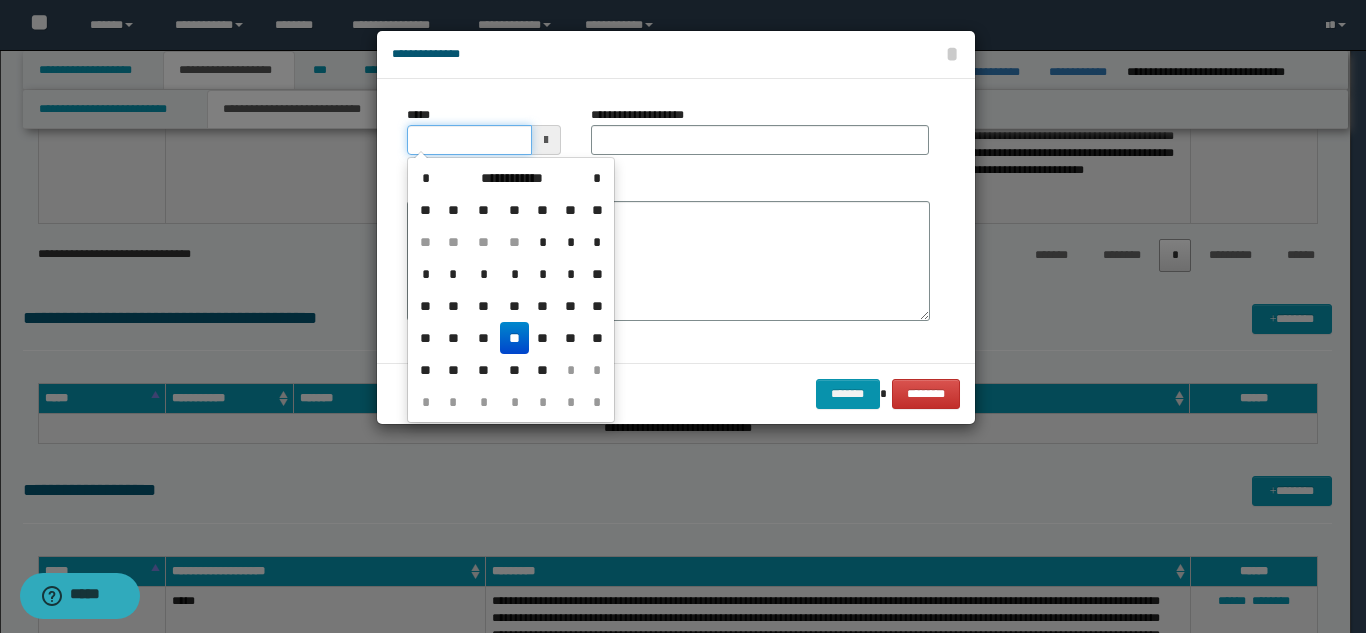 type on "**********" 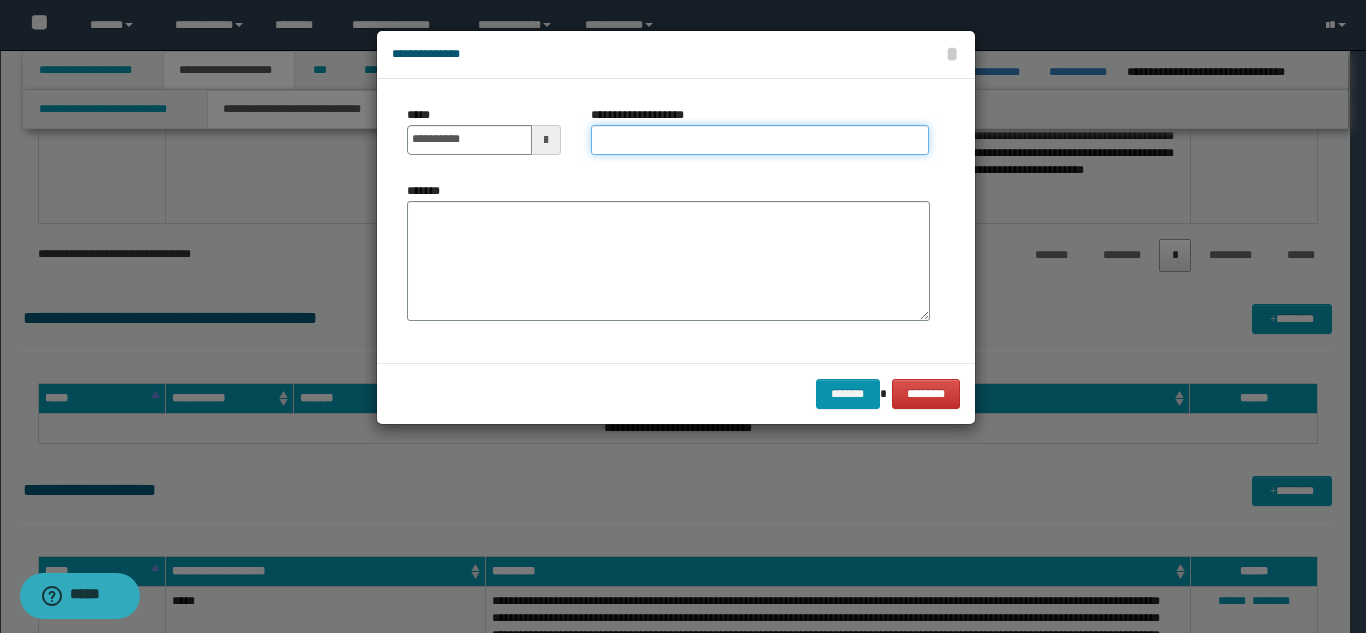 paste on "**********" 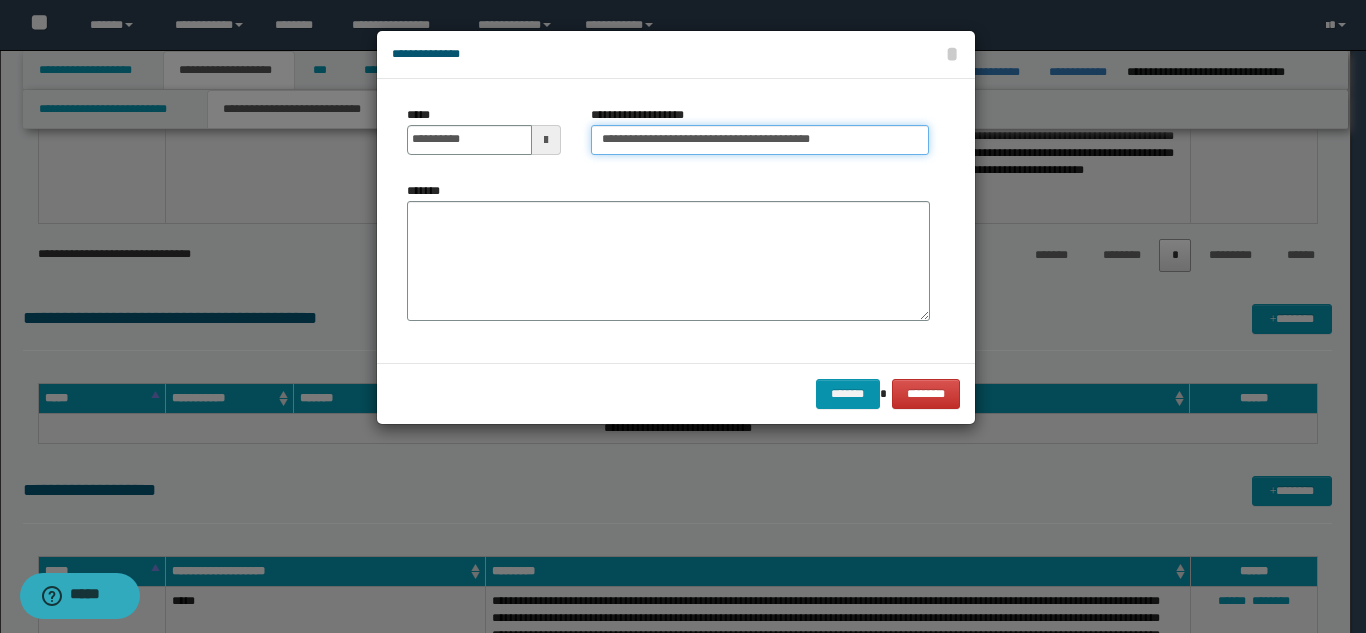 type on "**********" 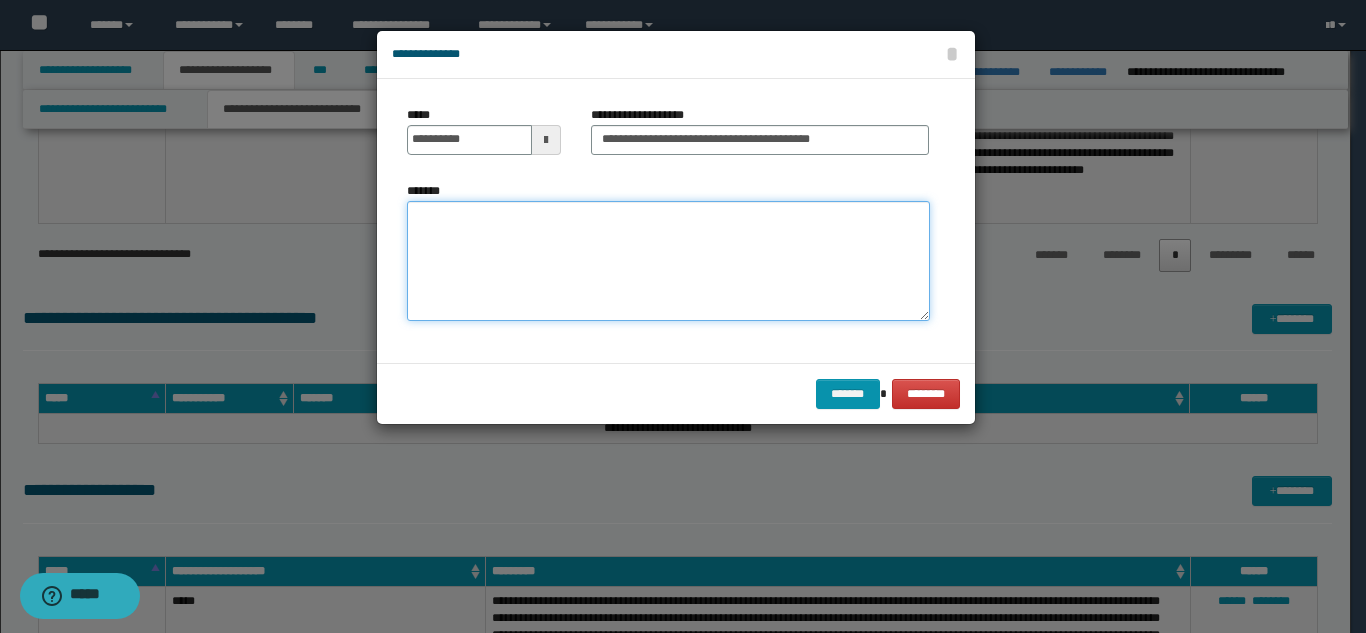 paste on "**********" 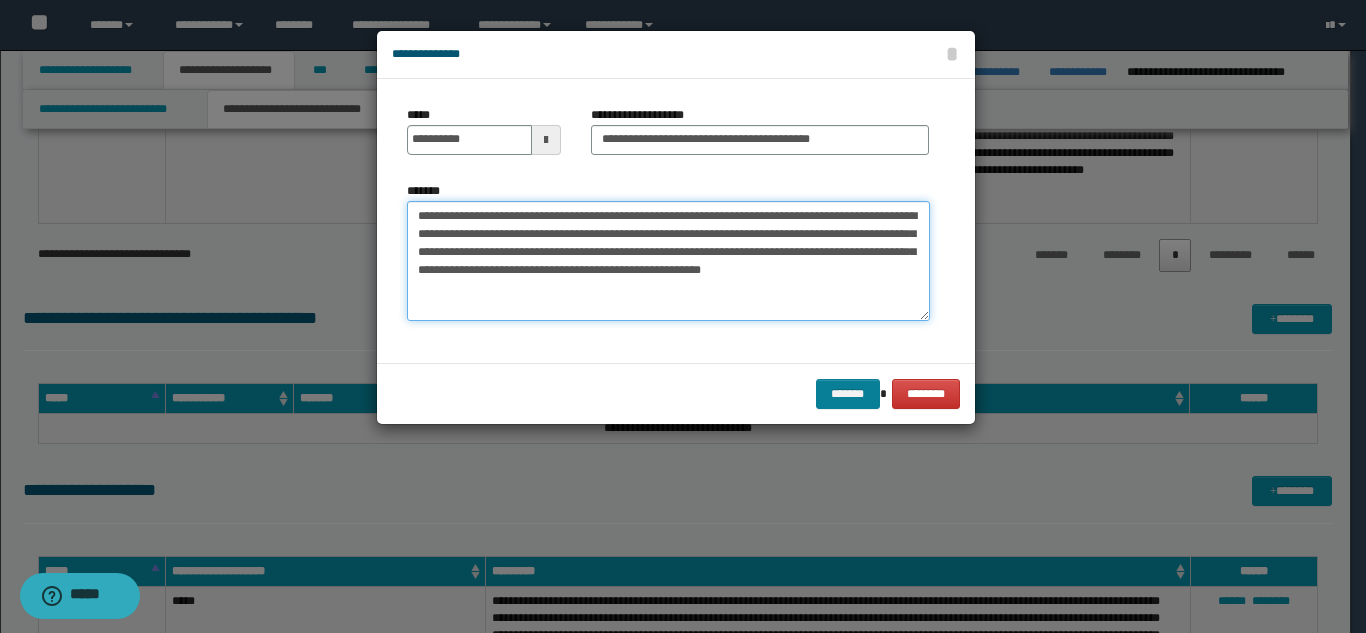 type on "**********" 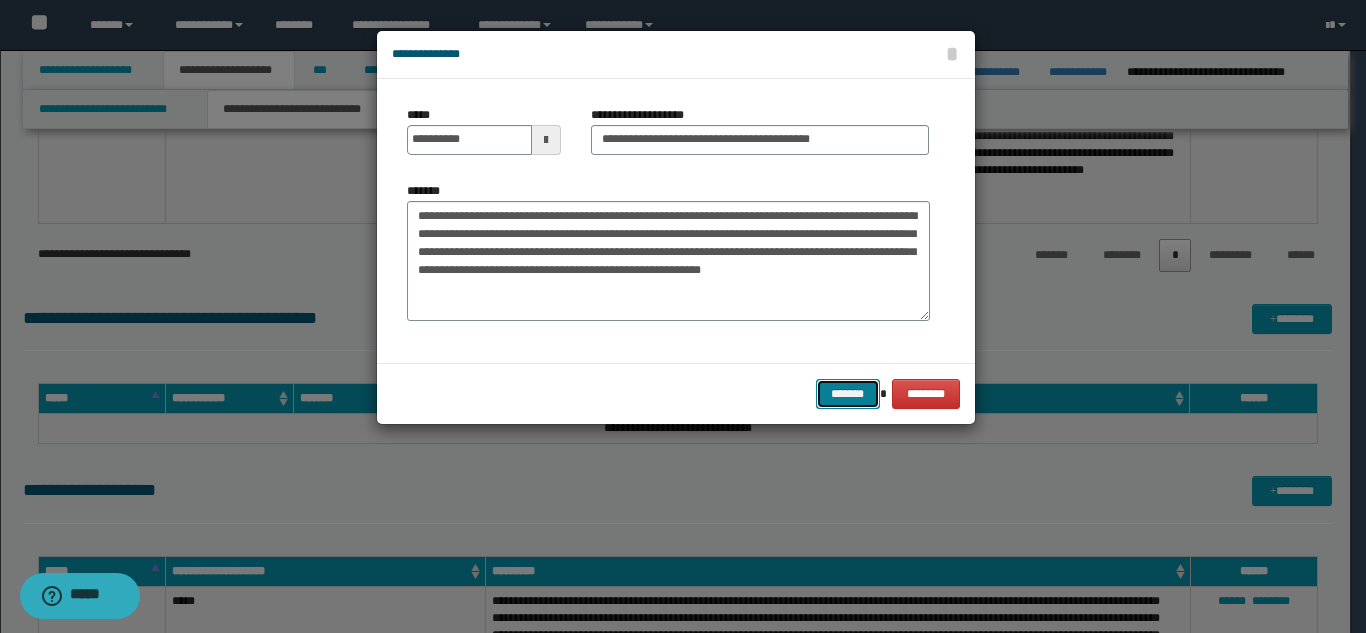 click on "*******" at bounding box center (848, 394) 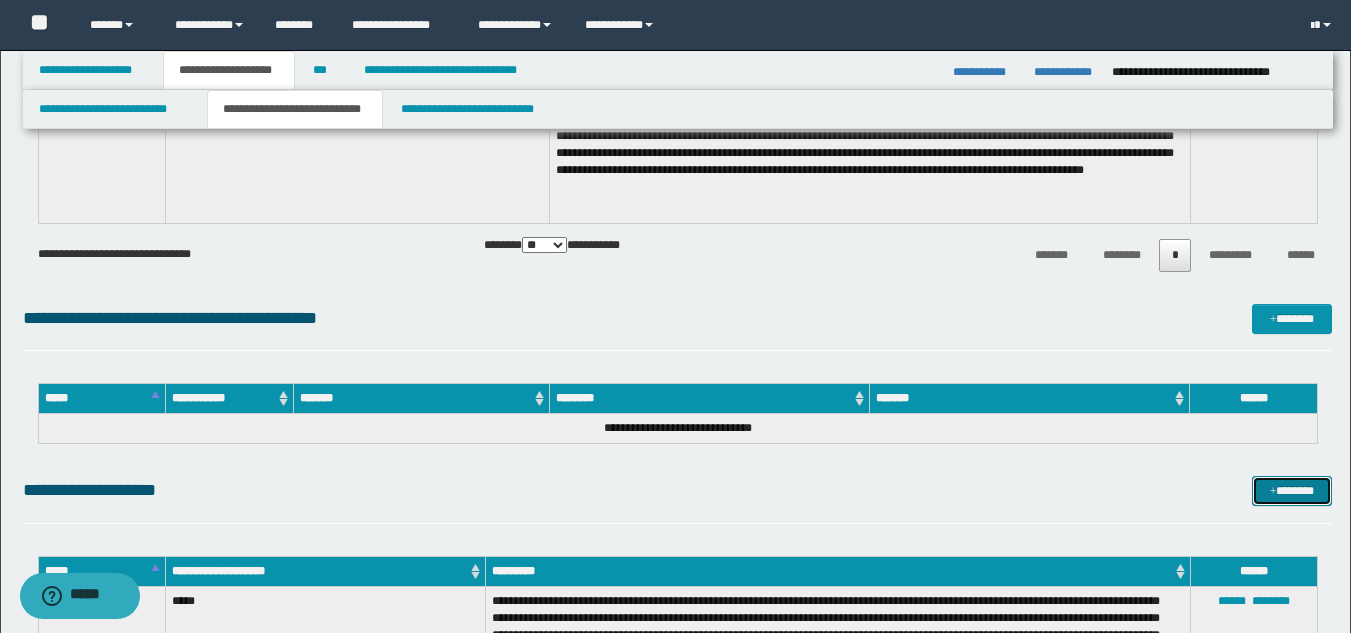 click at bounding box center [1273, 492] 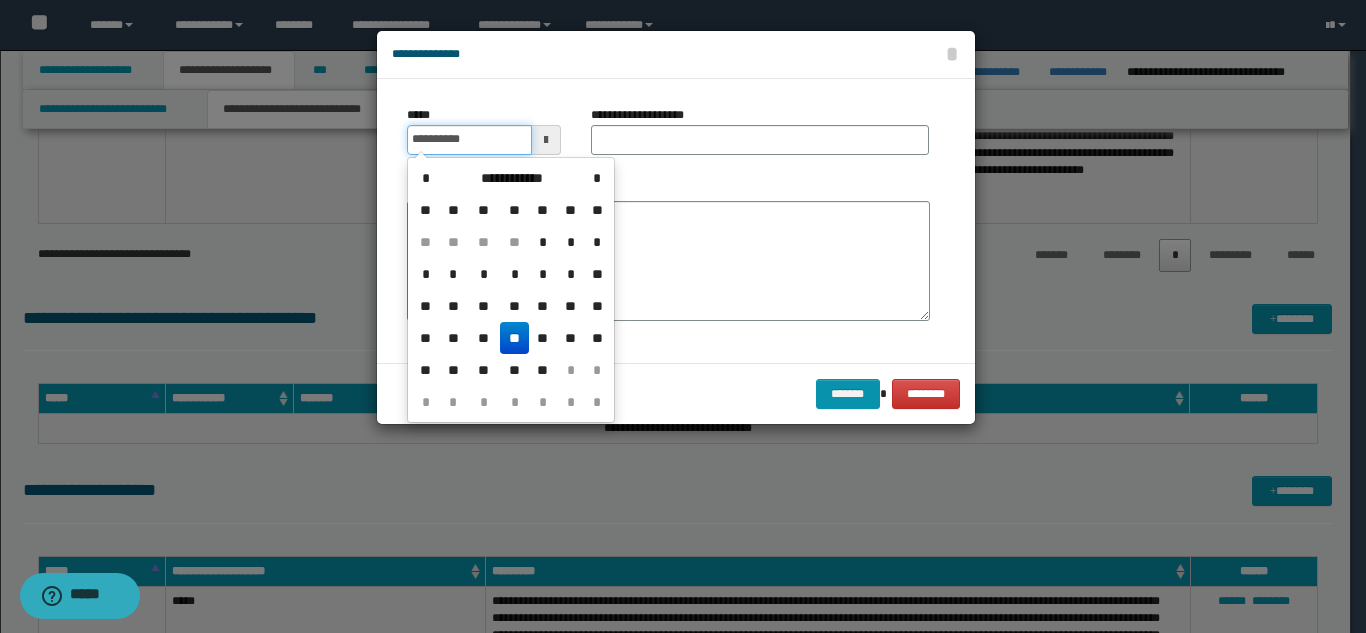 click on "**********" at bounding box center (469, 140) 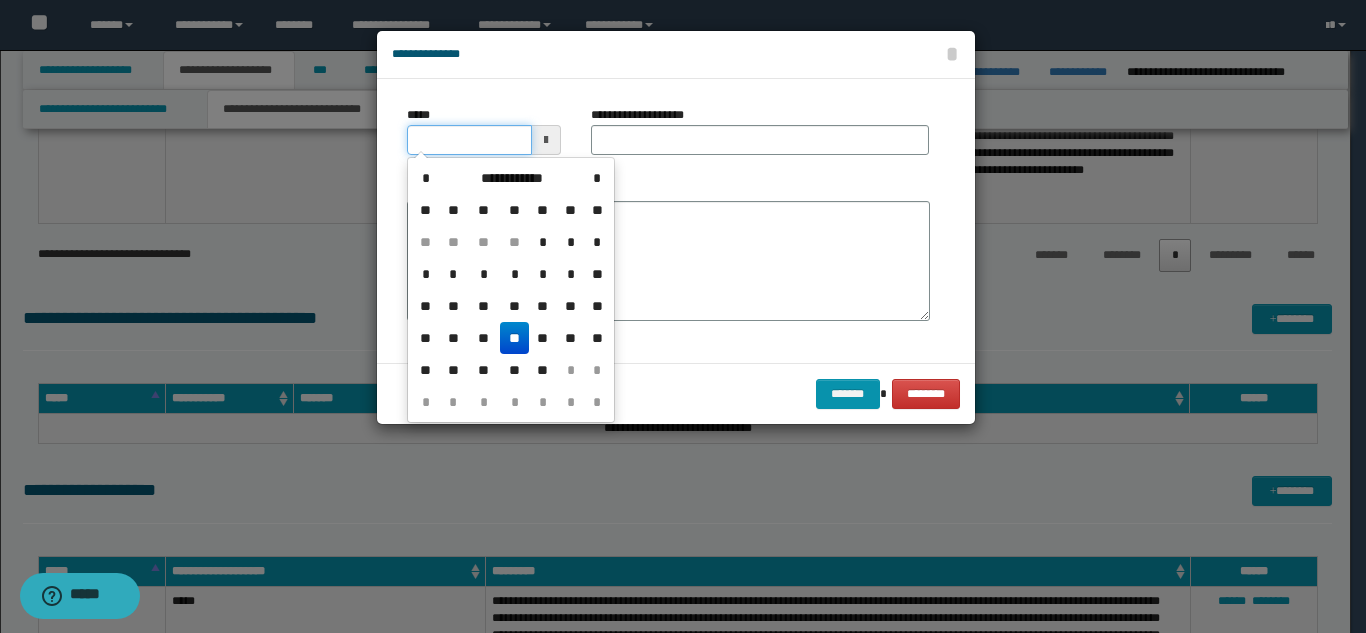 type on "**********" 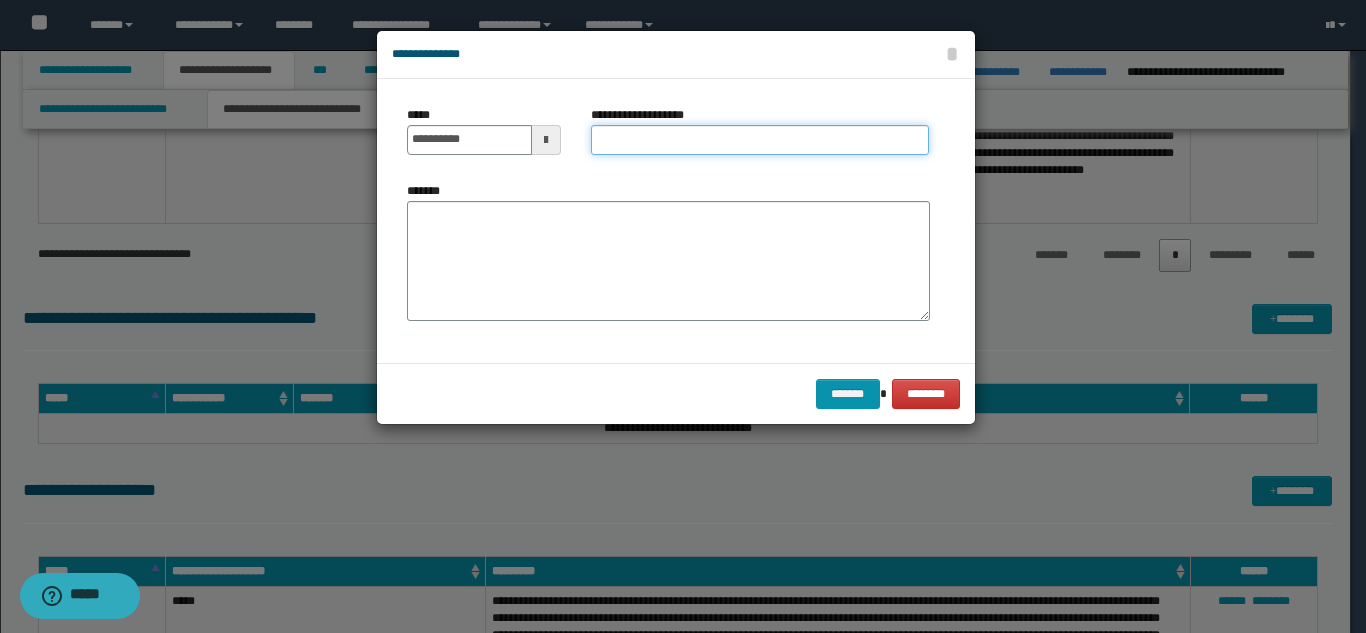 paste on "**********" 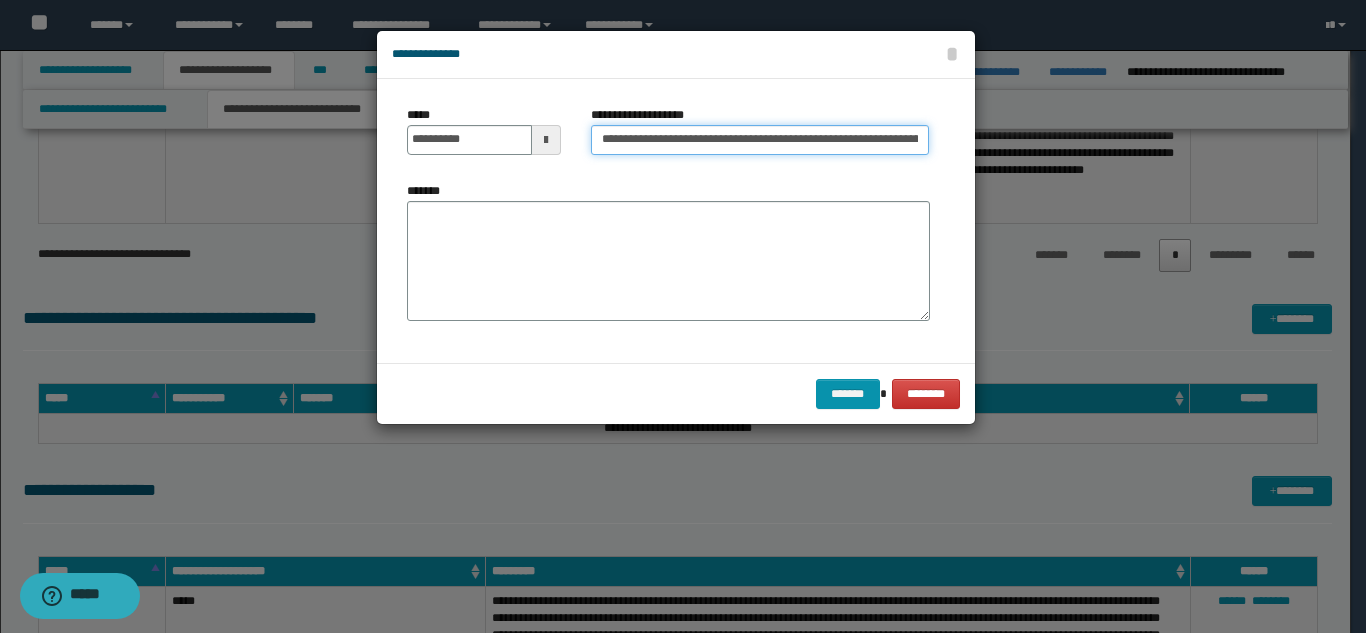scroll, scrollTop: 0, scrollLeft: 58, axis: horizontal 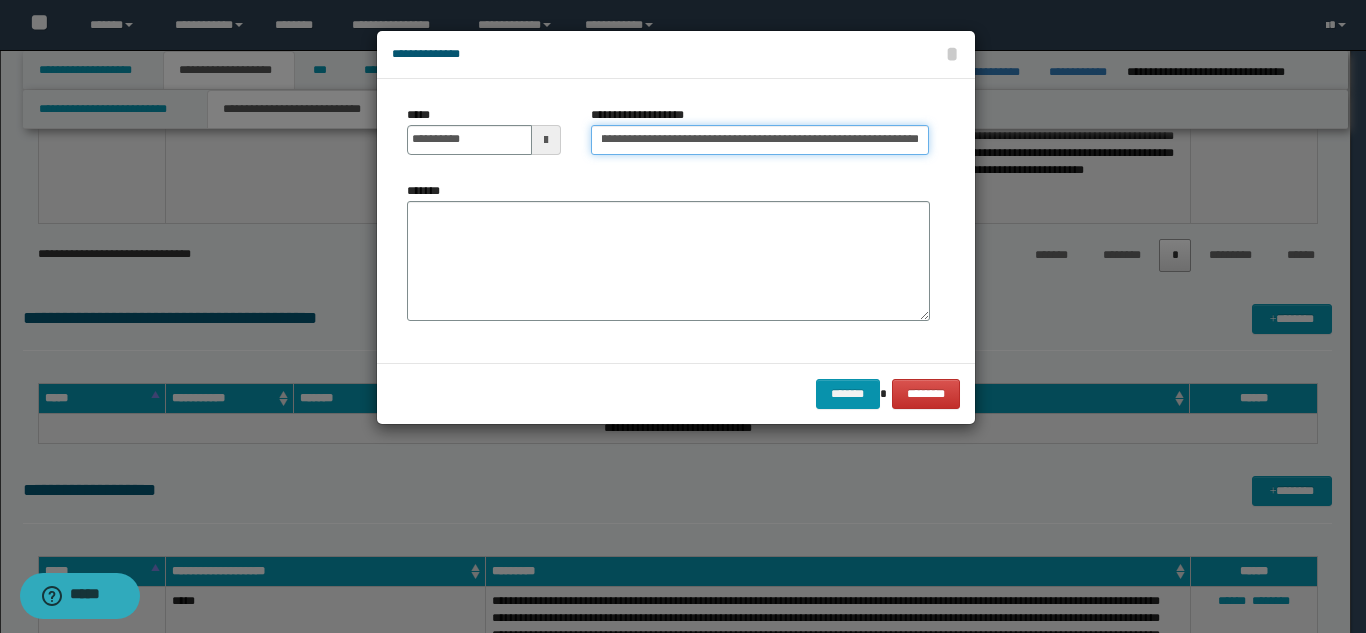 type on "**********" 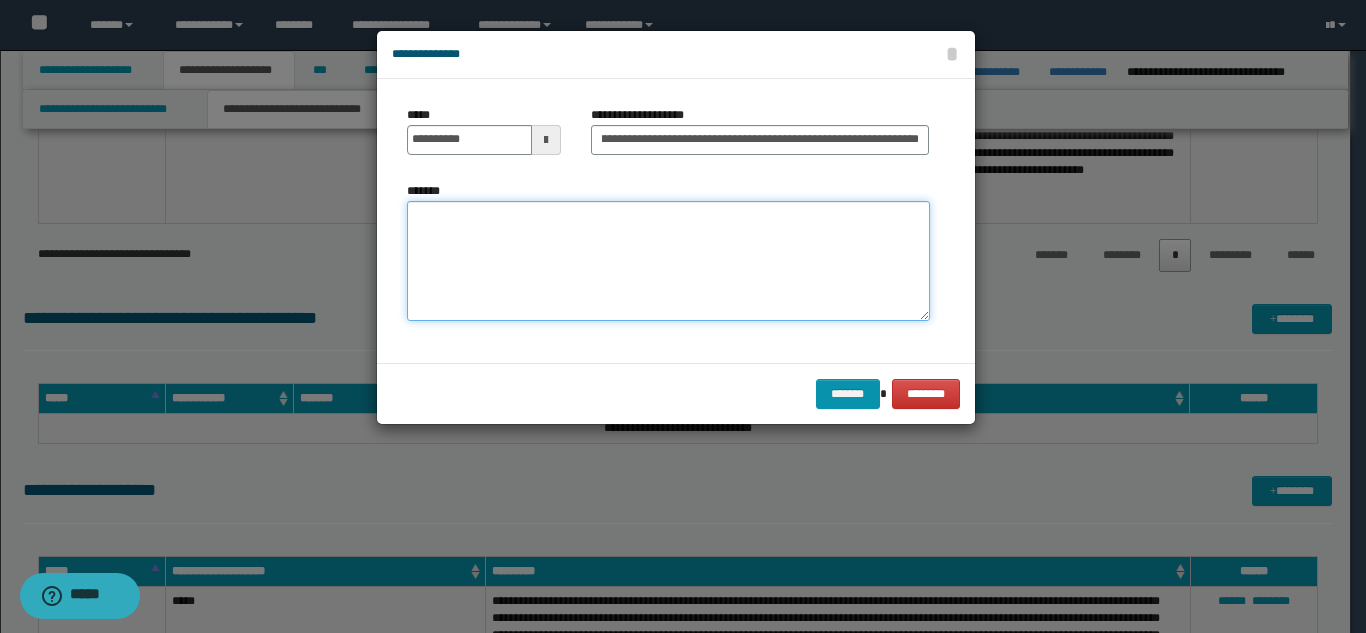 scroll, scrollTop: 0, scrollLeft: 0, axis: both 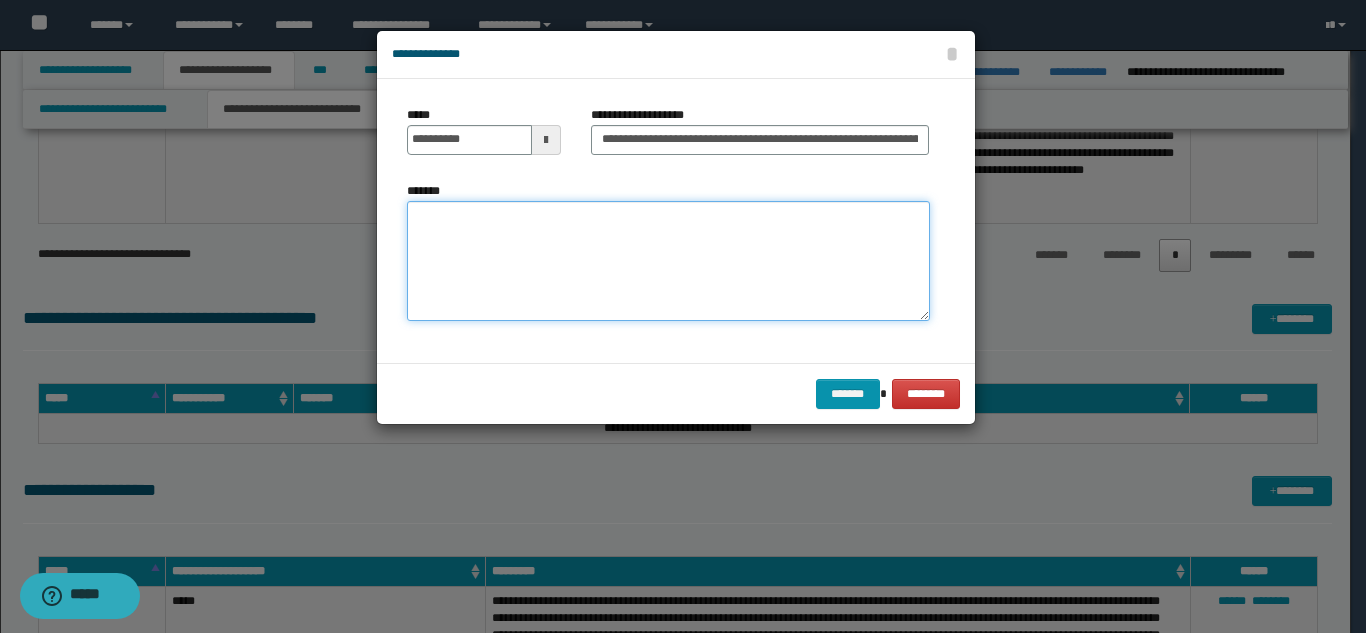 paste on "**********" 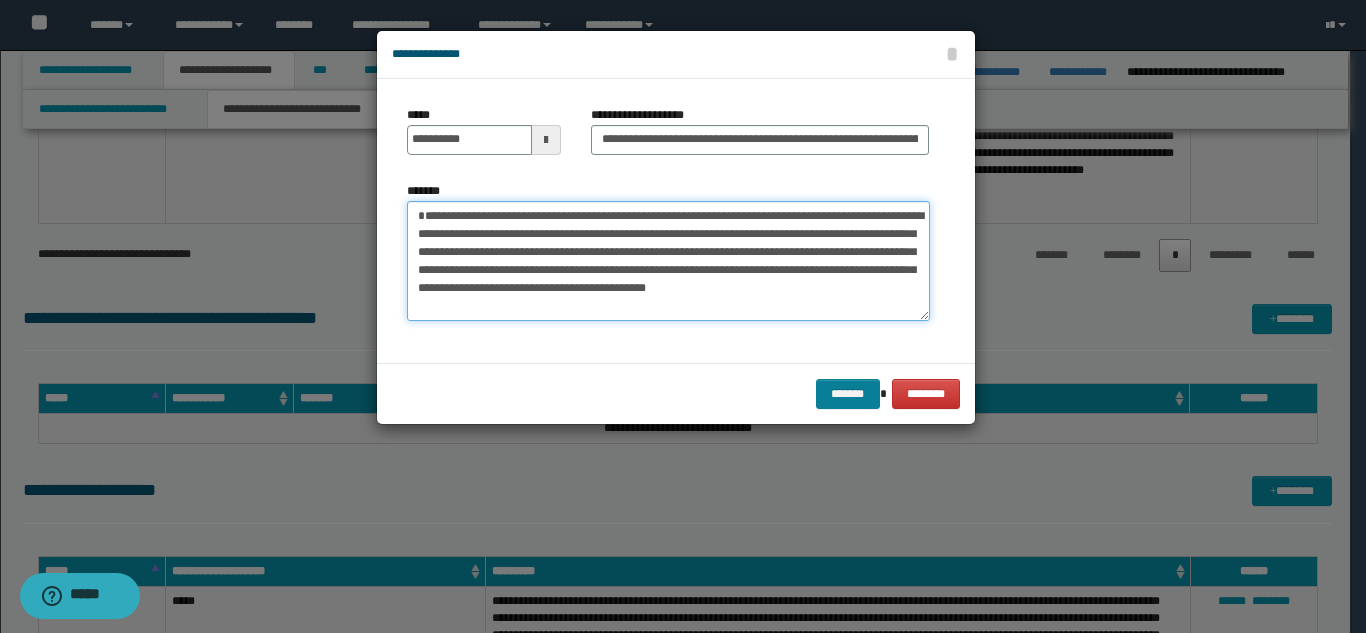 type on "**********" 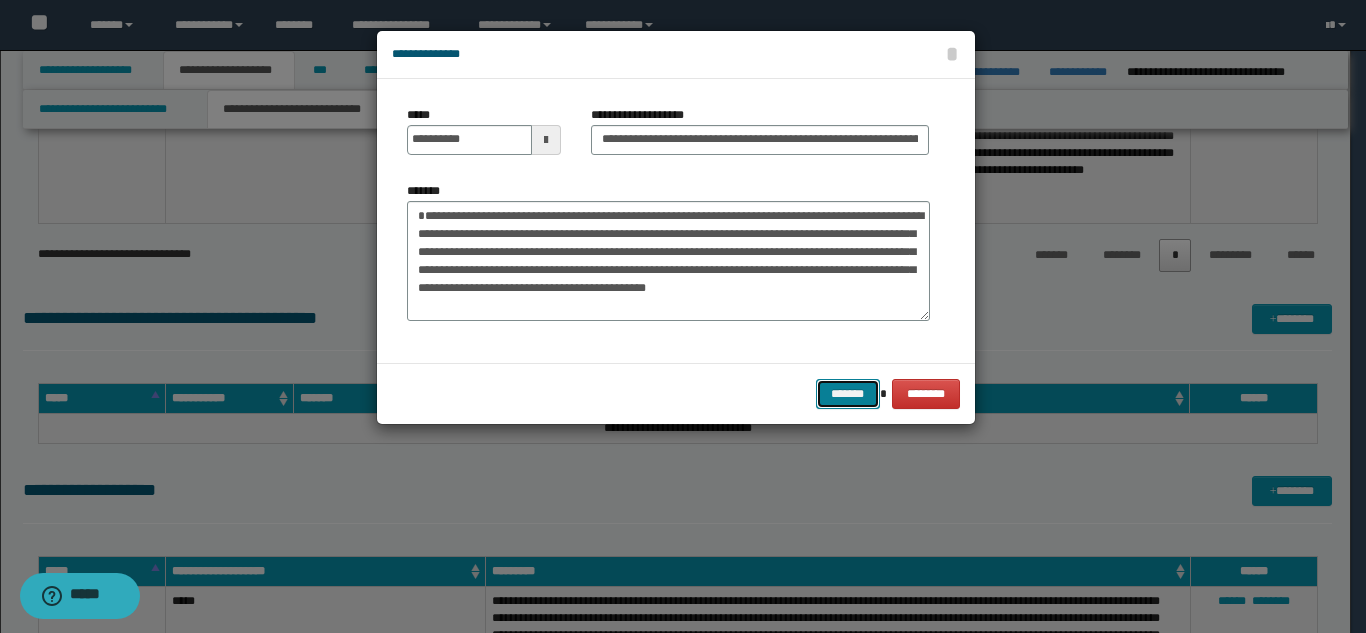 click on "*******" at bounding box center [848, 394] 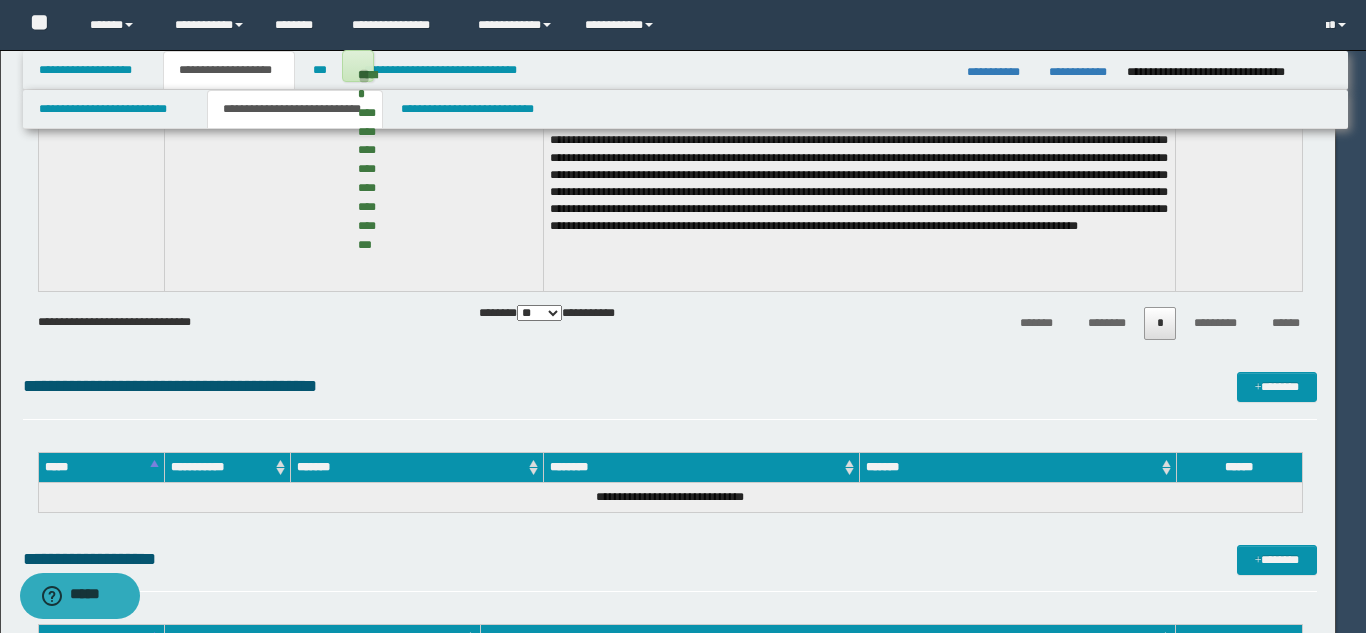type 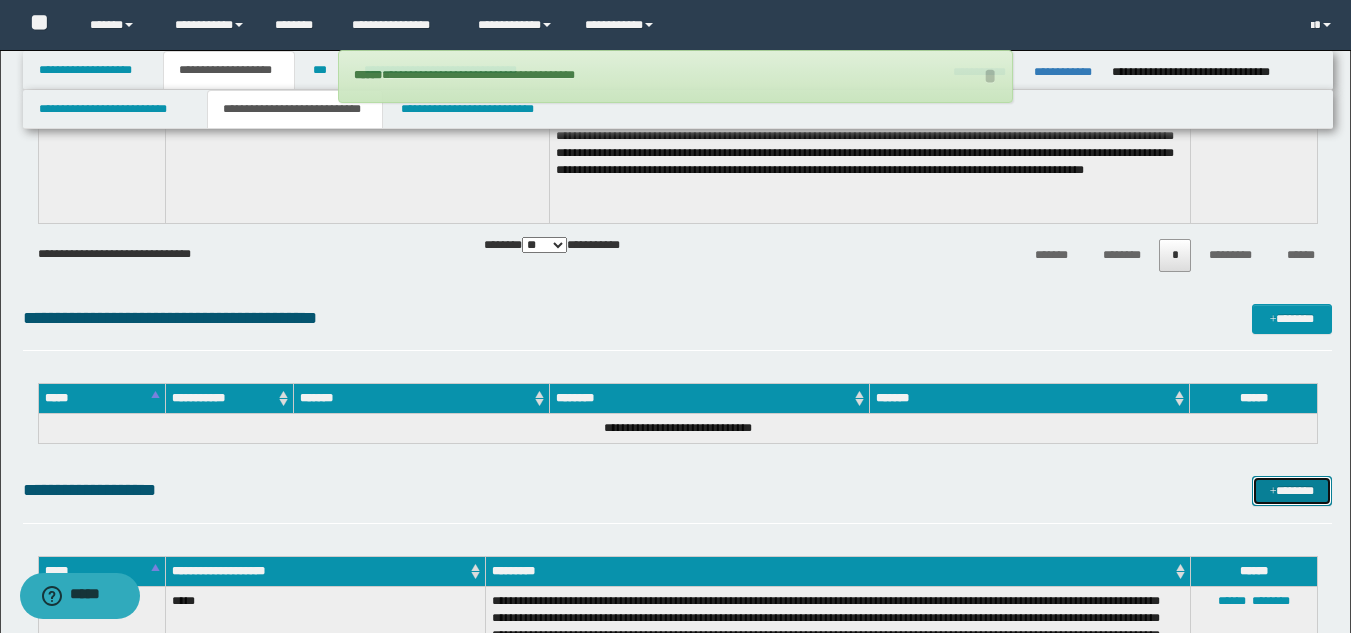 click at bounding box center (1273, 492) 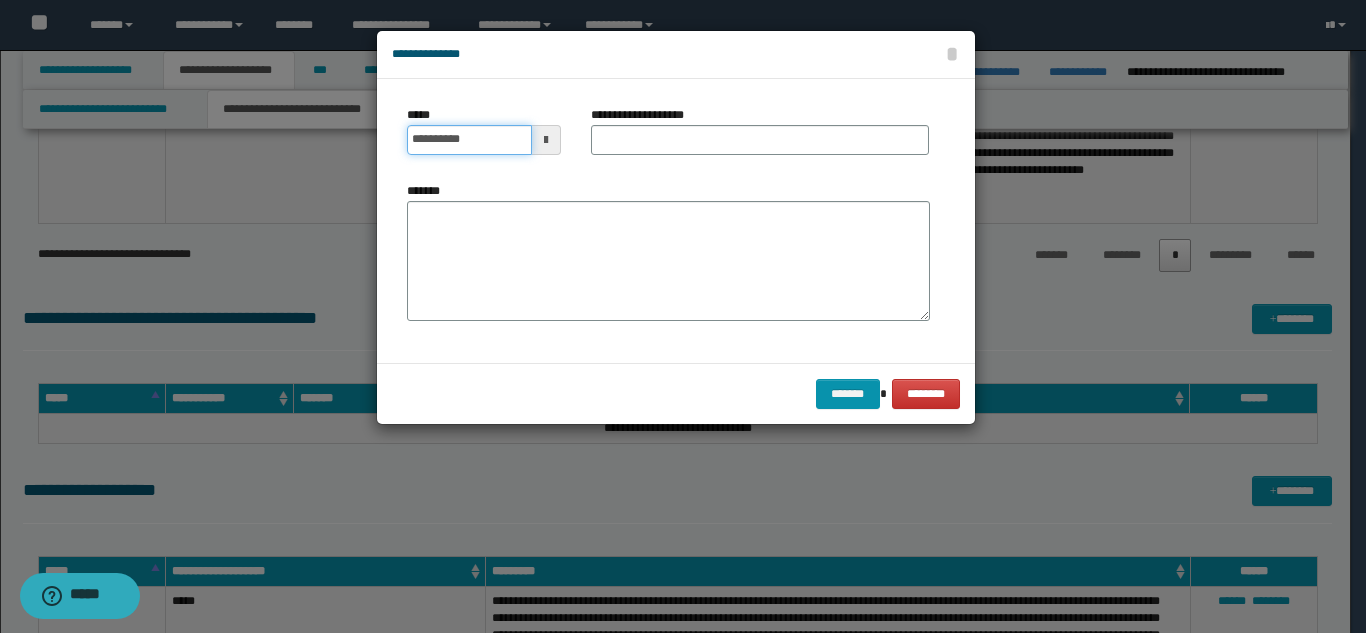 click on "**********" at bounding box center (469, 140) 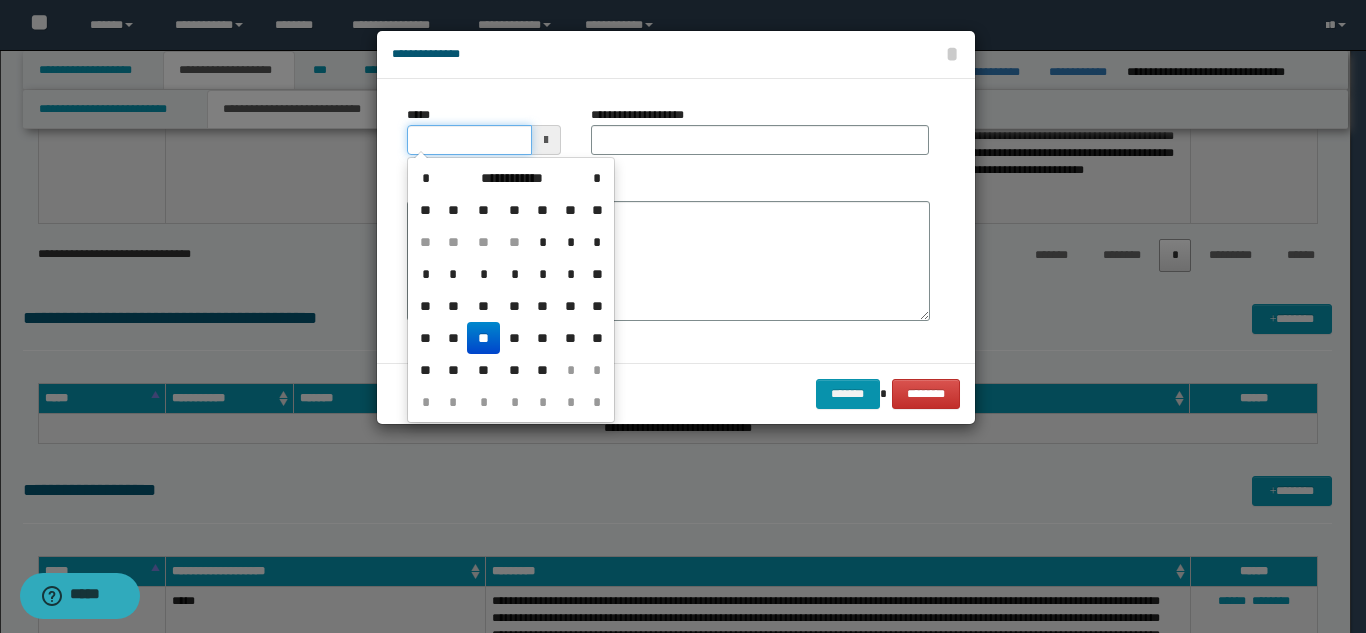 type on "**********" 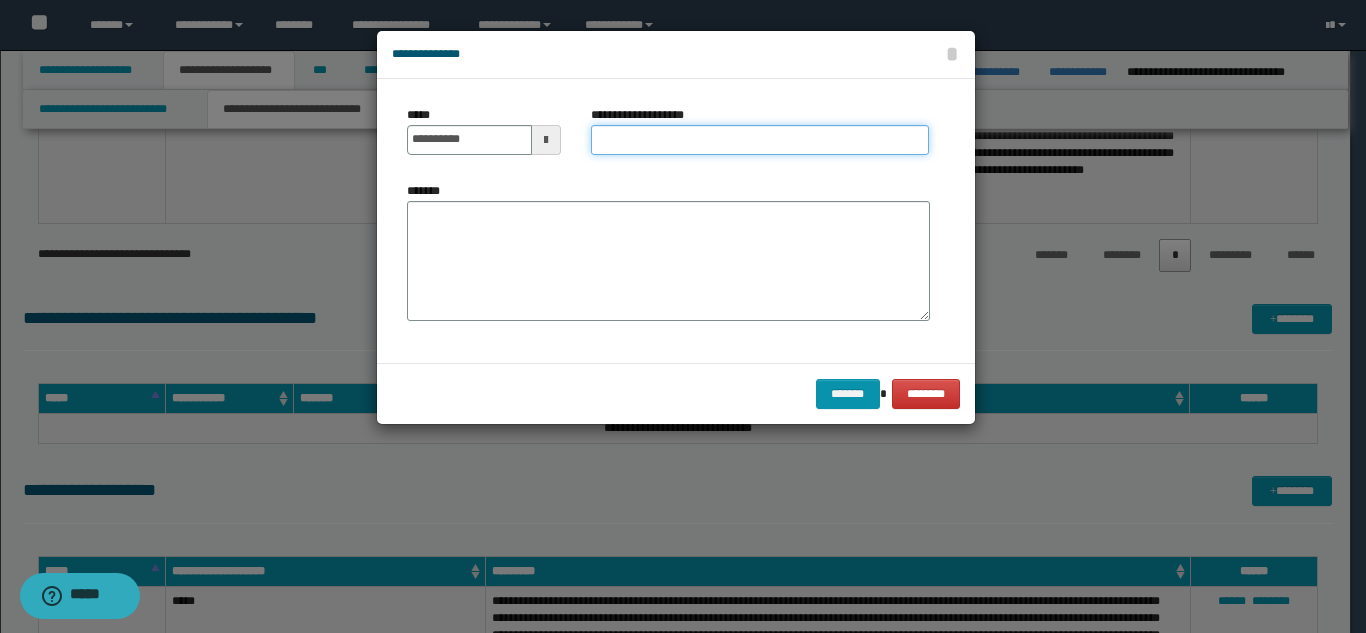paste on "**********" 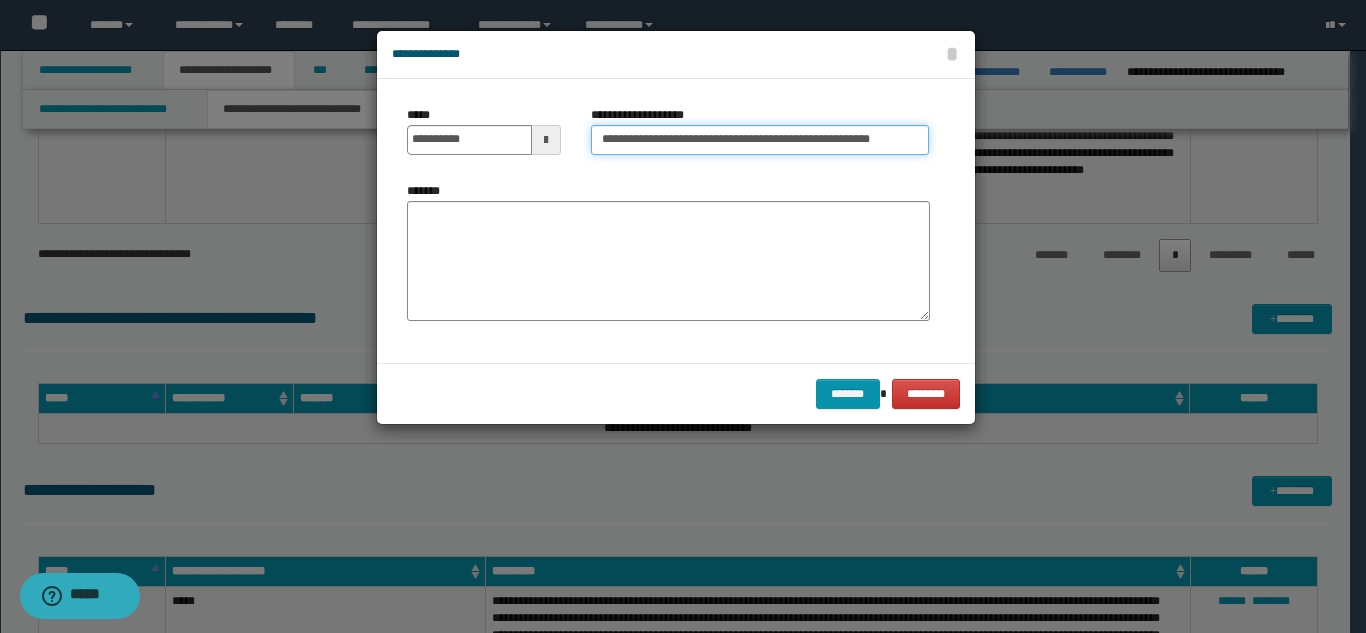 type on "**********" 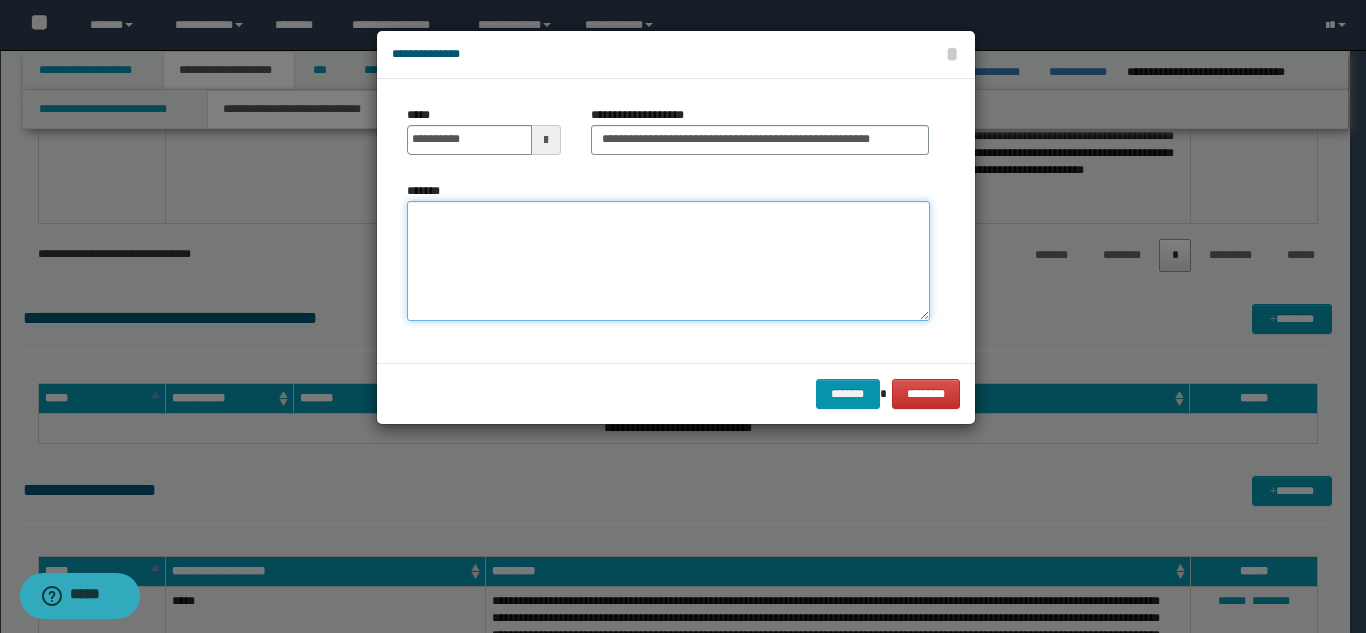 paste on "**********" 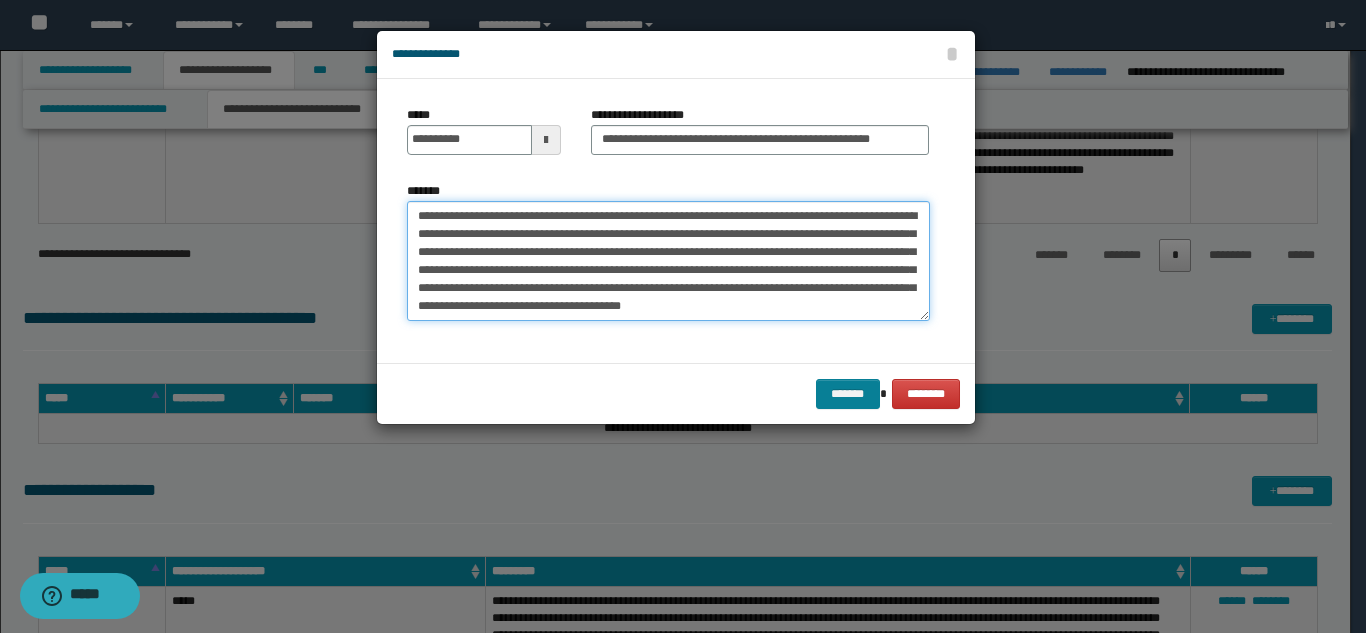 type on "**********" 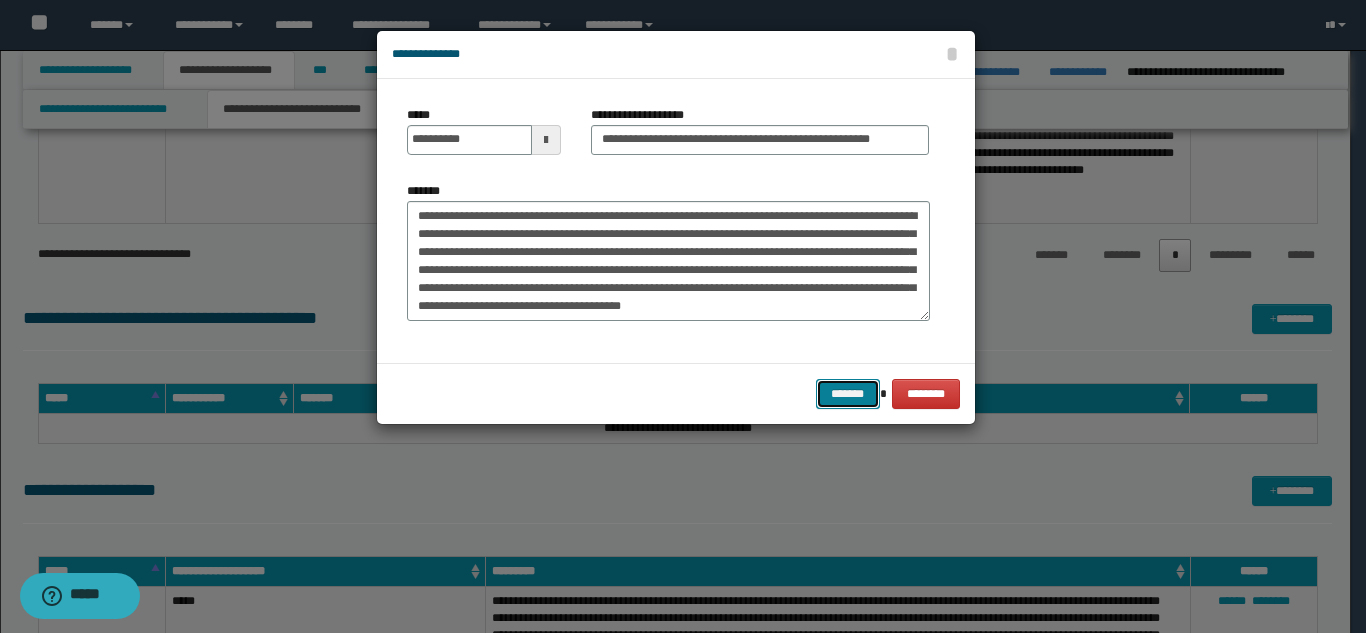 click on "*******" at bounding box center [848, 394] 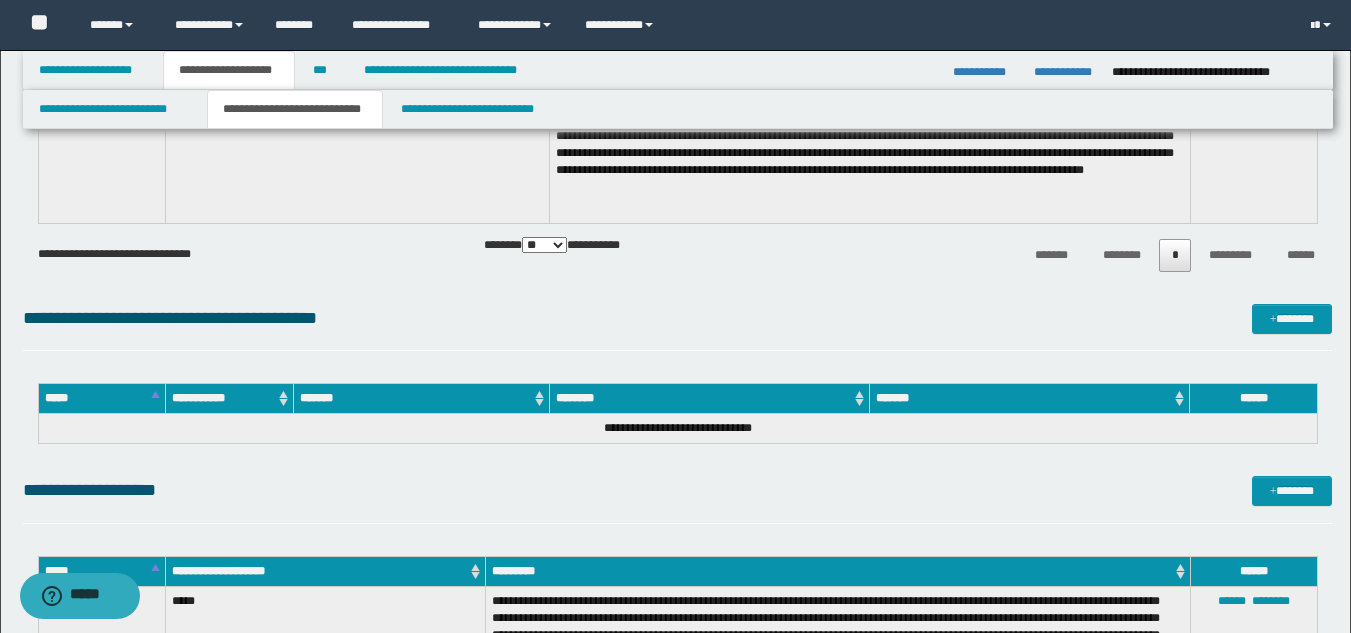click on "**********" at bounding box center (677, 499) 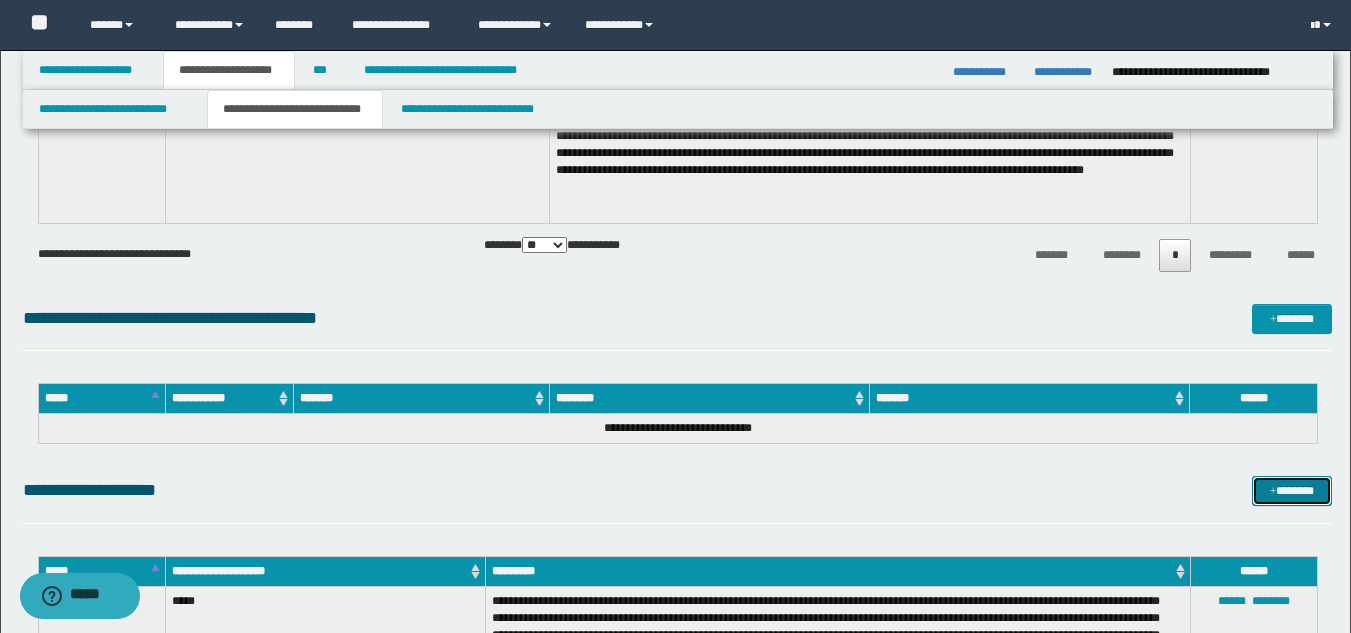 click on "*******" at bounding box center [1292, 491] 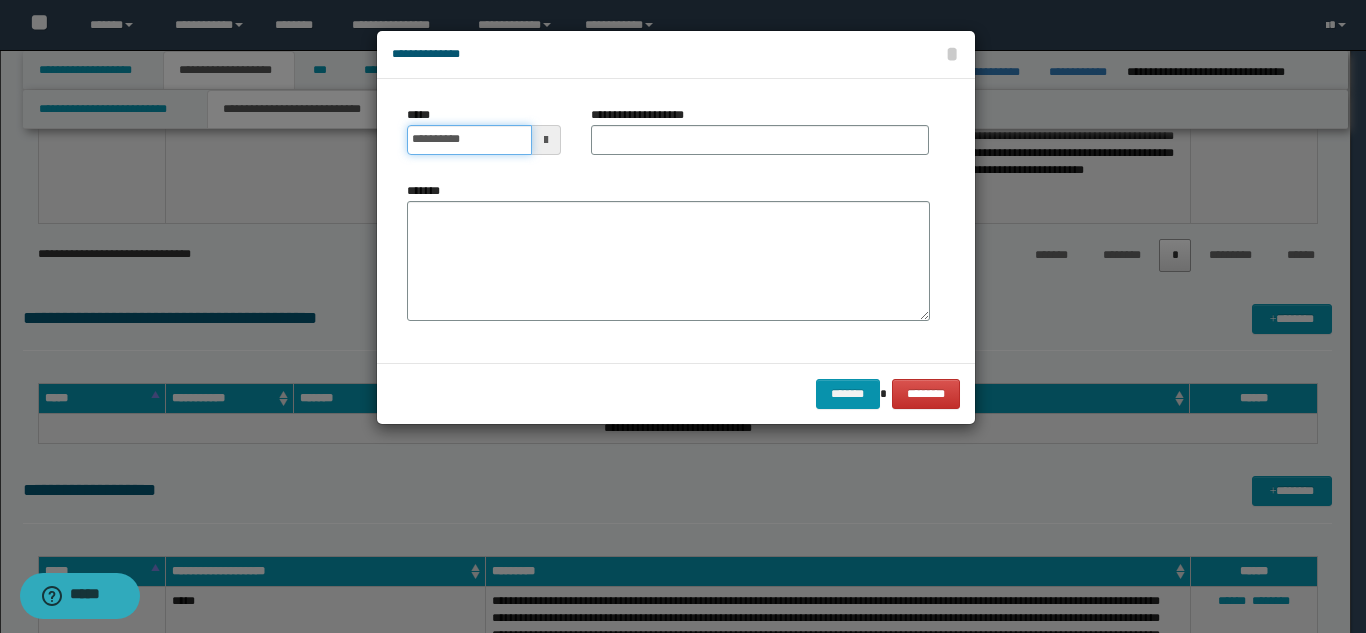 click on "**********" at bounding box center (469, 140) 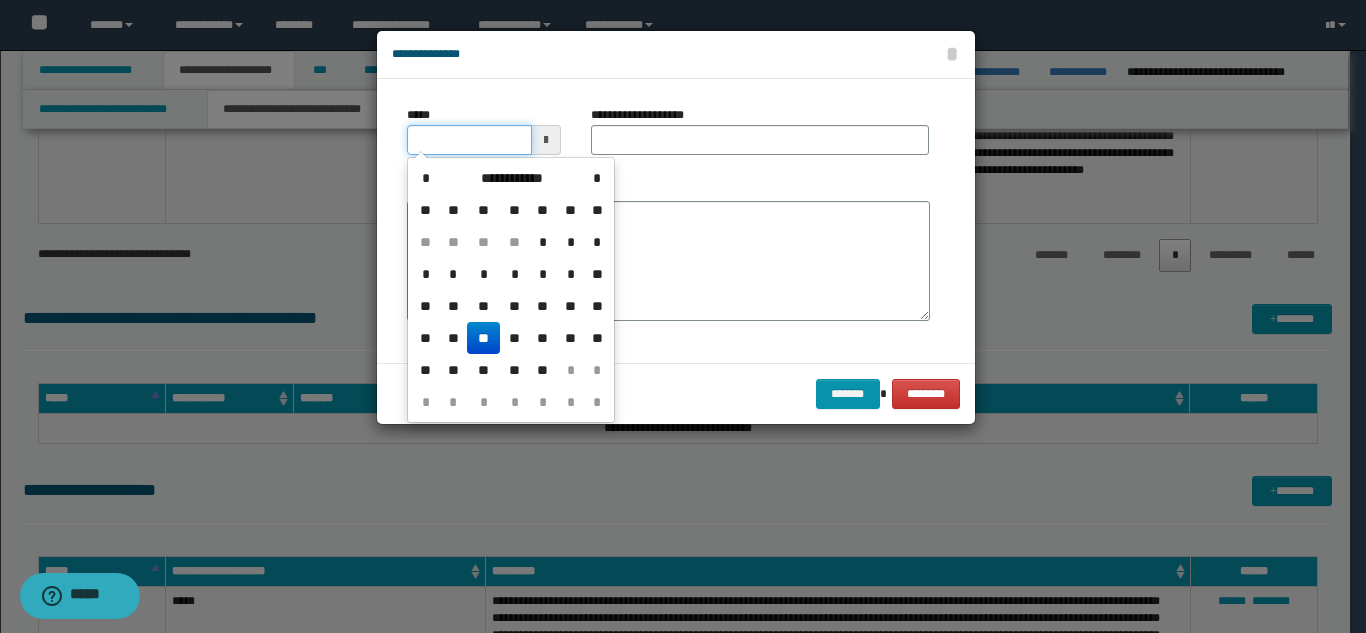 type on "**********" 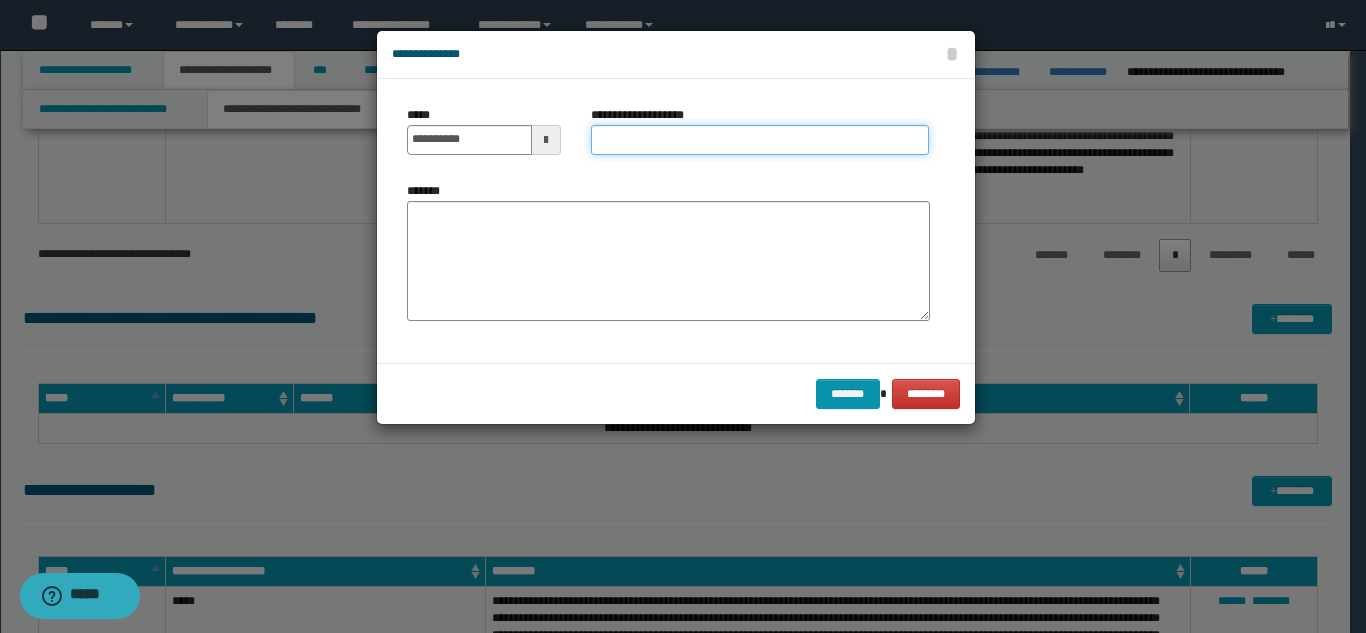 paste on "**********" 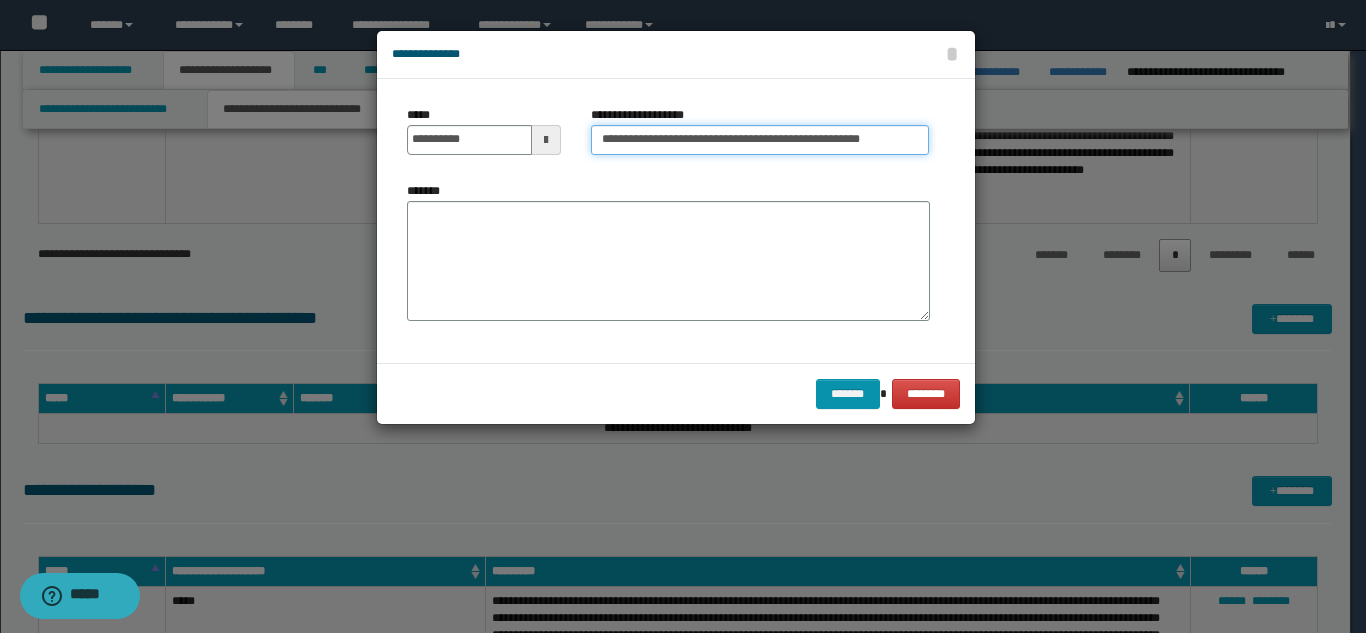 type on "**********" 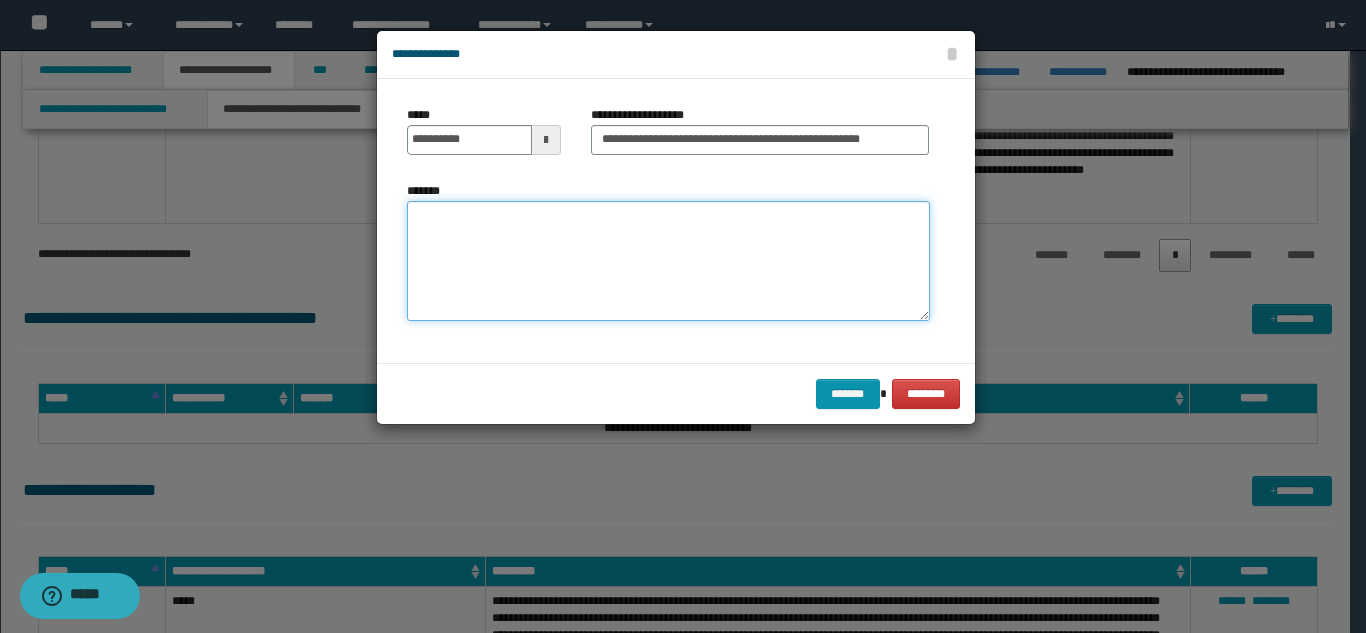 paste on "**********" 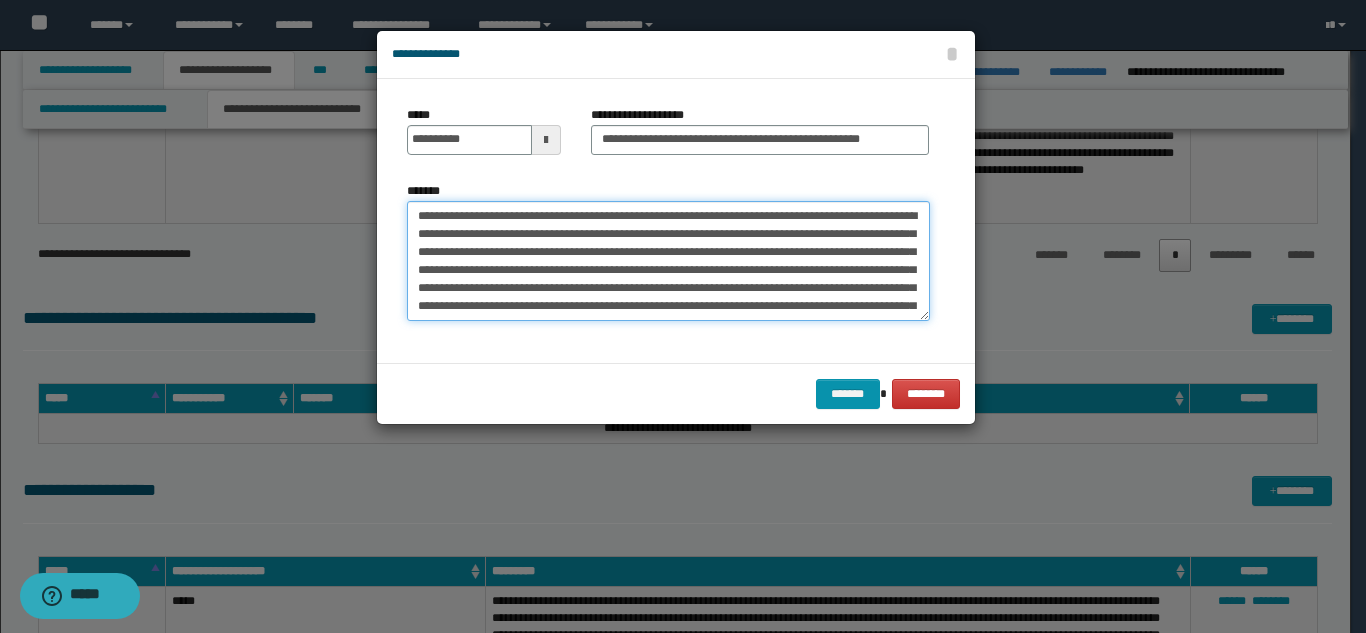 scroll, scrollTop: 84, scrollLeft: 0, axis: vertical 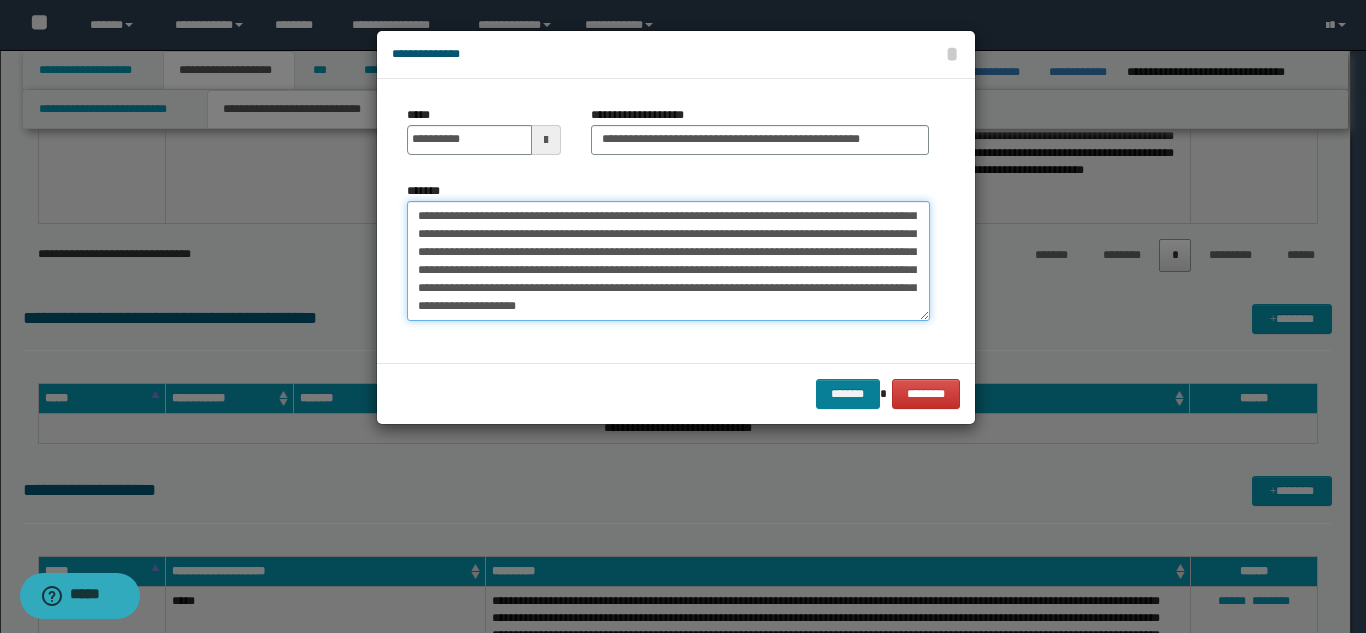 type on "**********" 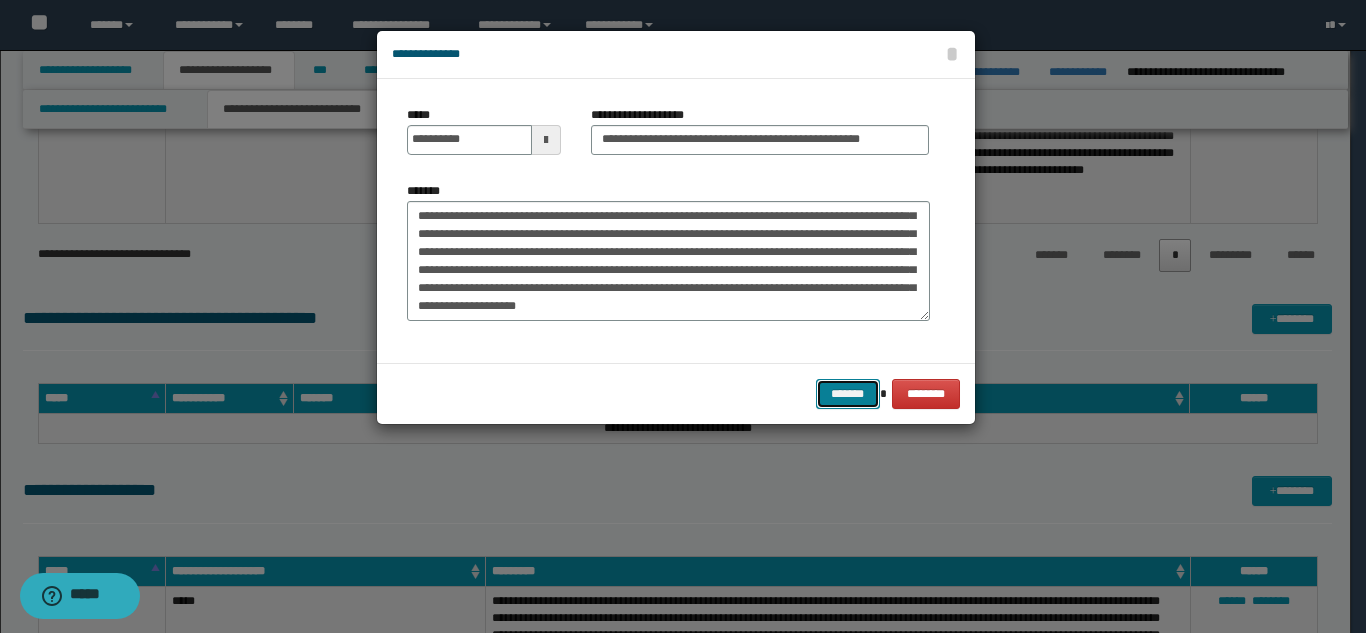 click on "*******" at bounding box center [848, 394] 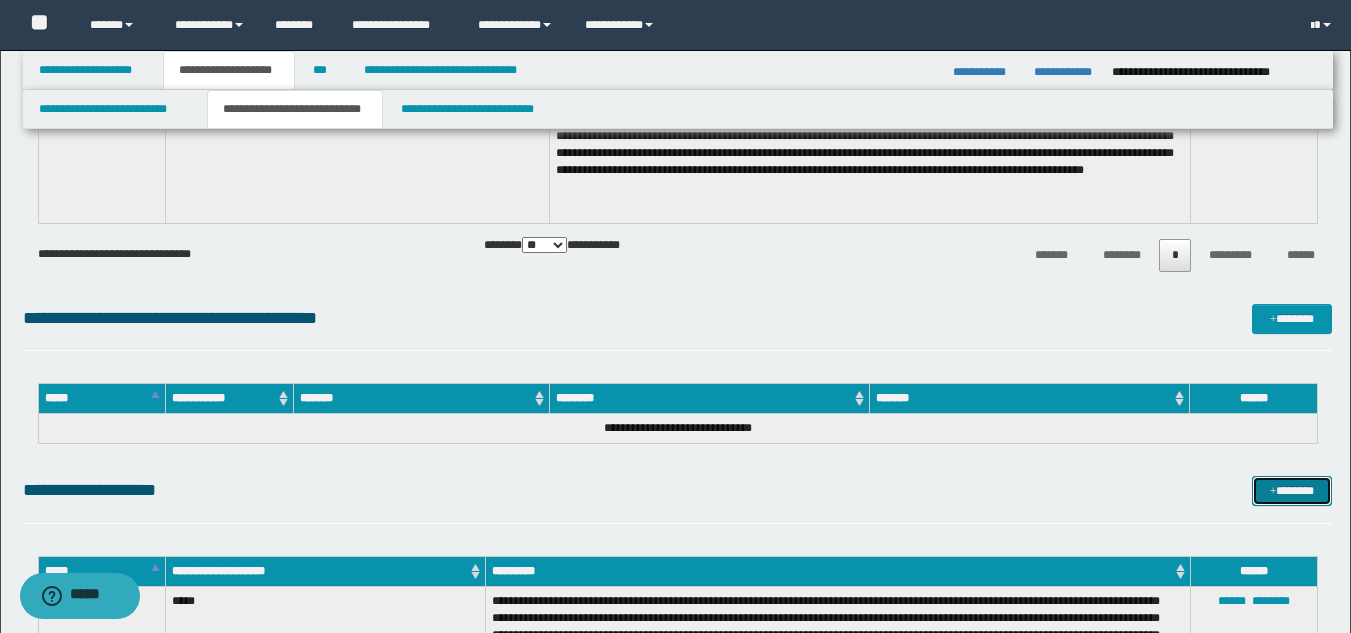 click on "*******" at bounding box center [1292, 491] 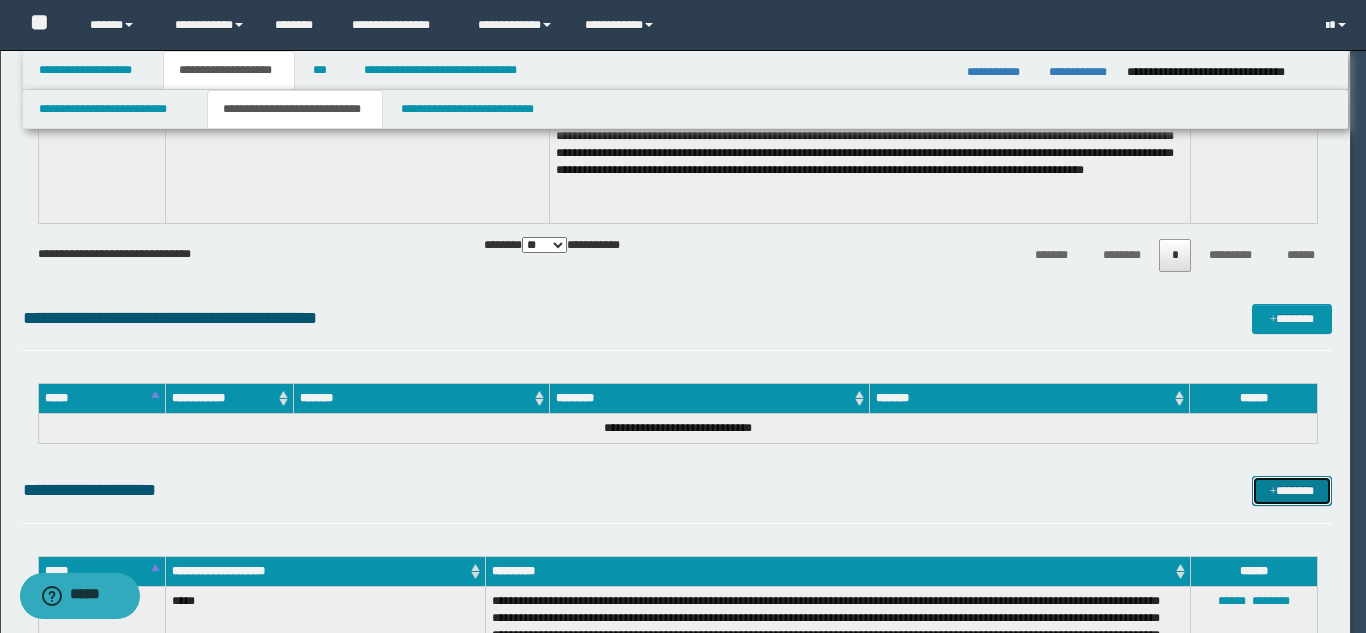 scroll, scrollTop: 0, scrollLeft: 0, axis: both 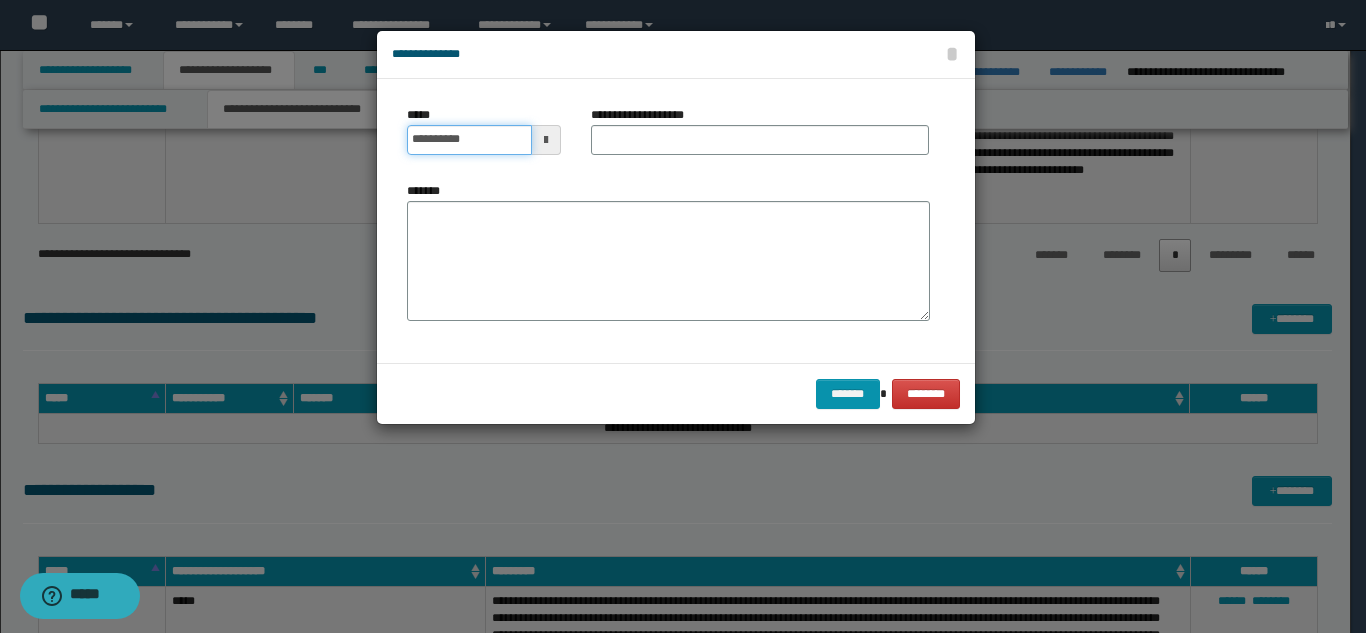 click on "**********" at bounding box center [469, 140] 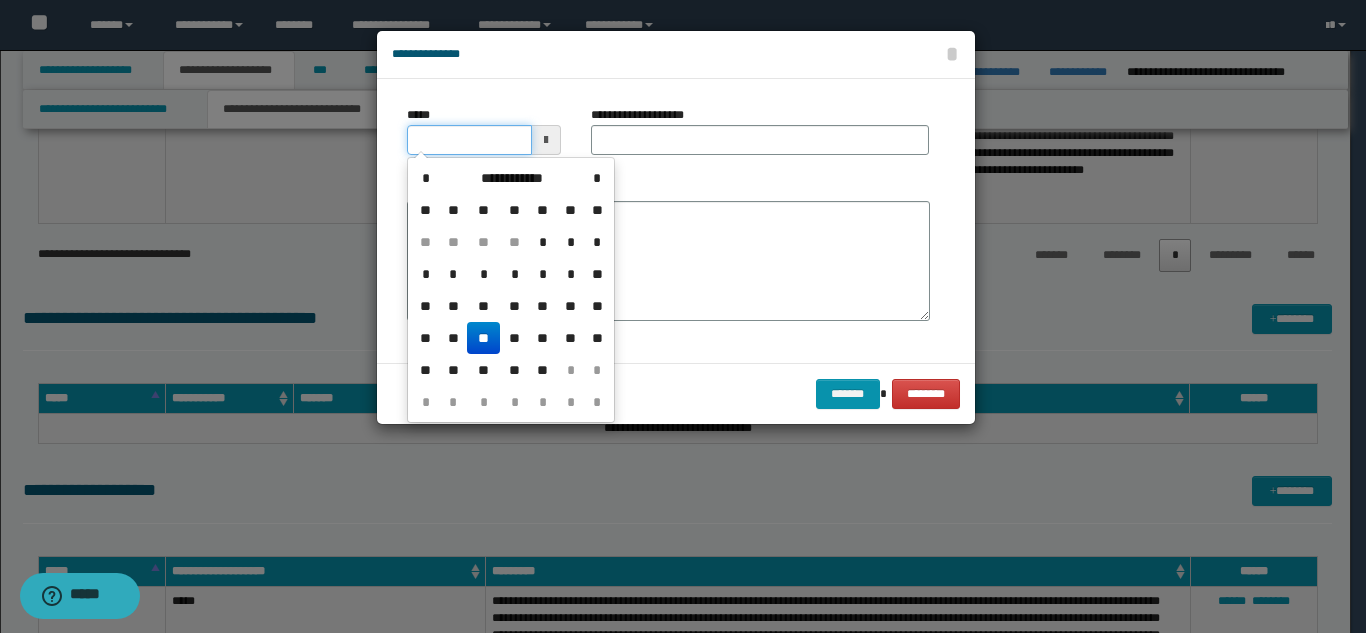 type on "**********" 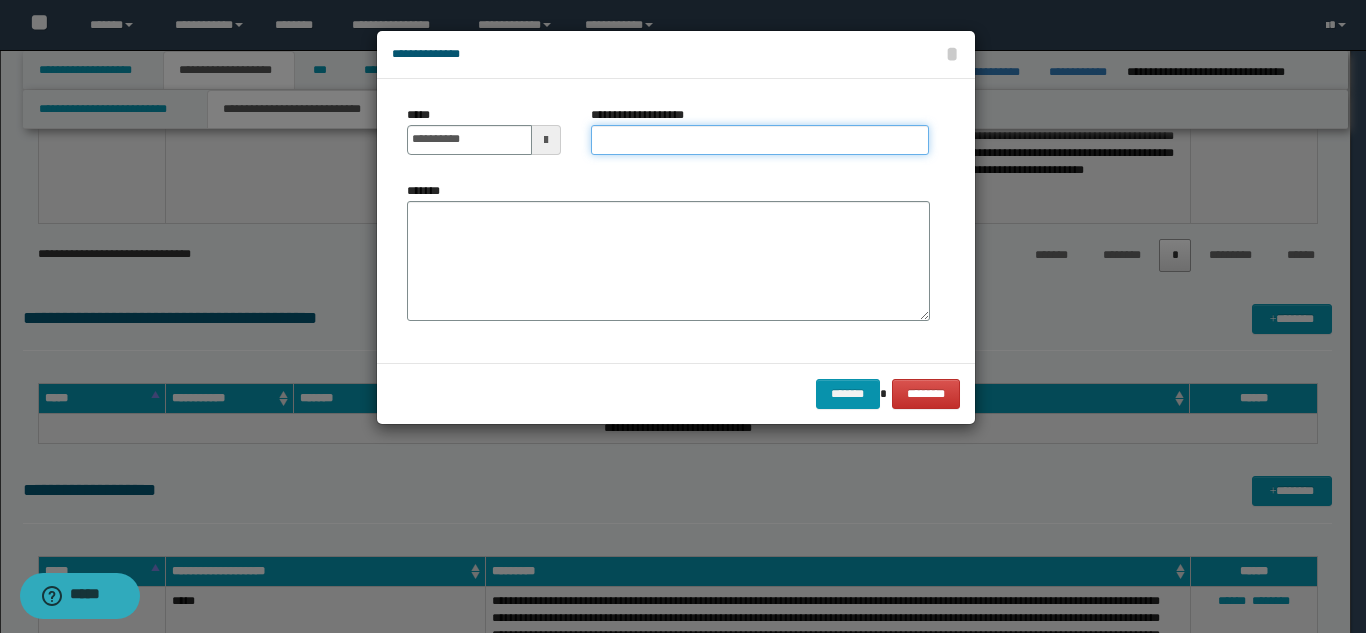 paste on "**********" 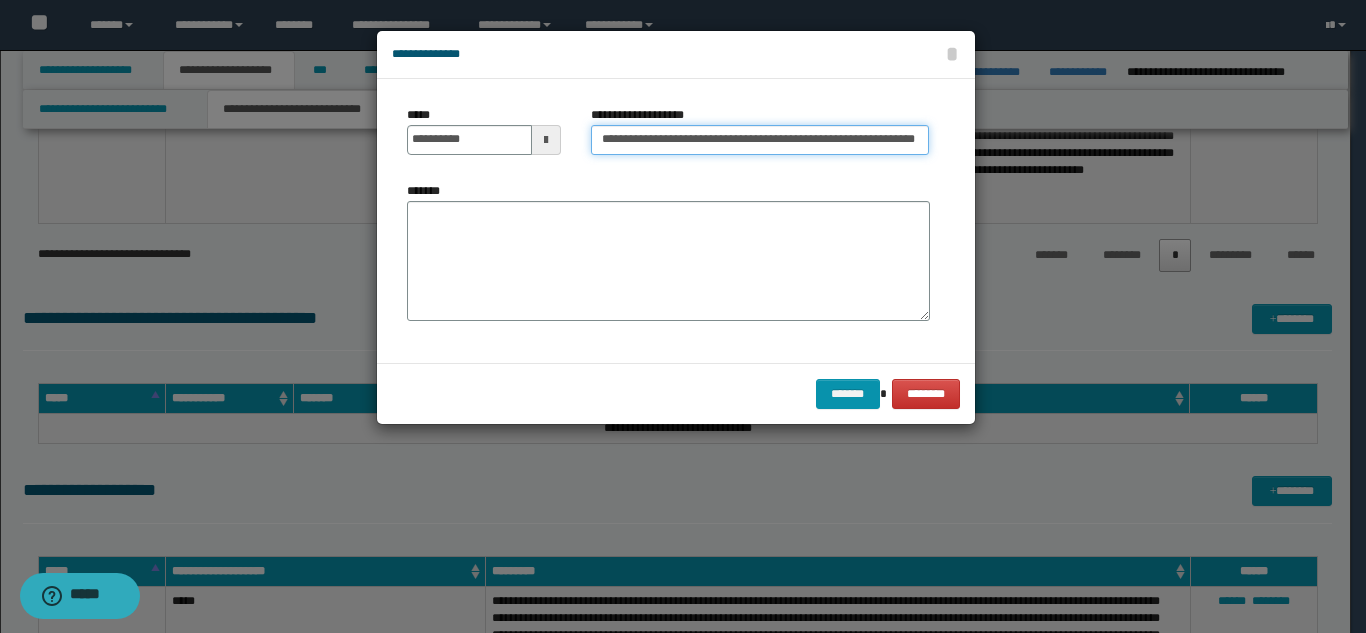 click on "**********" at bounding box center (760, 140) 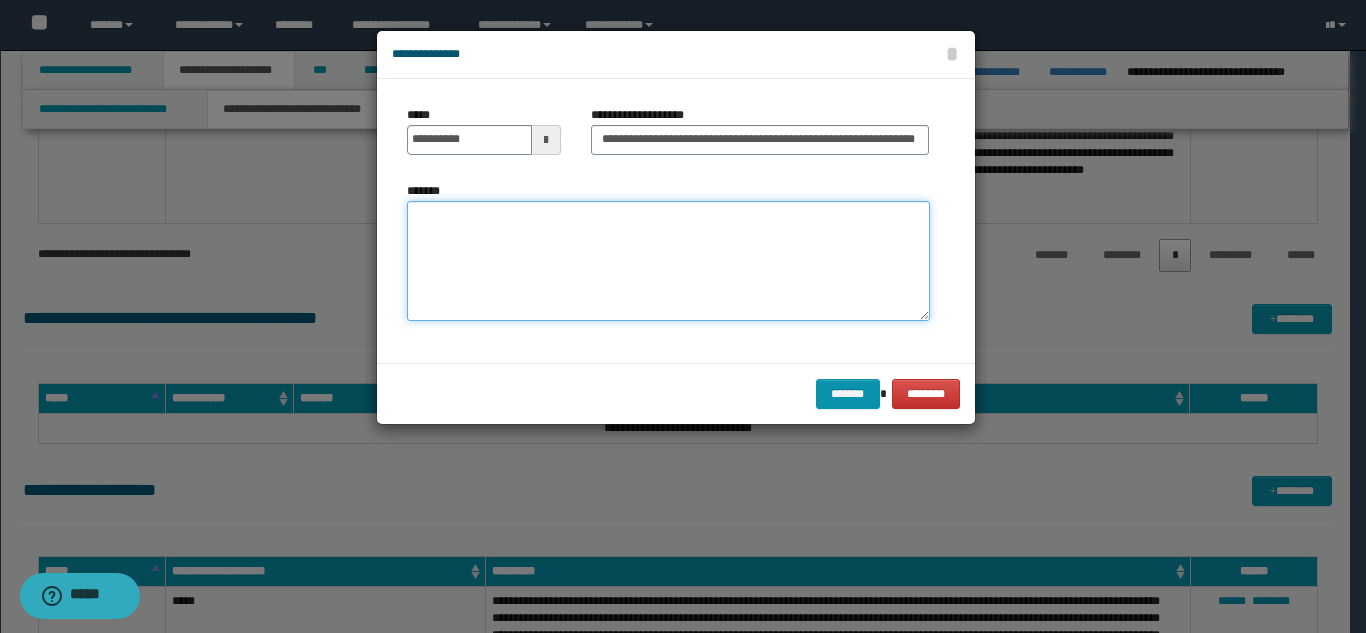 scroll, scrollTop: 0, scrollLeft: 0, axis: both 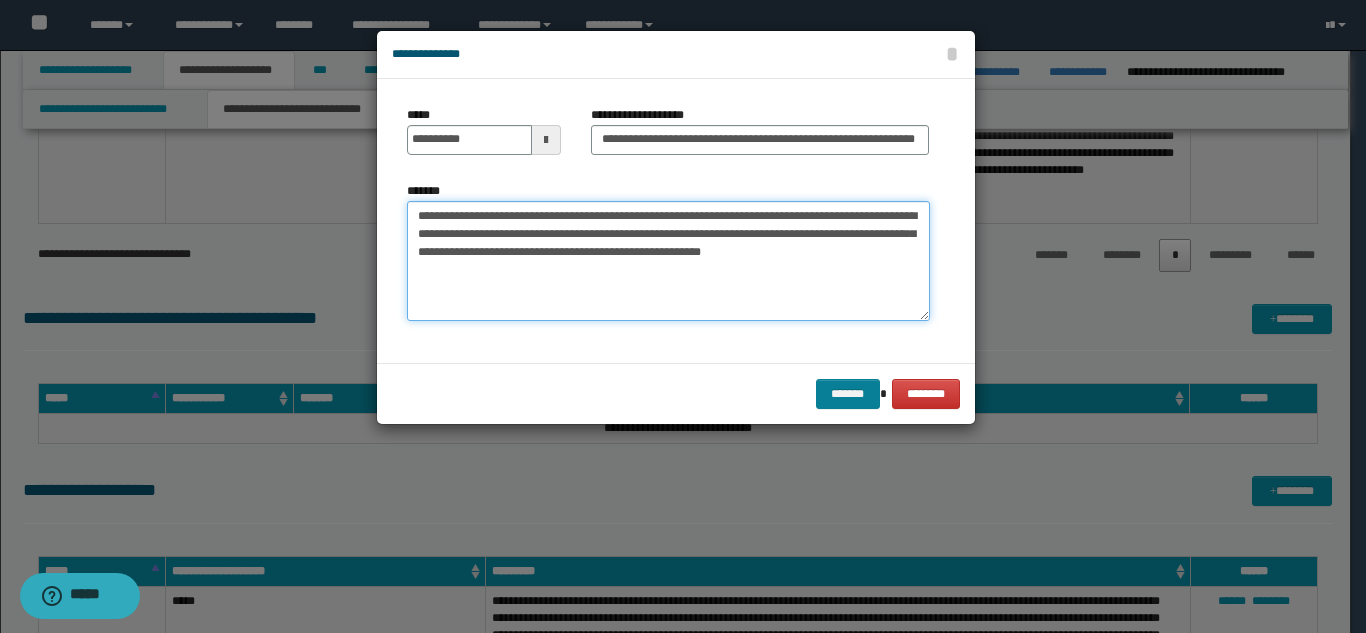 type on "**********" 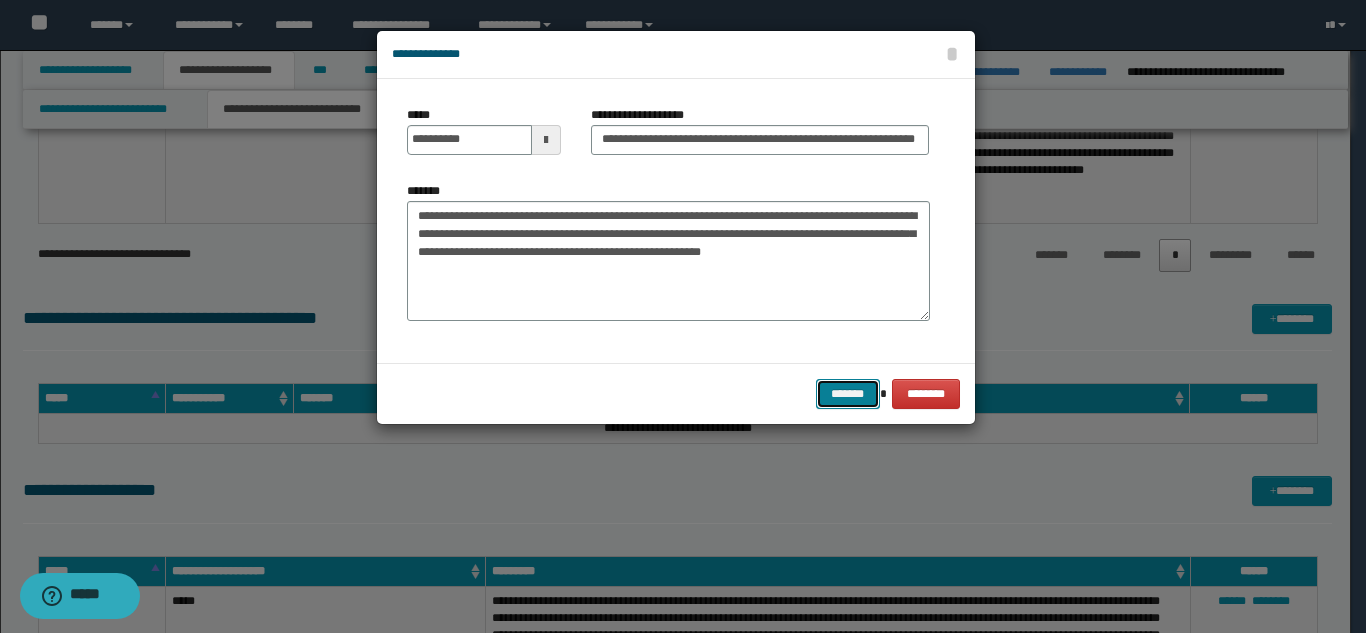 click on "*******" at bounding box center [848, 394] 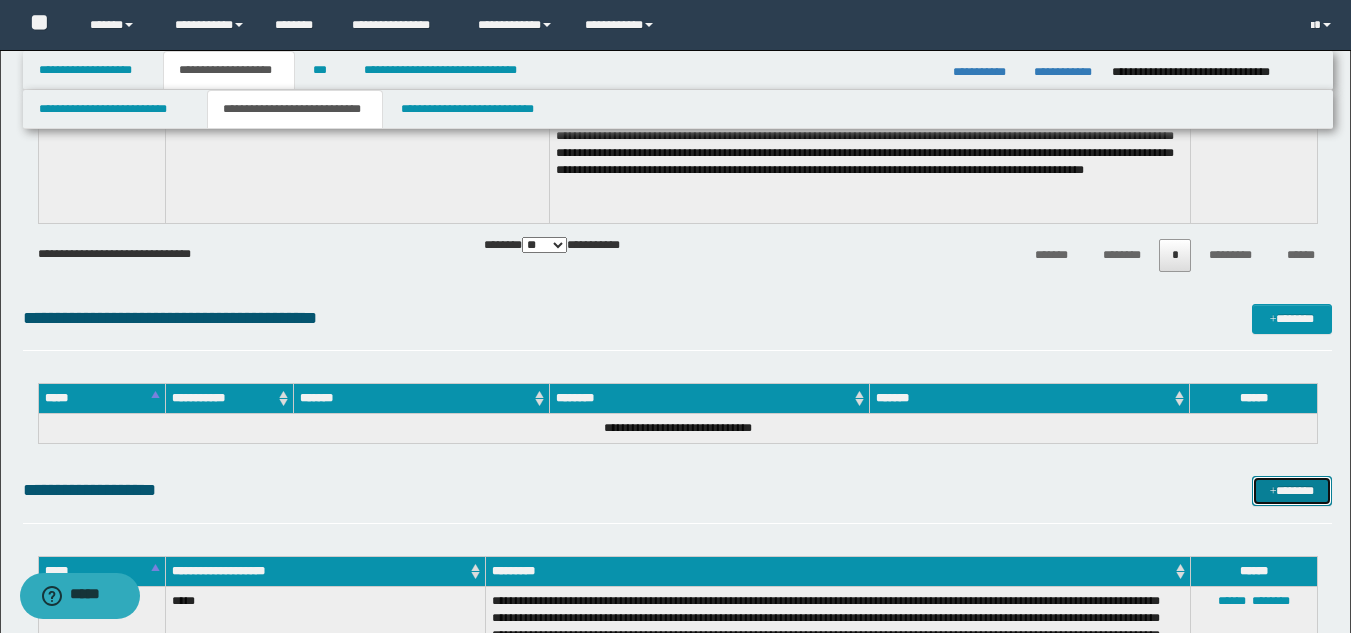click on "*******" at bounding box center (1292, 491) 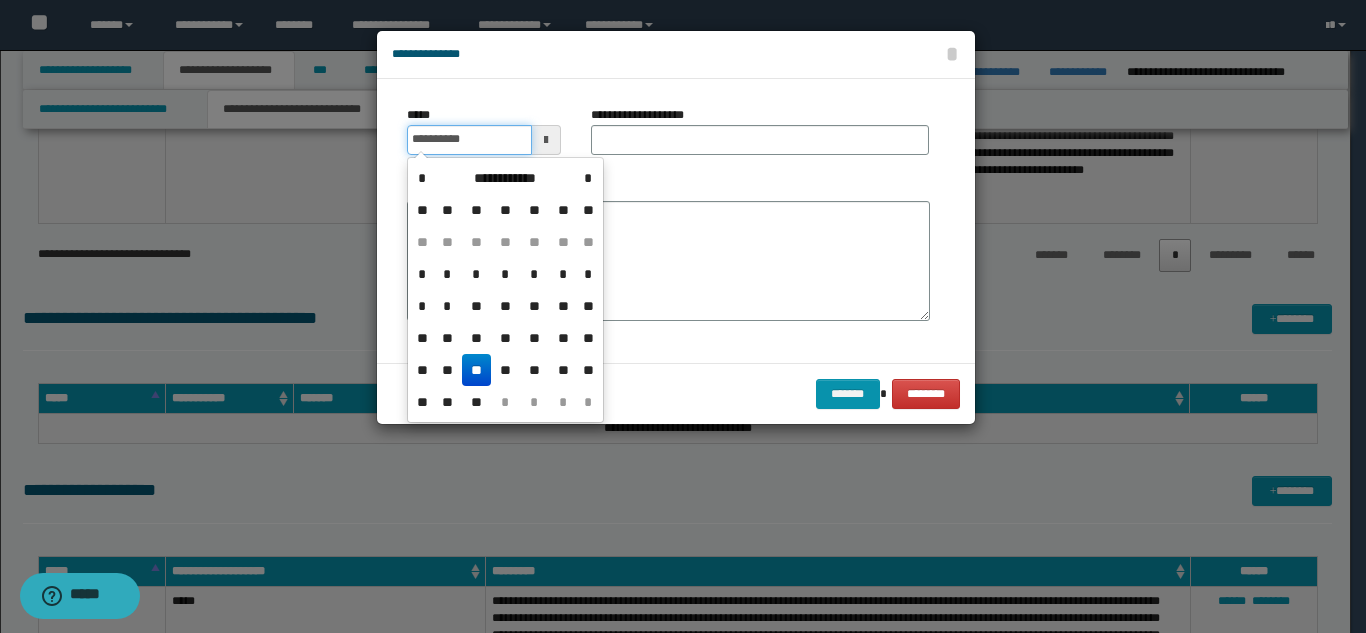 click on "**********" at bounding box center (469, 140) 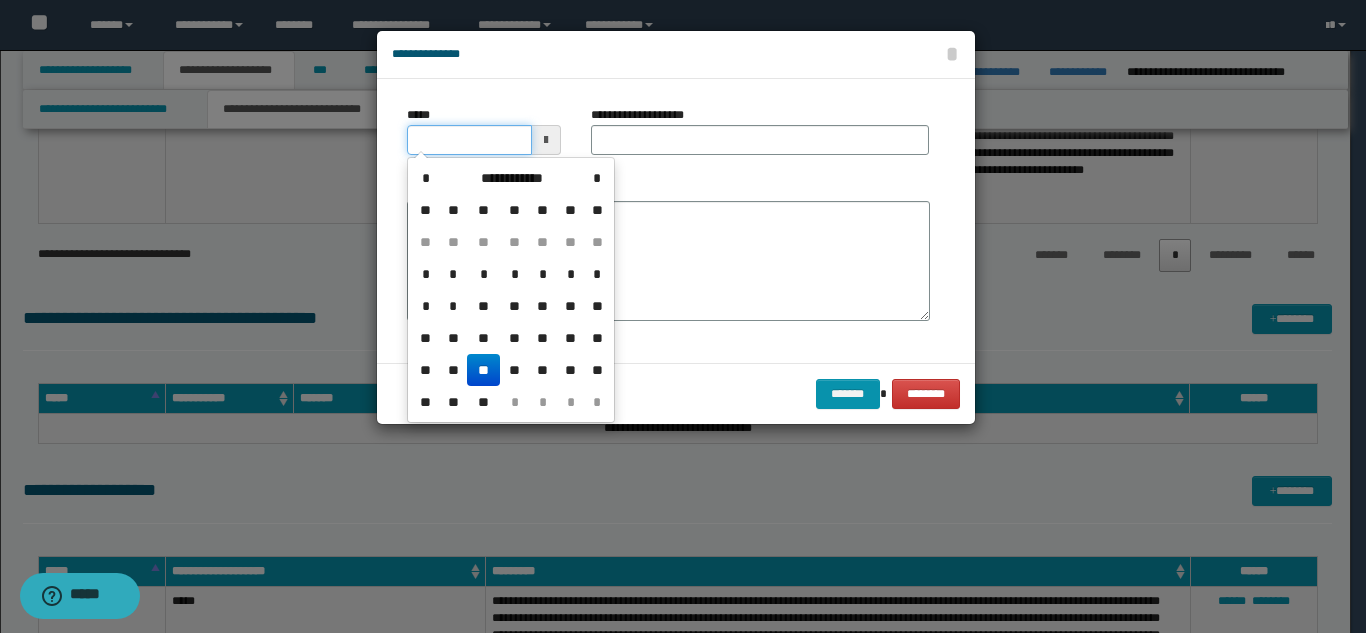 type on "**********" 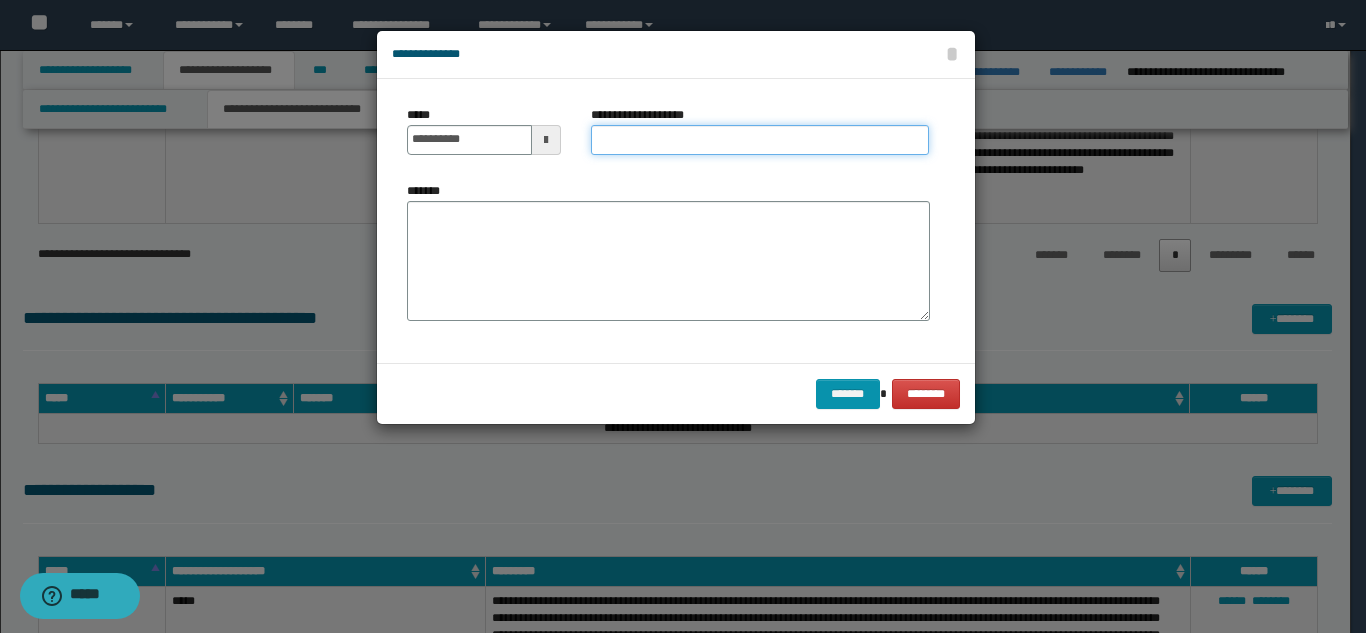 paste on "**********" 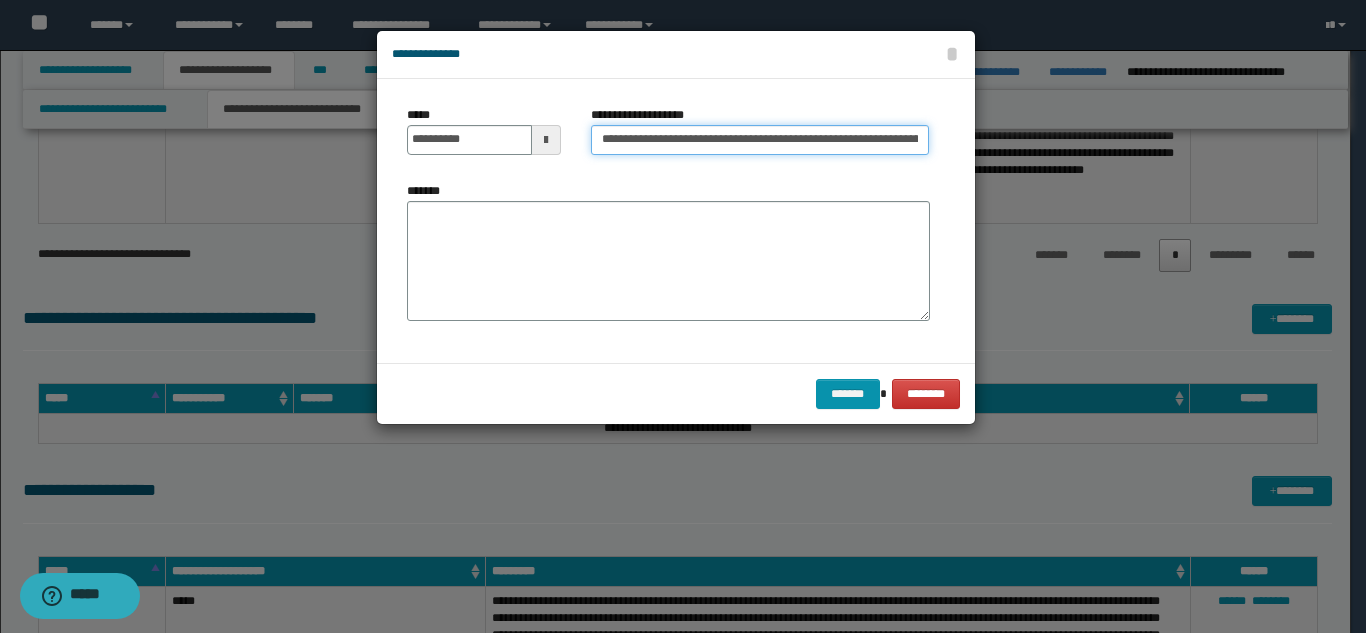 scroll, scrollTop: 0, scrollLeft: 70, axis: horizontal 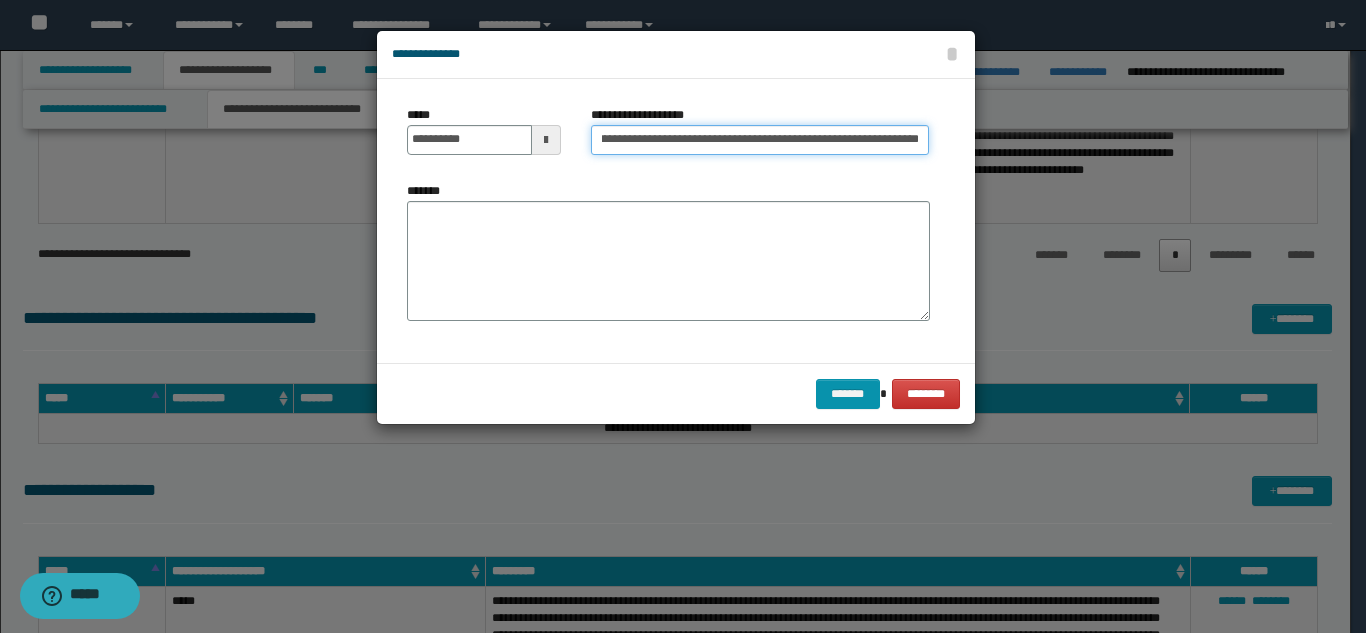 type on "**********" 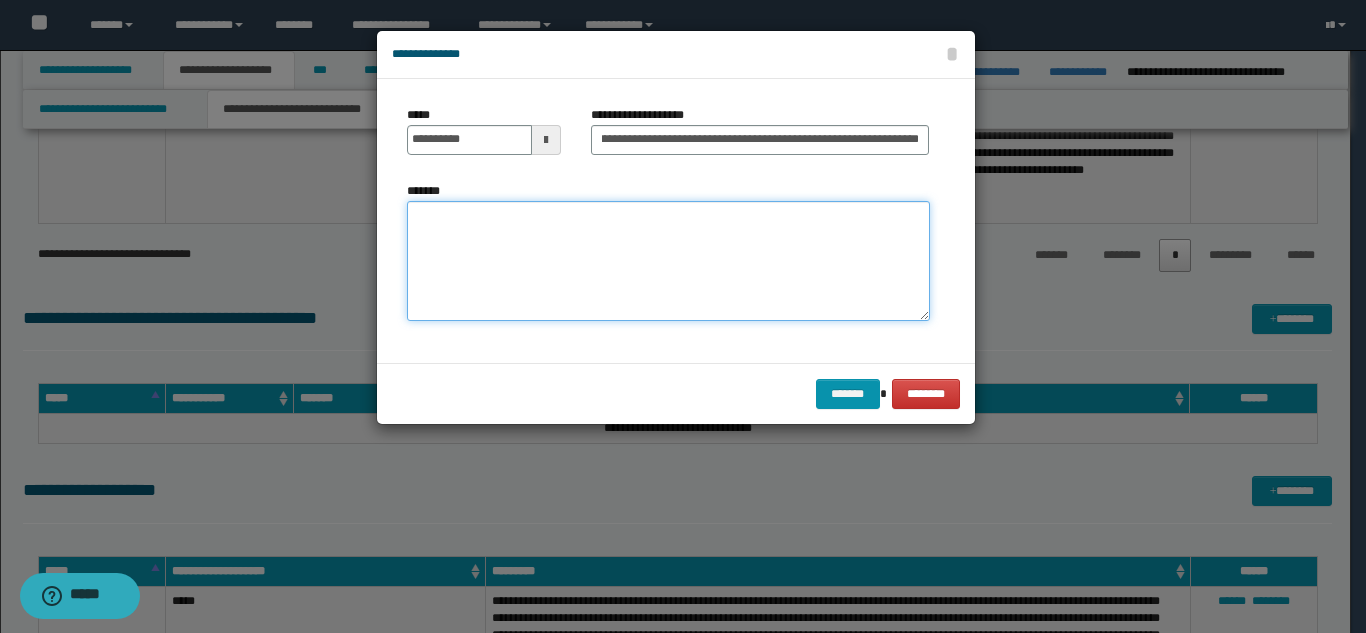 scroll, scrollTop: 0, scrollLeft: 0, axis: both 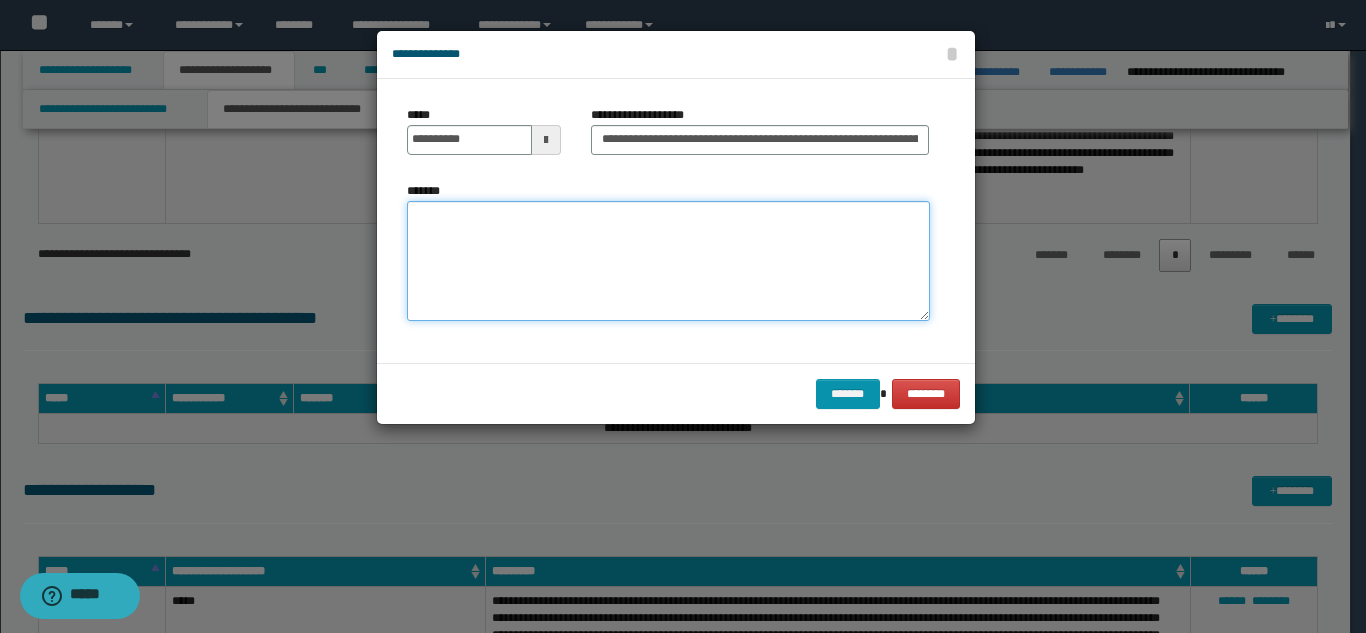 paste on "**********" 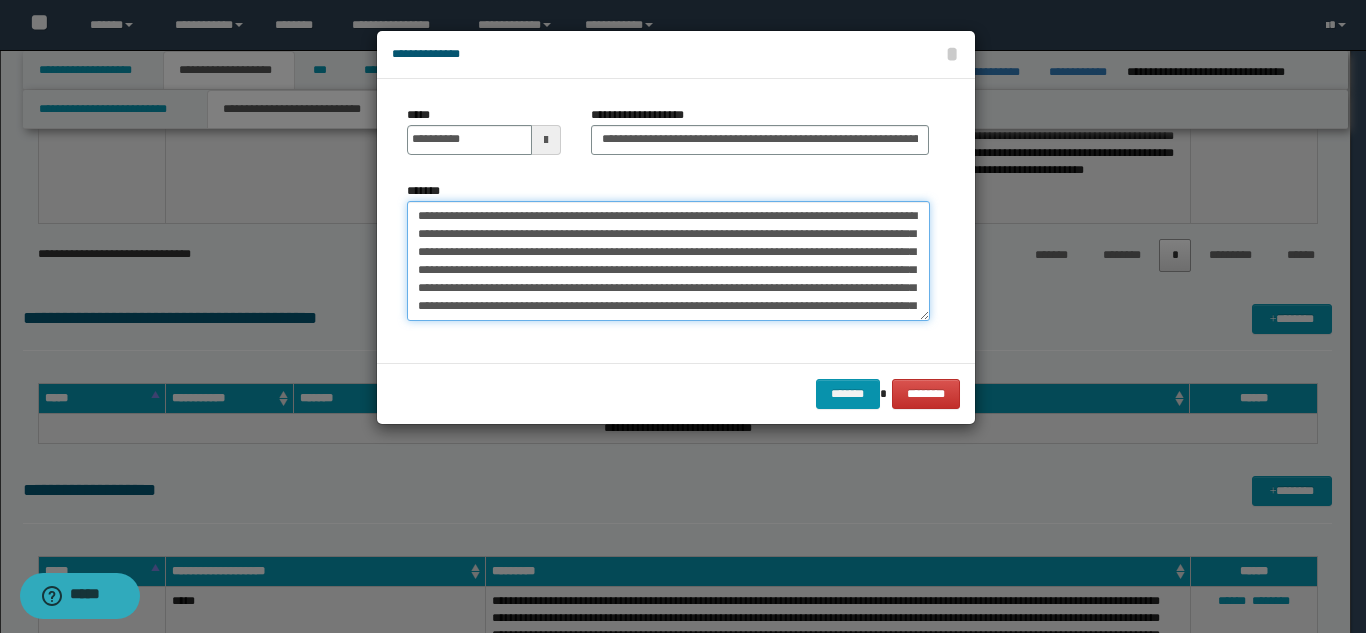 scroll, scrollTop: 30, scrollLeft: 0, axis: vertical 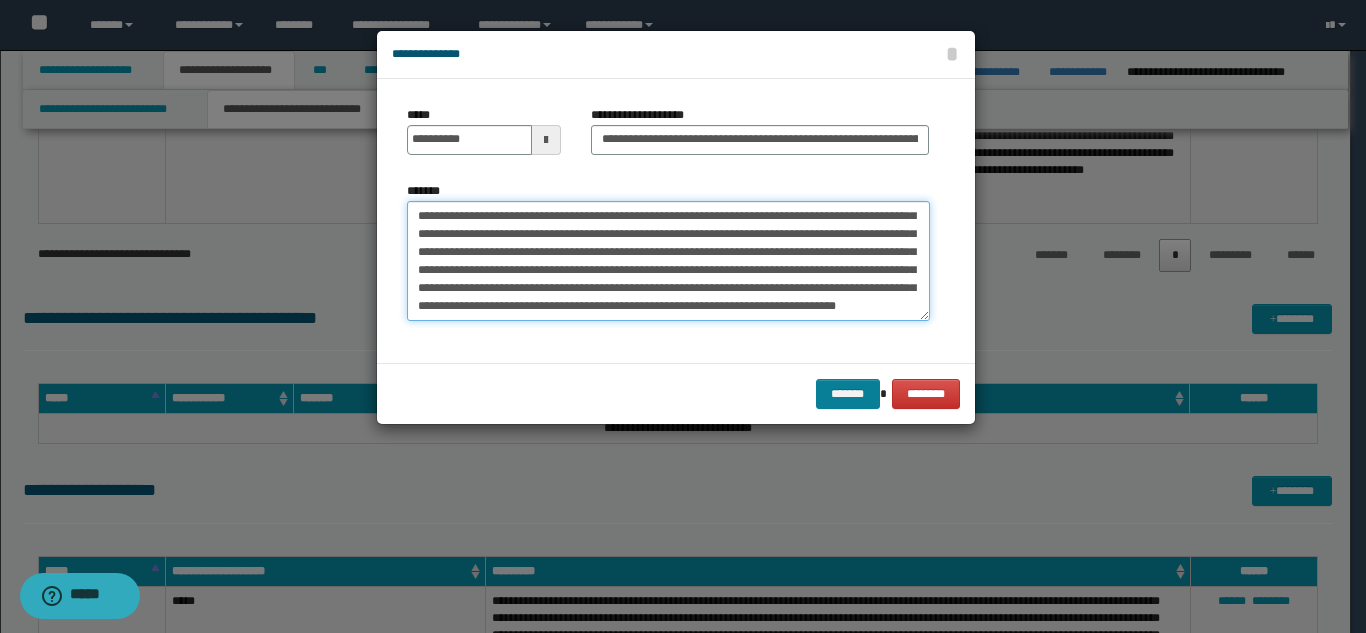 type on "**********" 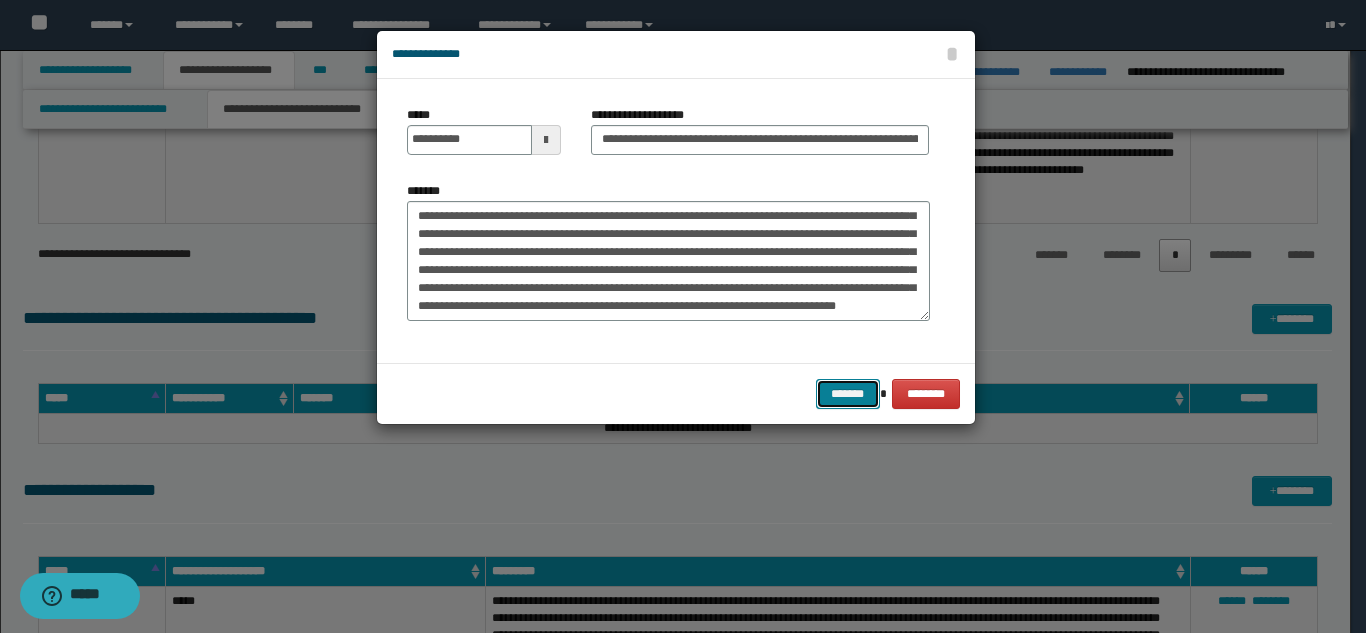 click on "*******" at bounding box center [848, 394] 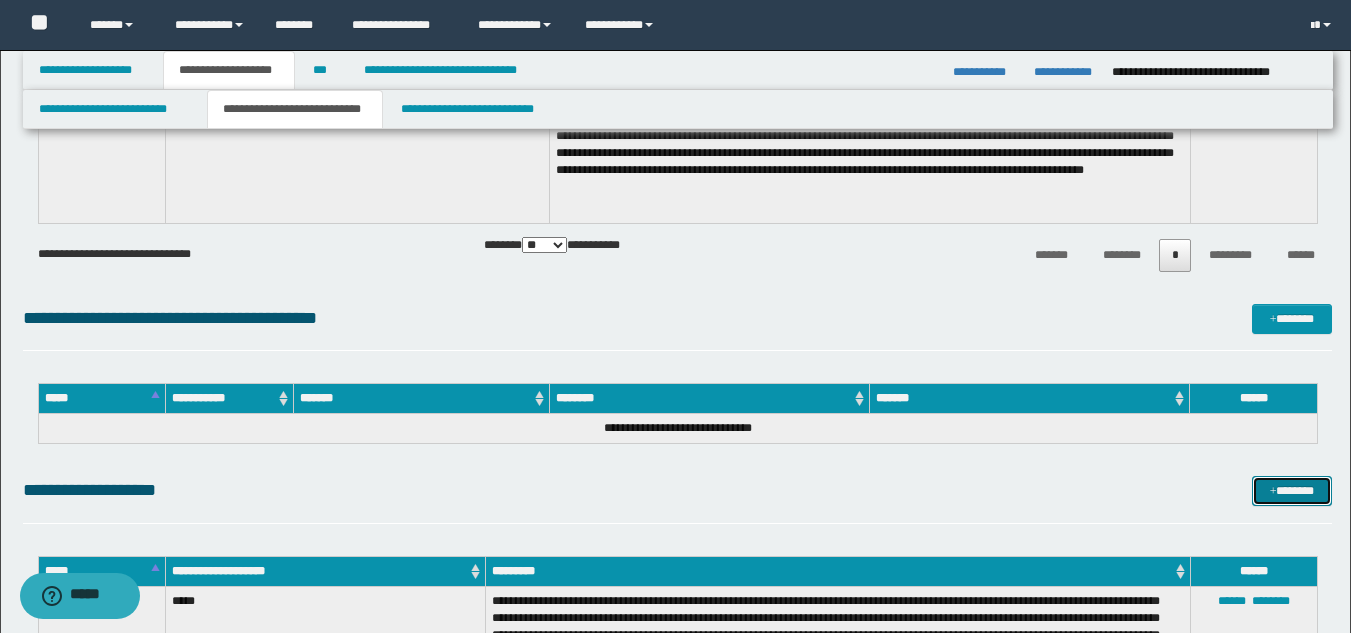 click on "*******" at bounding box center [1292, 491] 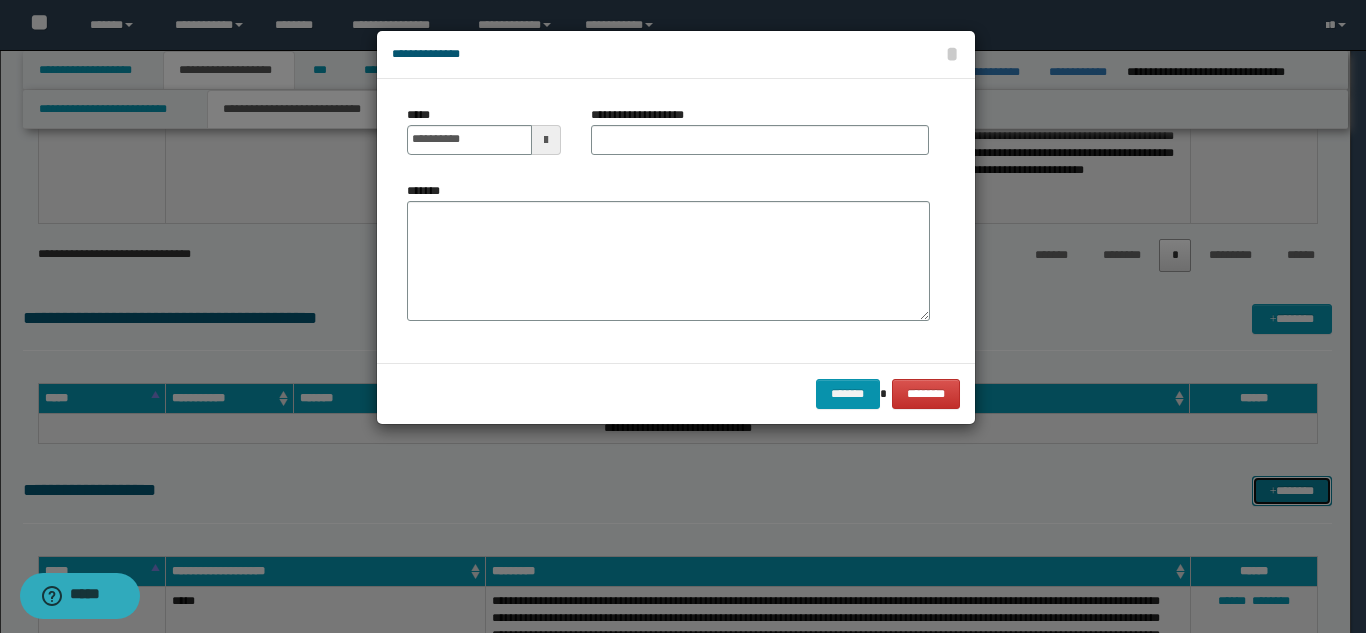 scroll, scrollTop: 0, scrollLeft: 0, axis: both 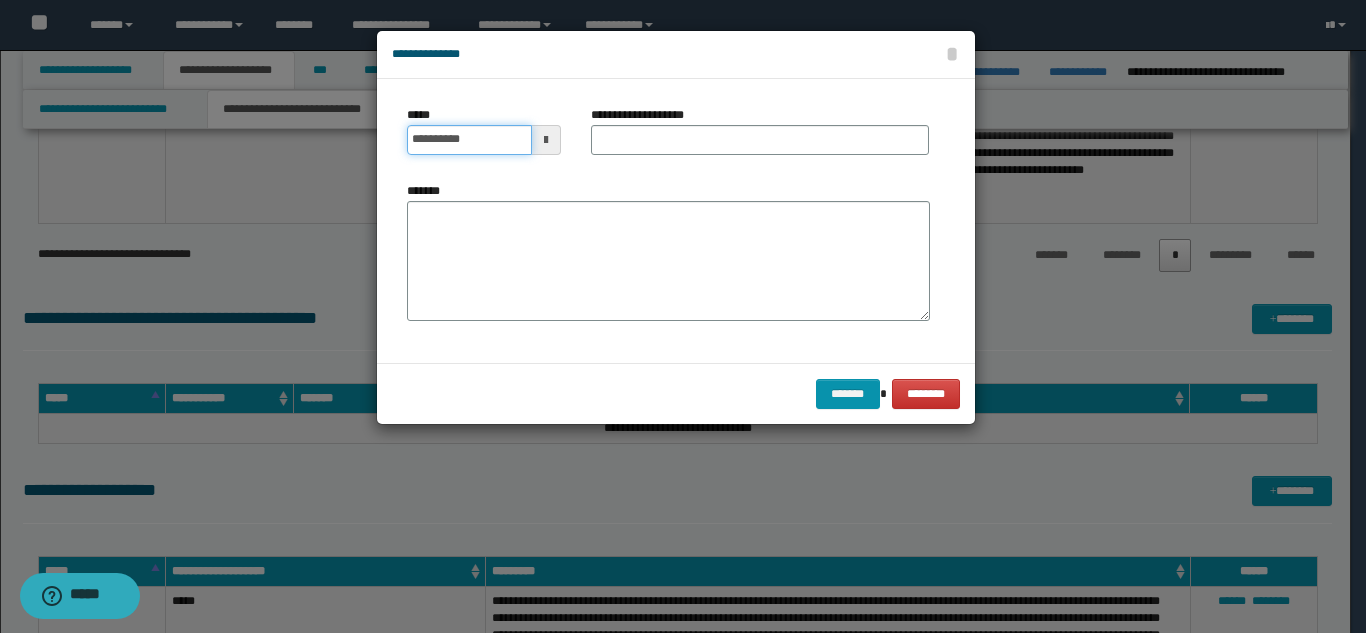 click on "**********" at bounding box center (469, 140) 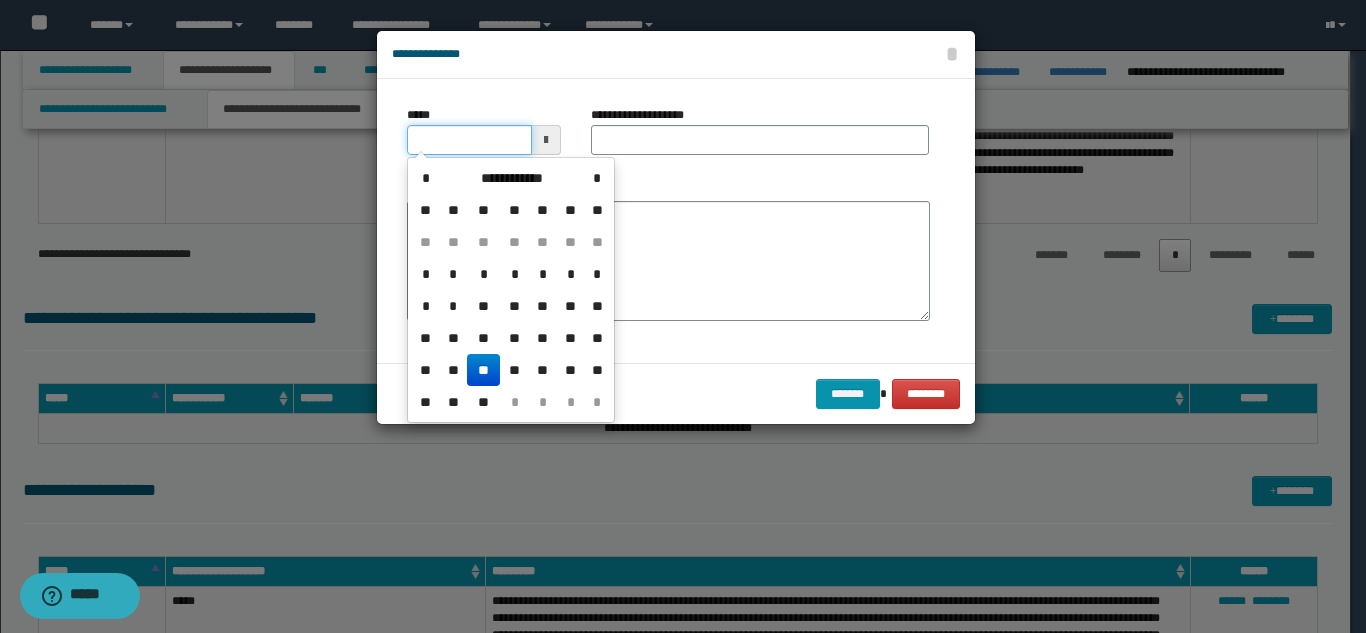 type on "**********" 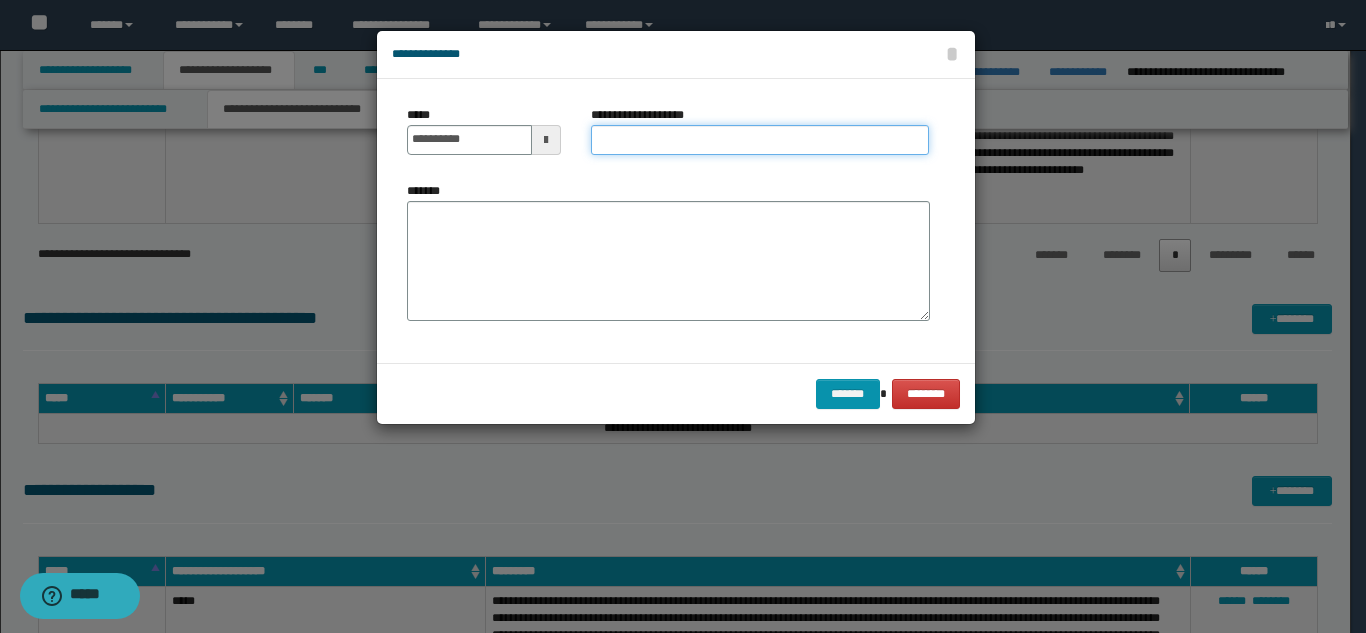 paste on "**********" 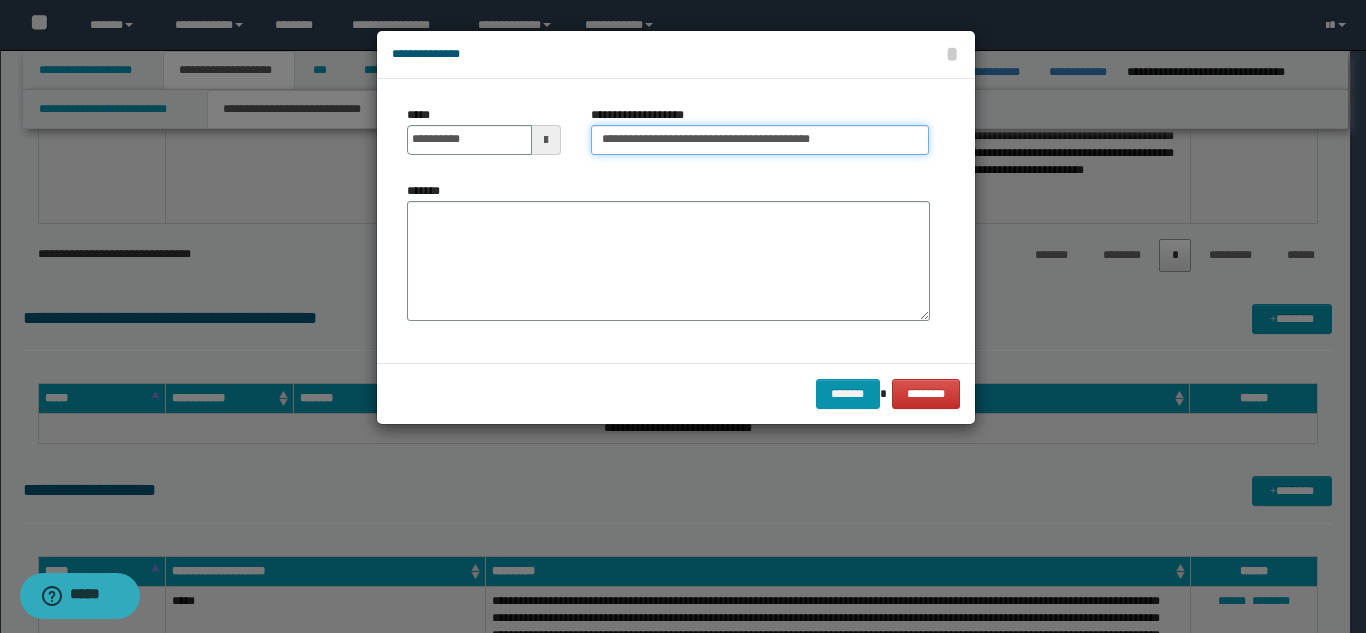 type on "**********" 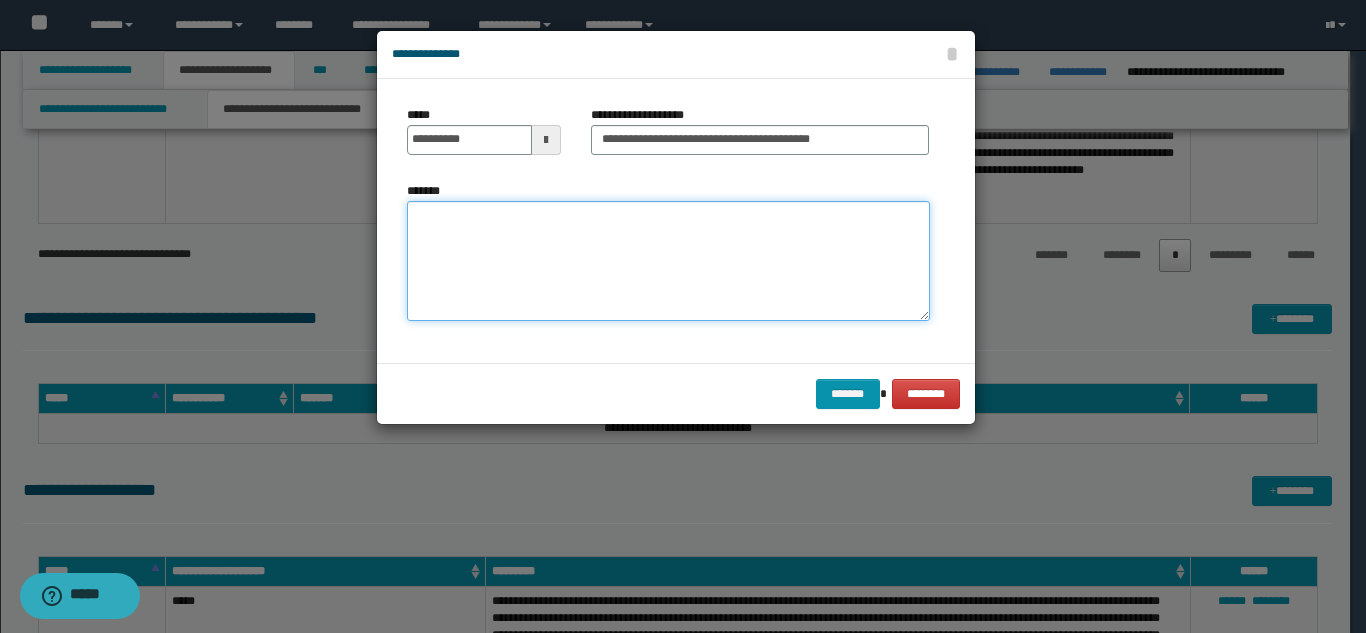 paste on "**********" 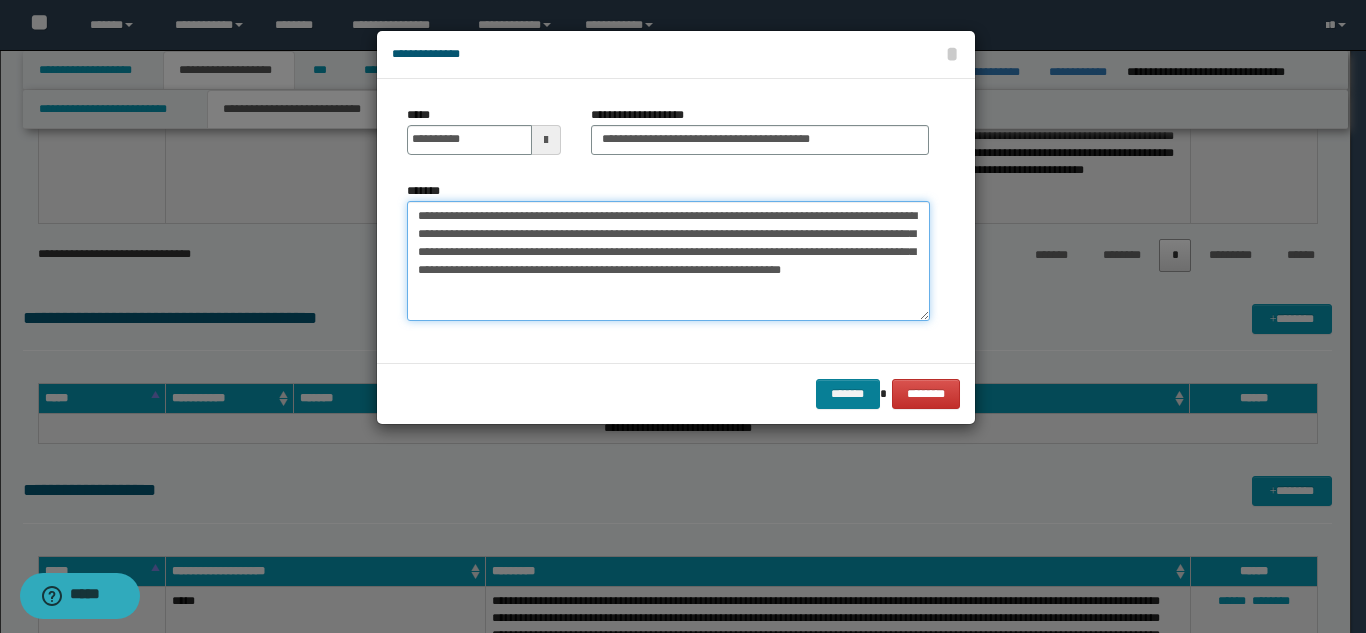 type on "**********" 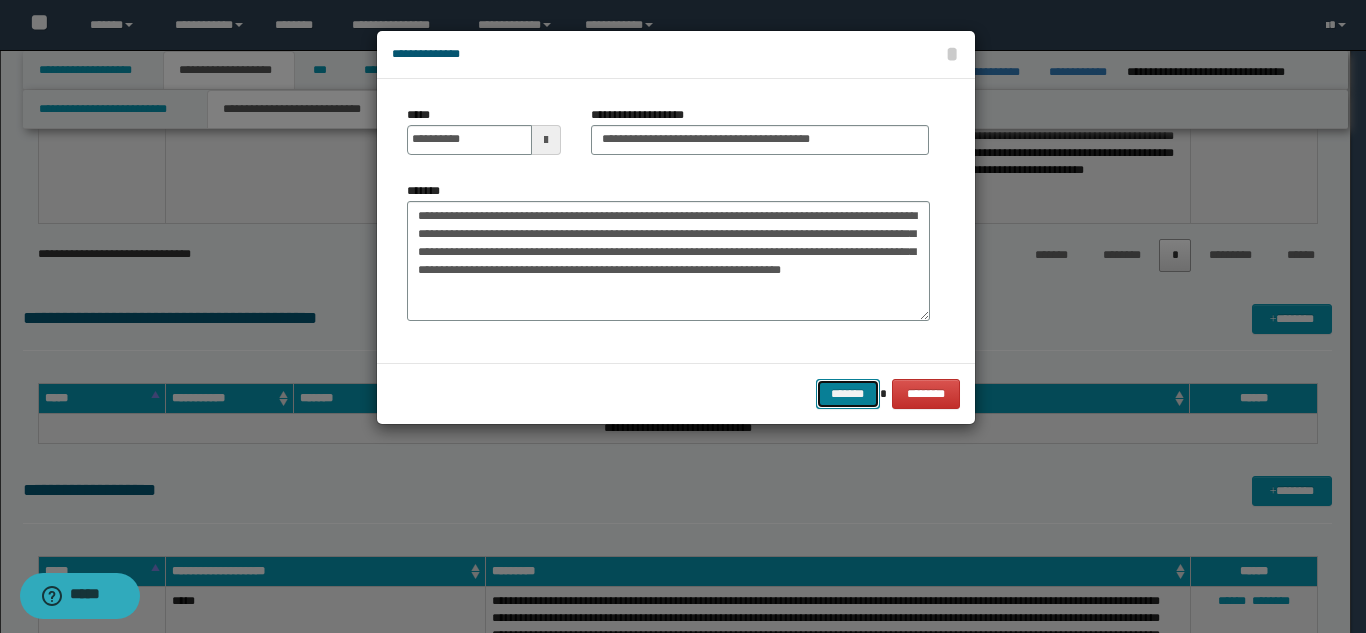 click on "*******" at bounding box center (848, 394) 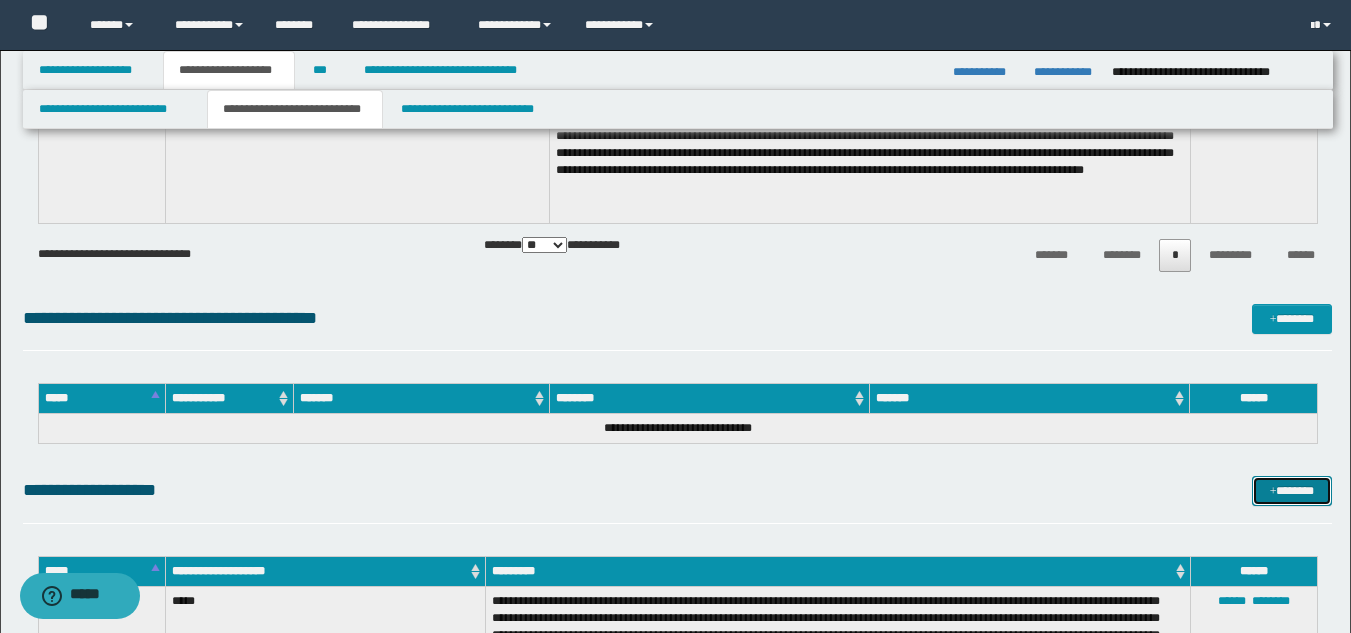click on "*******" at bounding box center (1292, 491) 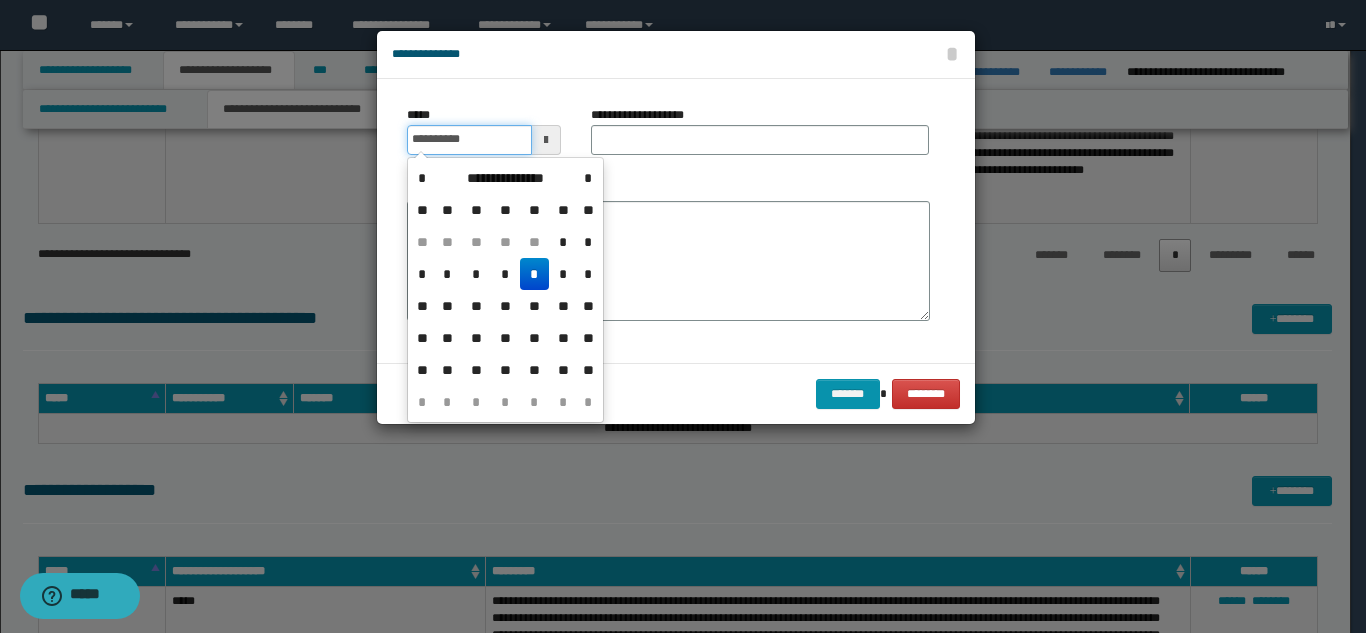 click on "**********" at bounding box center (469, 140) 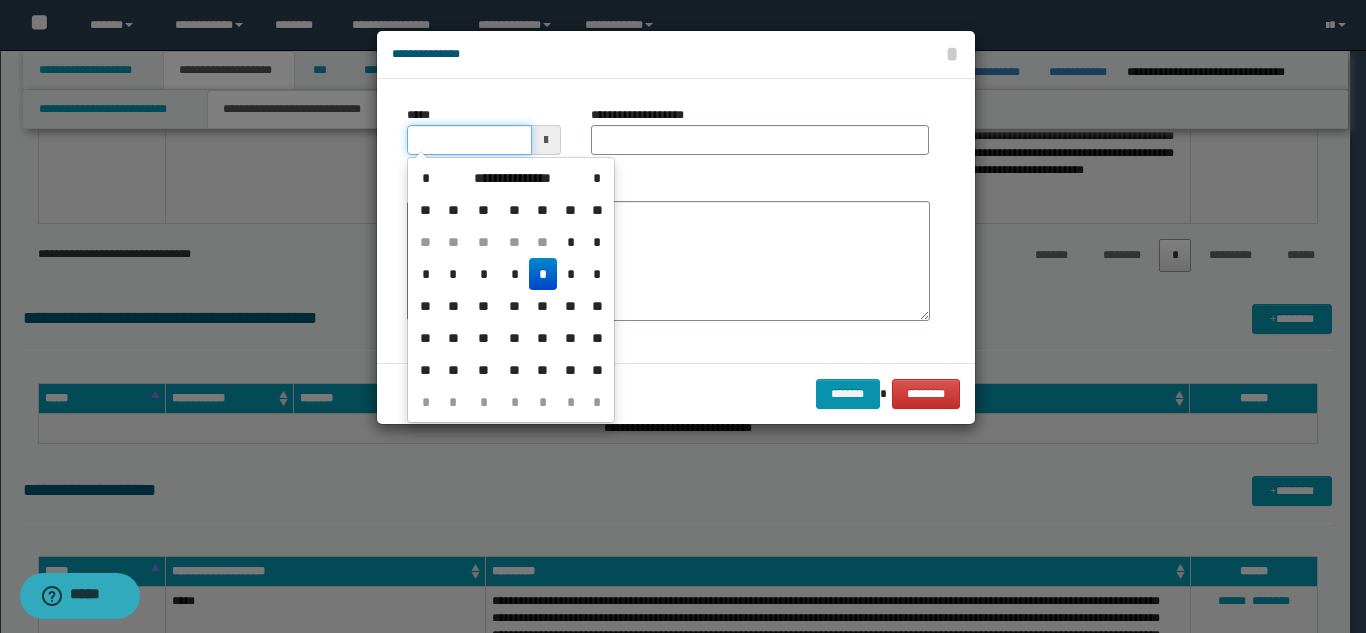type on "**********" 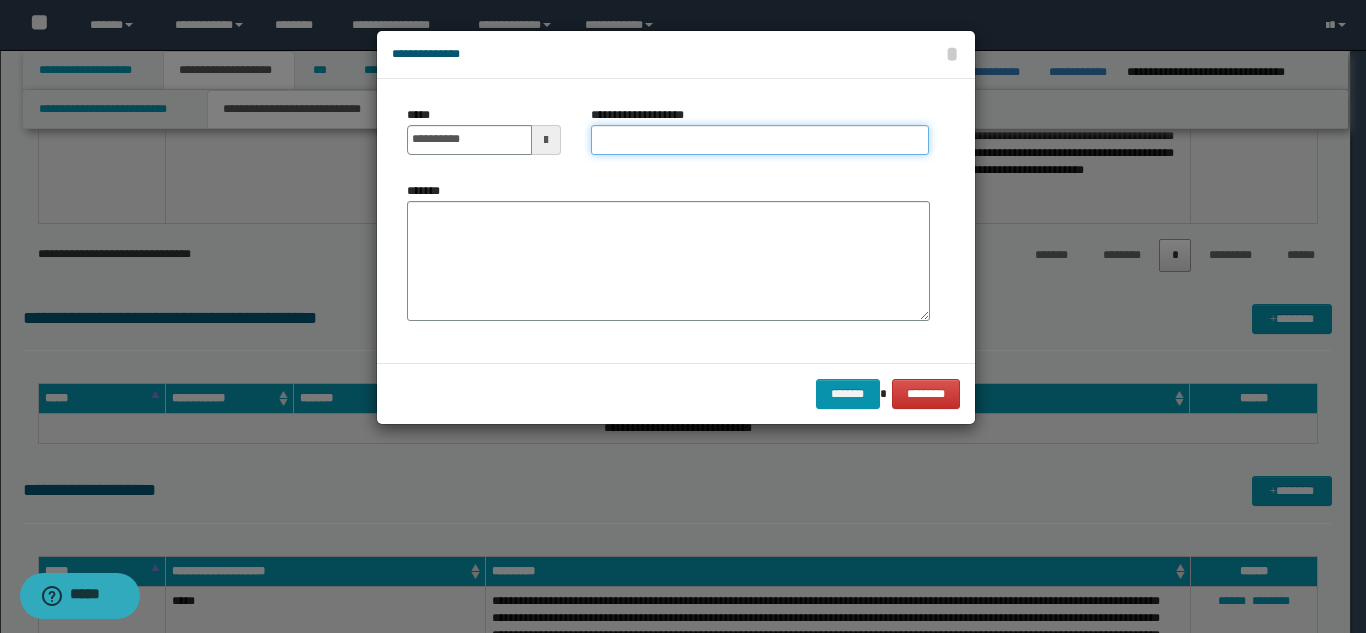 paste on "**********" 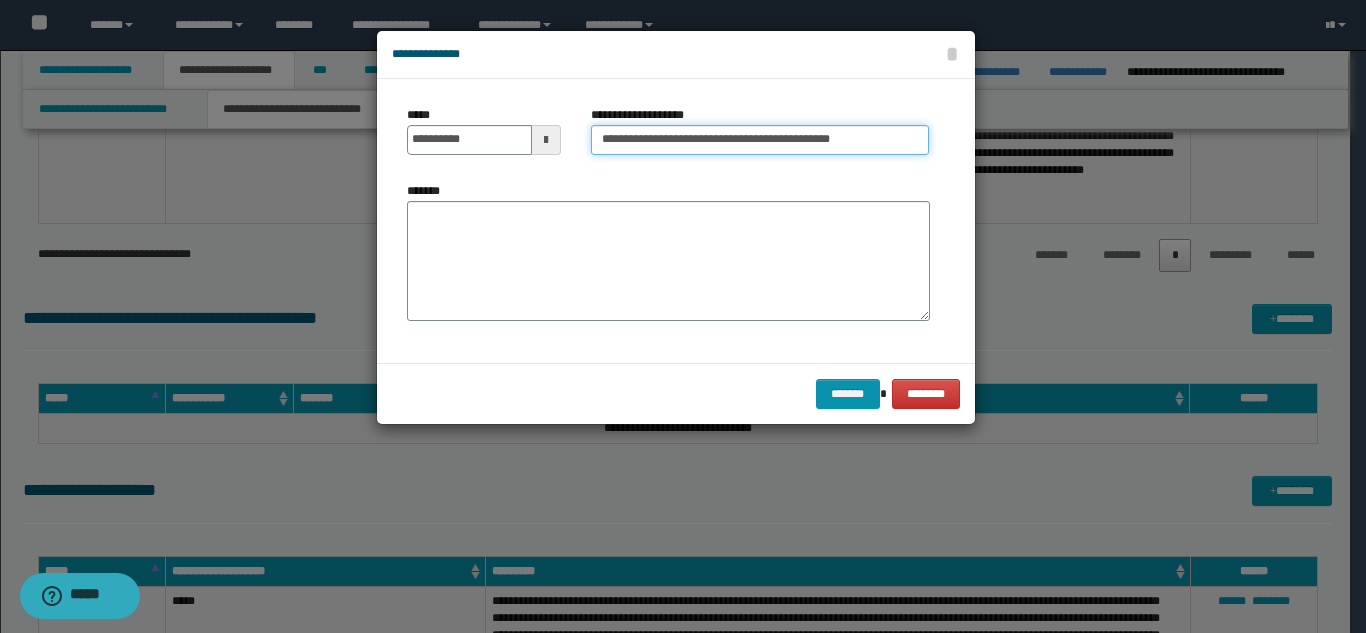 type on "**********" 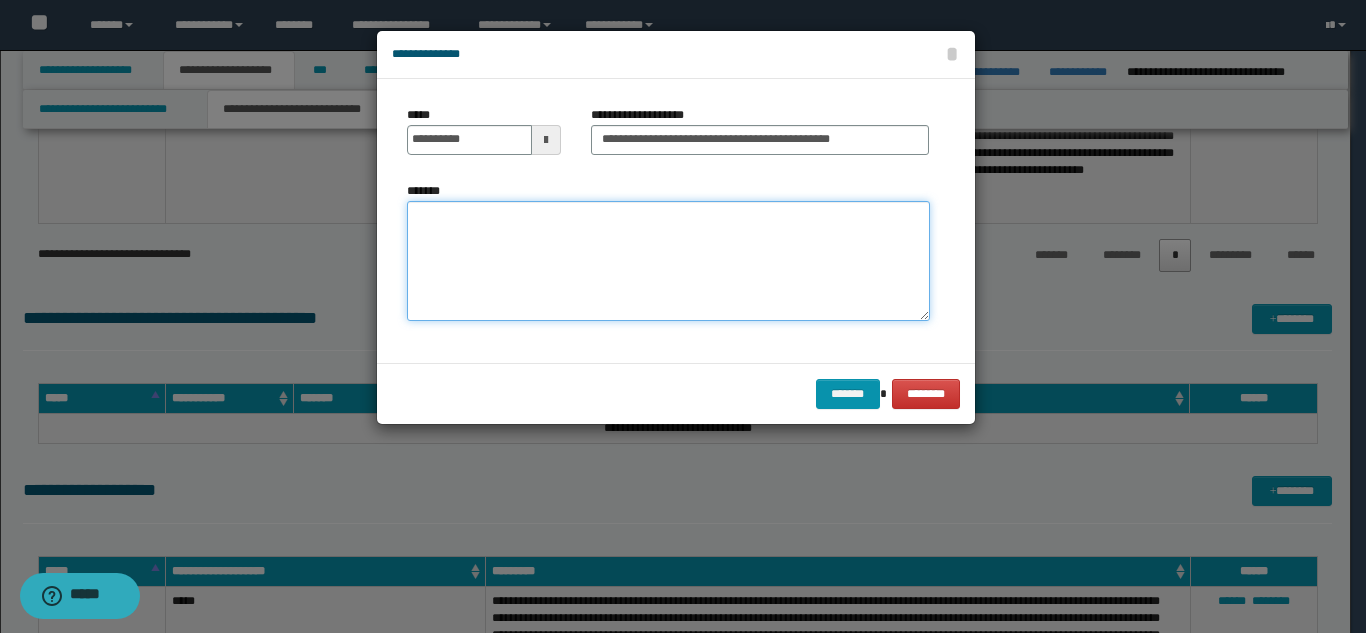 paste on "**********" 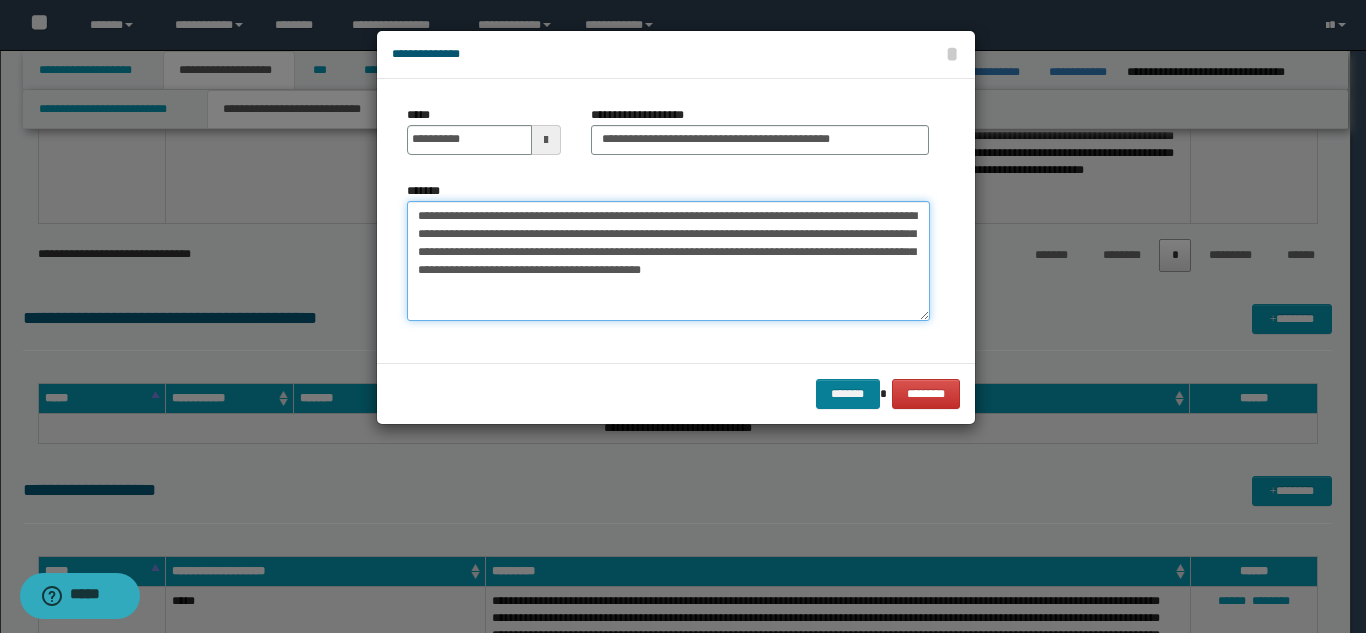 type on "**********" 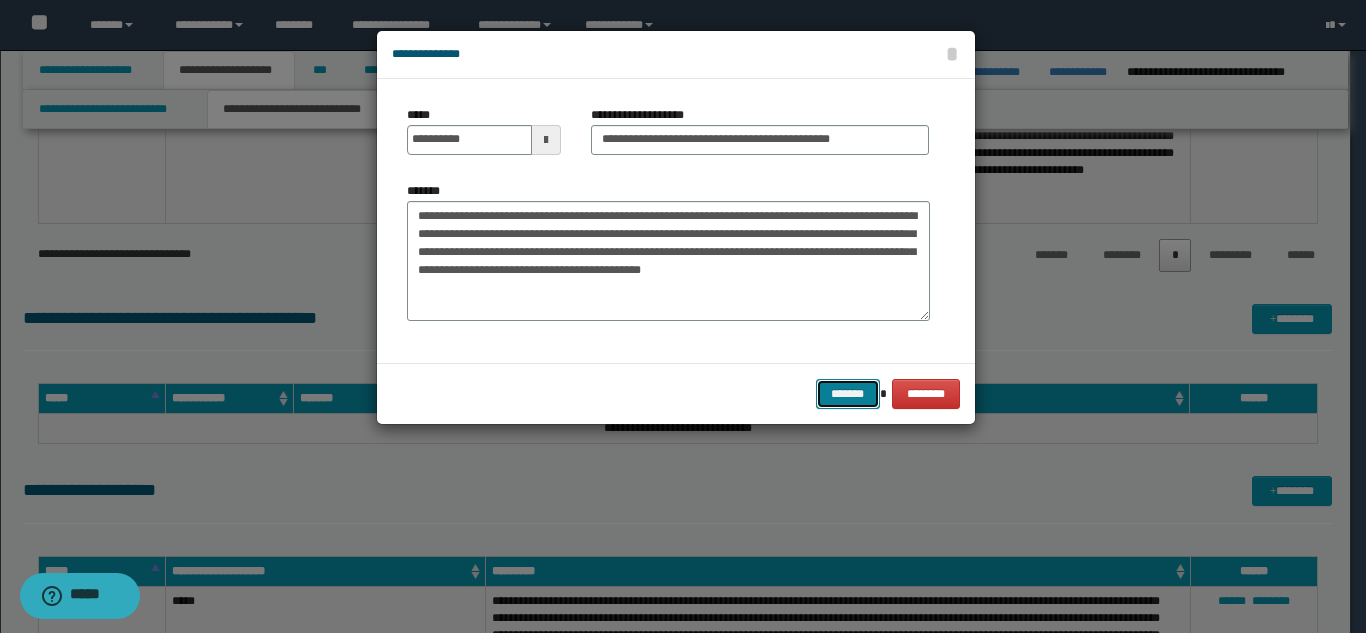 click on "*******" at bounding box center [848, 394] 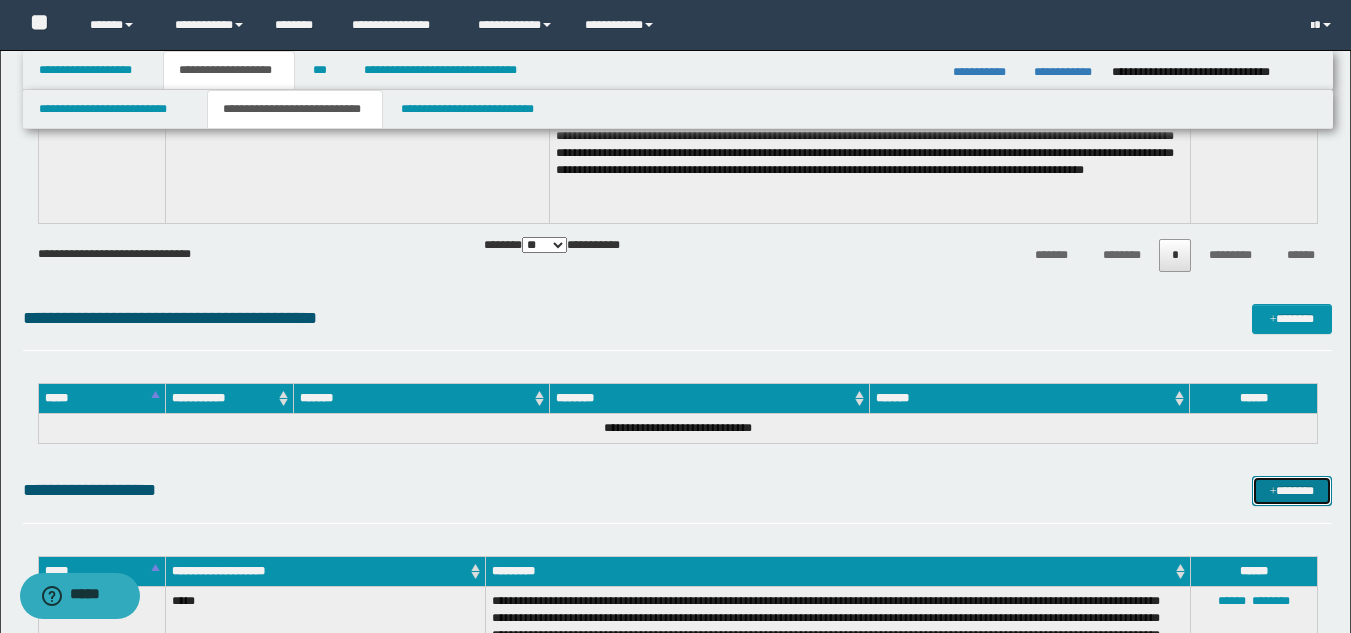 click on "*******" at bounding box center (1292, 491) 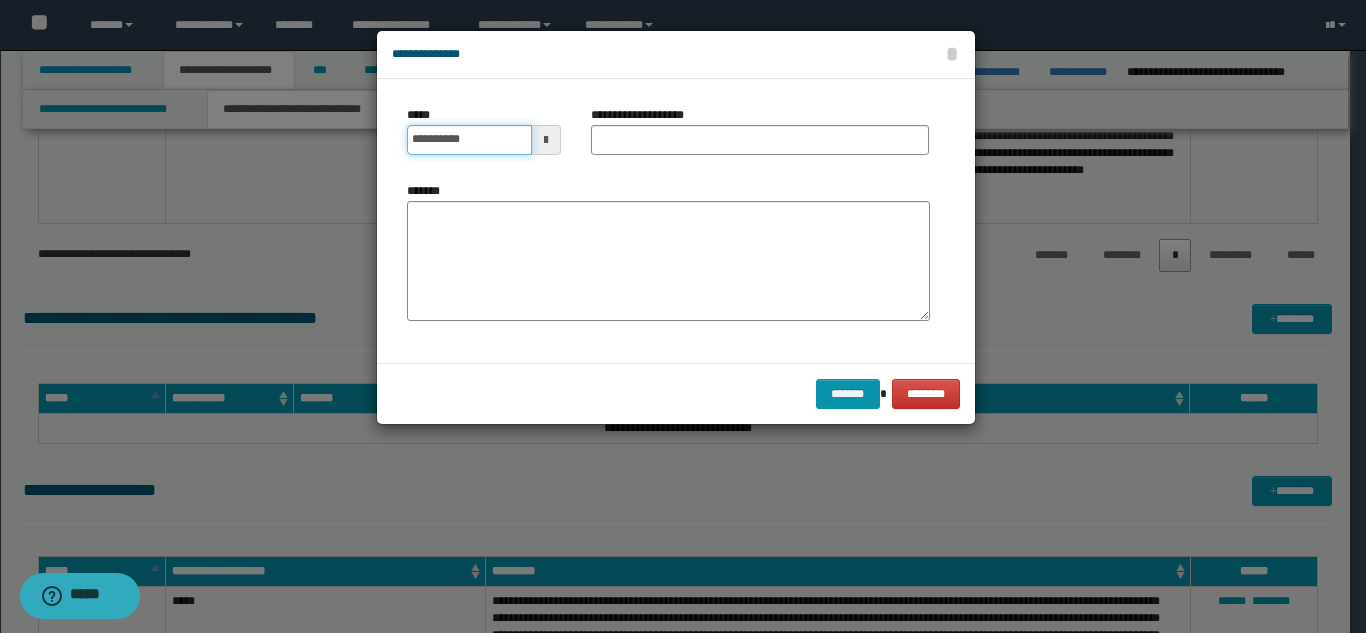 click on "**********" at bounding box center (469, 140) 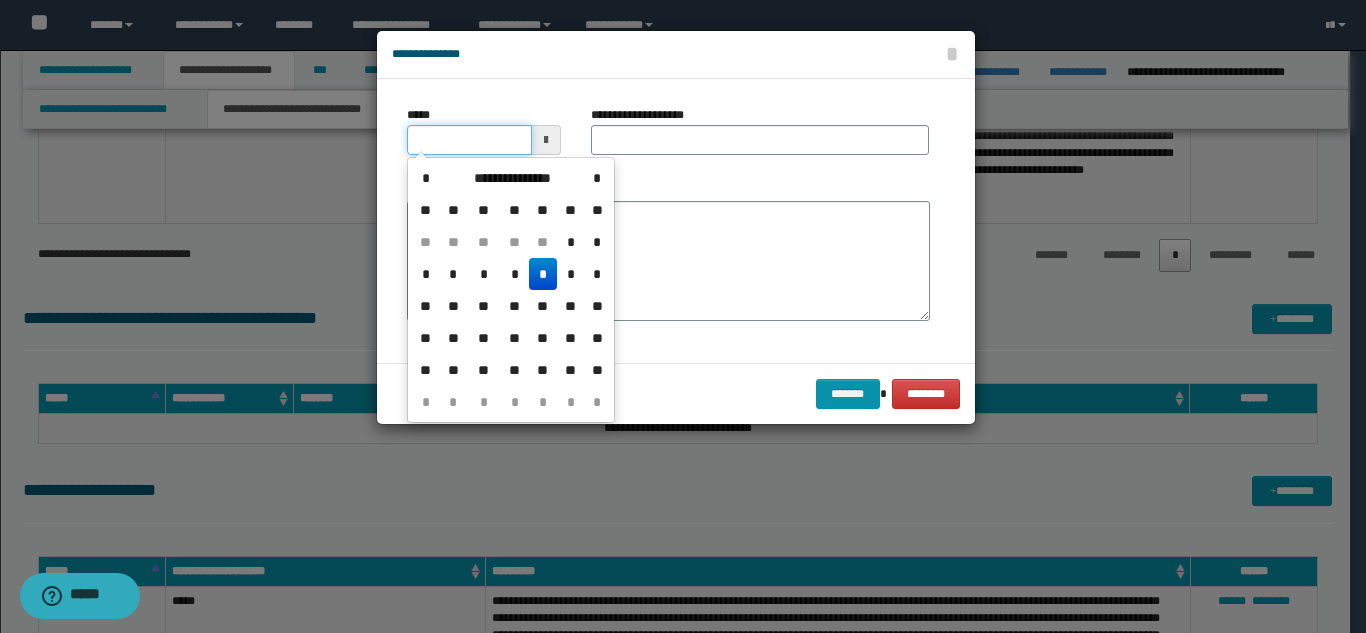 type on "**********" 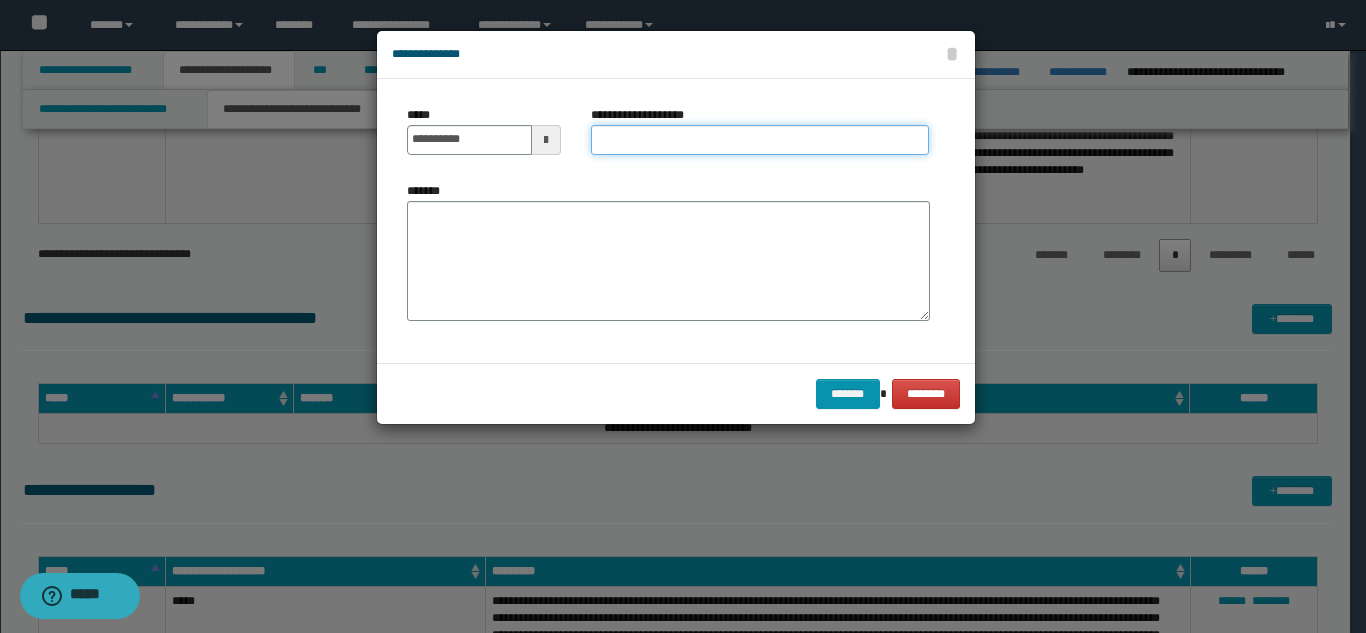 paste on "**********" 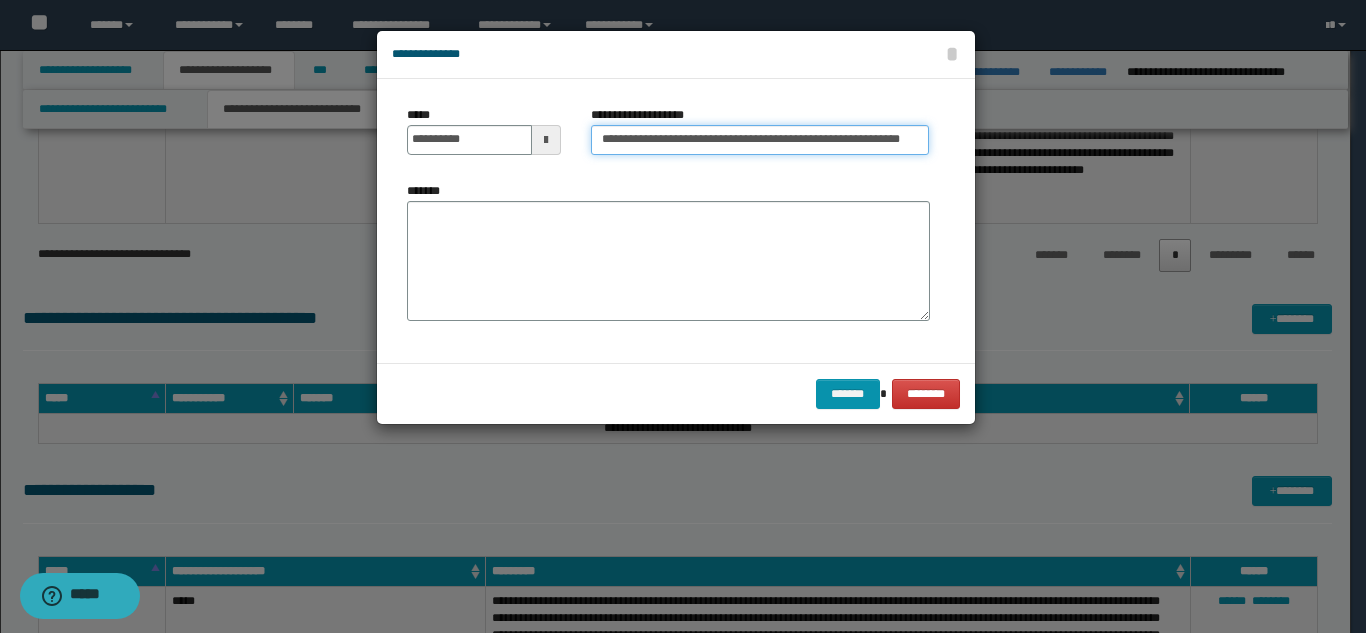 type on "**********" 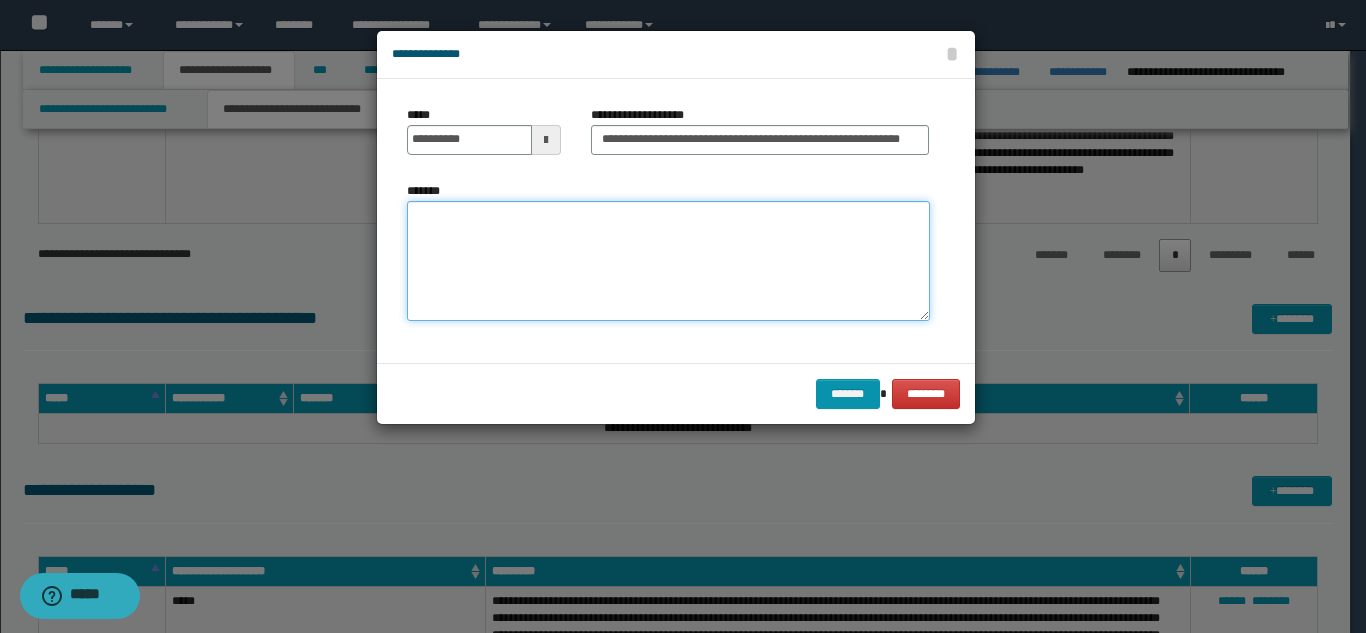 paste on "**********" 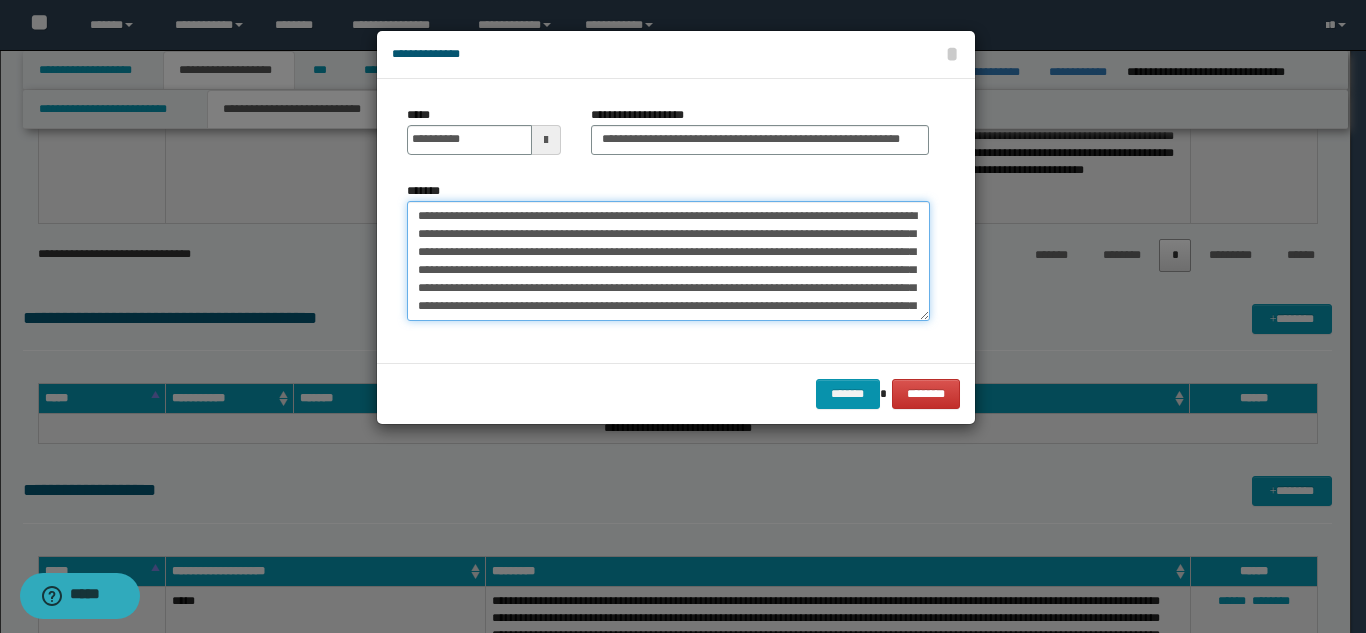 scroll, scrollTop: 120, scrollLeft: 0, axis: vertical 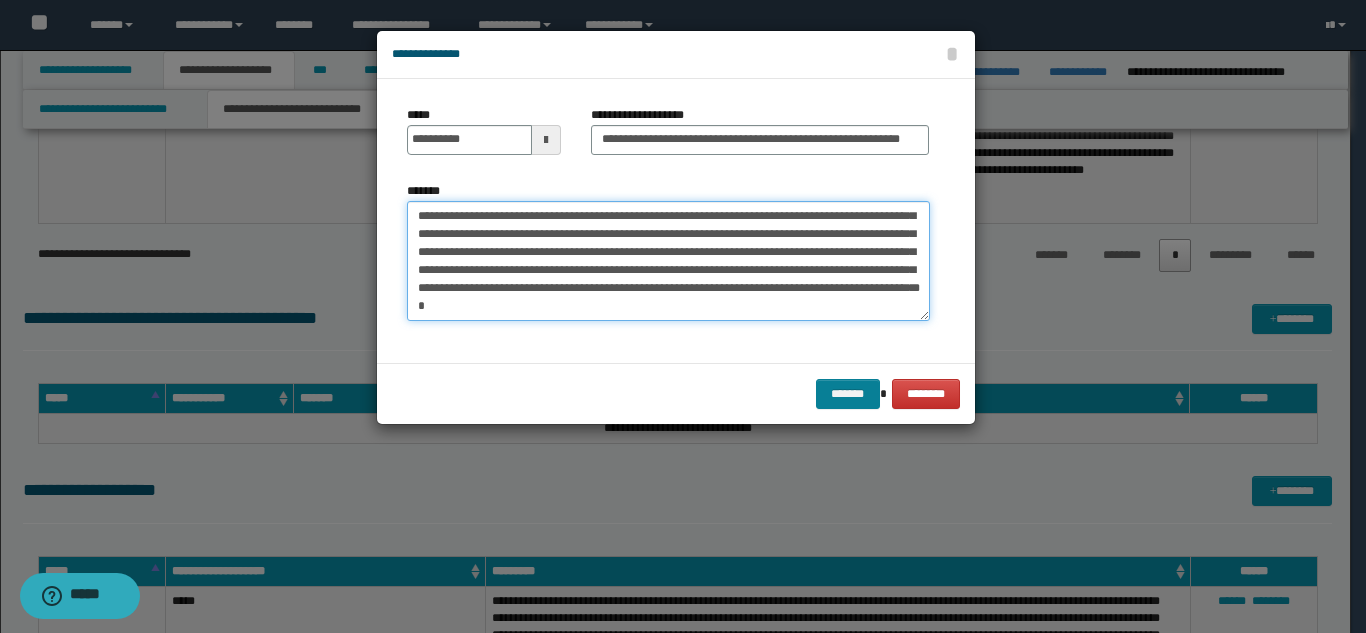 type on "**********" 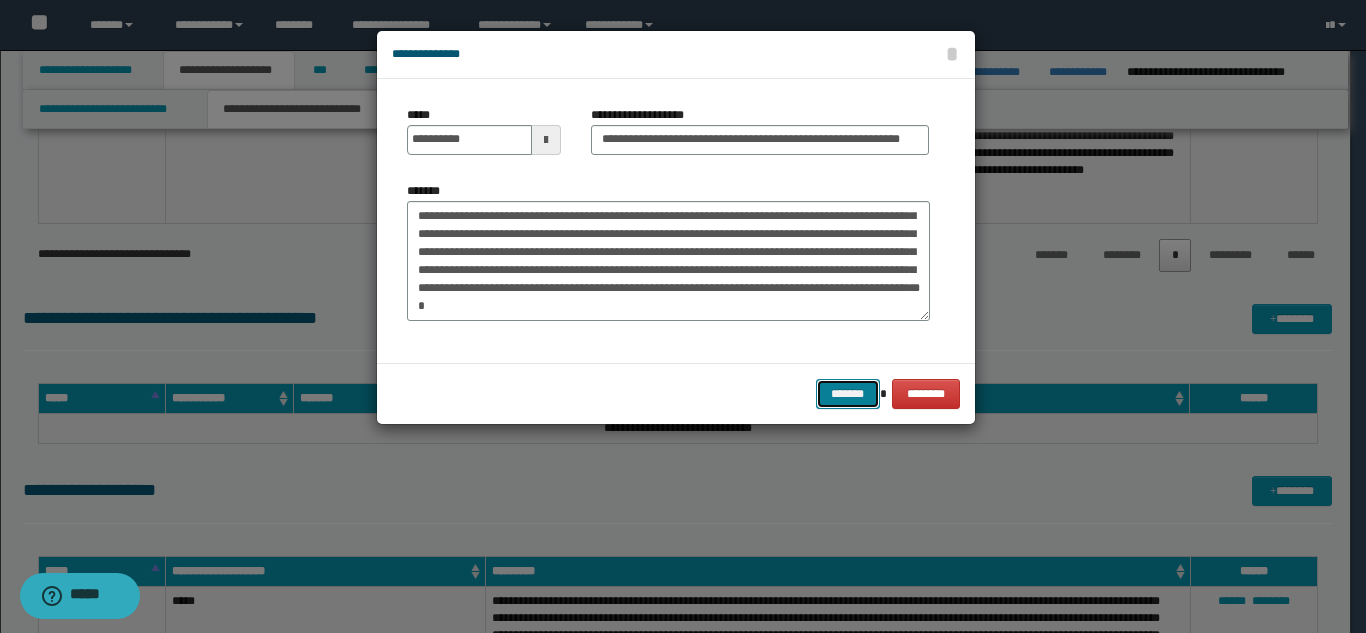 click on "*******" at bounding box center [848, 394] 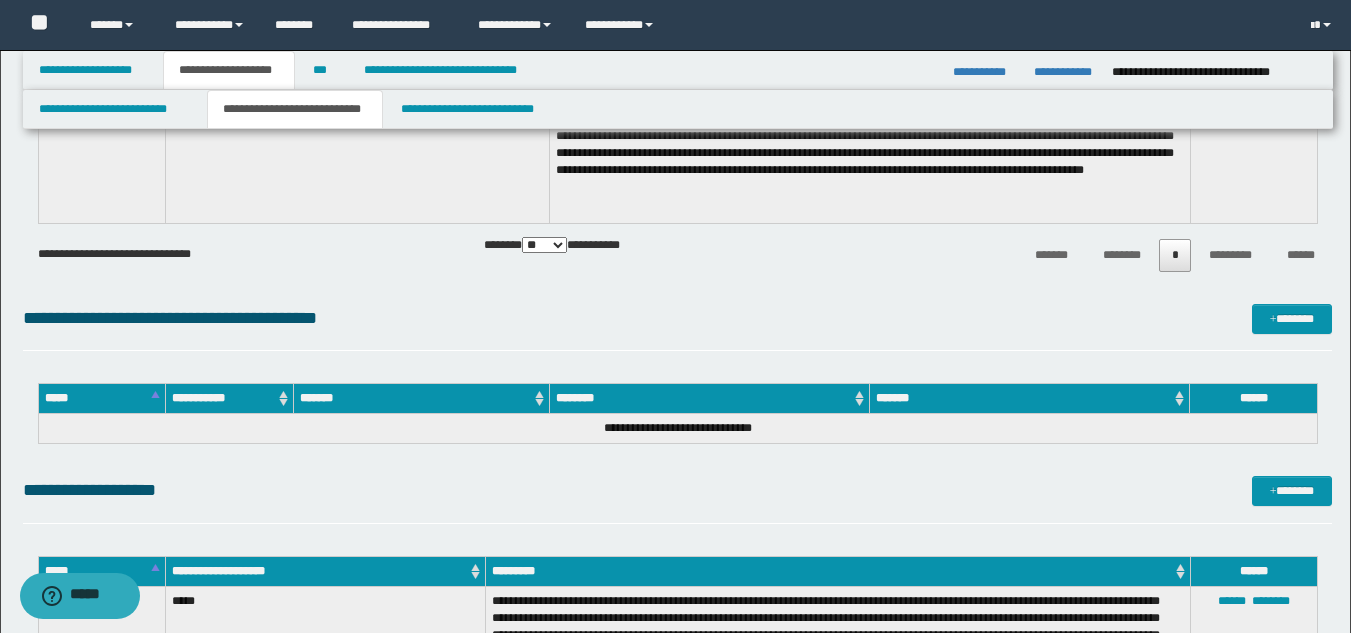 click on "[FIRST] [LAST]
[STREET] [CITY] [STATE] [ZIP]
********     [STREET] [CITY] [STATE] [ZIP]
[STREET] [CITY] [STATE] [ZIP]
[STREET] [CITY] [STATE] [ZIP]
********     [STREET] [CITY] [STATE] [ZIP]
[FIRST] [LAST]
[STREET] [CITY] [STATE] [ZIP] [STREET] [CITY]
[STREET] [CITY] [STATE] [ZIP] ******    ******** [STATE] [ZIP] ******    ******** ****** **" at bounding box center [677, -1438] 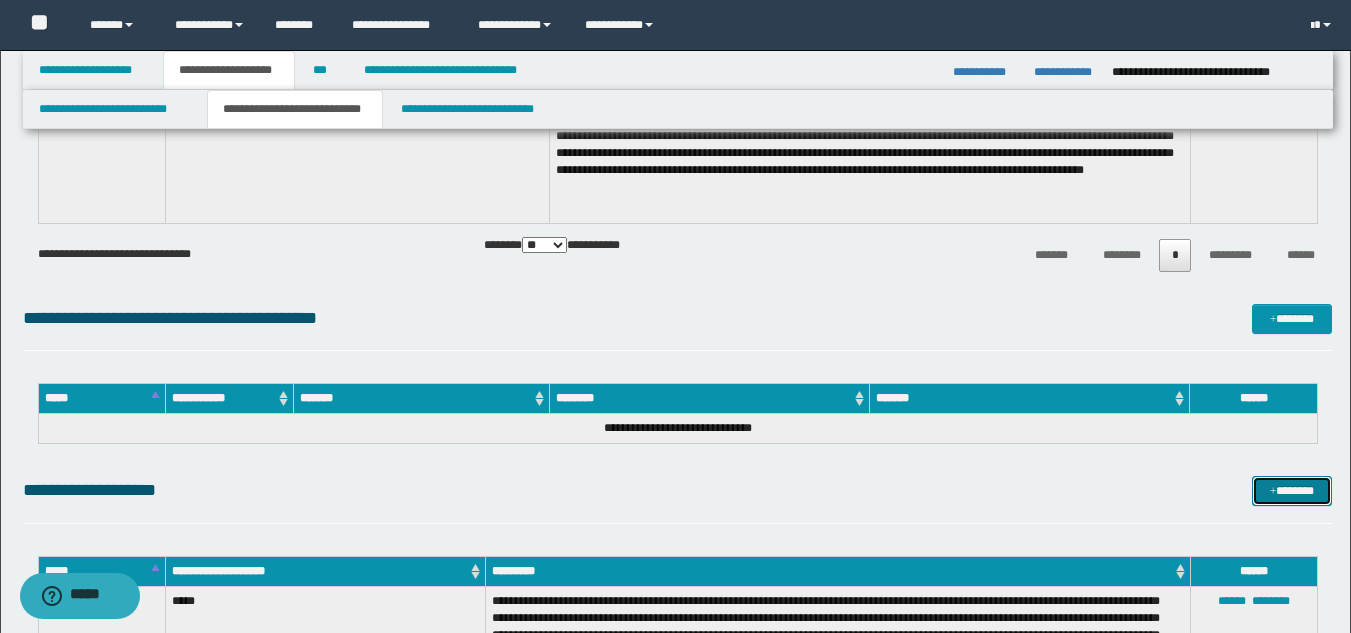 click on "*******" at bounding box center (1292, 491) 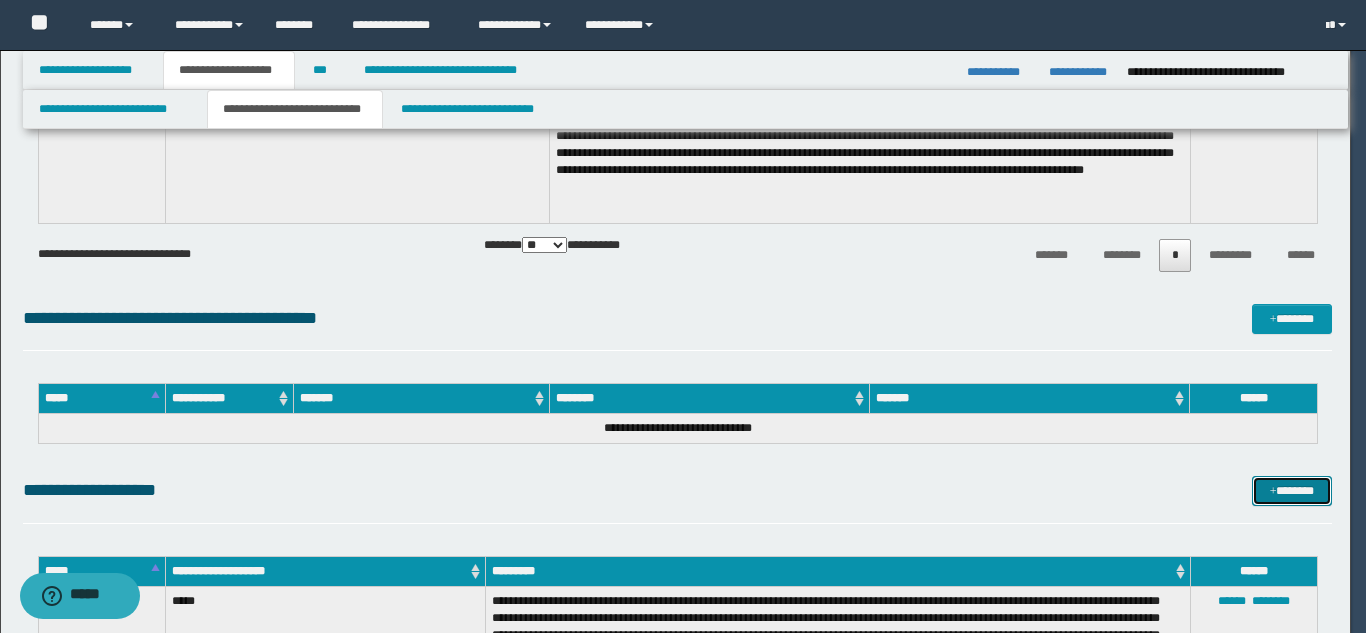 scroll, scrollTop: 0, scrollLeft: 0, axis: both 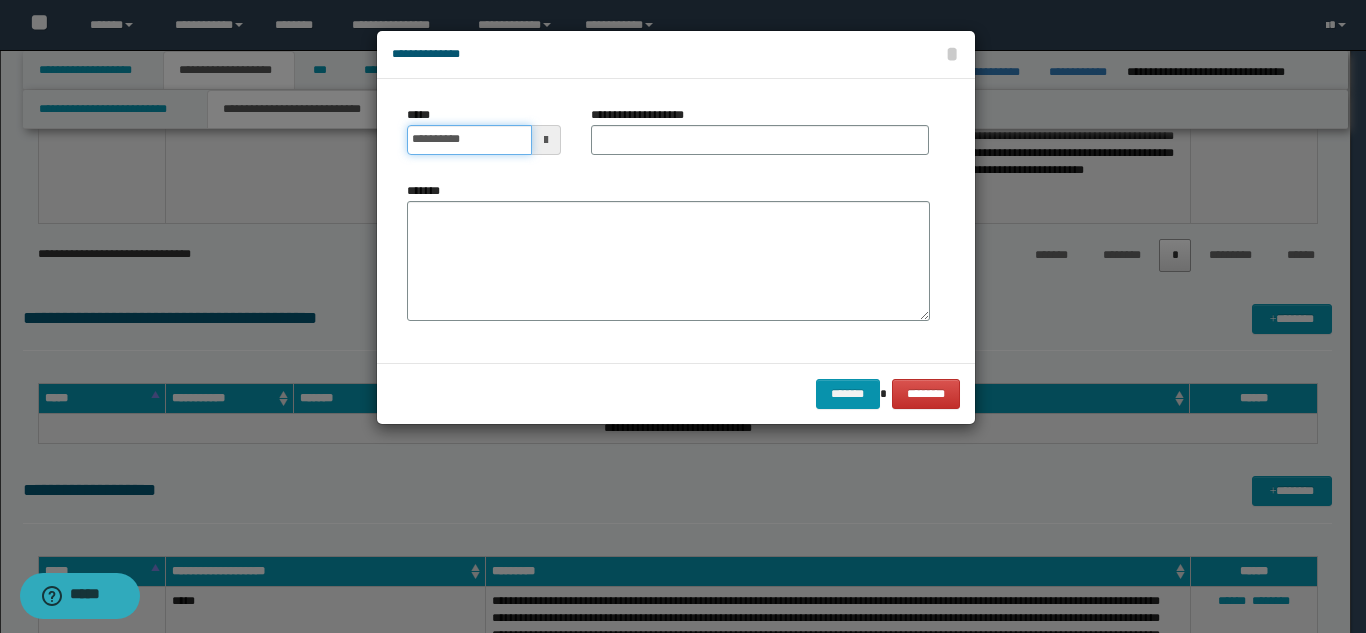 click on "**********" at bounding box center [469, 140] 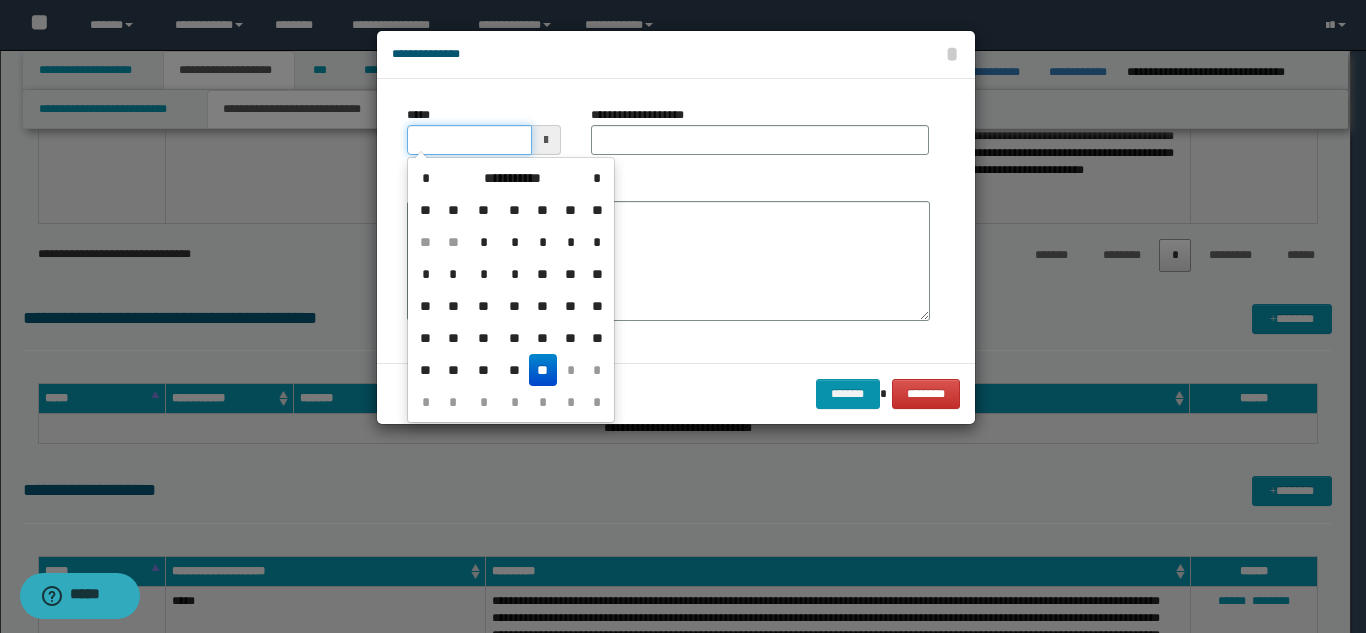 type on "**********" 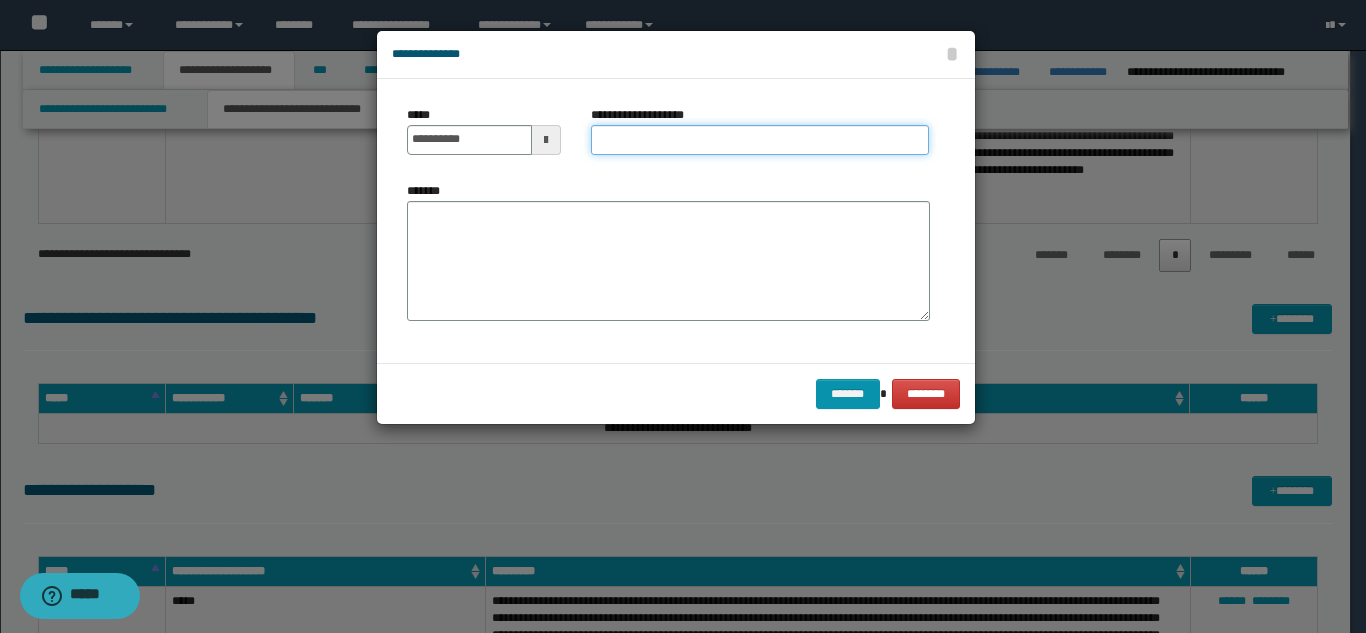 paste on "**********" 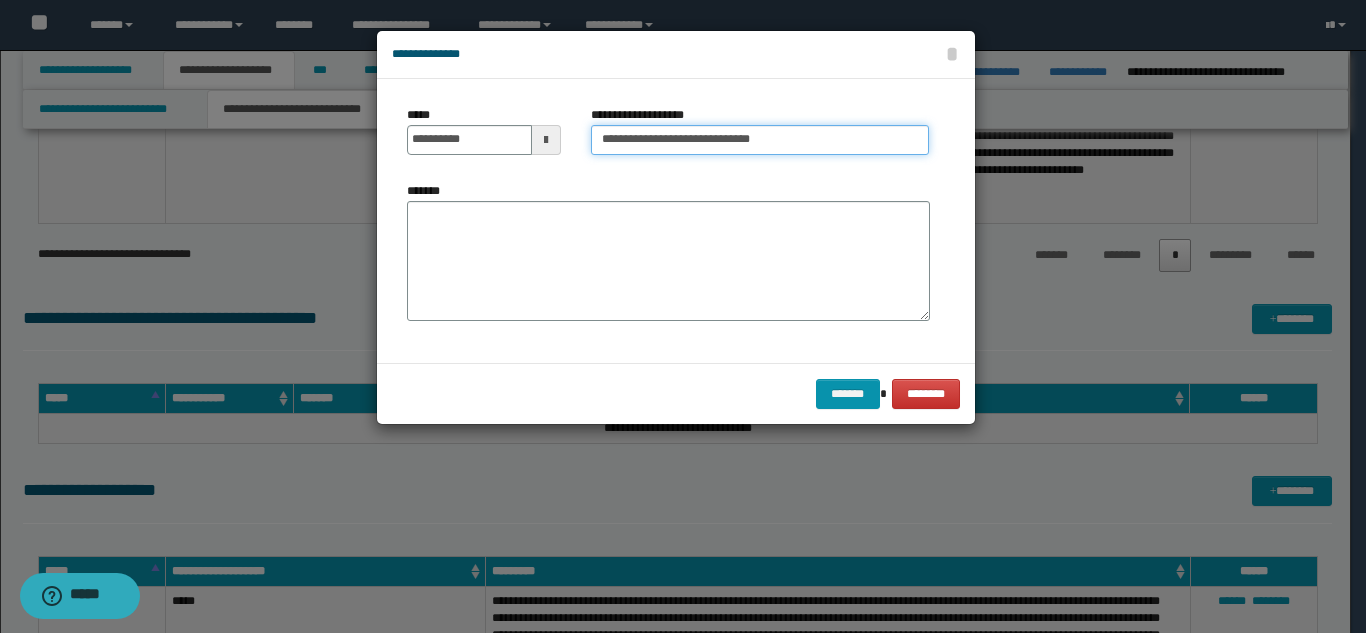 type on "**********" 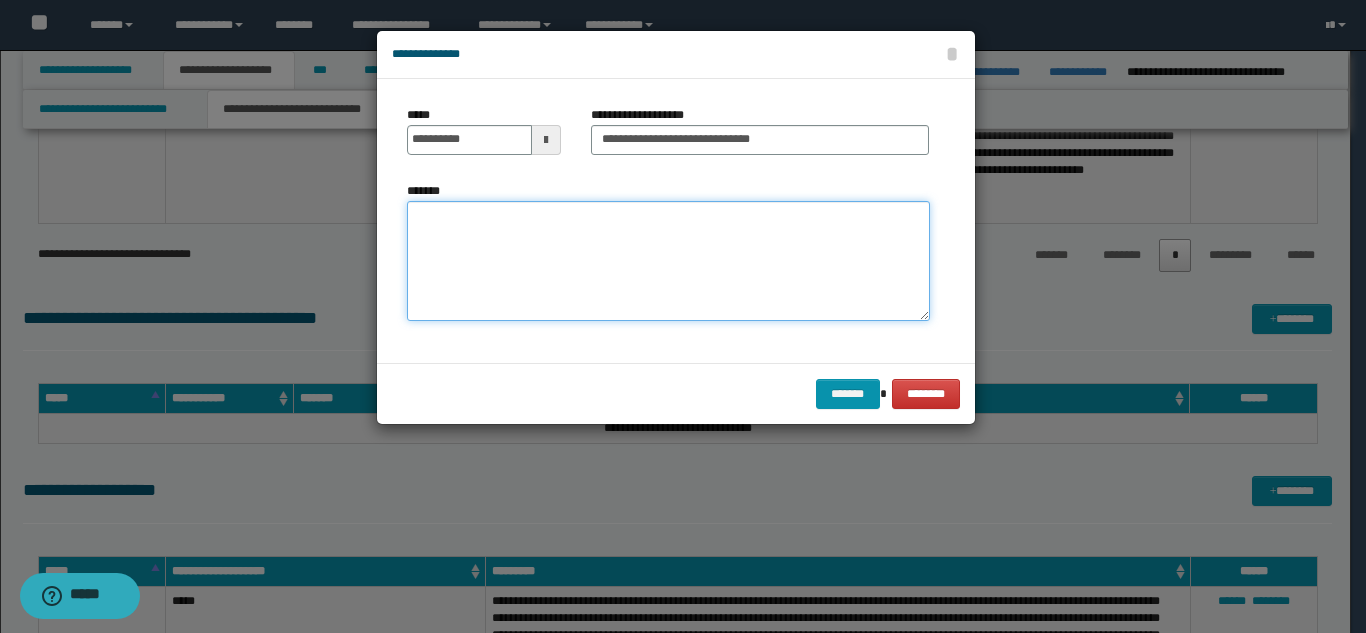 paste on "**********" 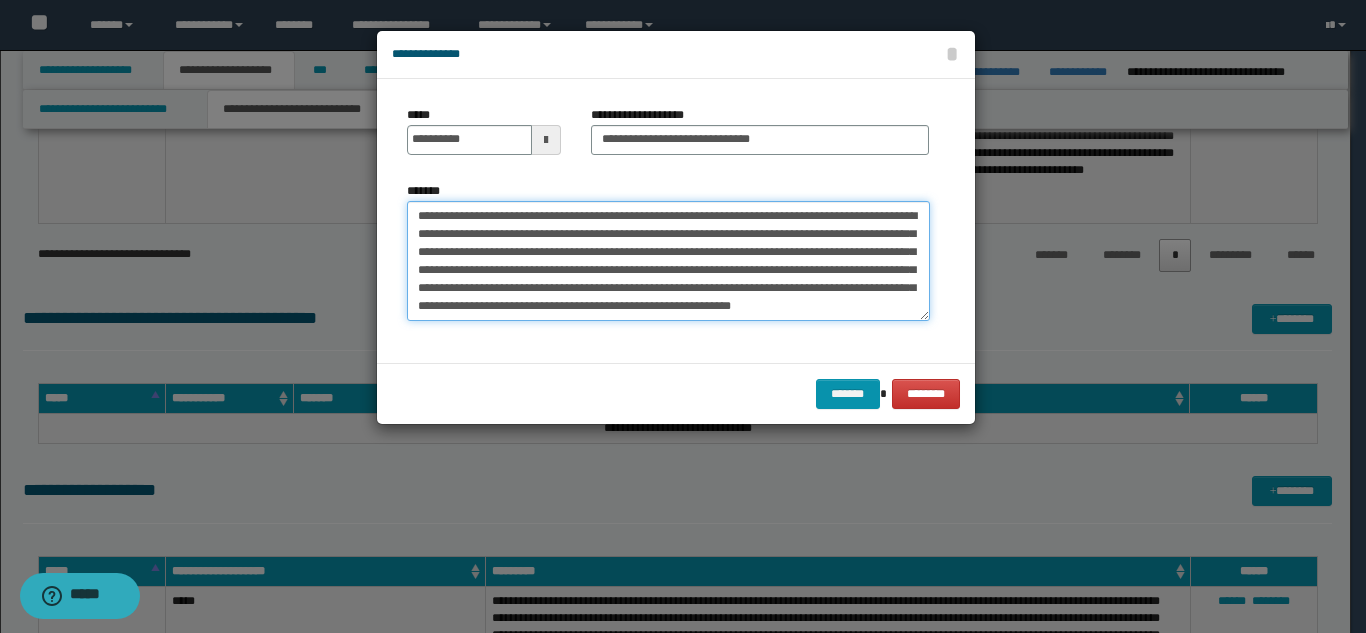scroll, scrollTop: 12, scrollLeft: 0, axis: vertical 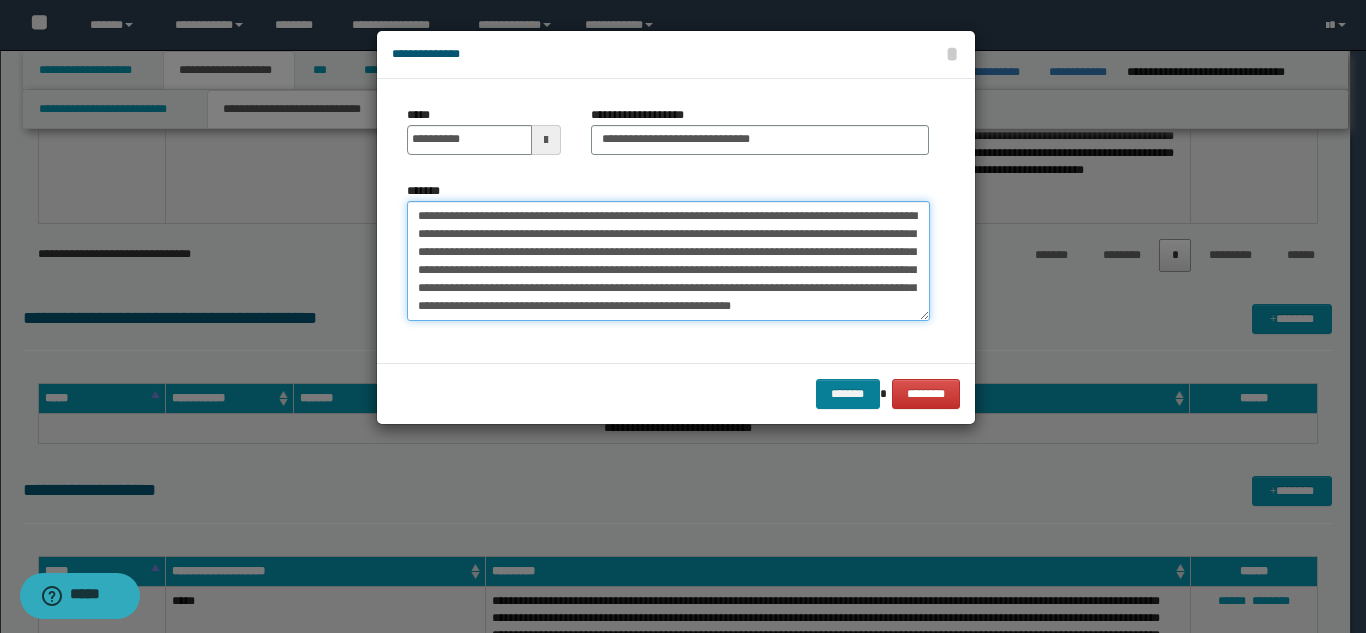 type on "**********" 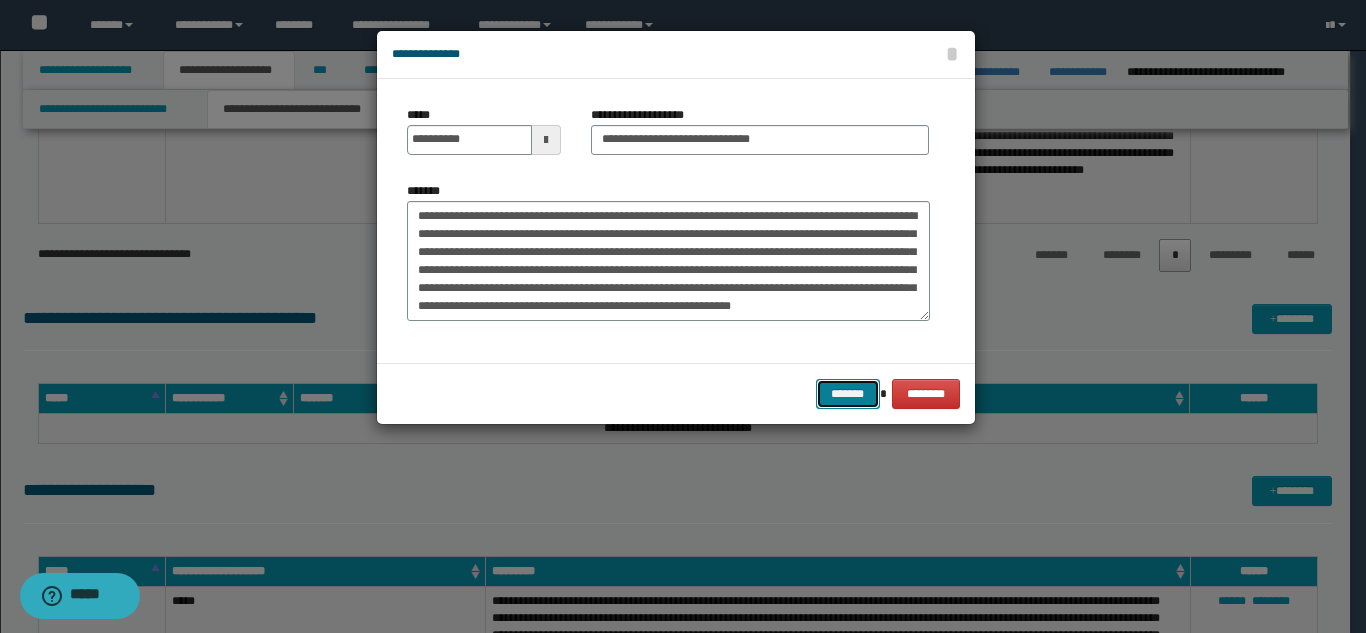 click on "*******" at bounding box center (848, 394) 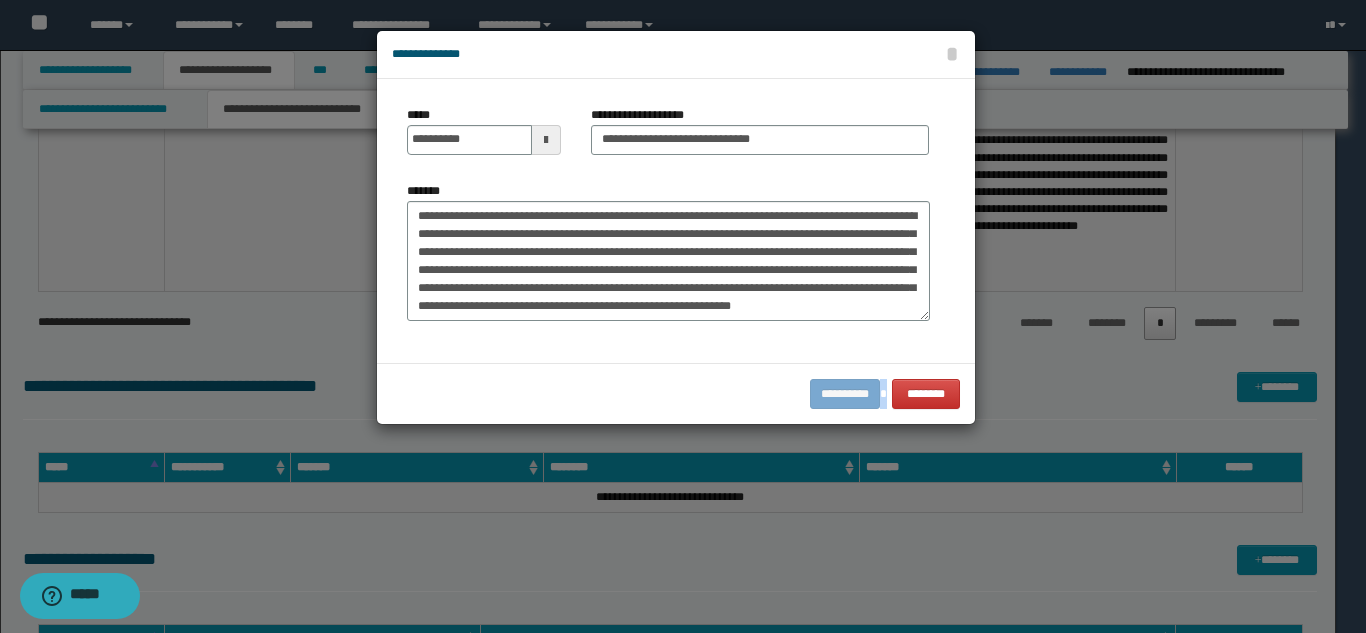 click on "**********" at bounding box center [676, 393] 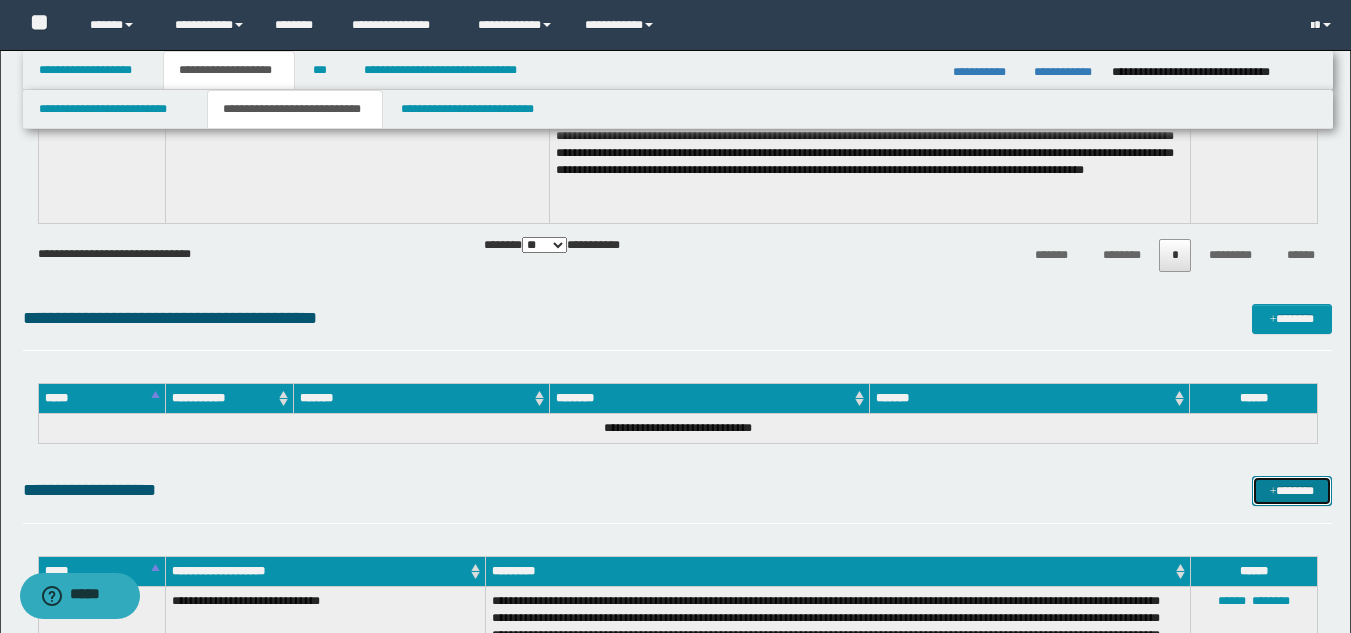 click on "*******" at bounding box center [1292, 491] 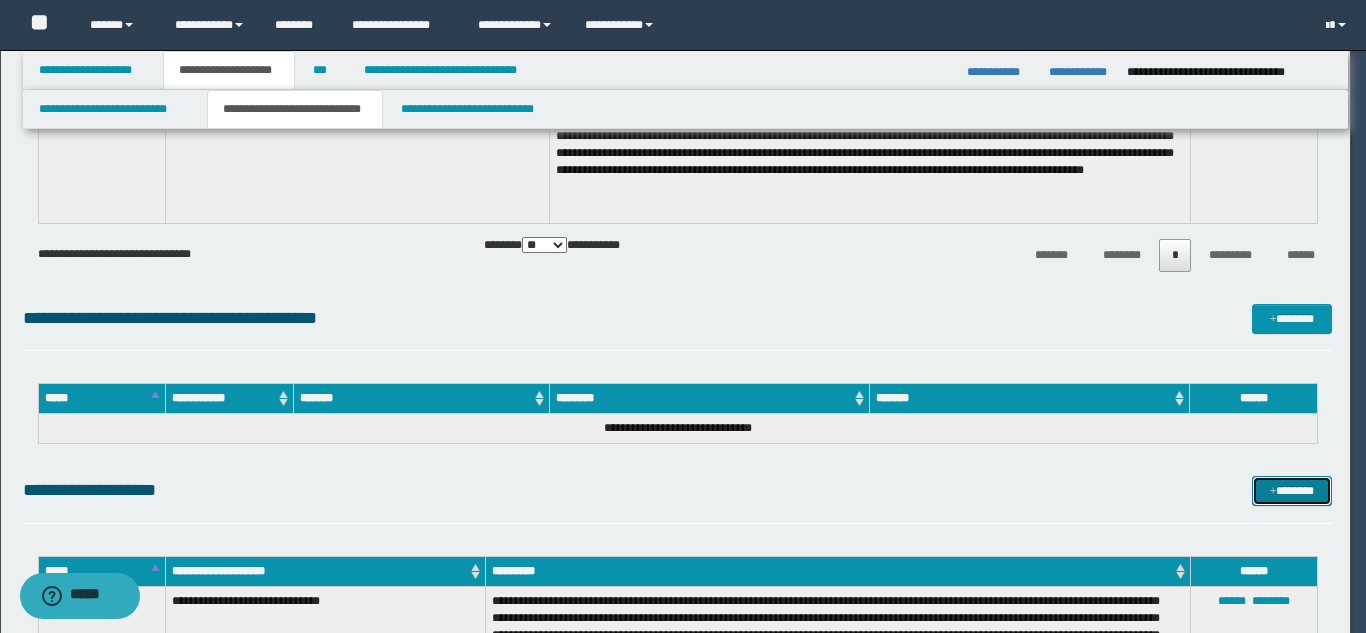 scroll, scrollTop: 0, scrollLeft: 0, axis: both 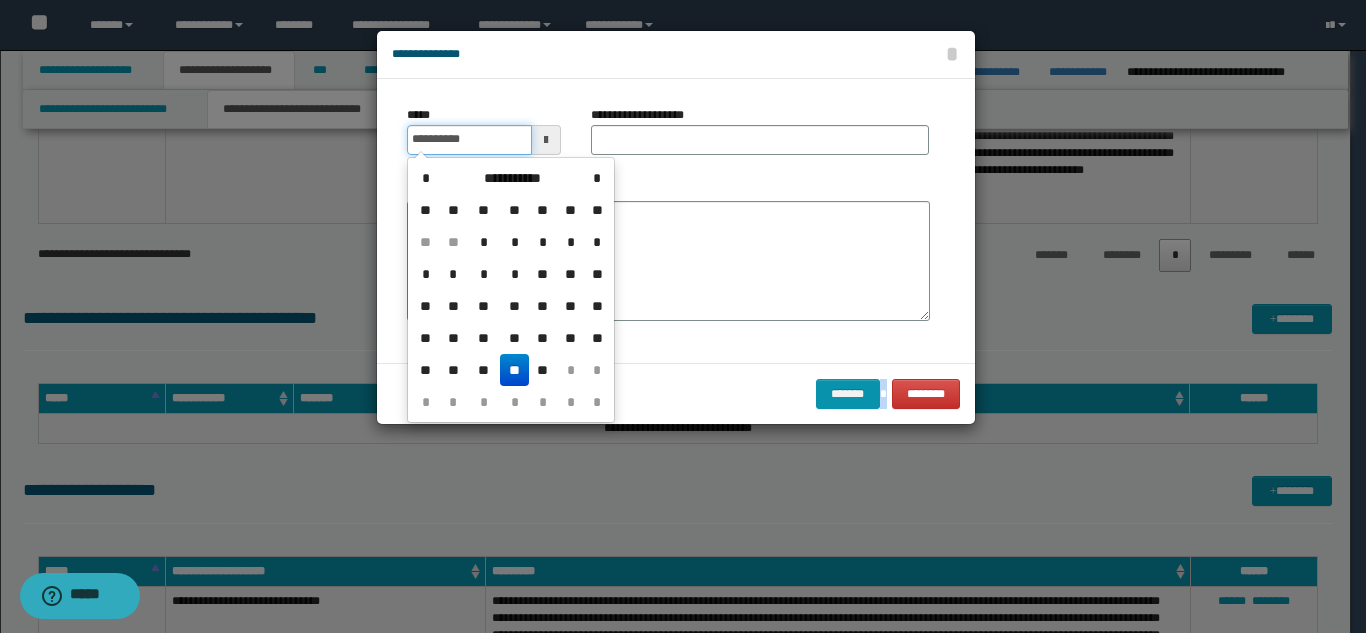 click on "**********" at bounding box center [469, 140] 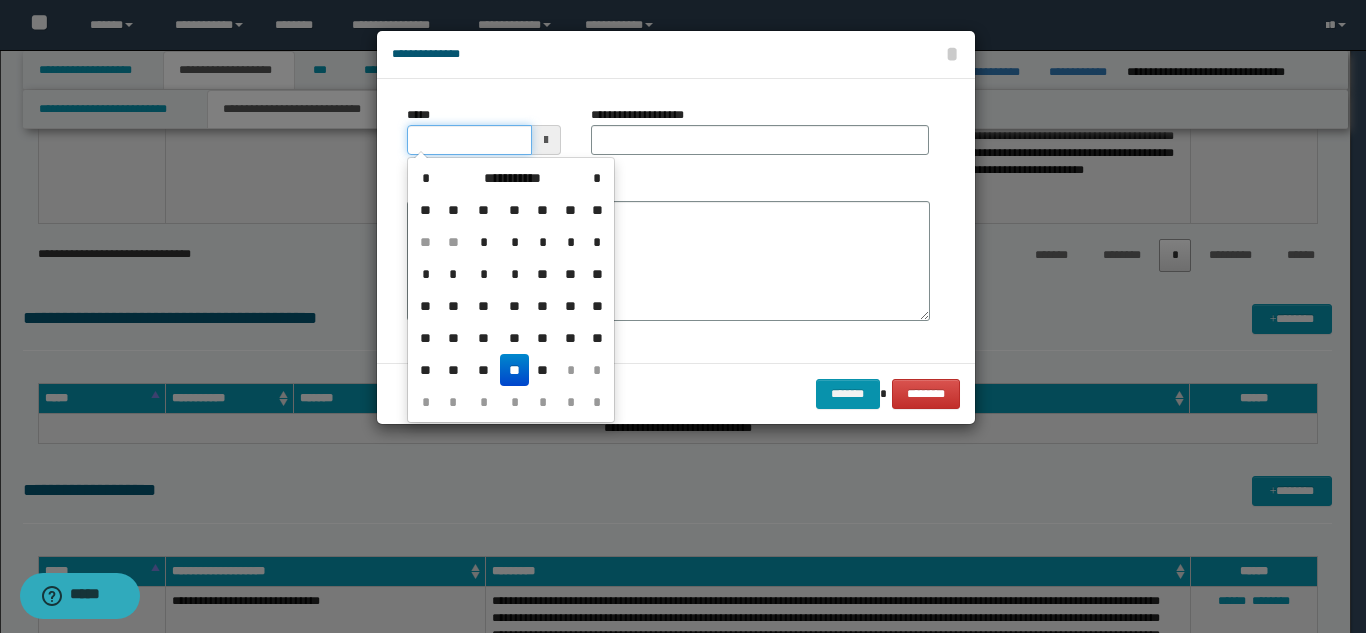 type on "**********" 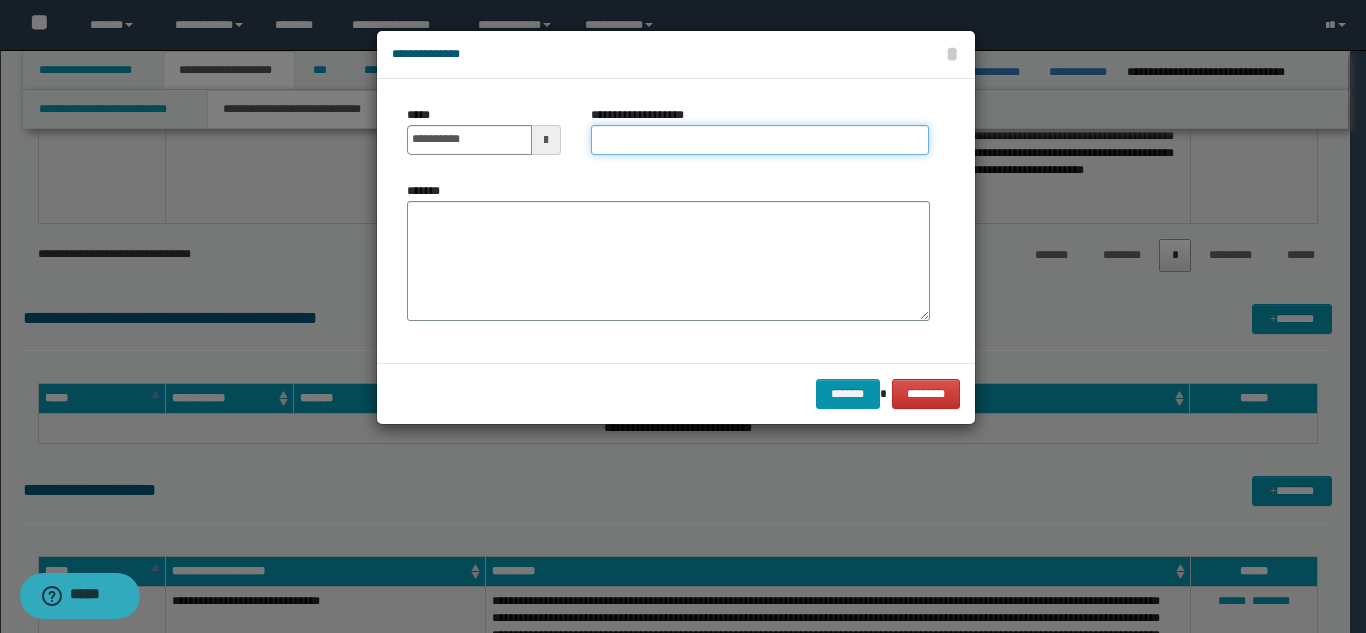 paste on "**********" 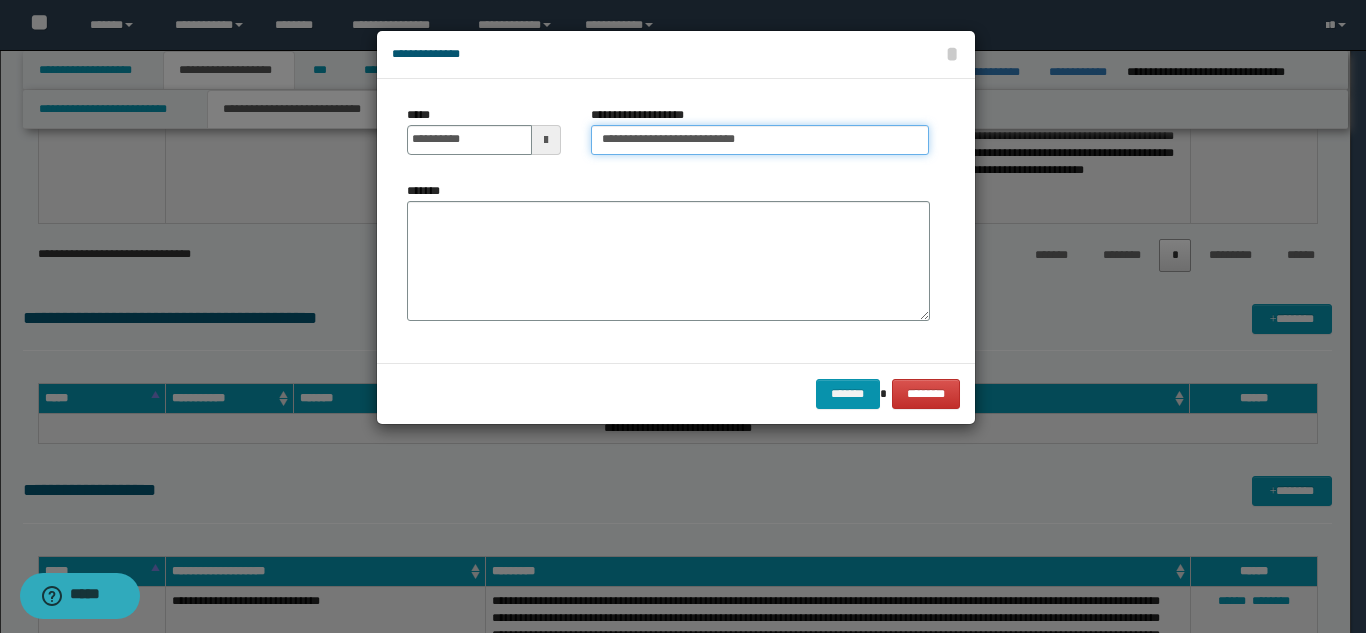 type on "**********" 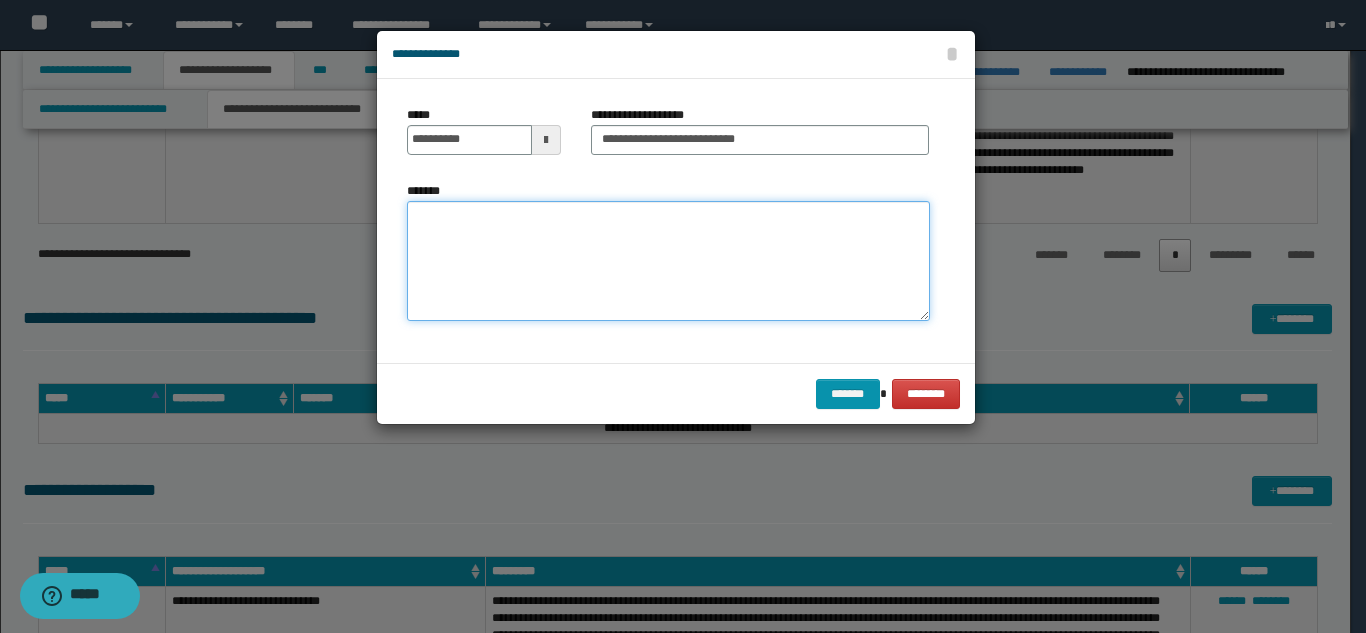 paste on "**********" 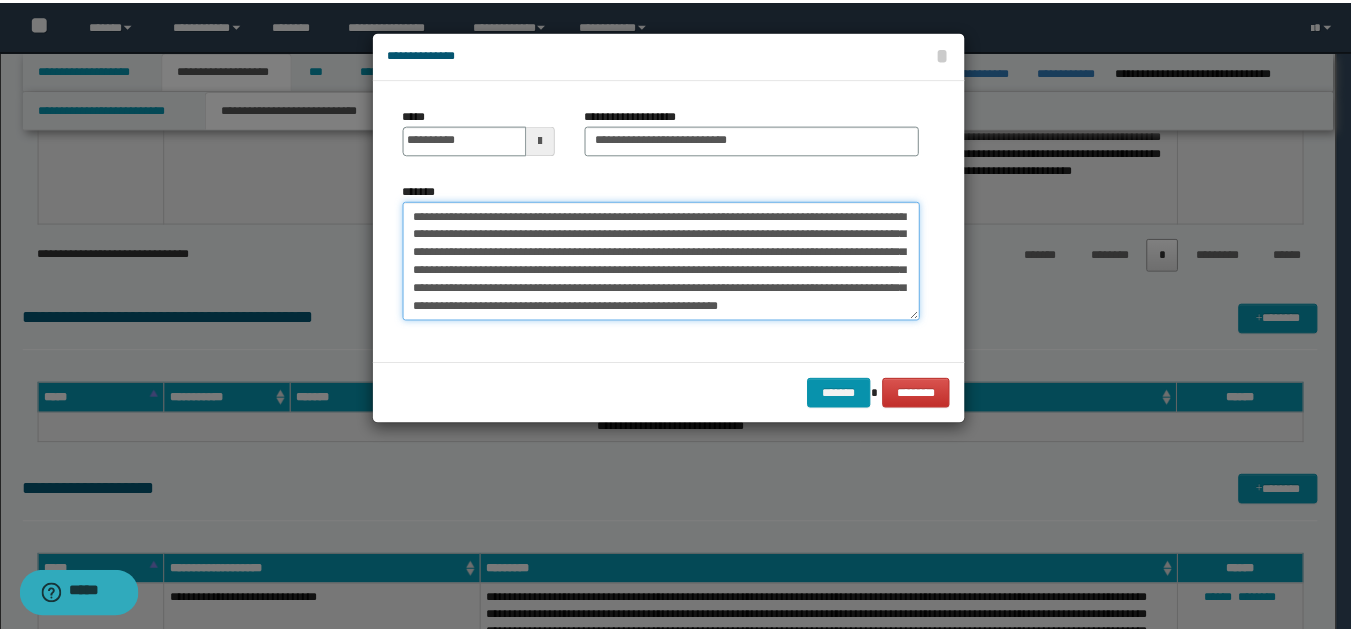 scroll, scrollTop: 12, scrollLeft: 0, axis: vertical 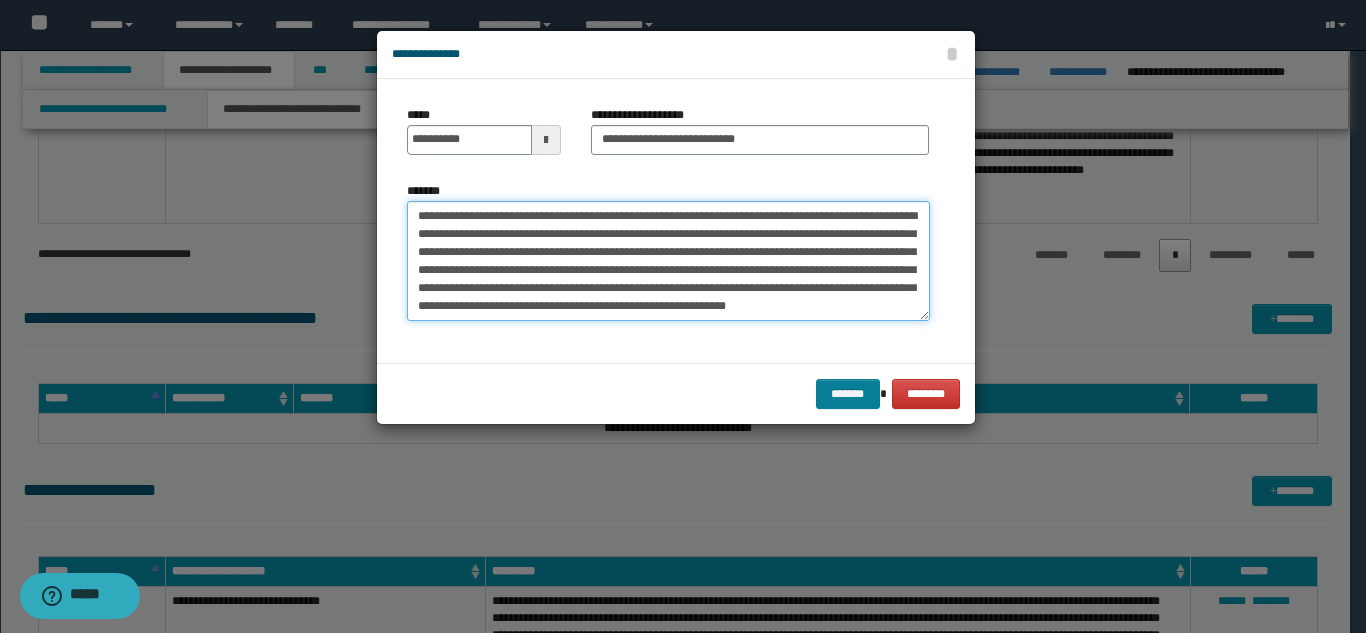 type on "**********" 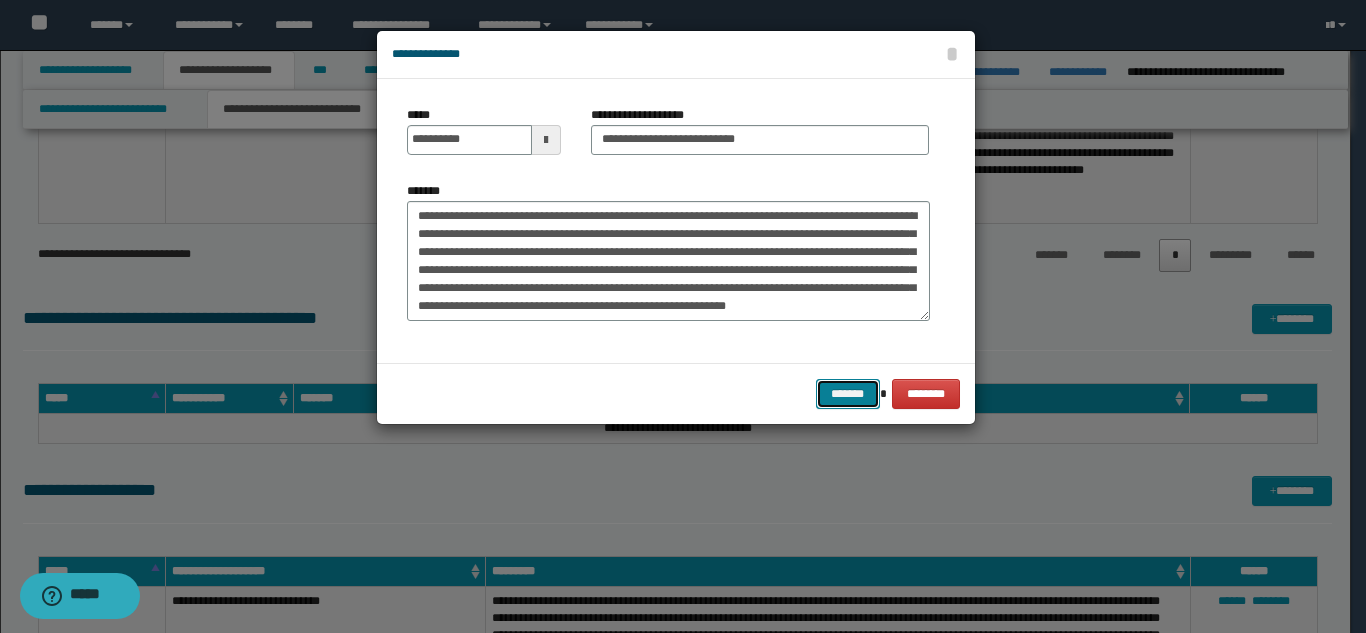 click on "*******" at bounding box center (848, 394) 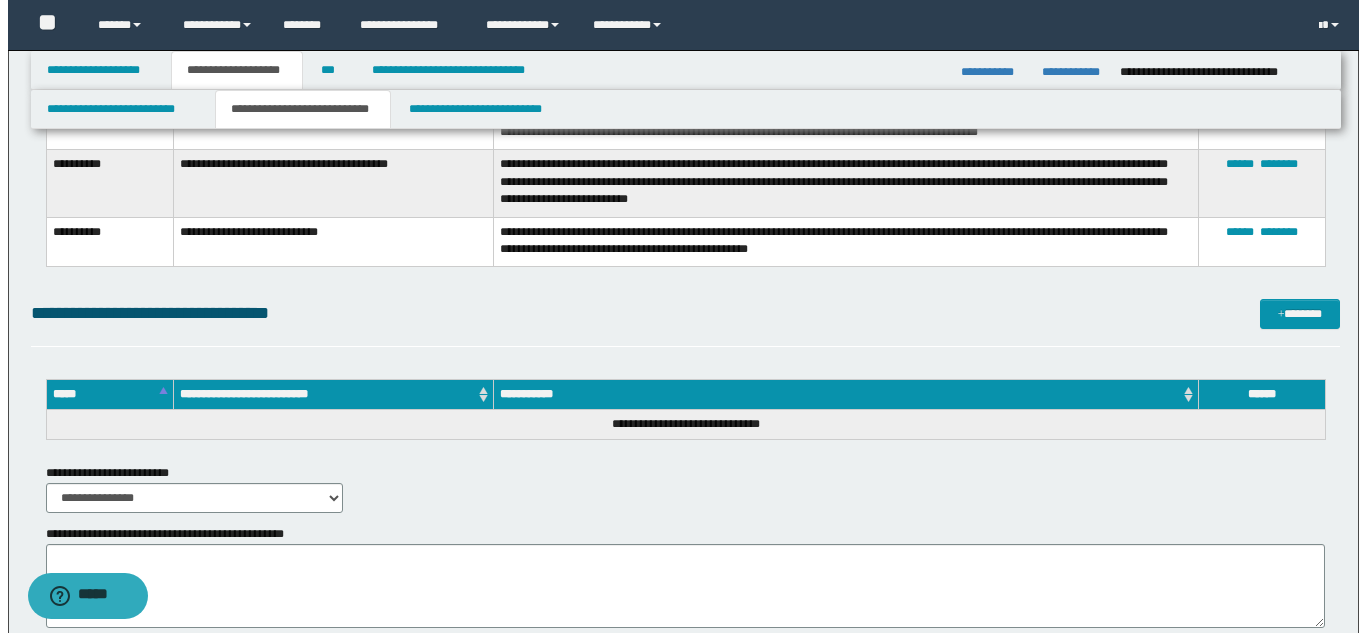 scroll, scrollTop: 7327, scrollLeft: 0, axis: vertical 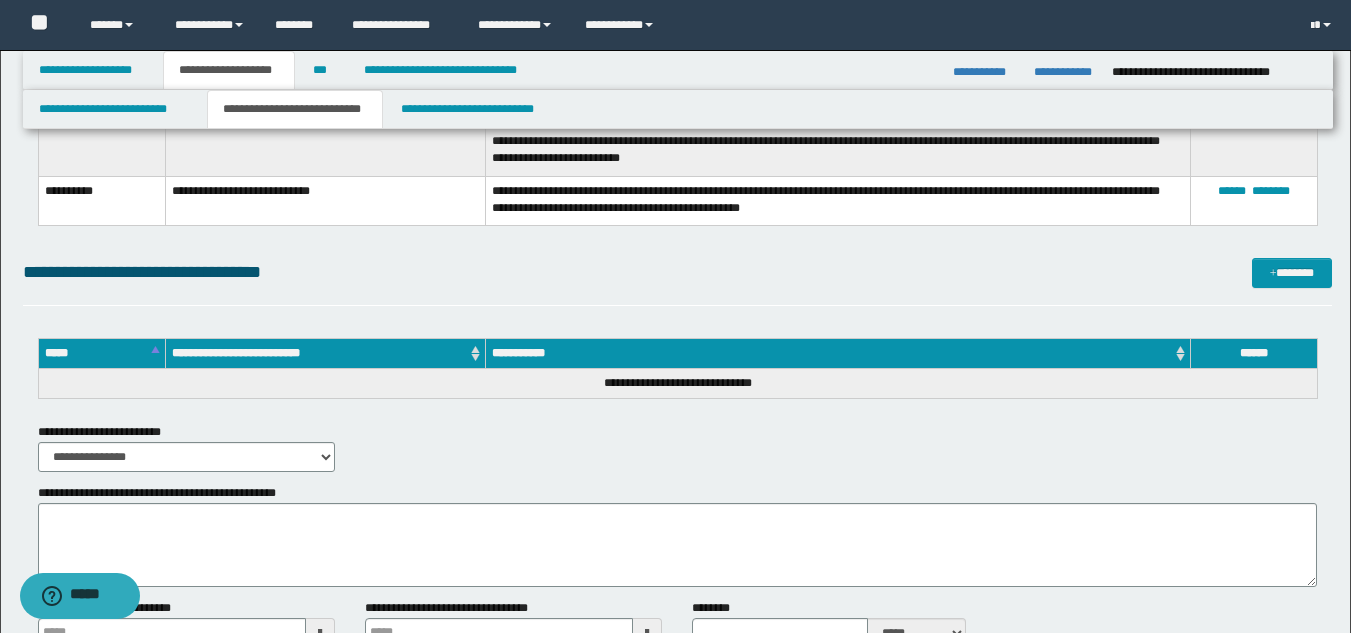 click on "[FIRST] [LAST]
[STREET] [CITY] [STATE] [ZIP] ******    ******** [STATE] [ZIP] ******    ******** [STATE] [ZIP] ******    ******** [STATE] [ZIP] ******    ******** [STATE] ******    ******** ******" at bounding box center (677, -560) 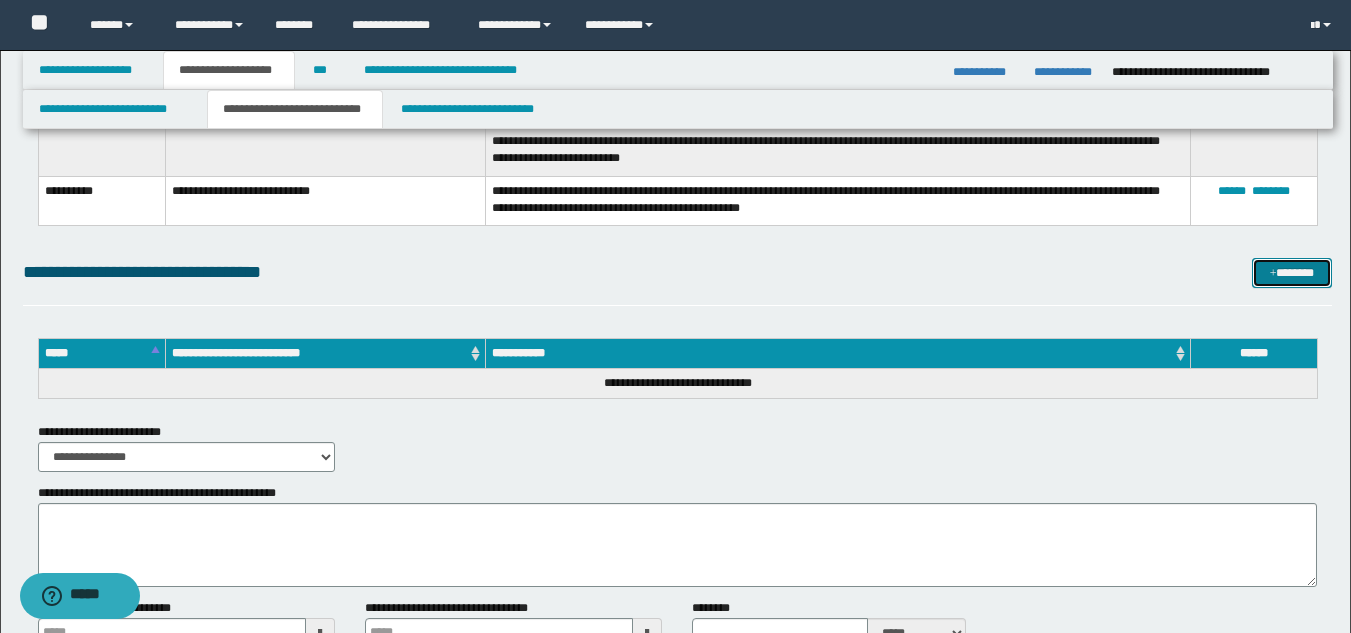 click on "*******" at bounding box center [1292, 273] 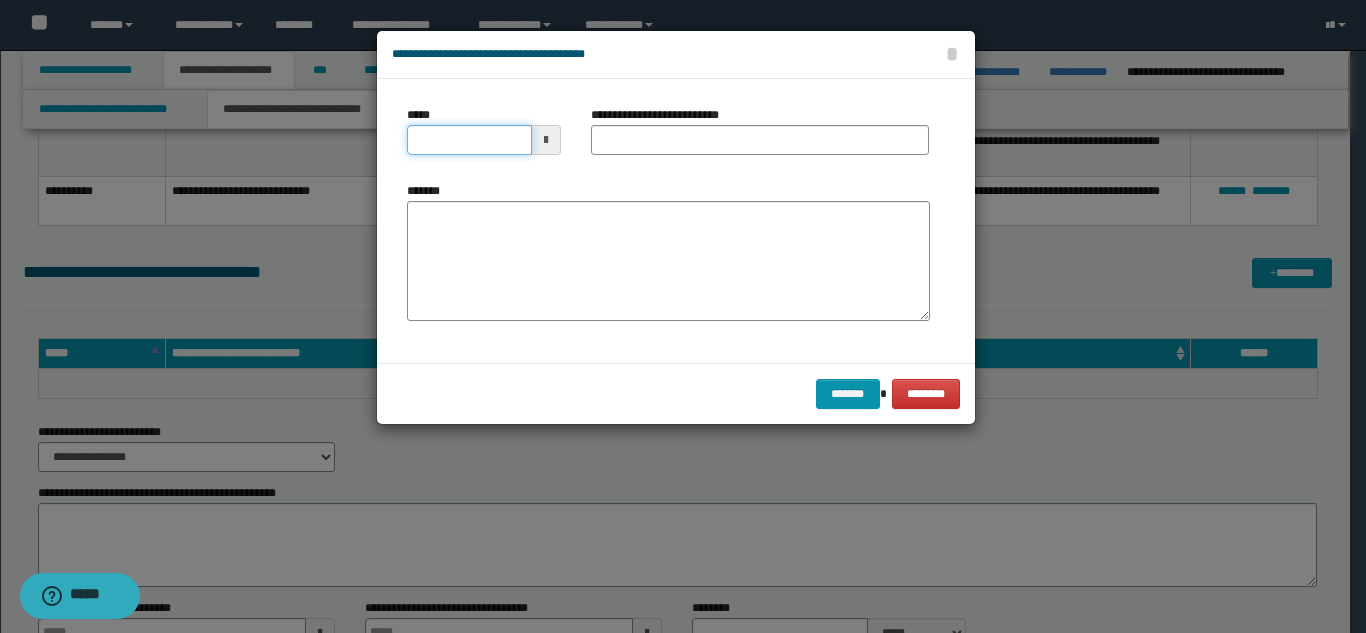 click on "*****" at bounding box center (469, 140) 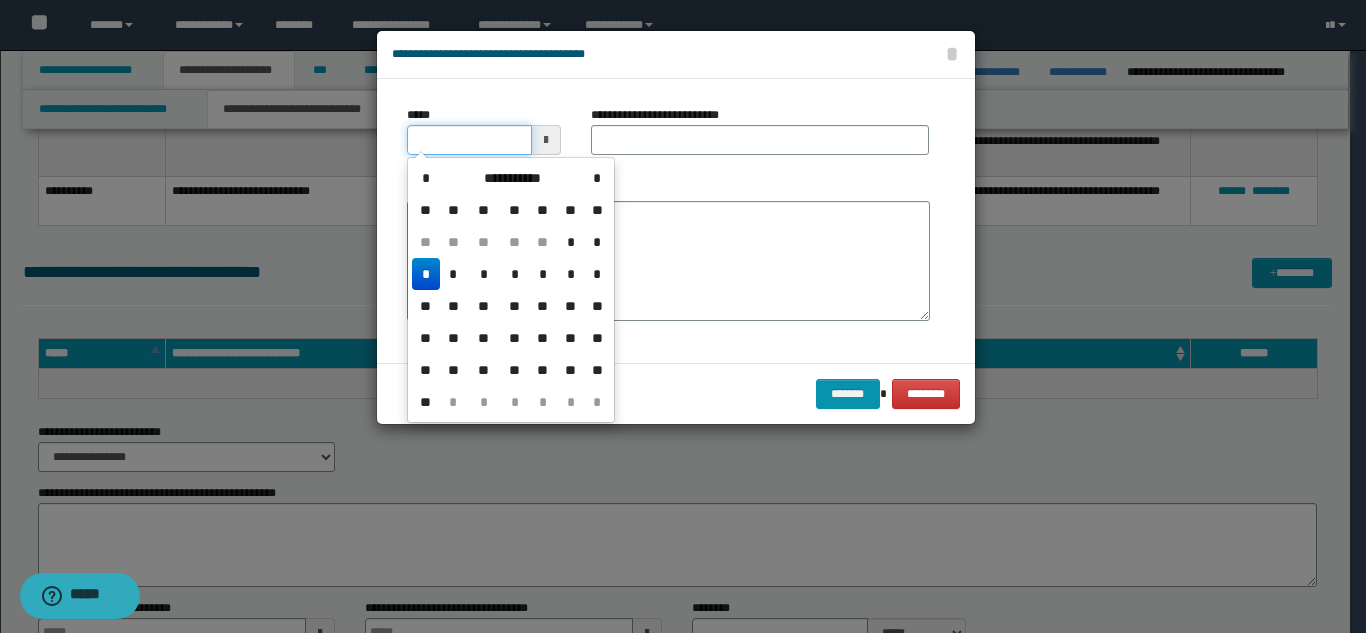 type on "**********" 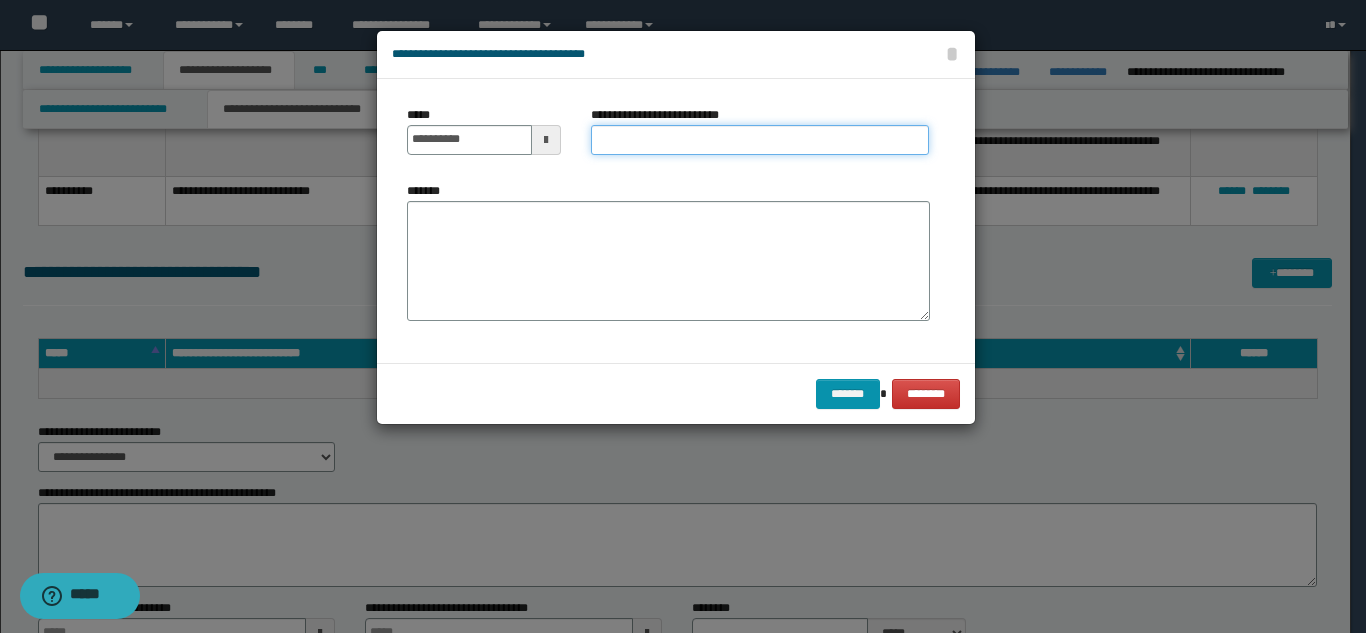 paste on "**********" 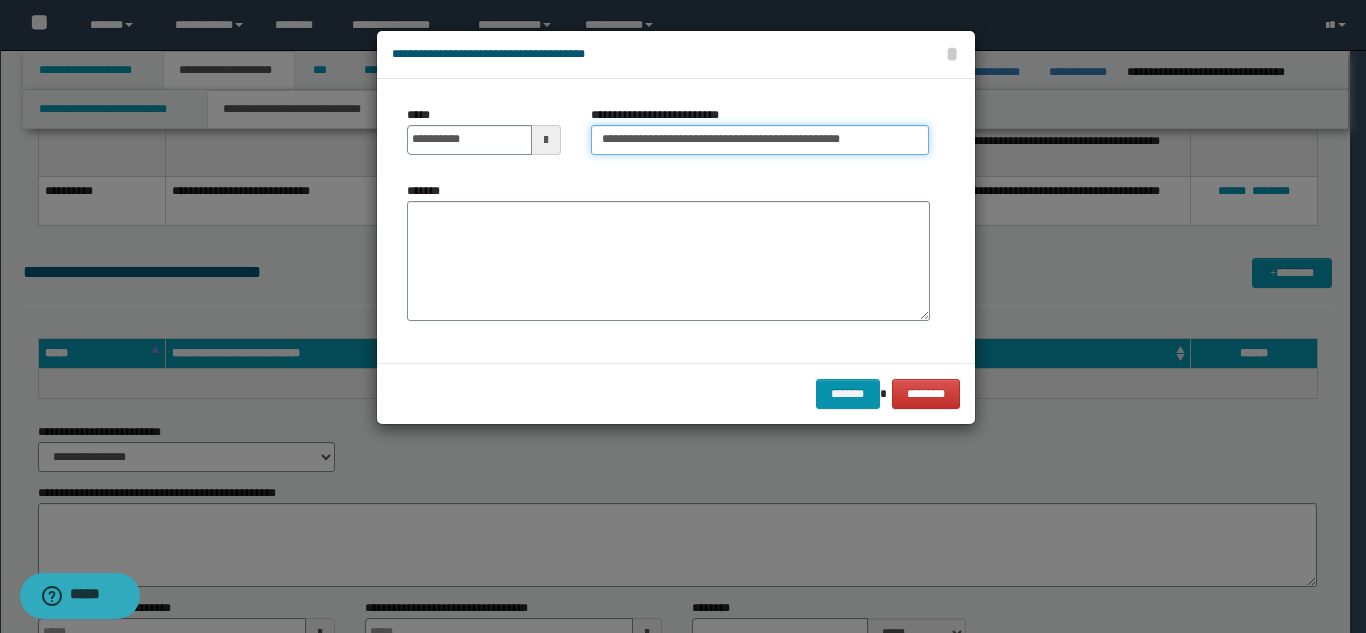 type on "**********" 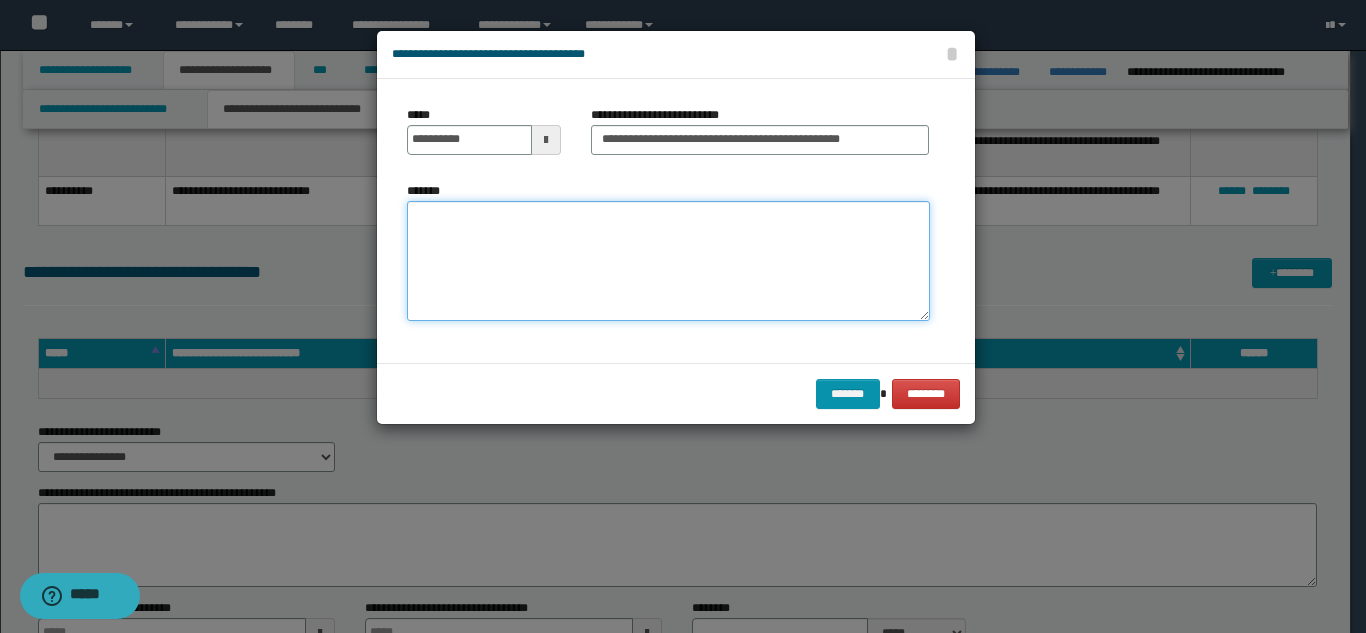 paste on "**********" 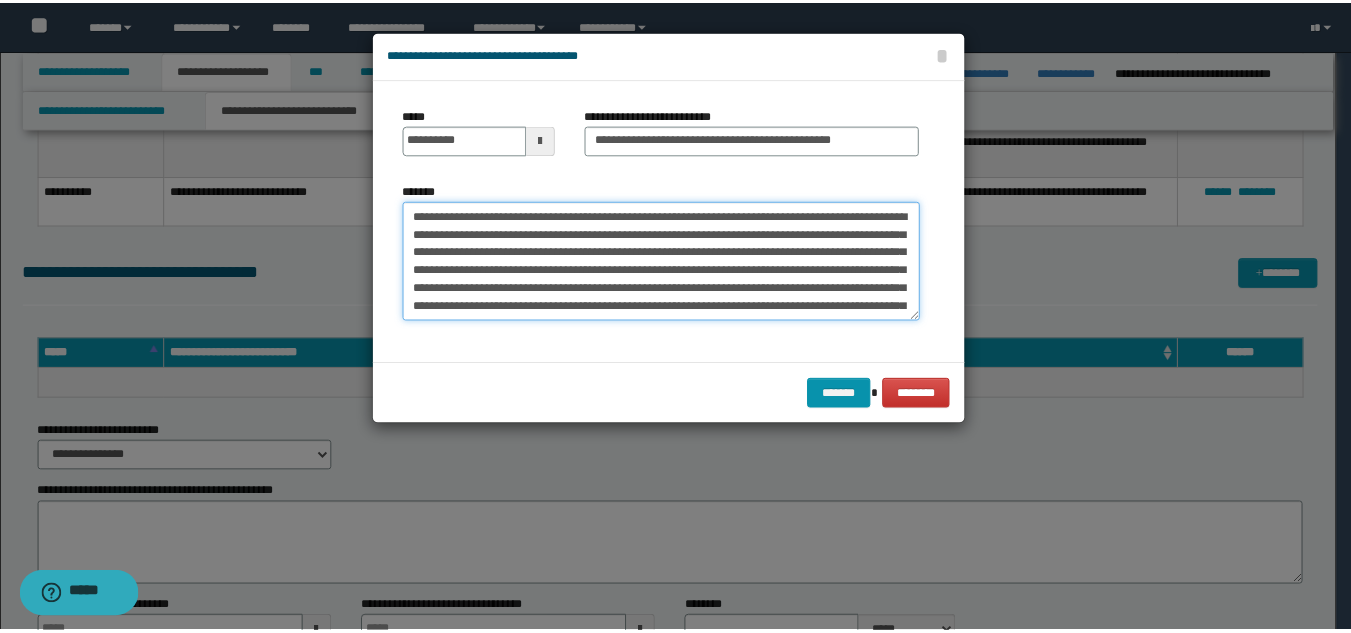 scroll, scrollTop: 336, scrollLeft: 0, axis: vertical 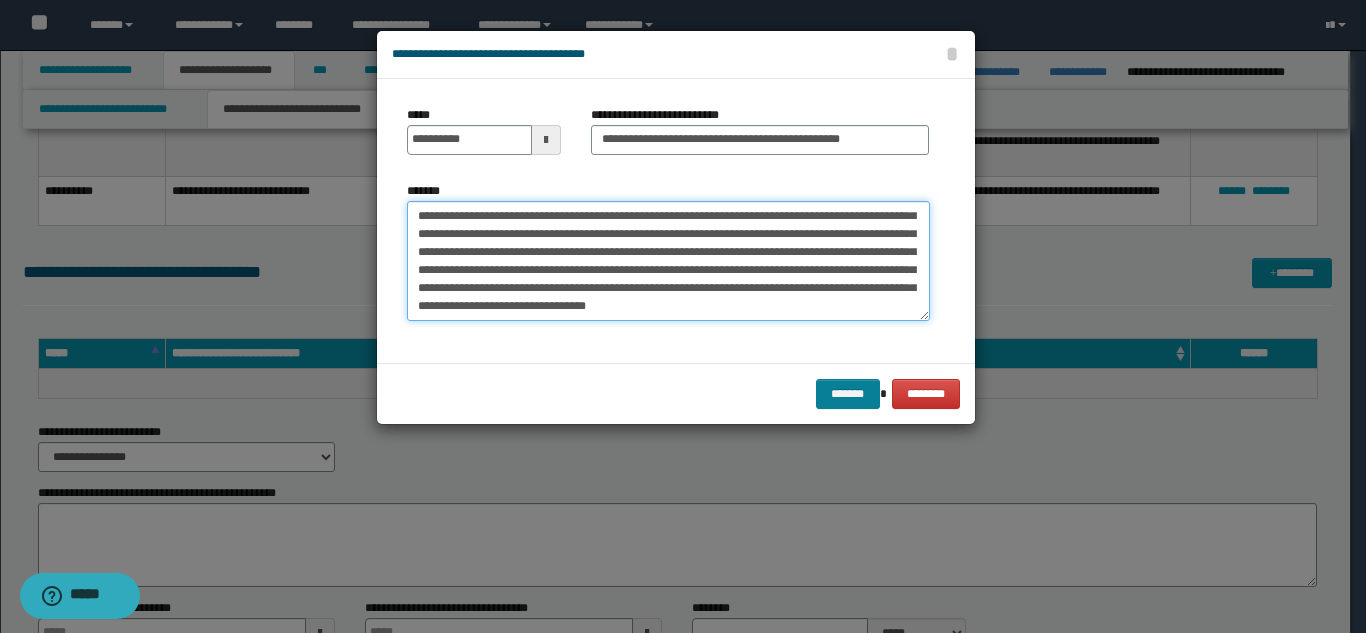 type on "**********" 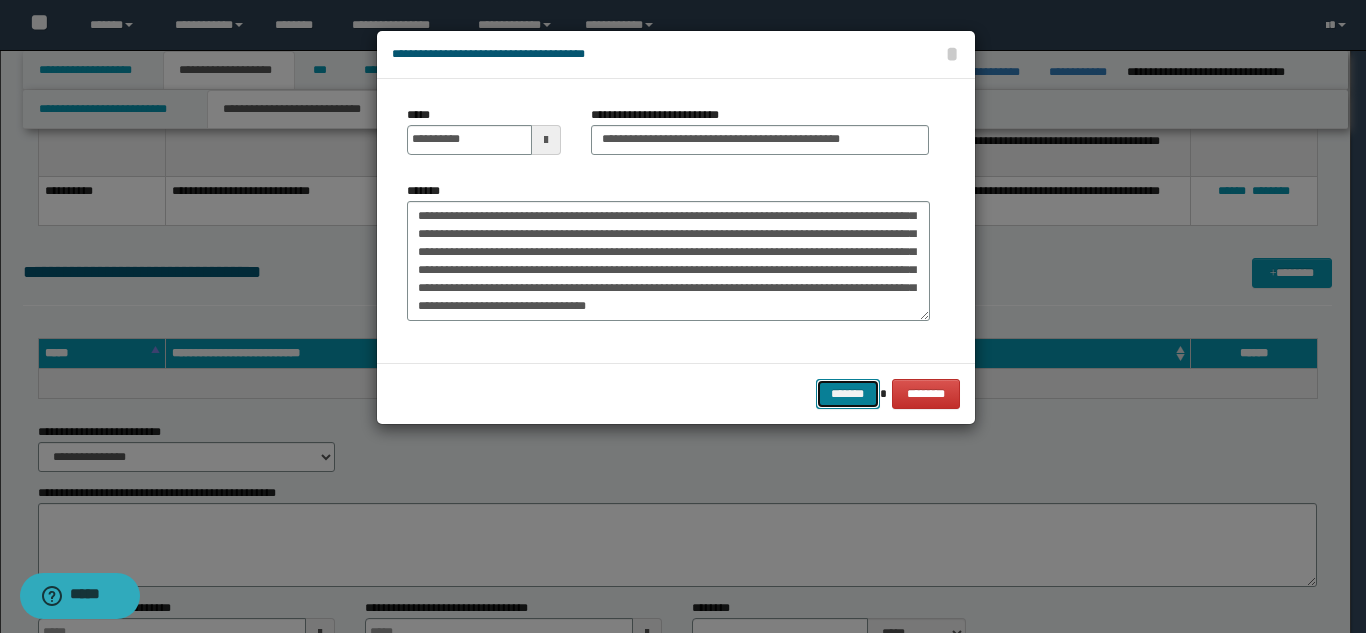 click on "*******" at bounding box center (848, 394) 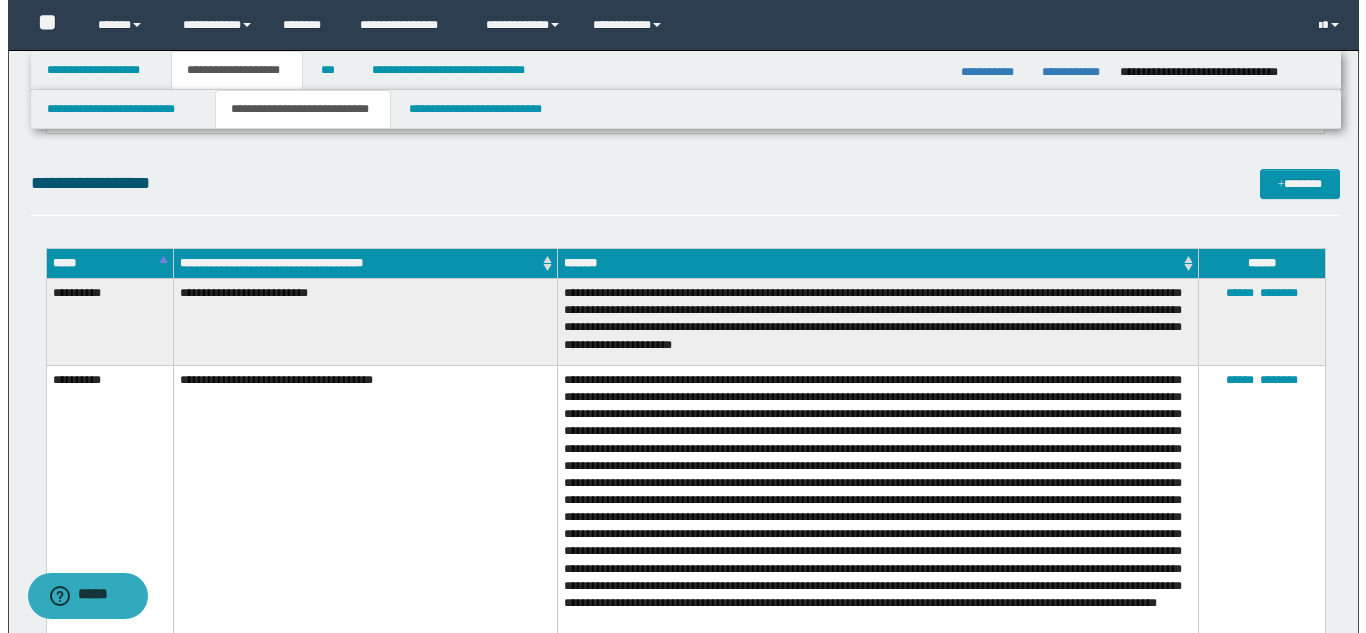 scroll, scrollTop: 1956, scrollLeft: 0, axis: vertical 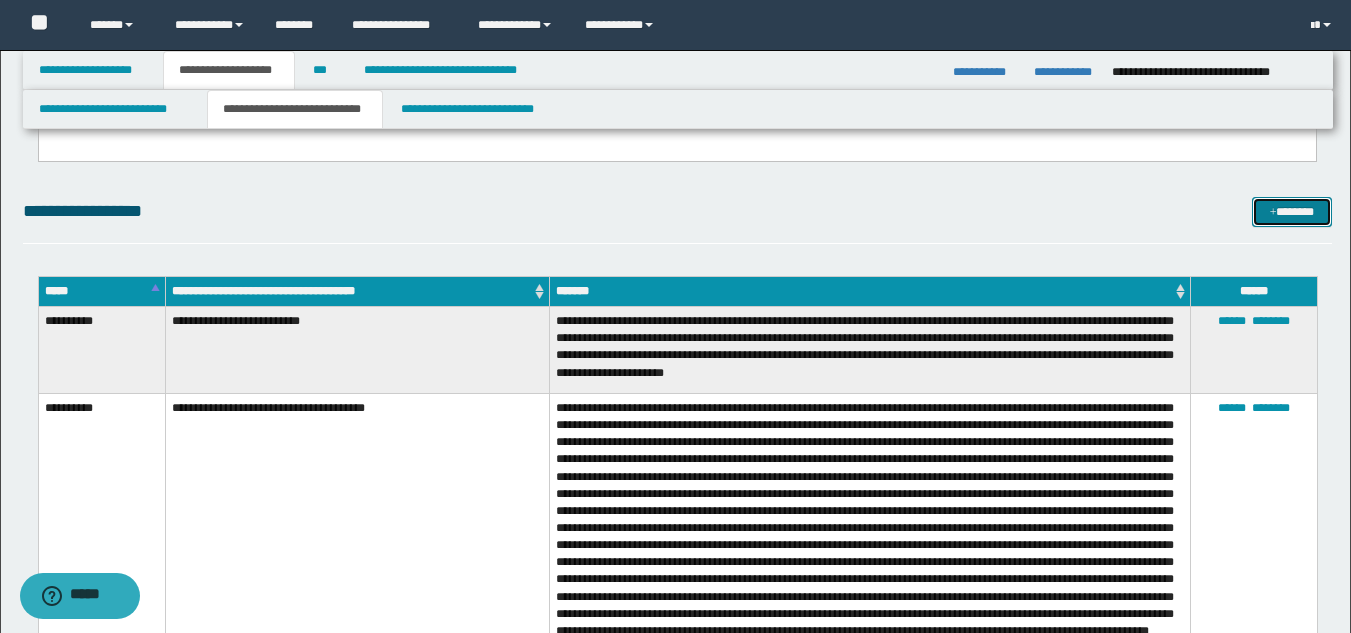 click on "*******" at bounding box center (1292, 212) 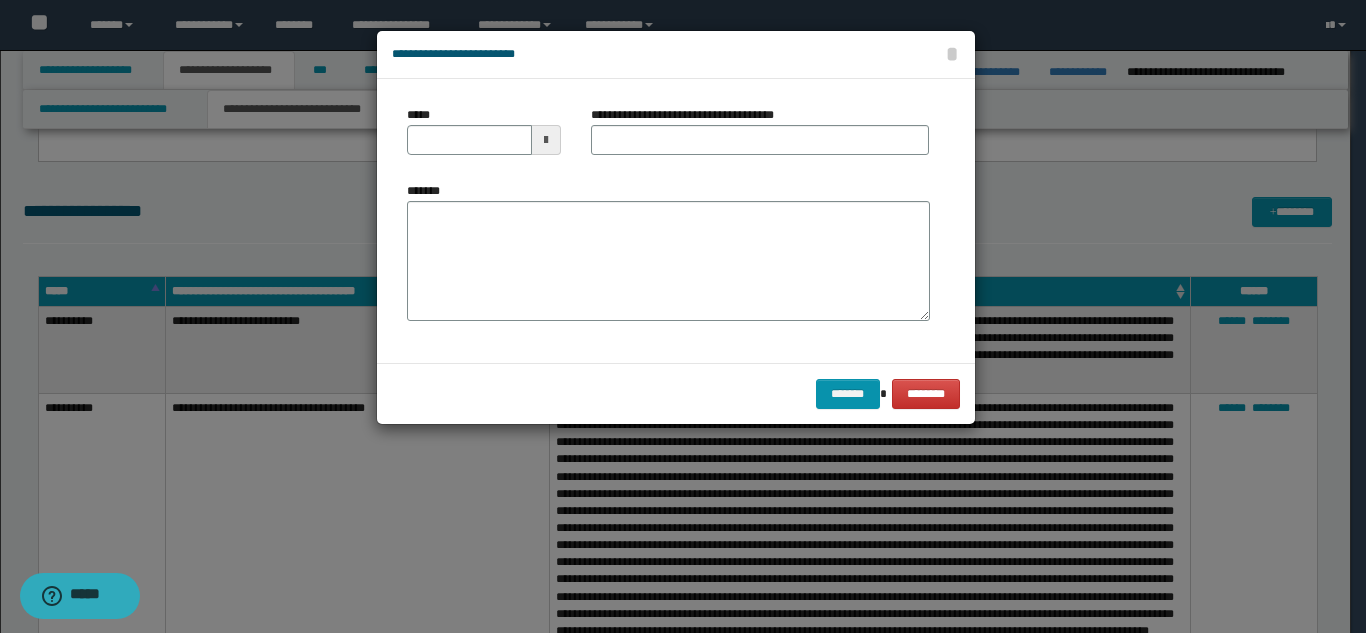 click at bounding box center (546, 140) 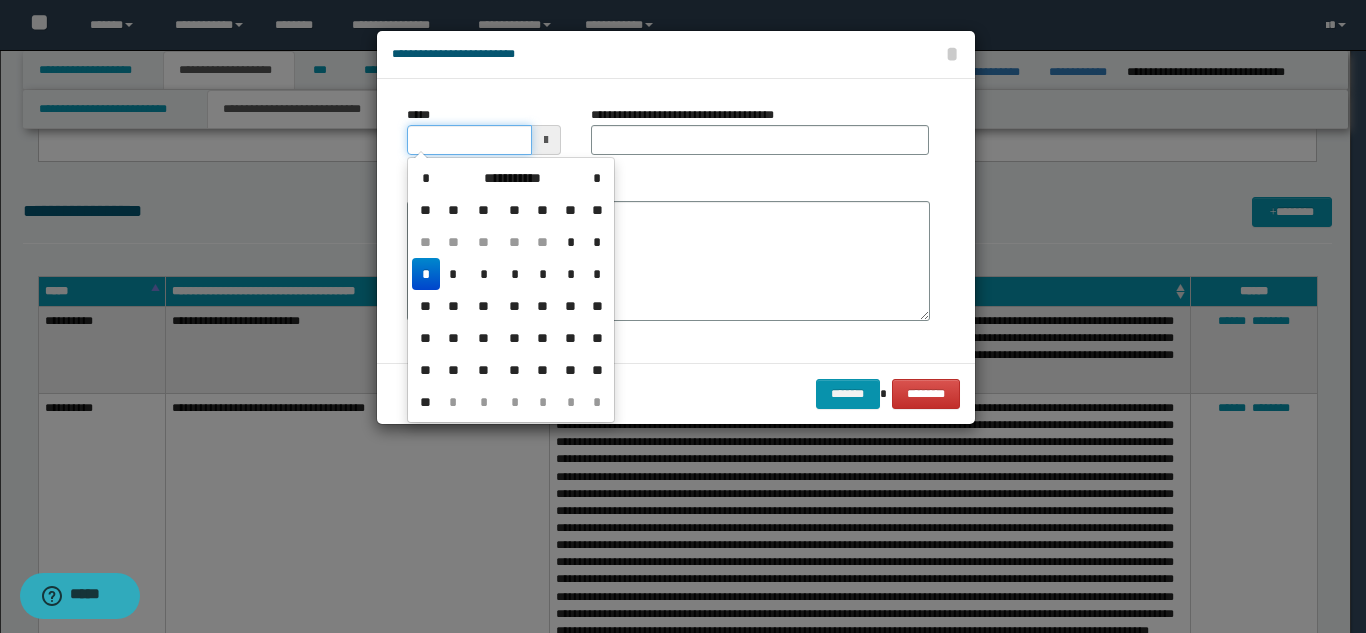 click on "*****" at bounding box center [469, 140] 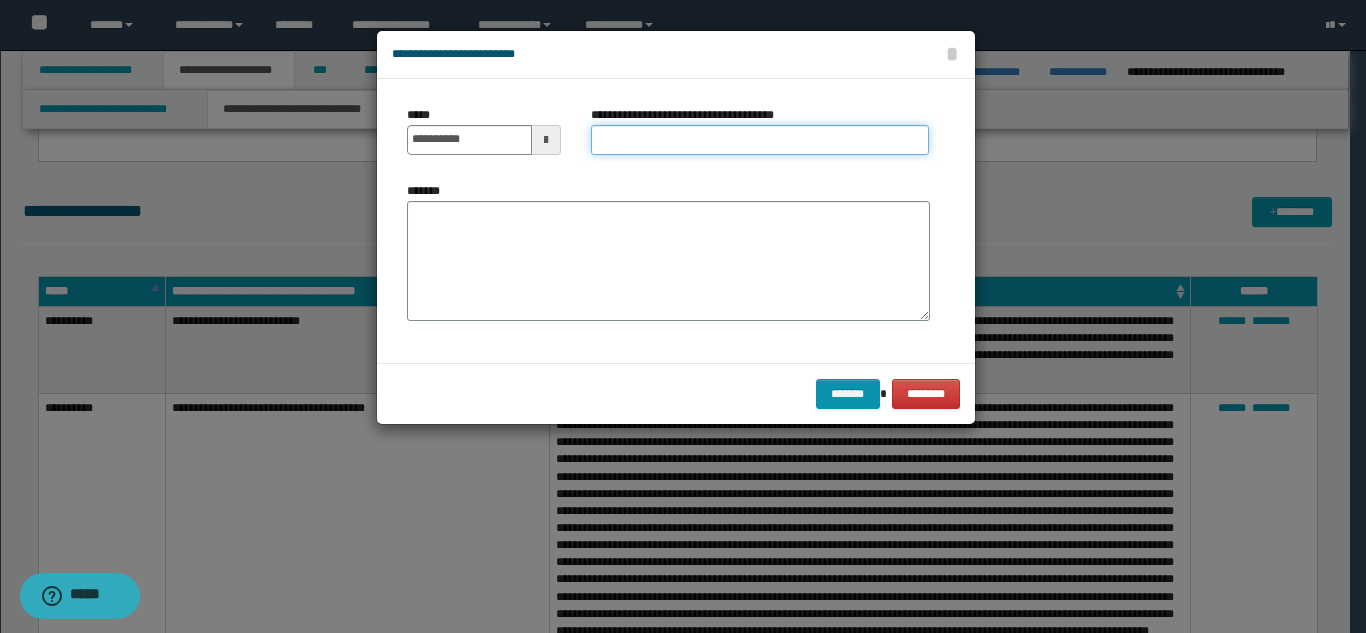 paste on "**********" 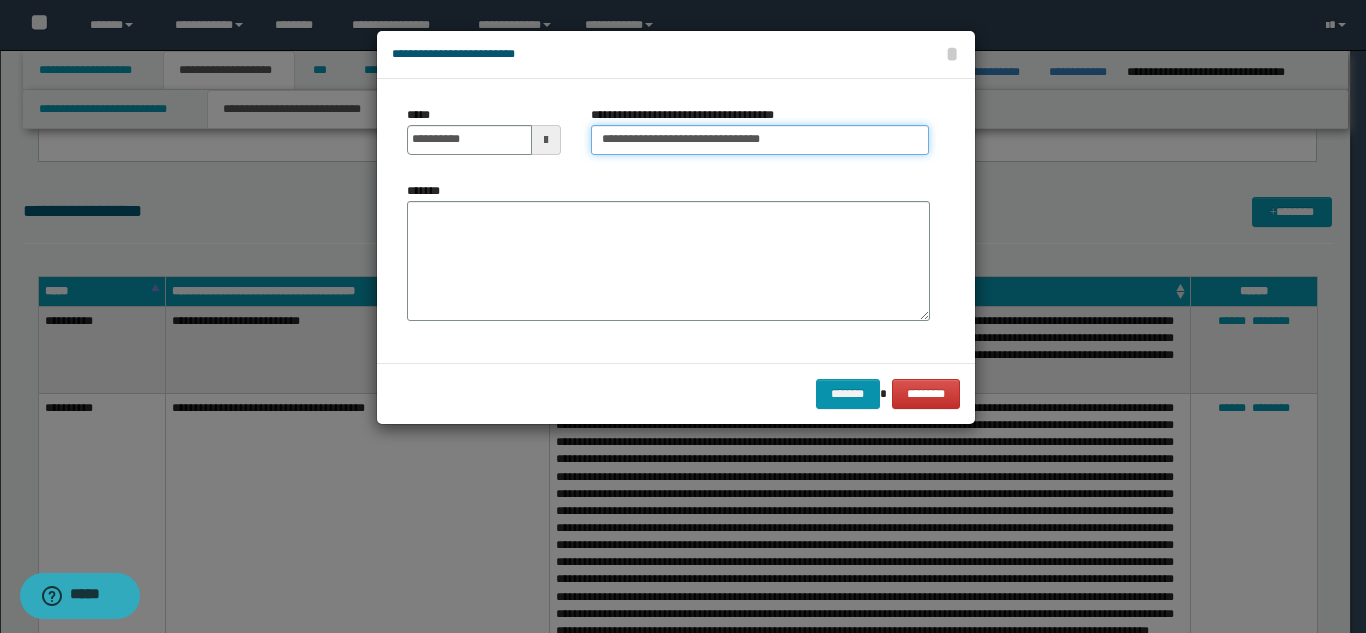 type on "**********" 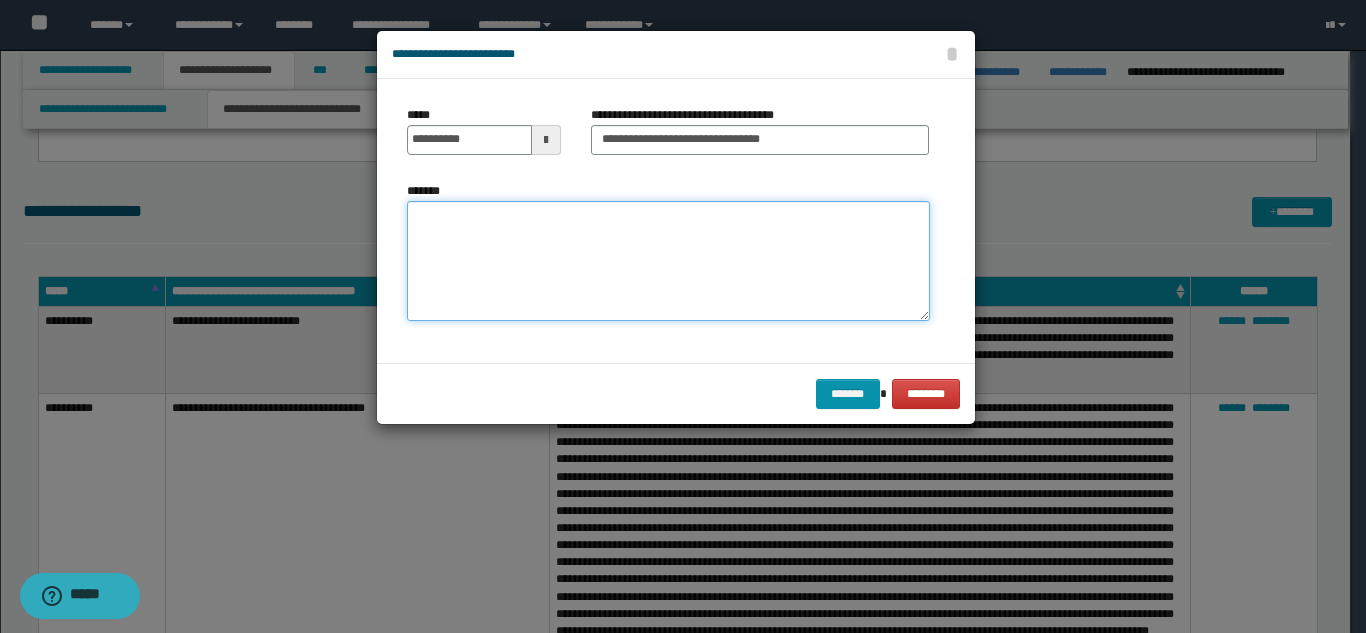 paste on "**********" 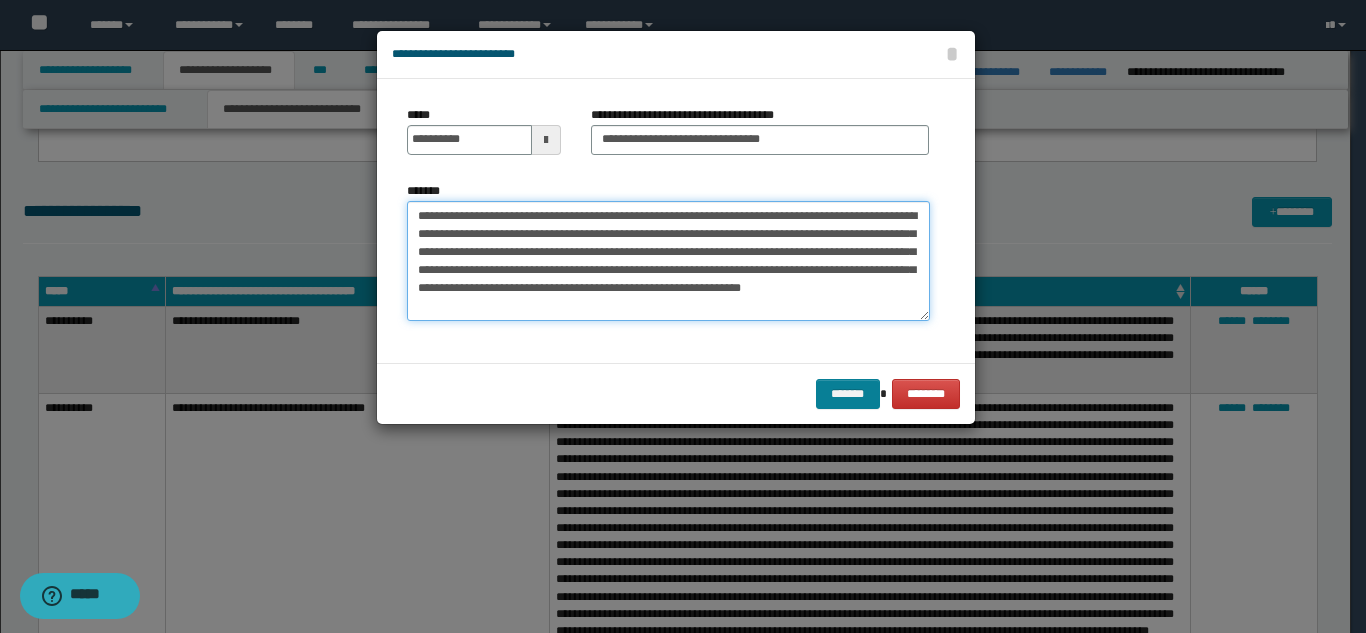 type on "**********" 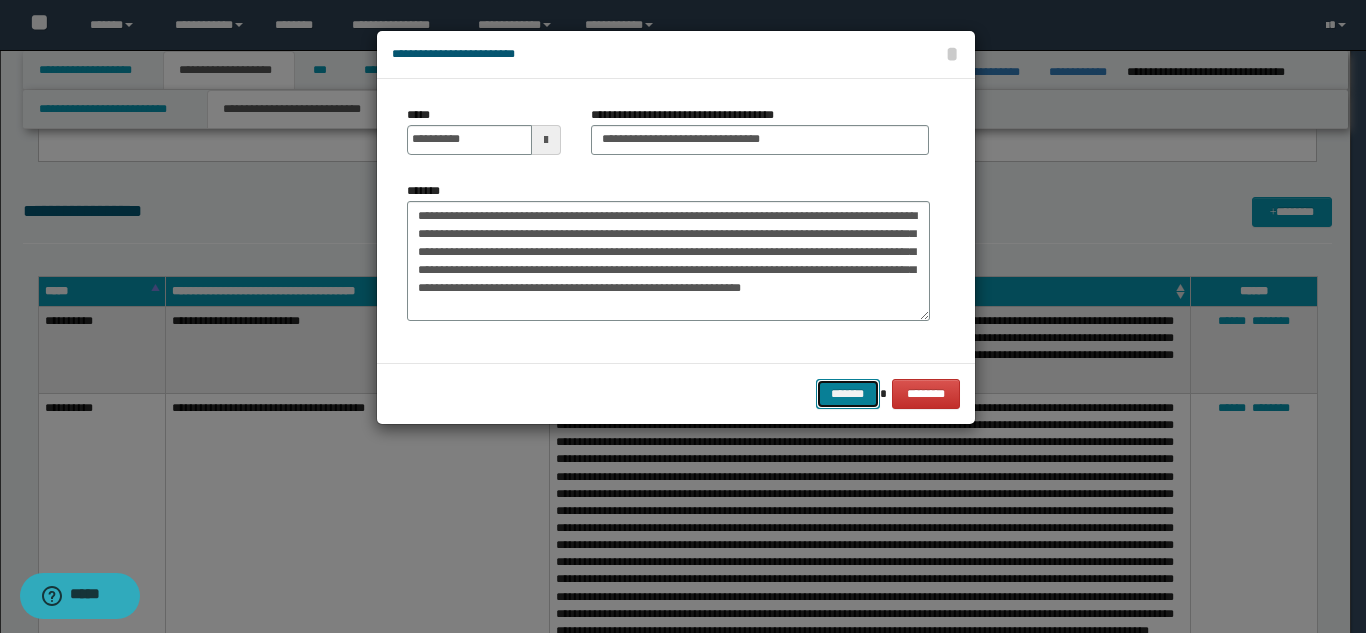 click on "*******" at bounding box center (848, 394) 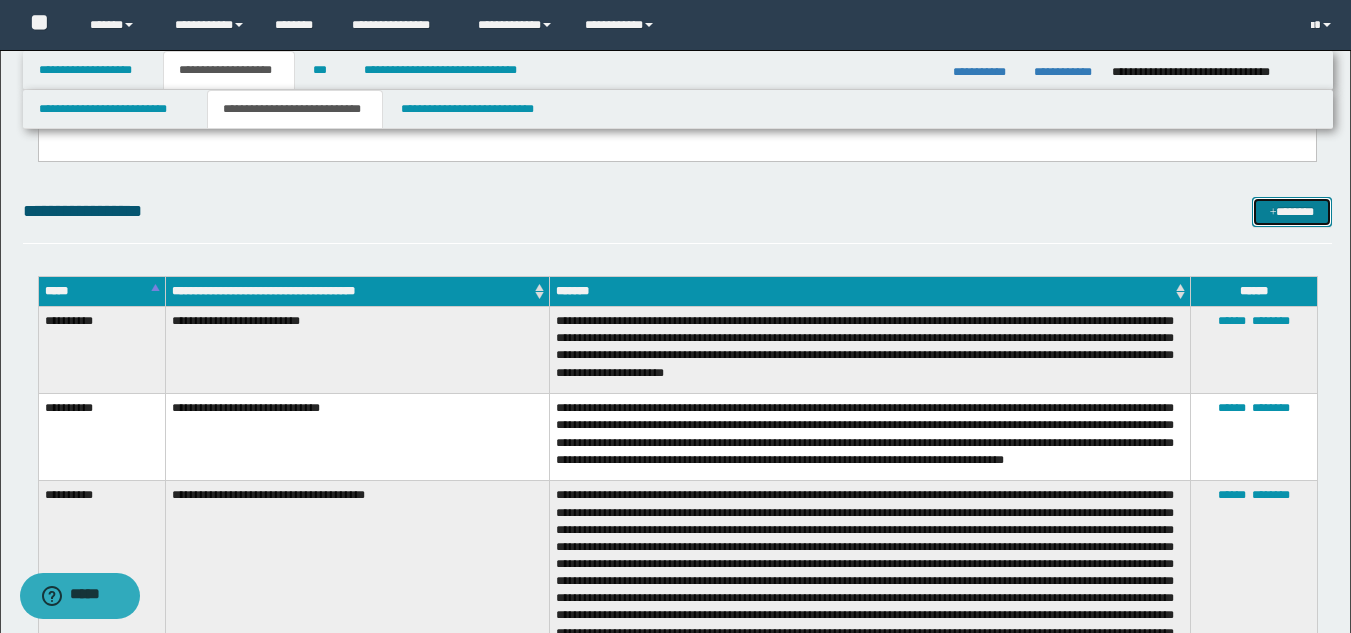 click on "*******" at bounding box center (1292, 212) 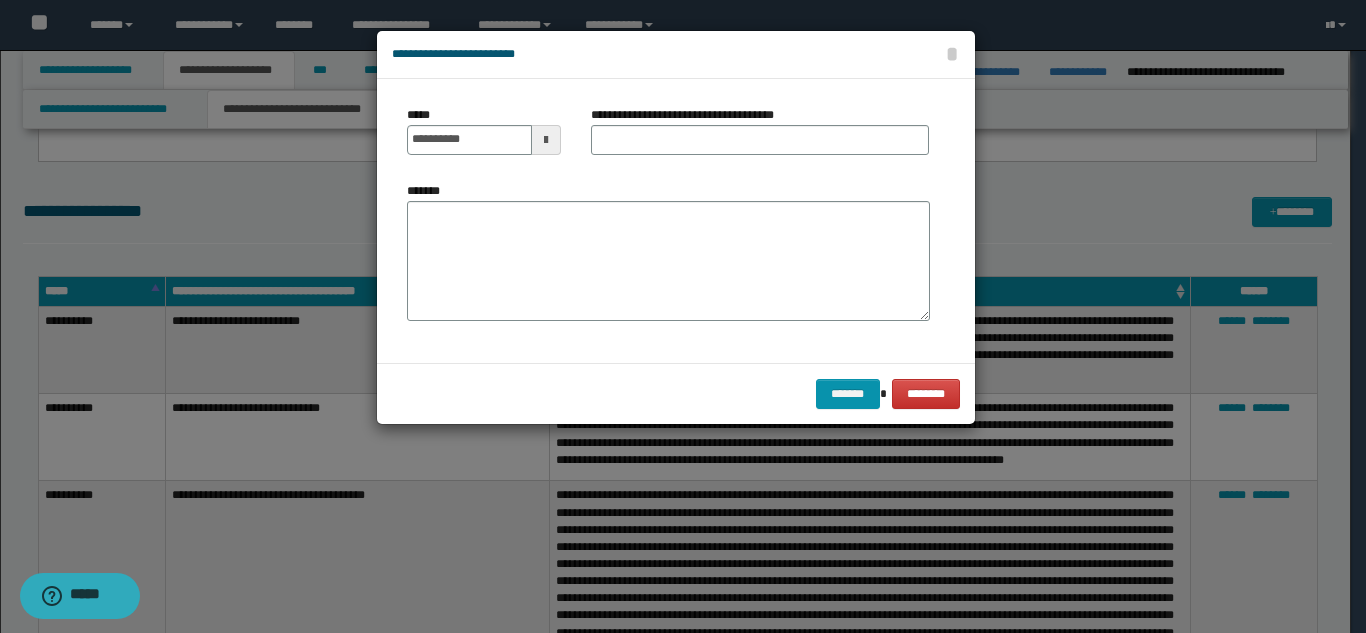 click on "**********" at bounding box center [484, 138] 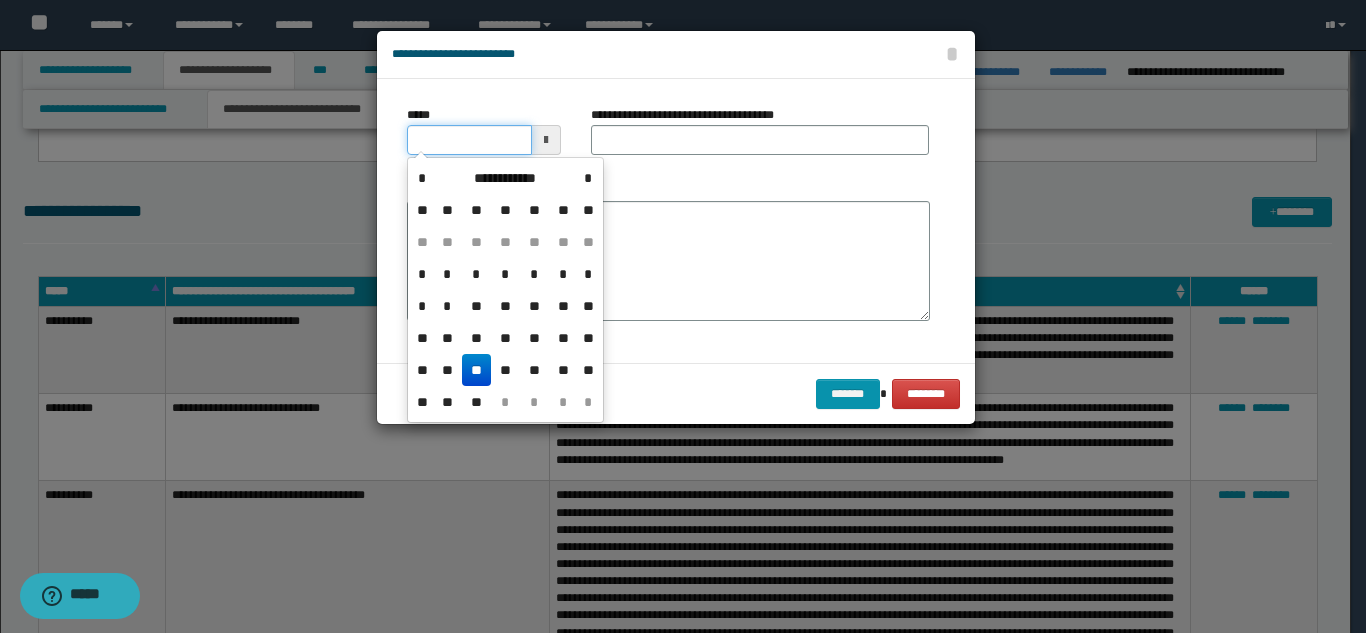 click on "*****" at bounding box center [469, 140] 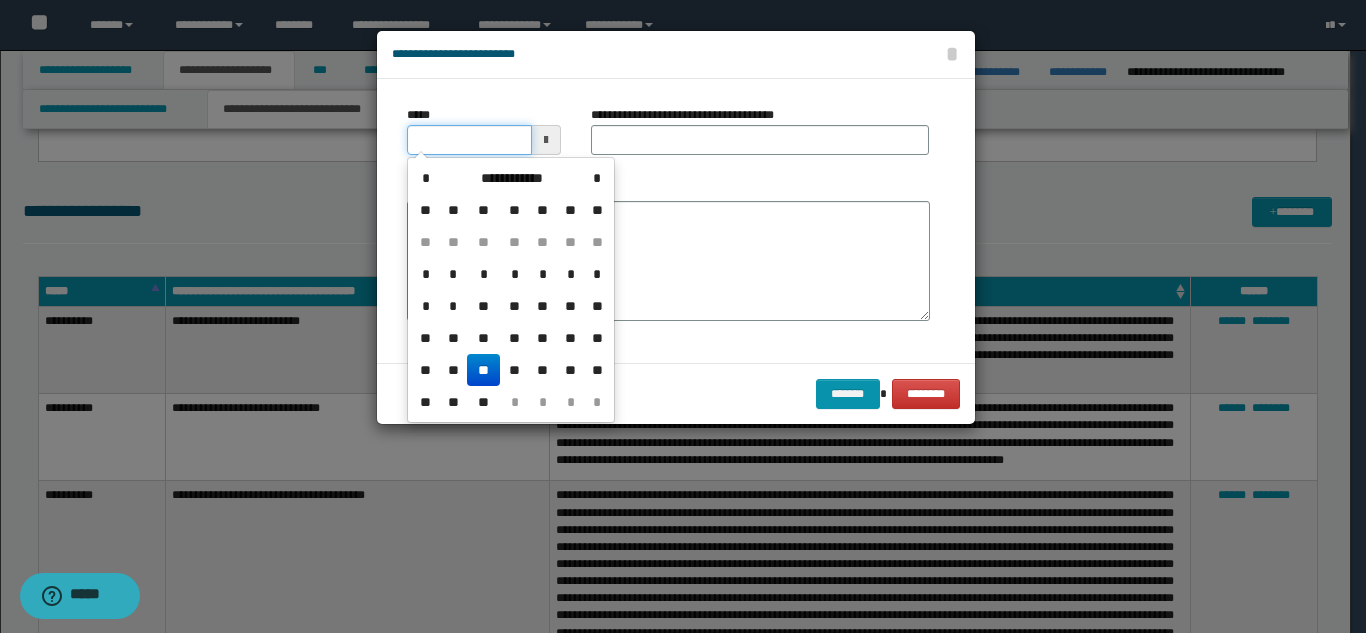 type on "**********" 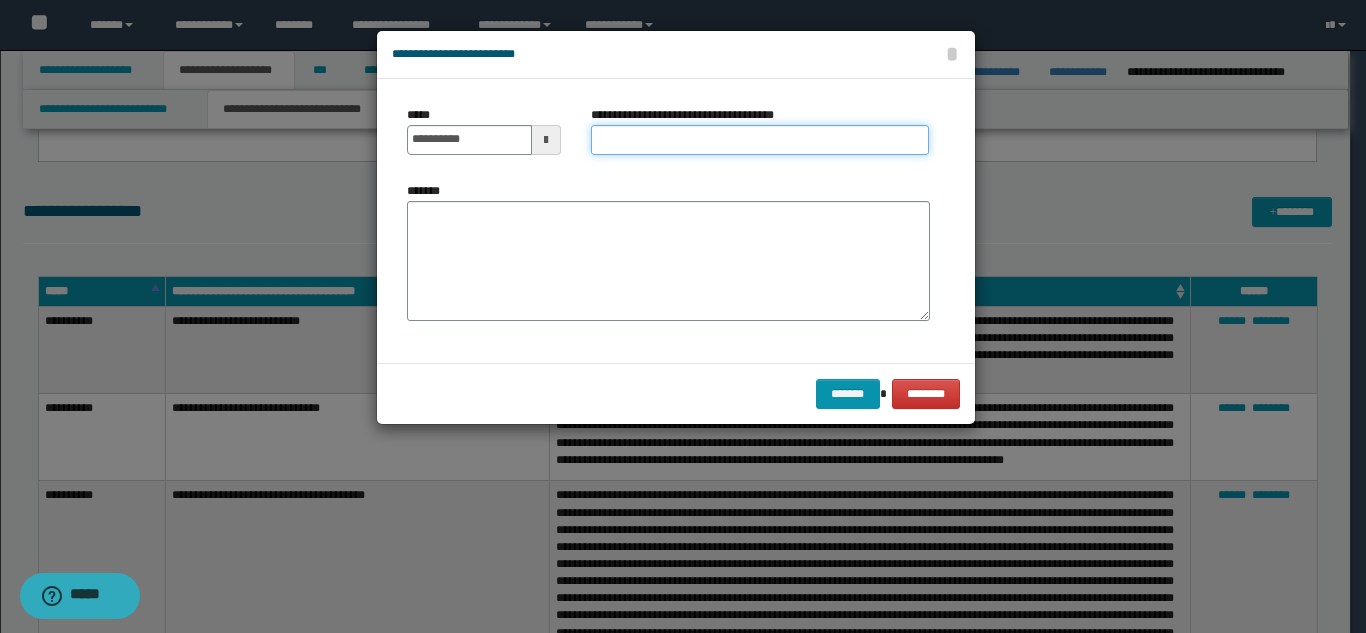 paste on "**********" 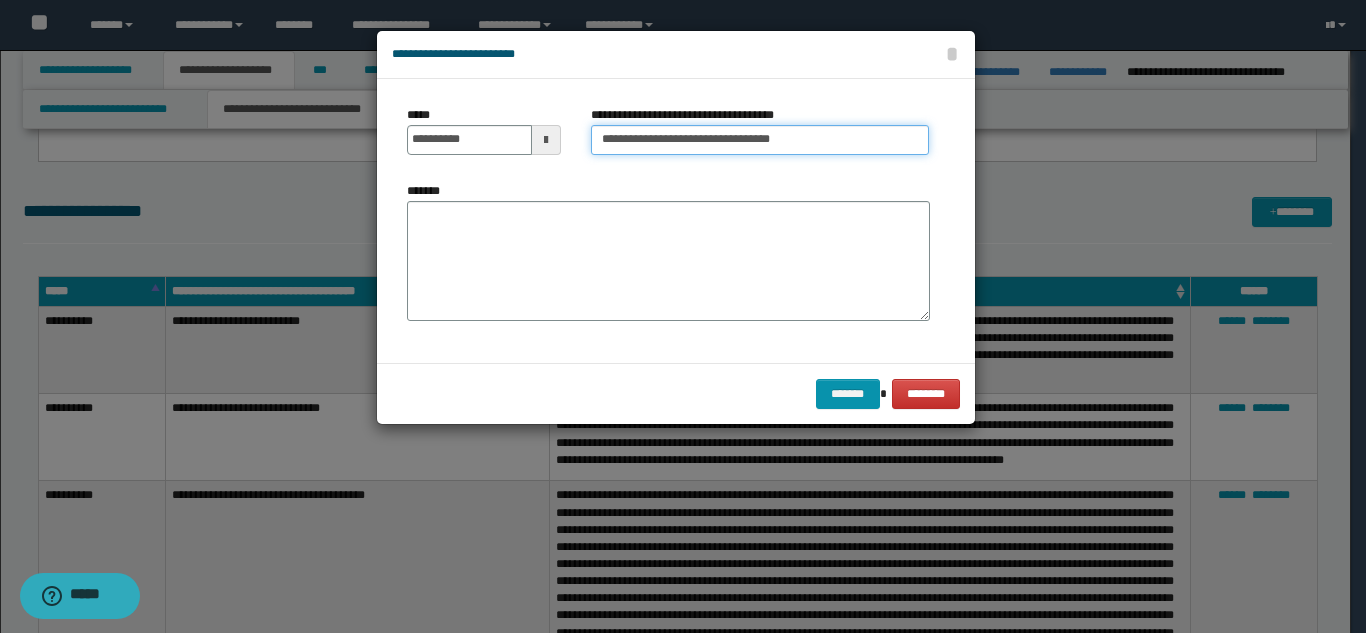 type on "**********" 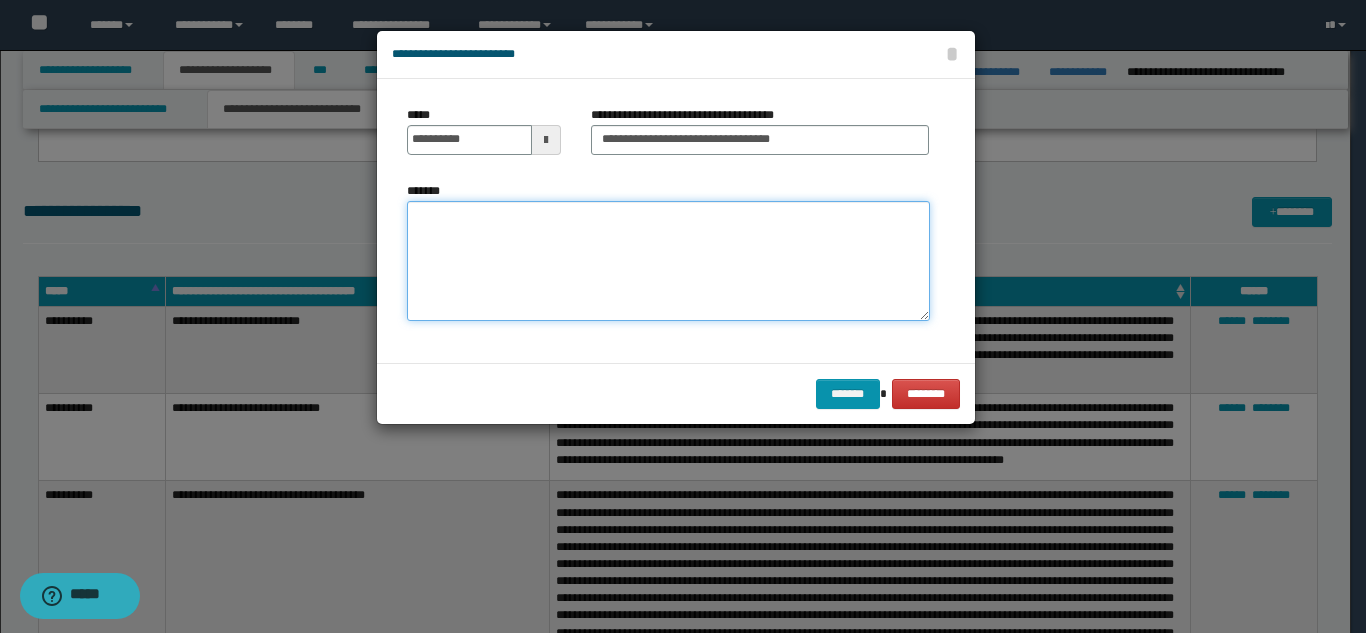paste on "**********" 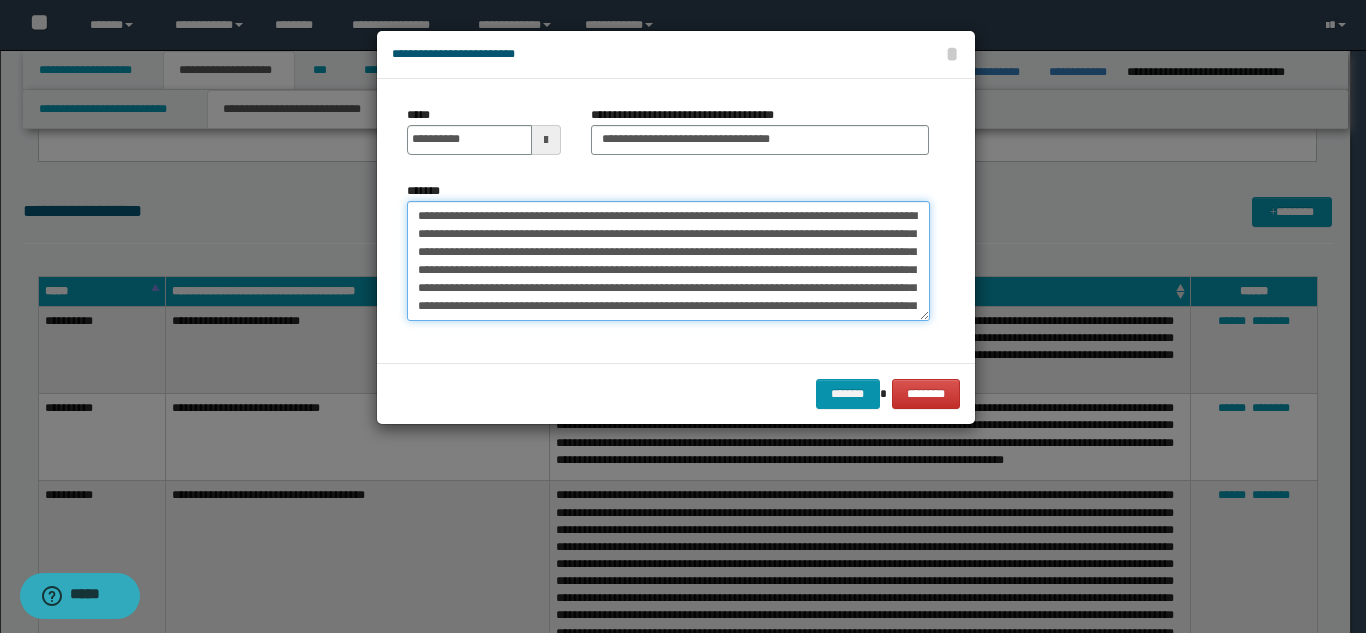 scroll, scrollTop: 30, scrollLeft: 0, axis: vertical 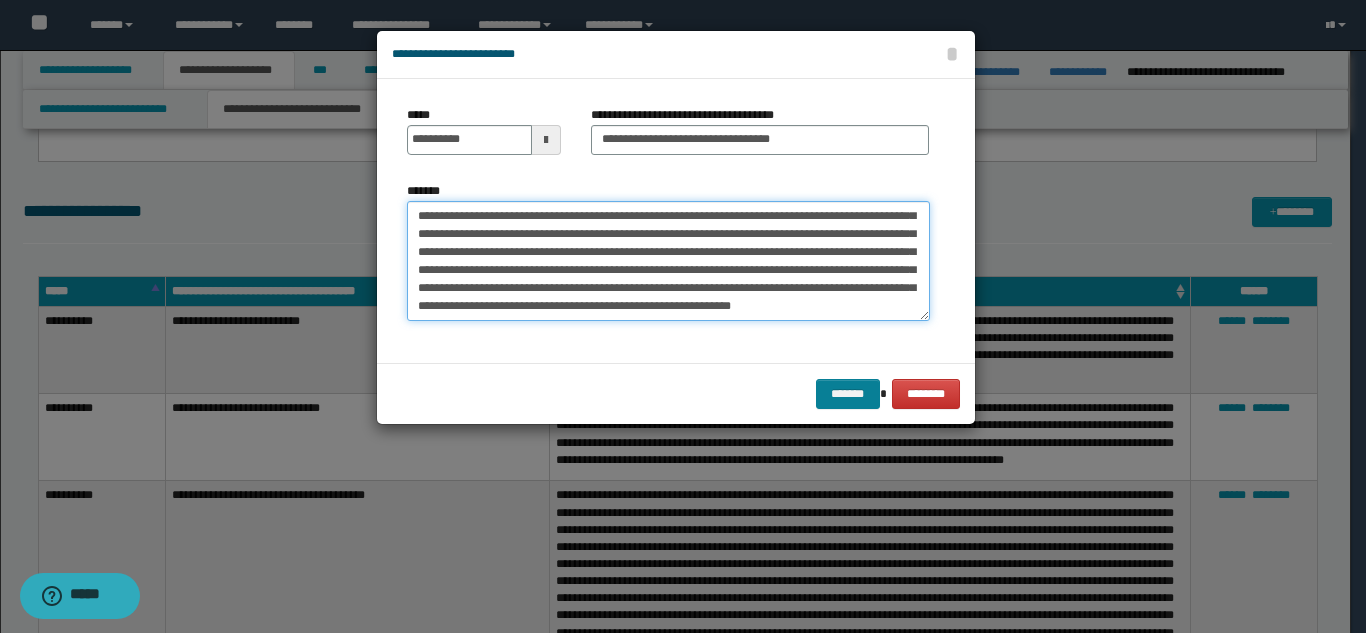 type on "**********" 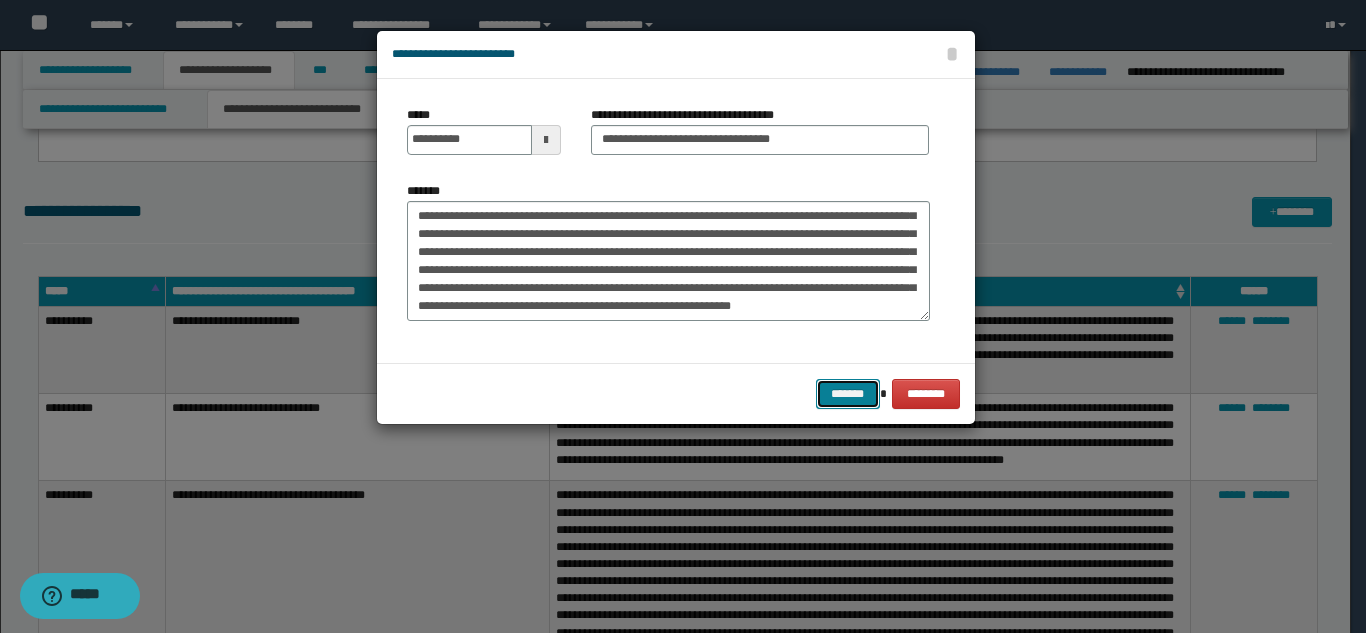 click on "*******" at bounding box center [848, 394] 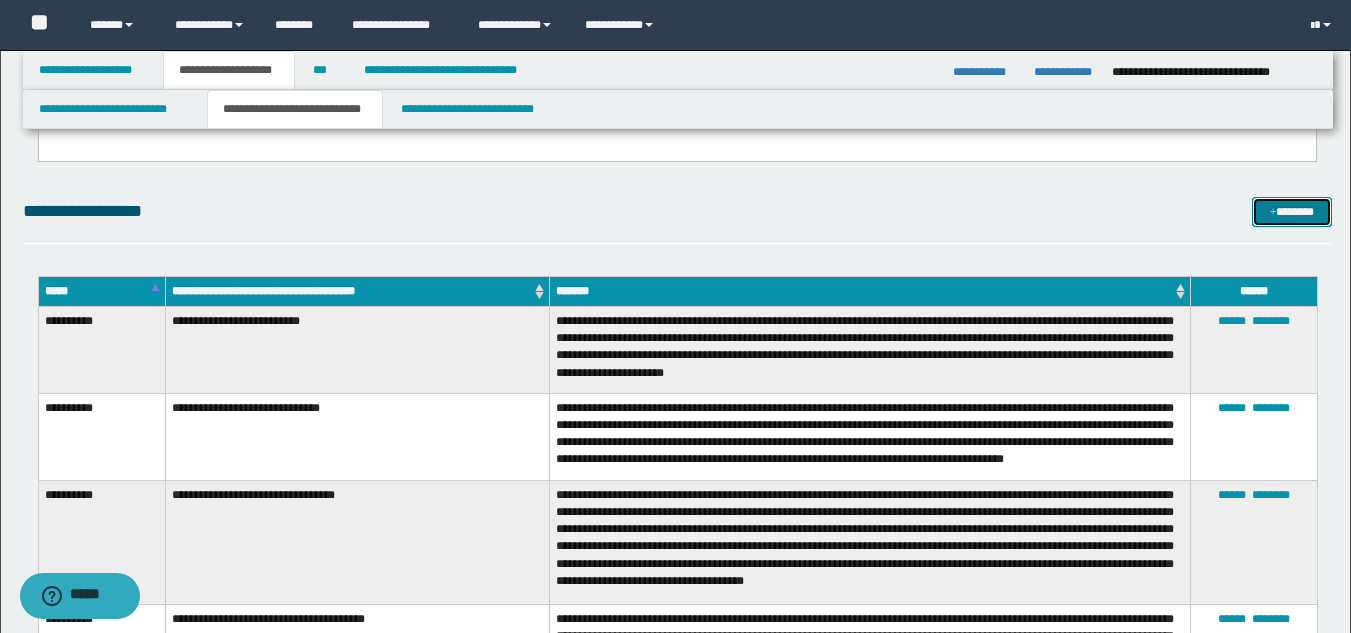 click on "*******" at bounding box center (1292, 212) 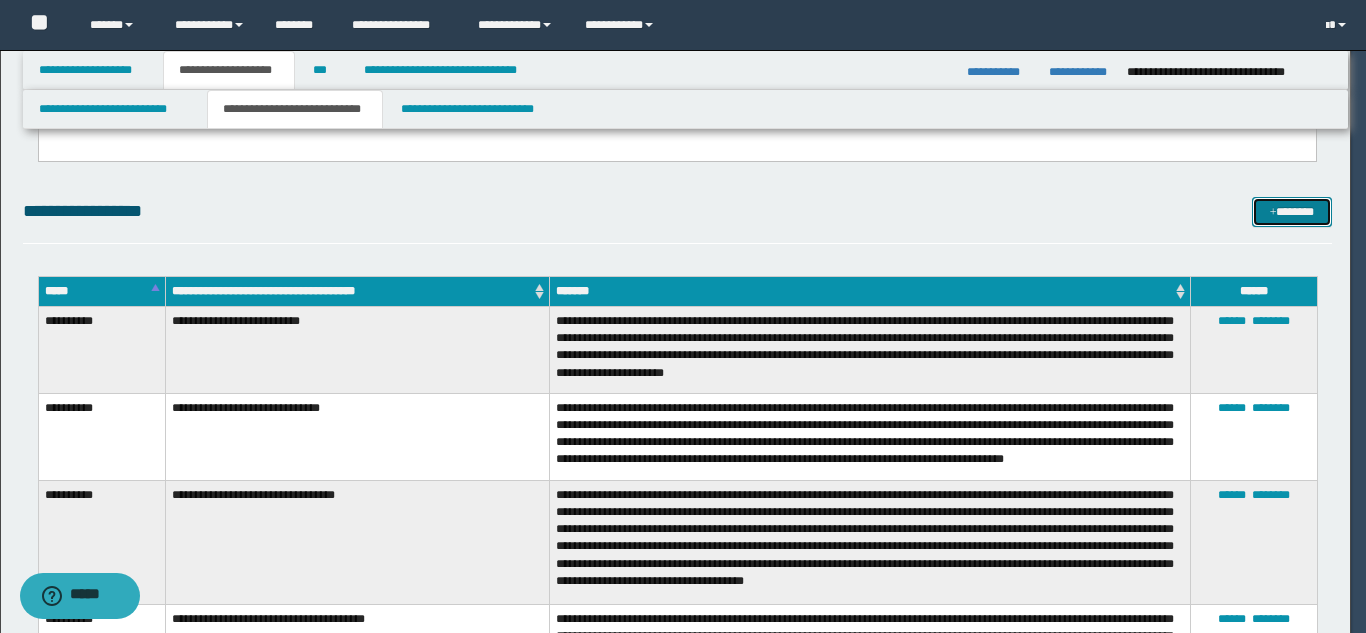 scroll, scrollTop: 0, scrollLeft: 0, axis: both 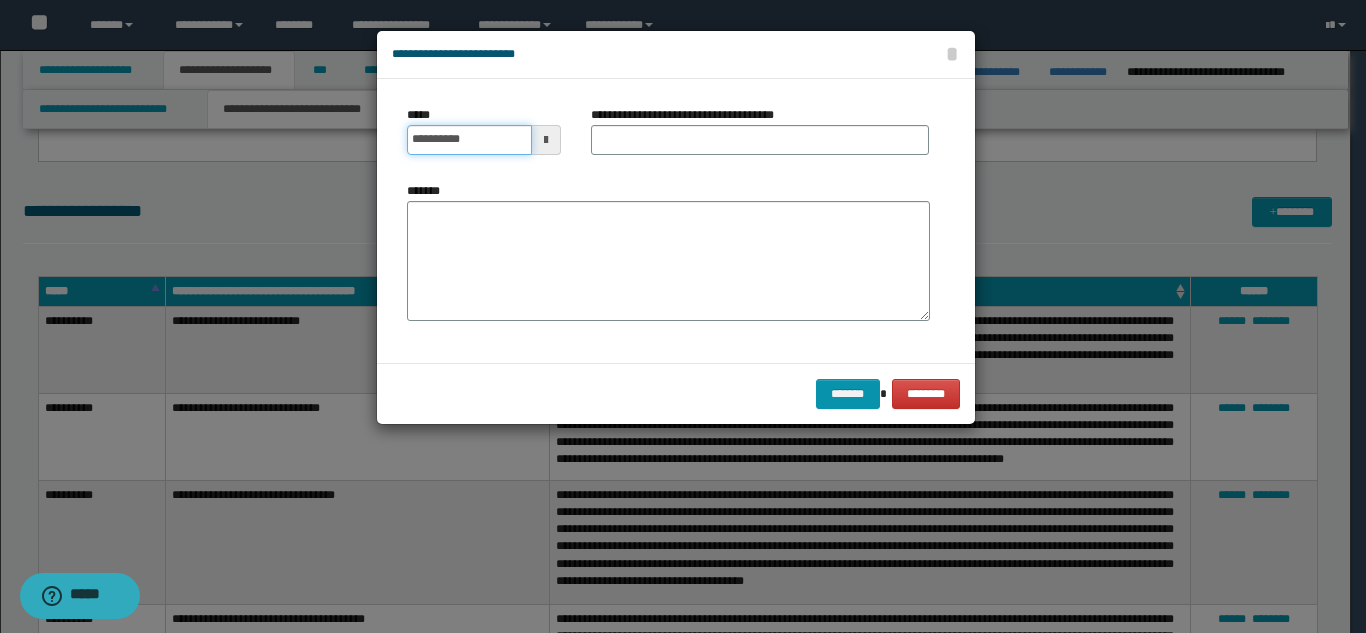 click on "**********" at bounding box center (469, 140) 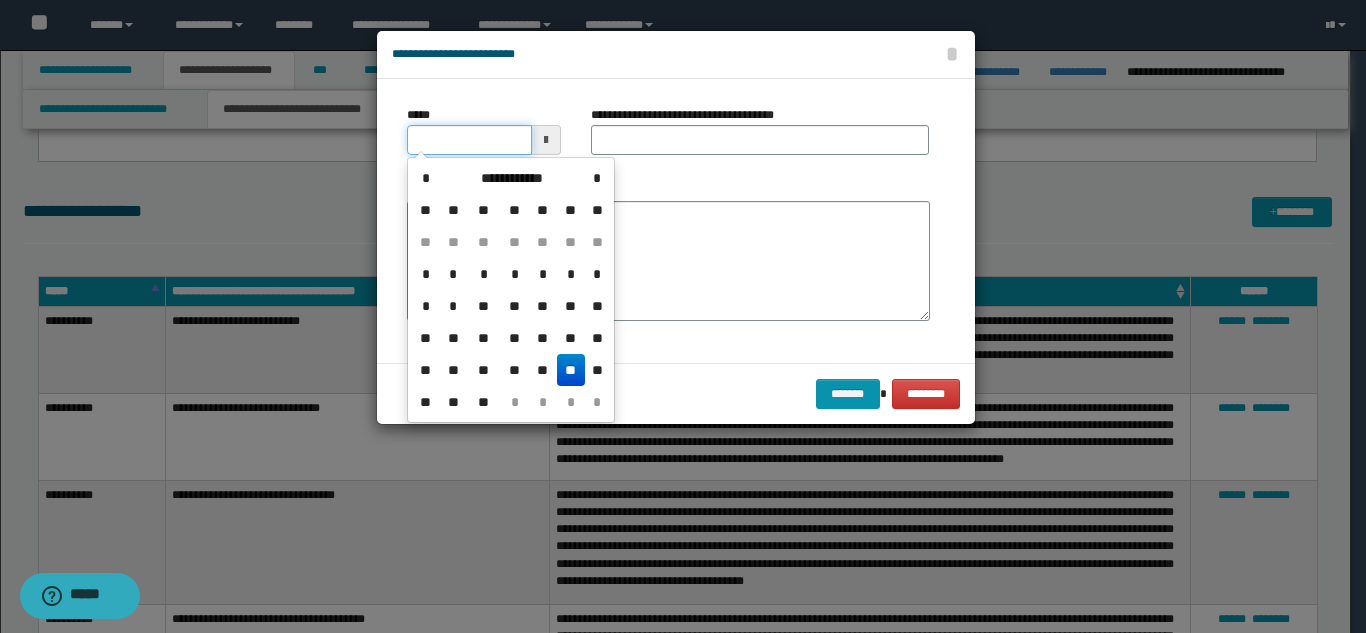 type on "**********" 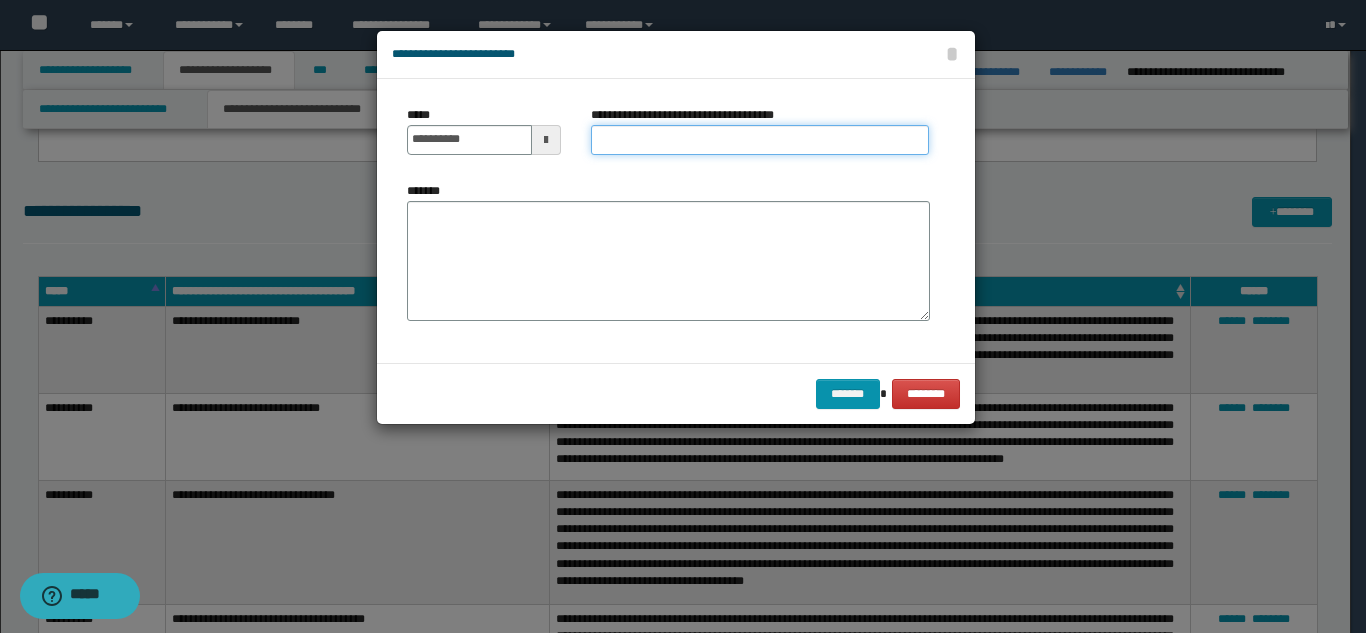 paste on "**********" 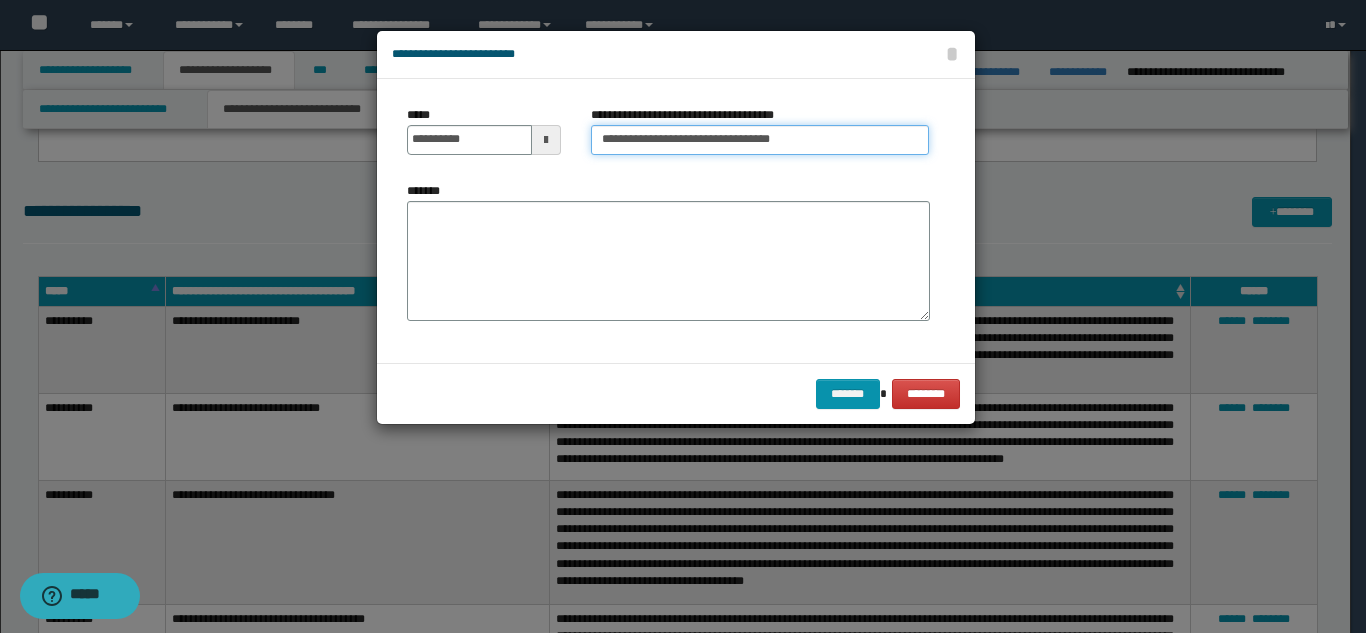 type on "**********" 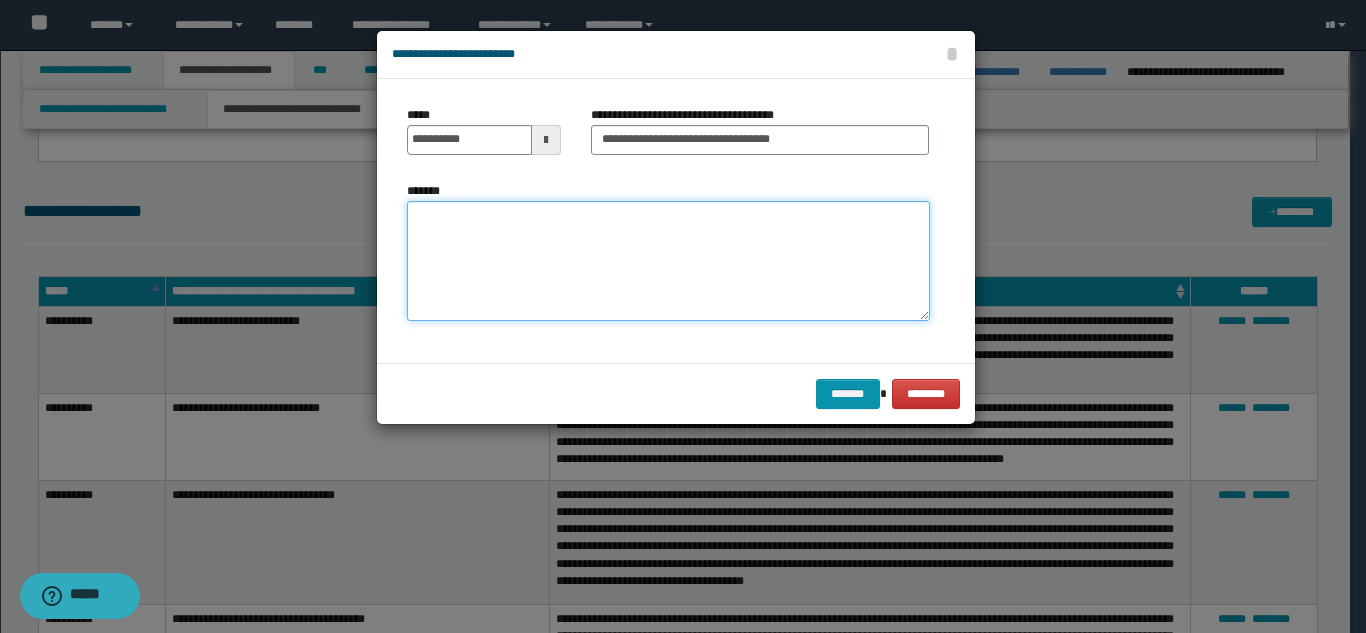 paste on "**********" 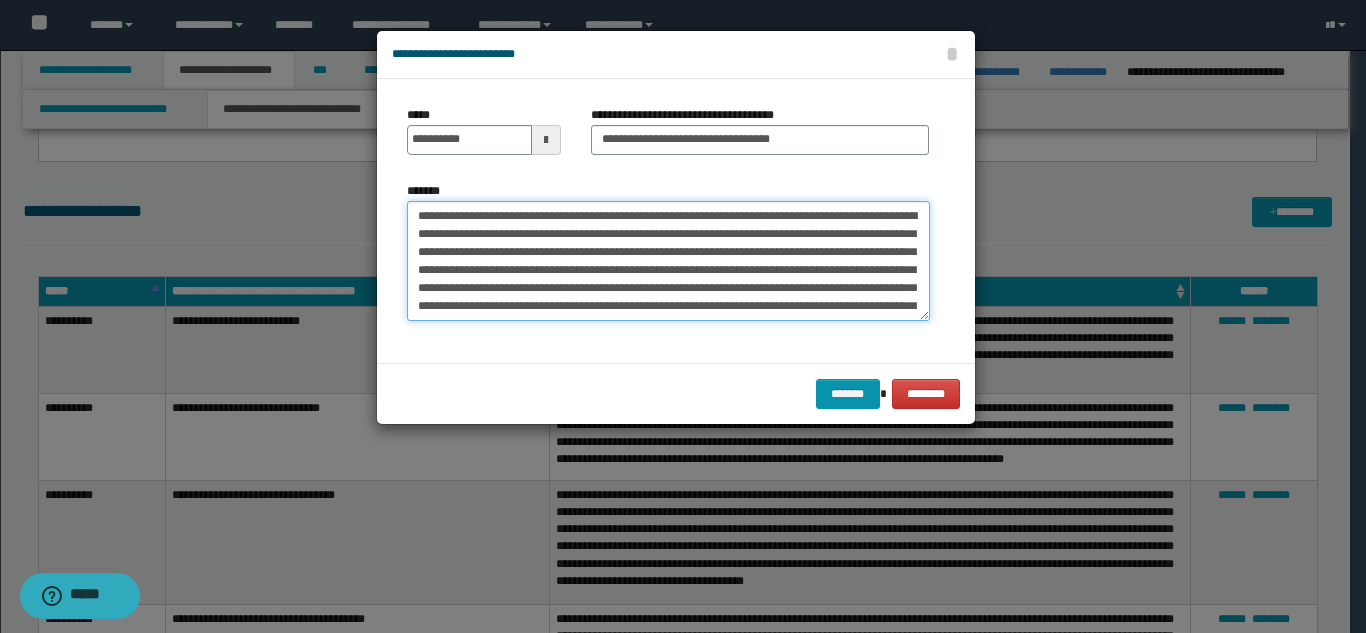 scroll, scrollTop: 48, scrollLeft: 0, axis: vertical 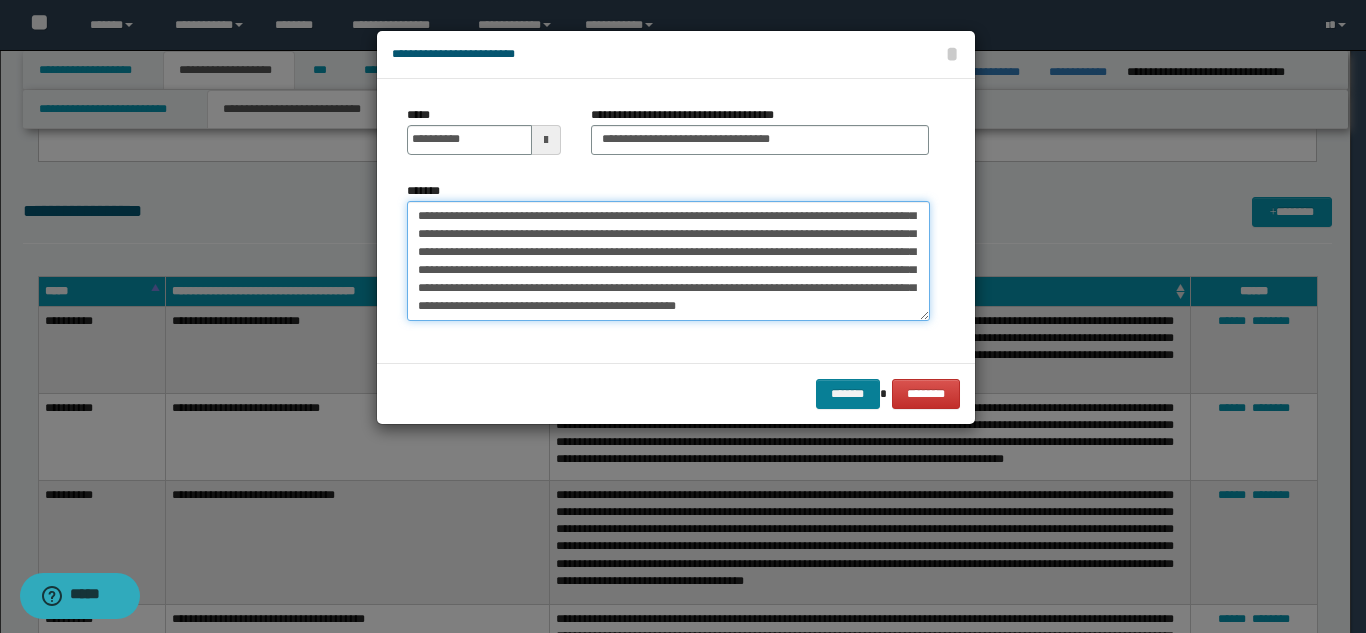 type on "**********" 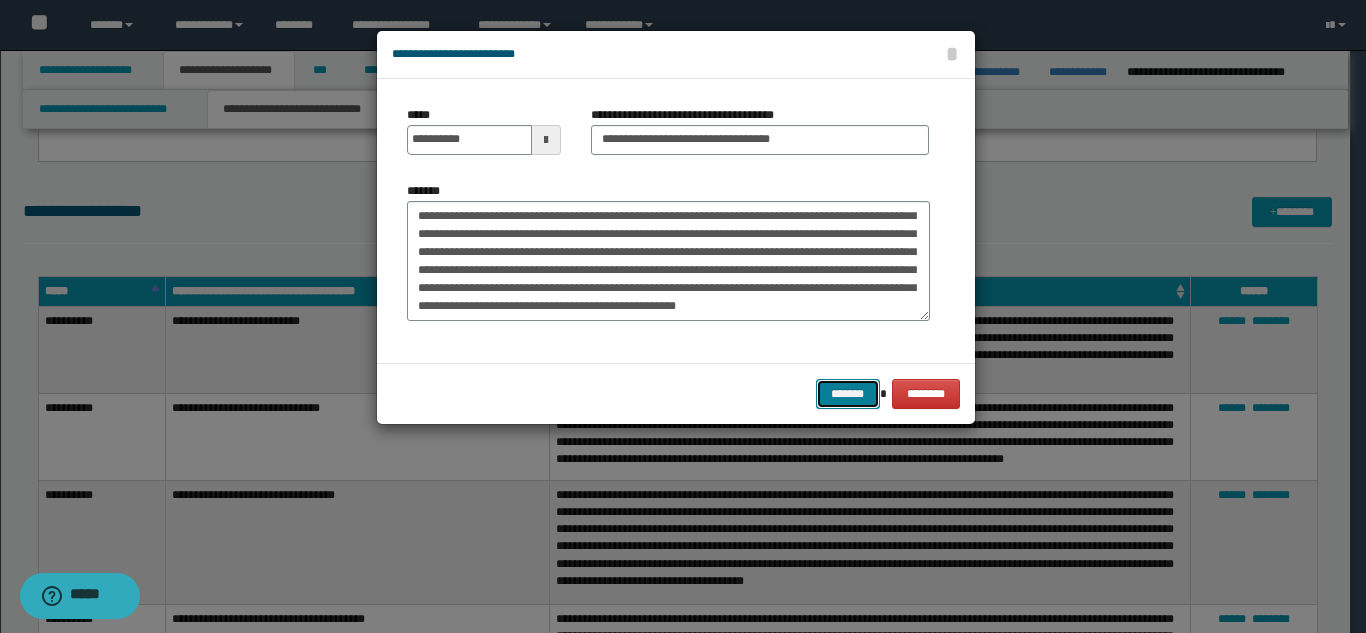 click on "*******" at bounding box center (848, 394) 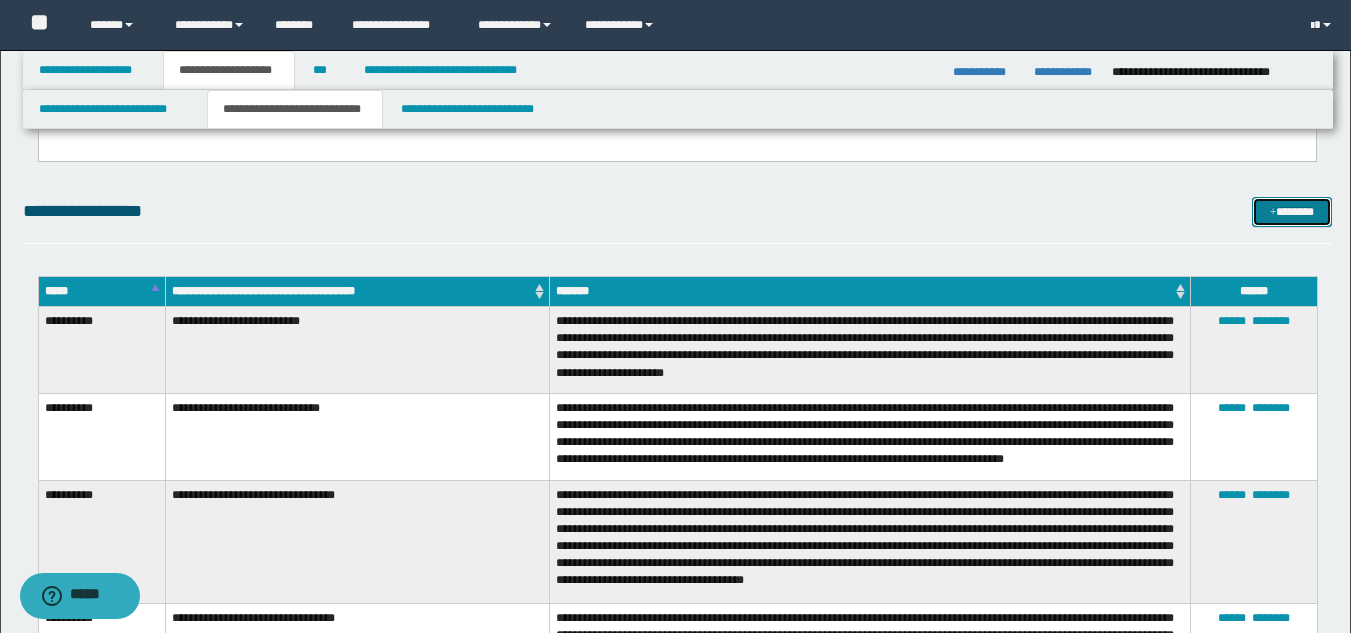 click on "*******" at bounding box center [1292, 212] 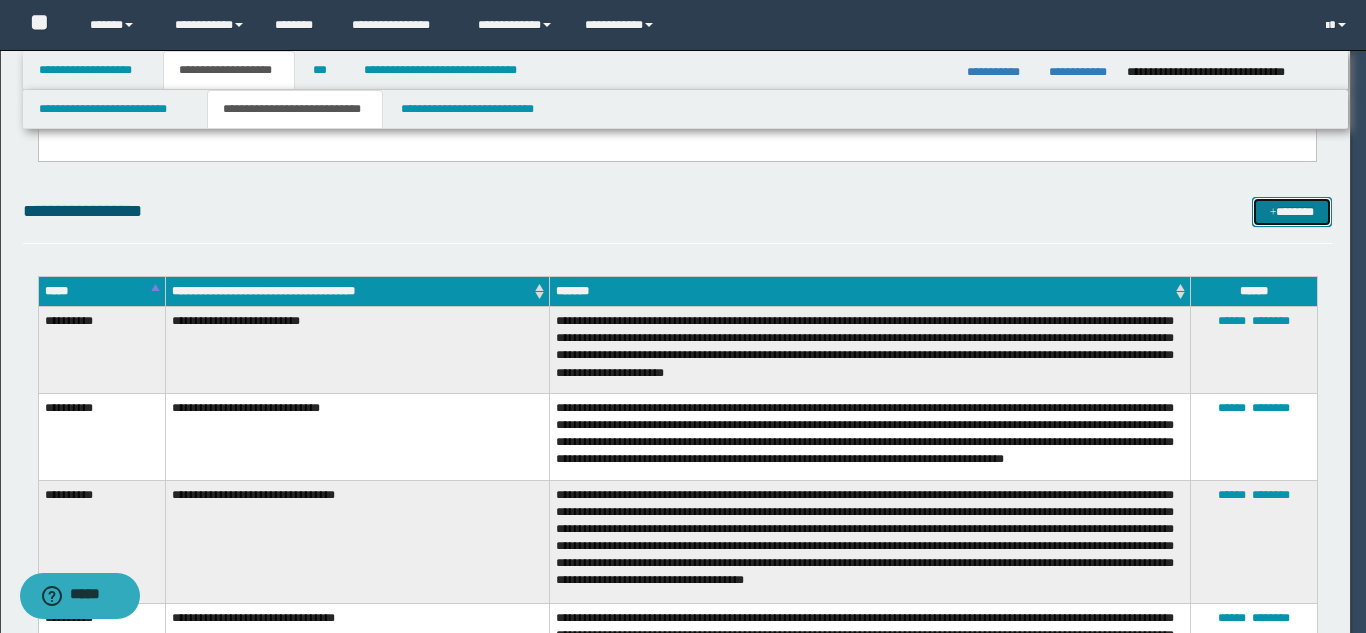 scroll, scrollTop: 0, scrollLeft: 0, axis: both 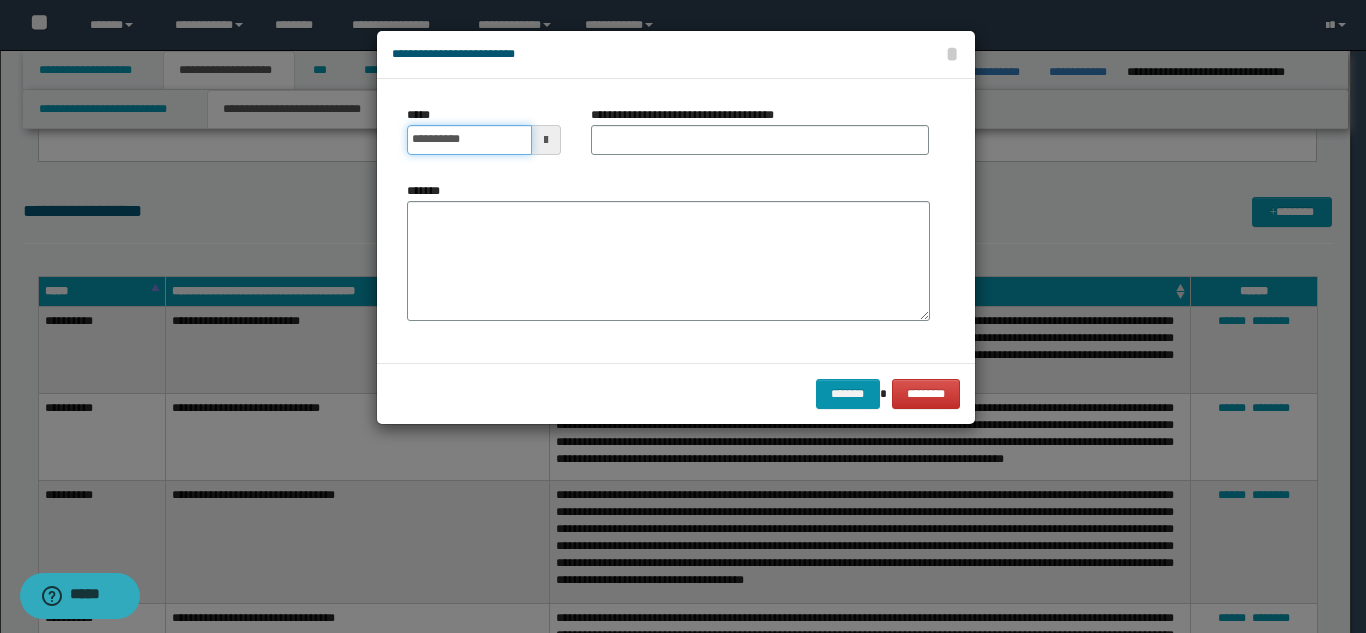click on "**********" at bounding box center (469, 140) 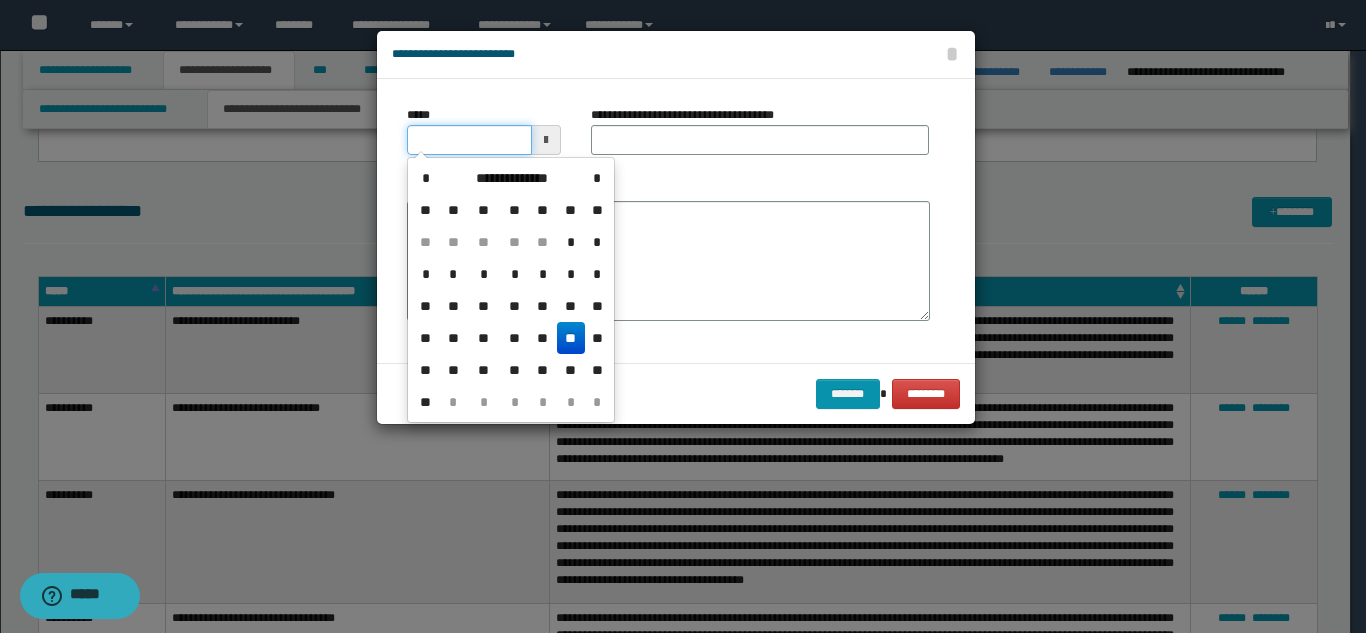 type on "**********" 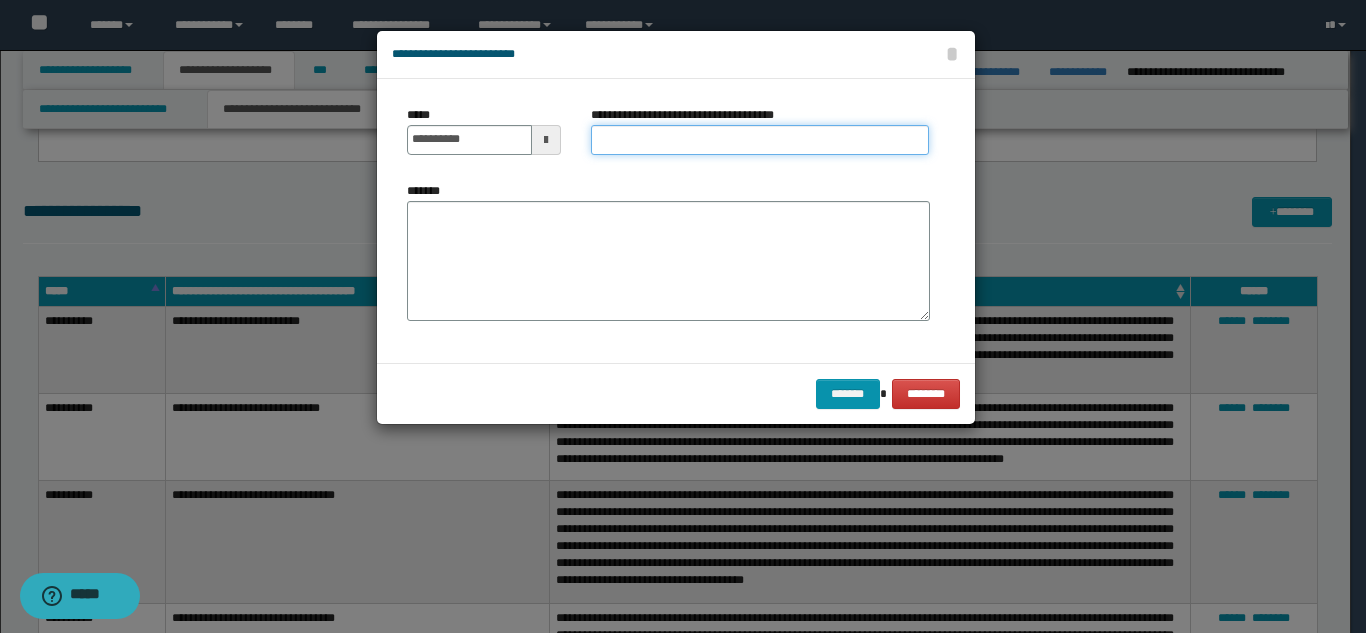 paste on "**********" 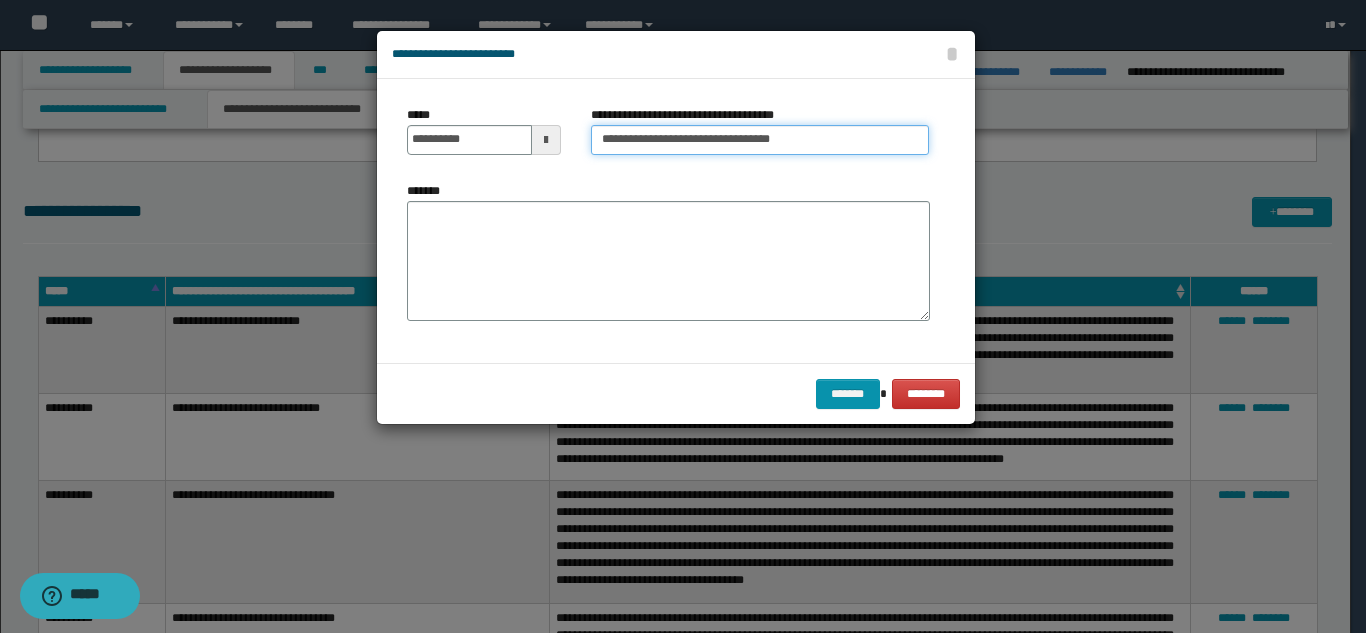 type on "**********" 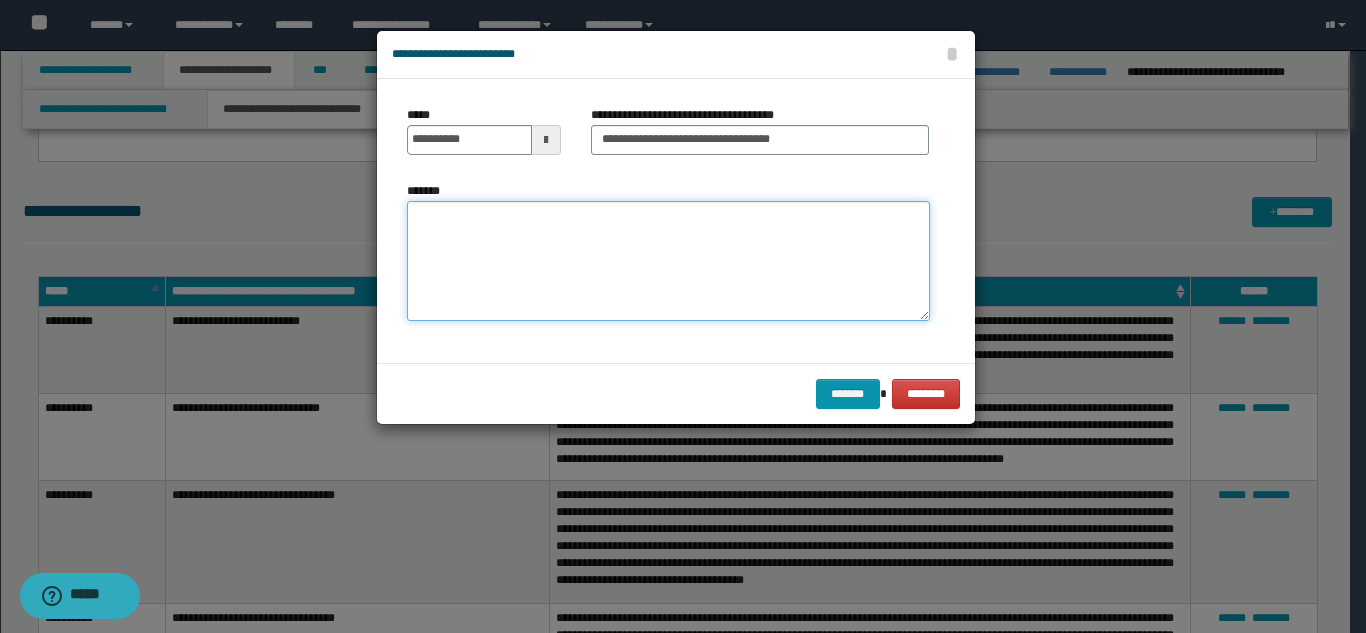 paste on "**********" 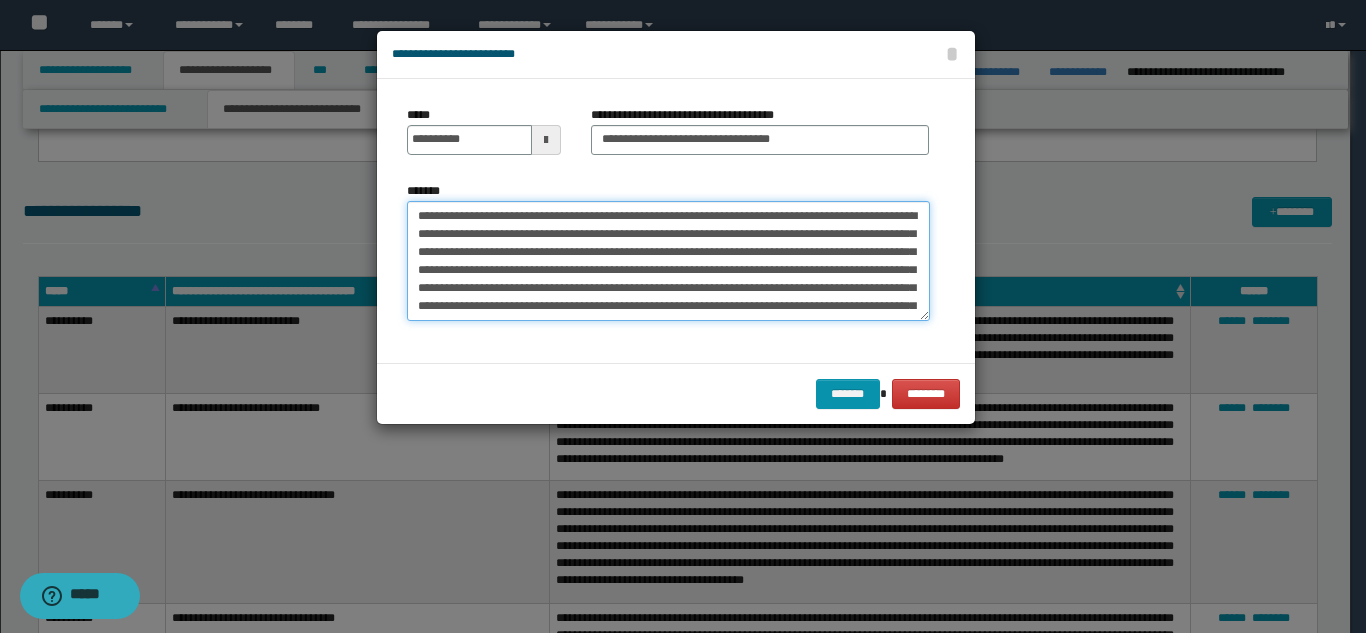 scroll, scrollTop: 12, scrollLeft: 0, axis: vertical 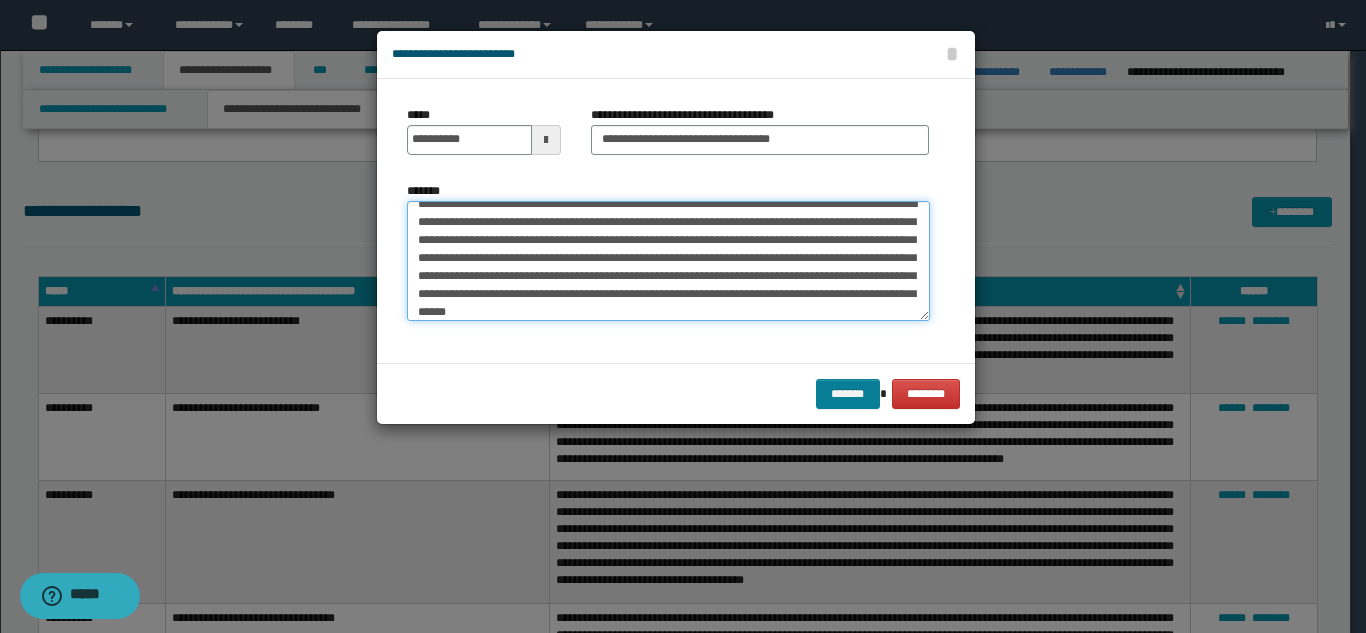 type on "**********" 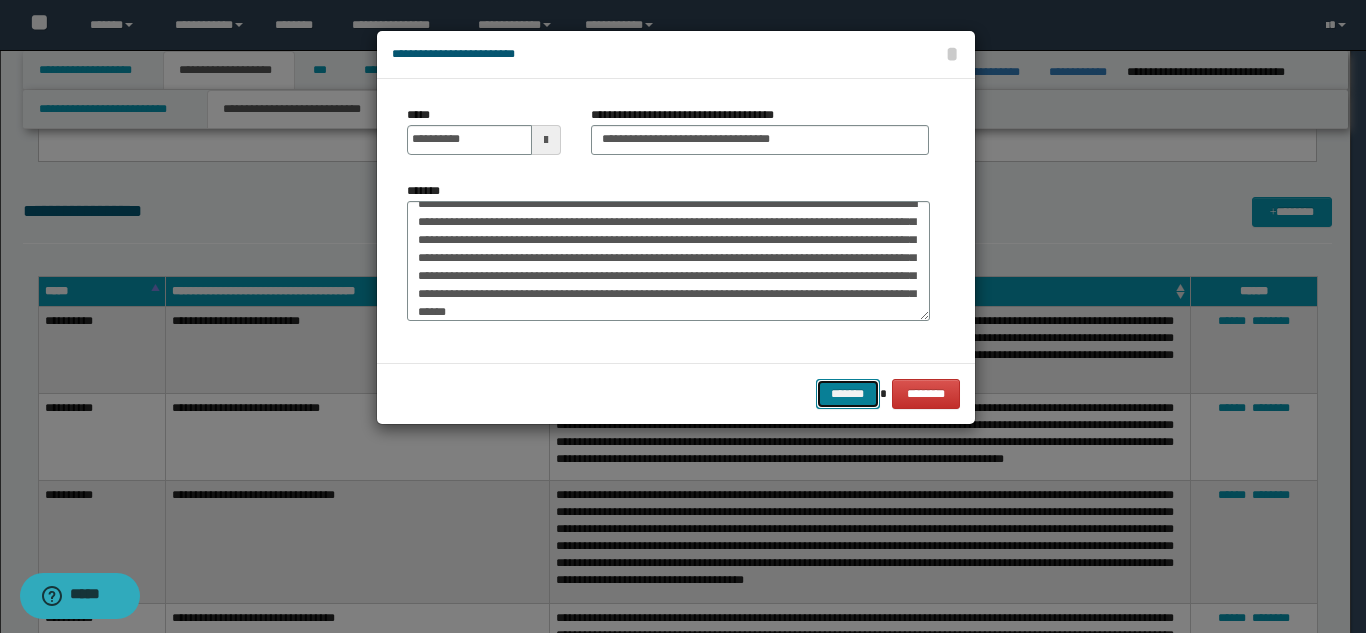click on "*******" at bounding box center [848, 394] 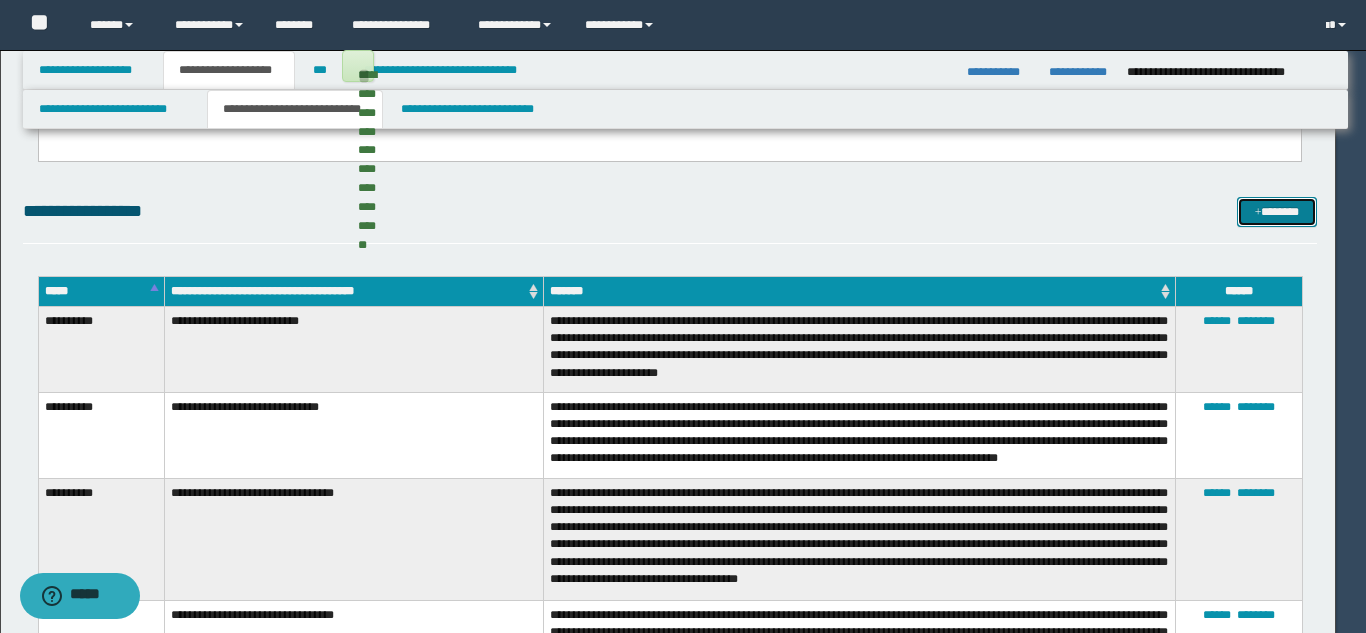 type 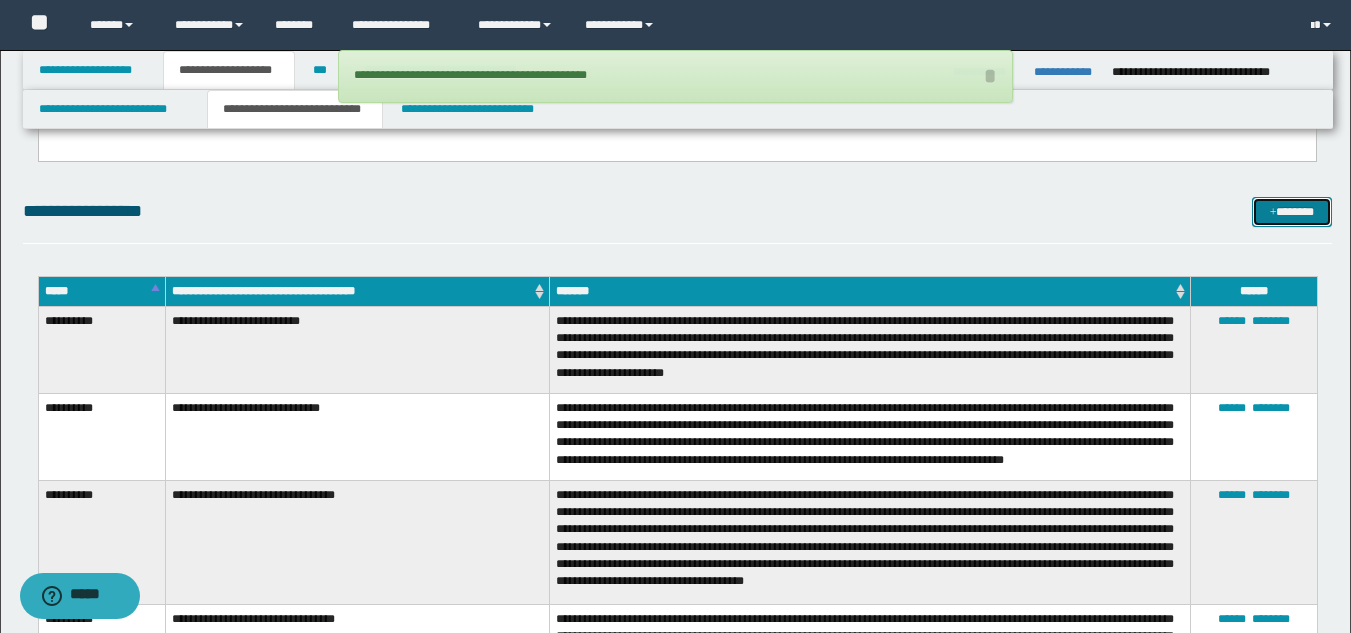 click on "*******" at bounding box center [1292, 212] 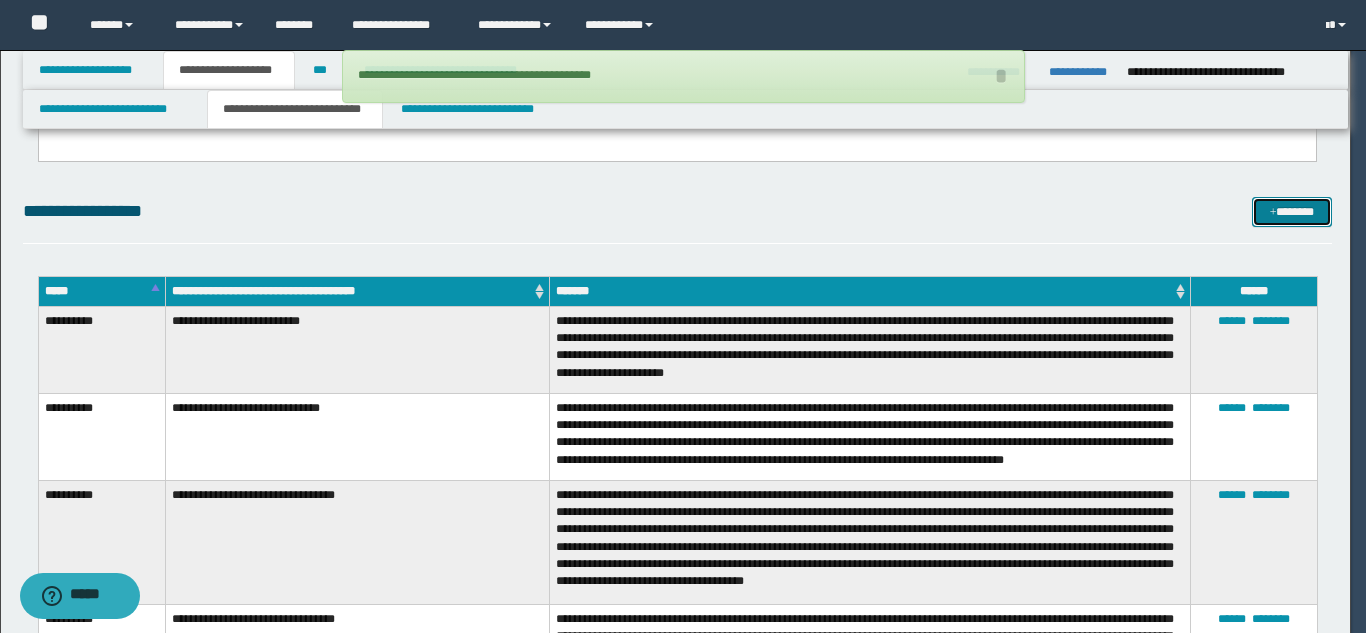 scroll, scrollTop: 0, scrollLeft: 0, axis: both 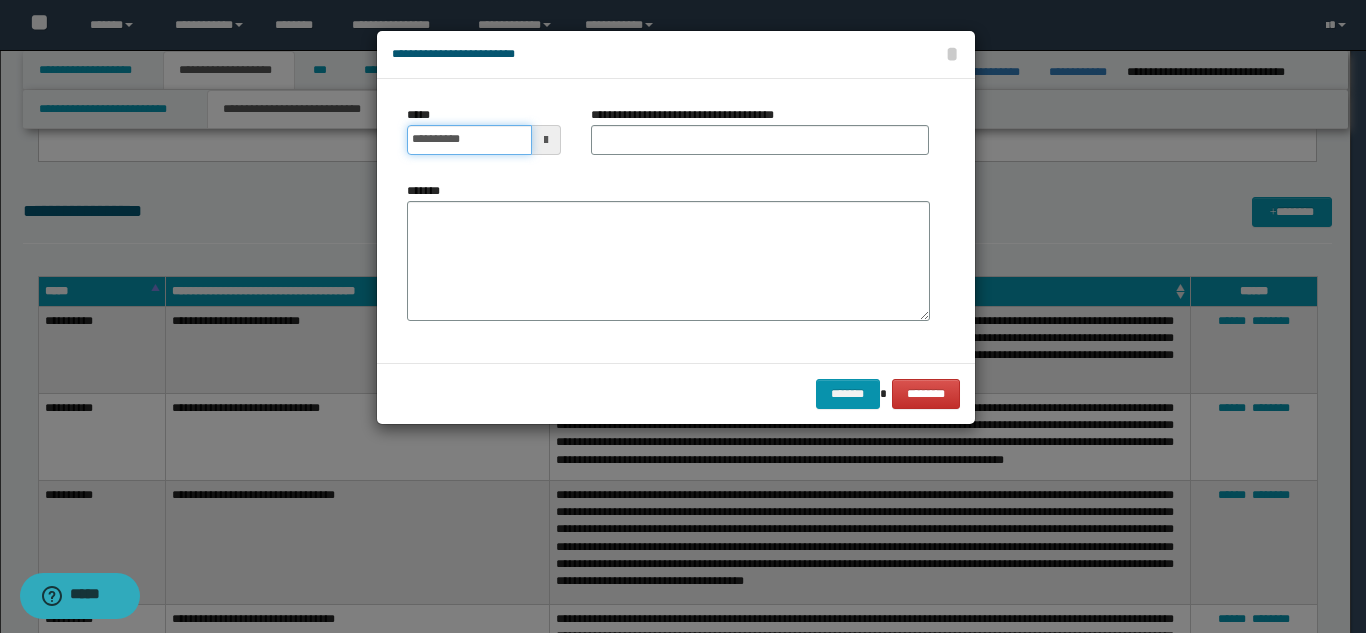click on "**********" at bounding box center (469, 140) 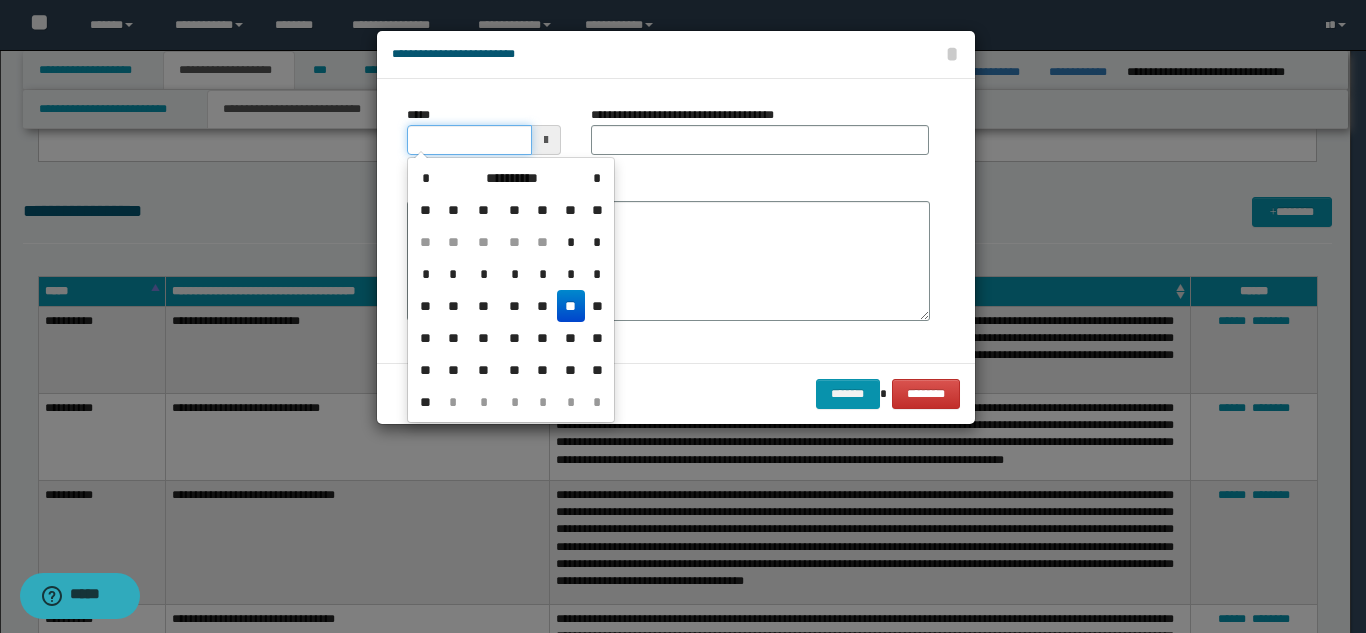 type on "**********" 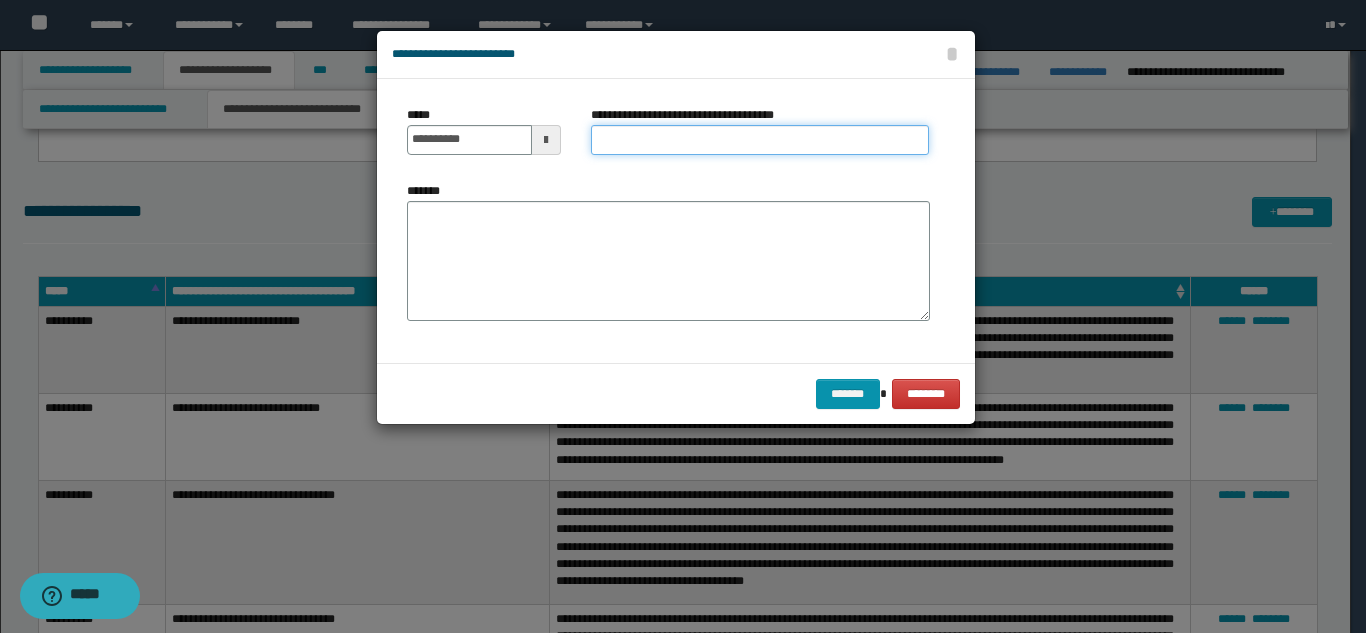 paste on "**********" 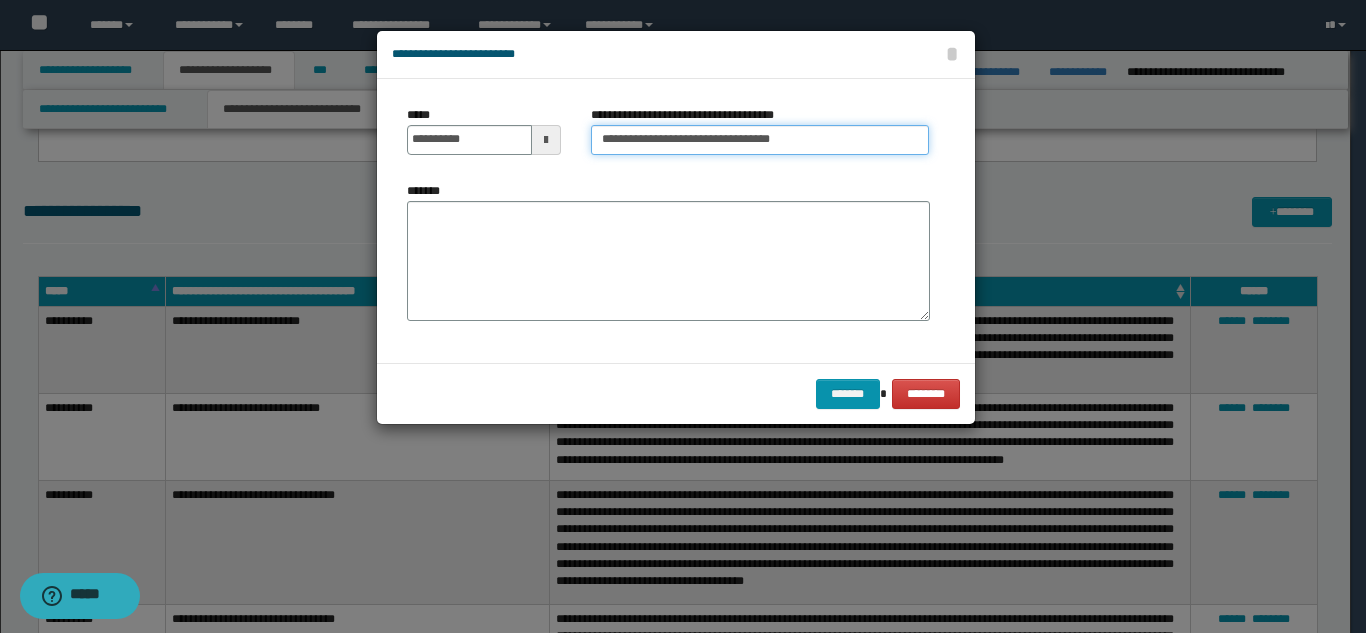 type on "**********" 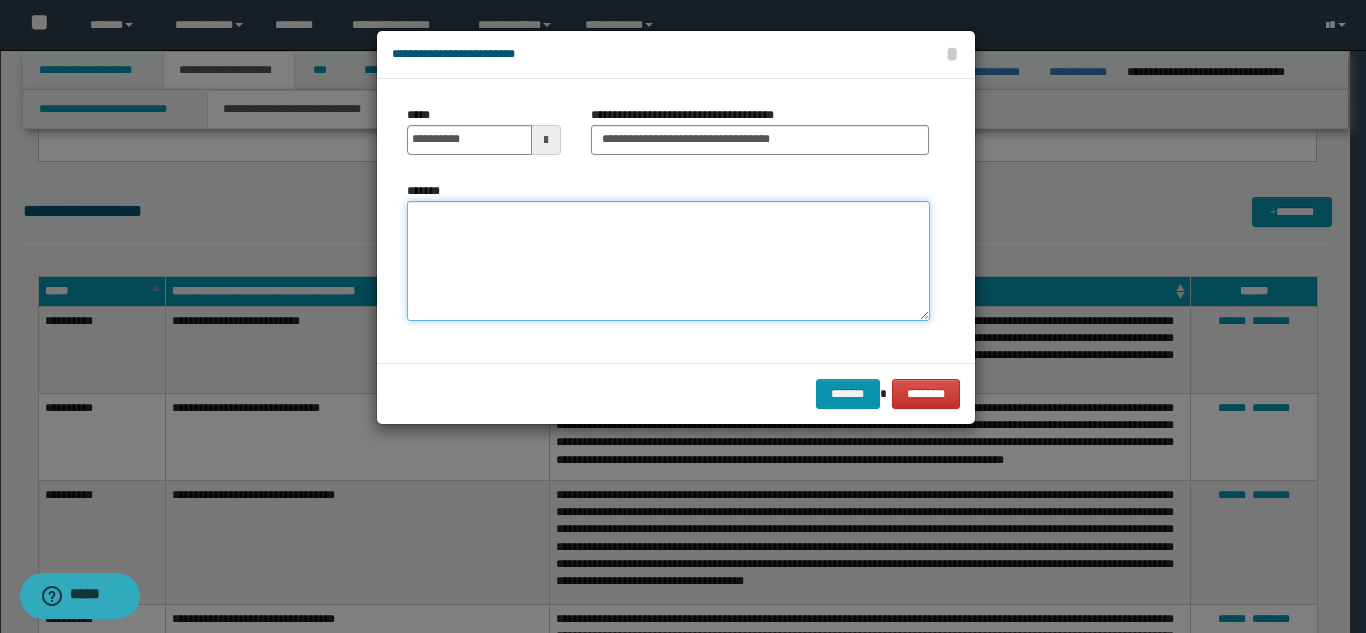paste on "**********" 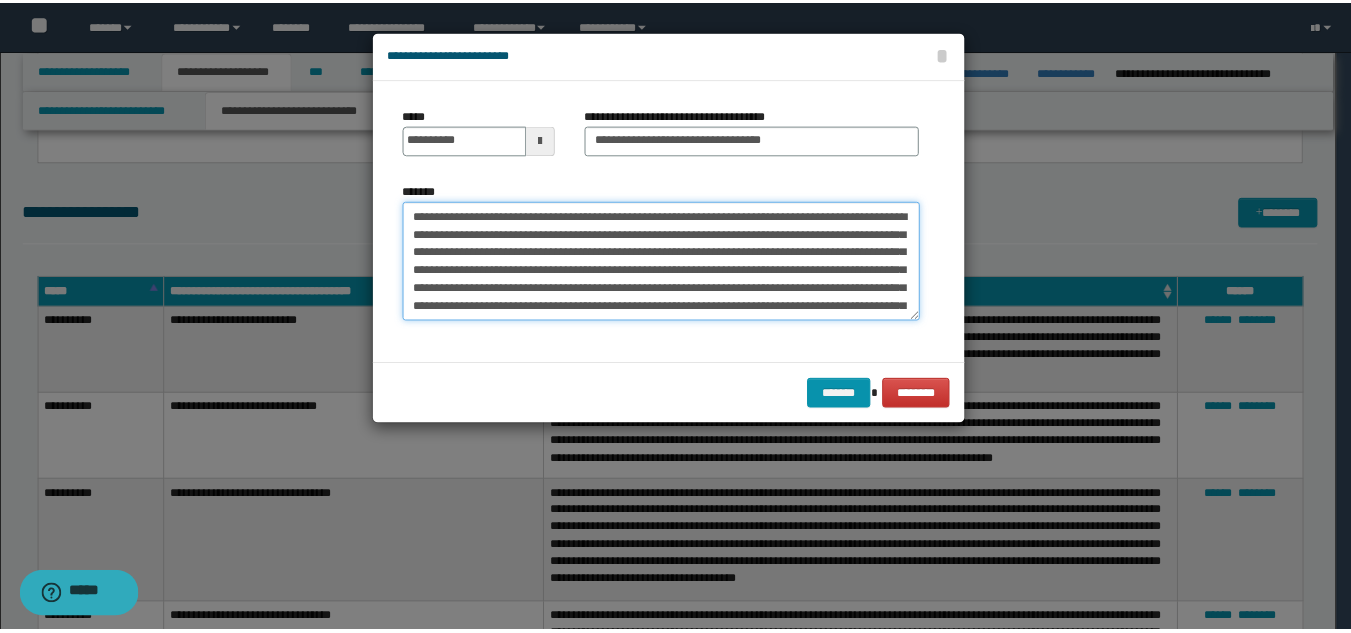 scroll, scrollTop: 30, scrollLeft: 0, axis: vertical 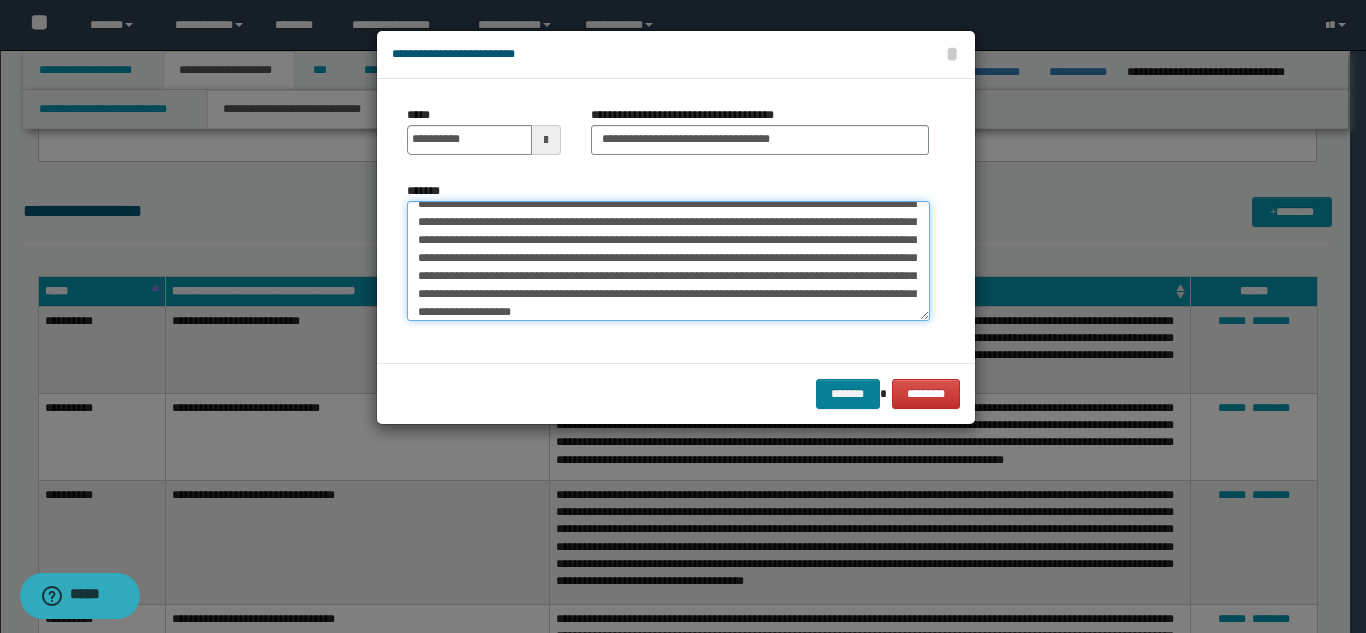 type on "**********" 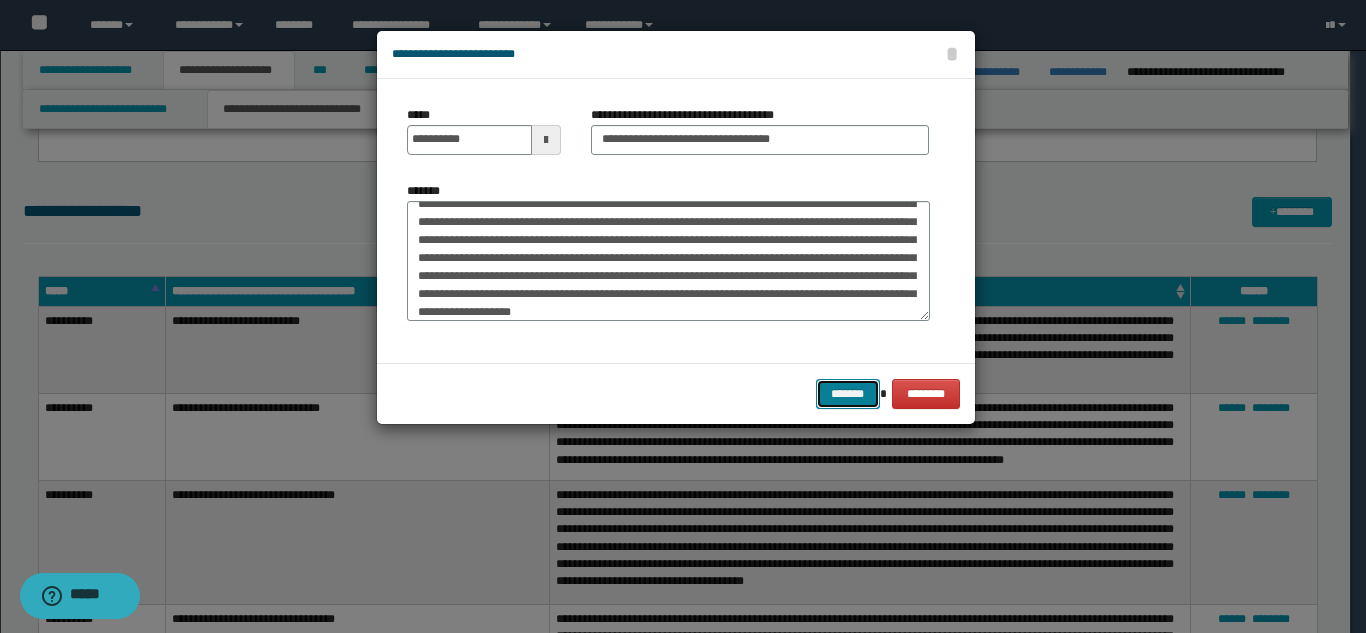 click on "*******" at bounding box center [848, 394] 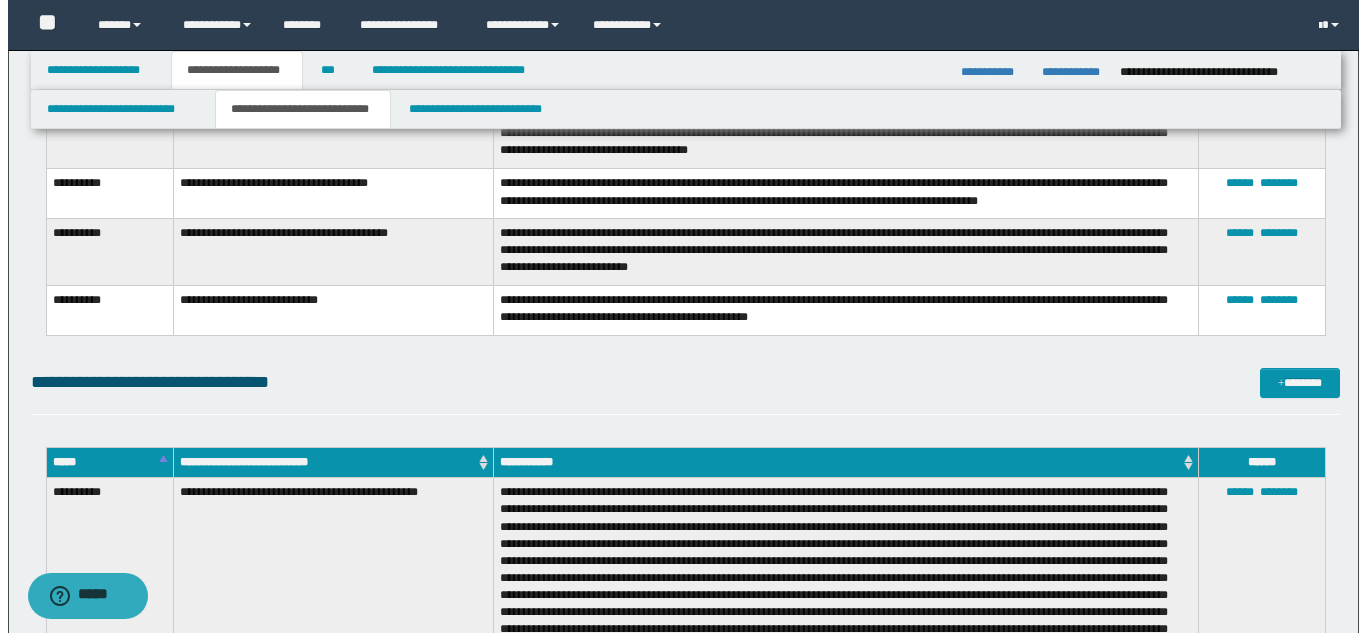 scroll, scrollTop: 7799, scrollLeft: 0, axis: vertical 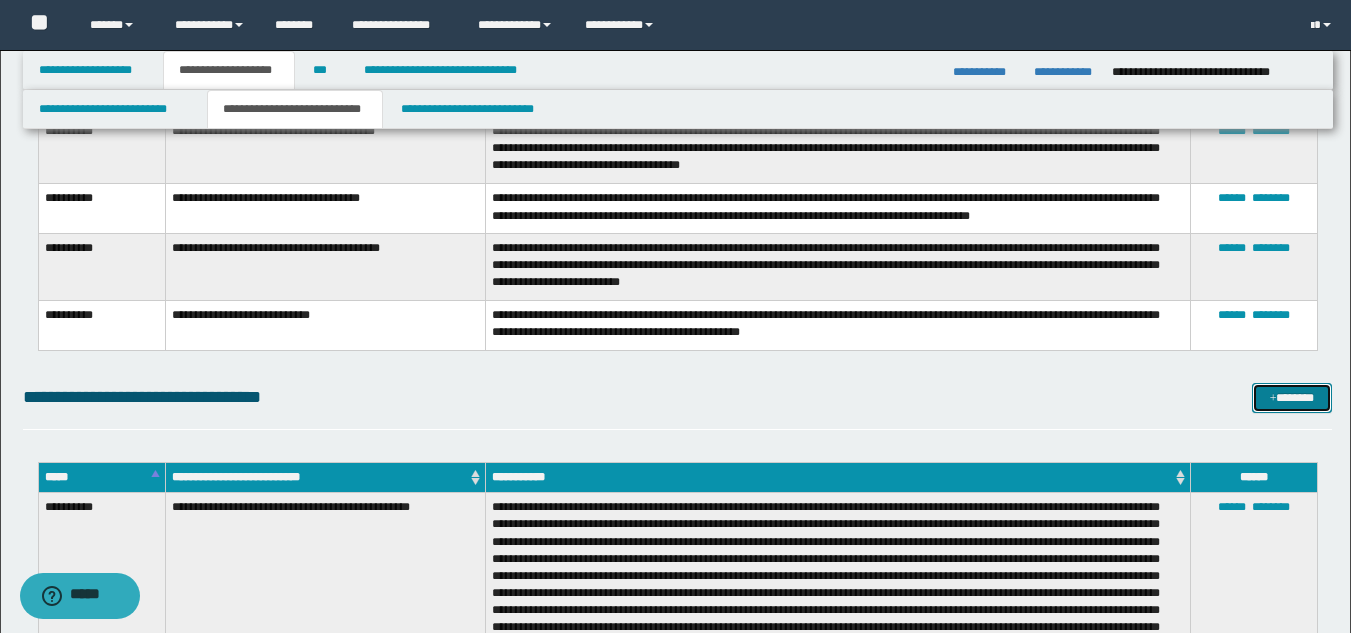 click on "*******" at bounding box center (1292, 398) 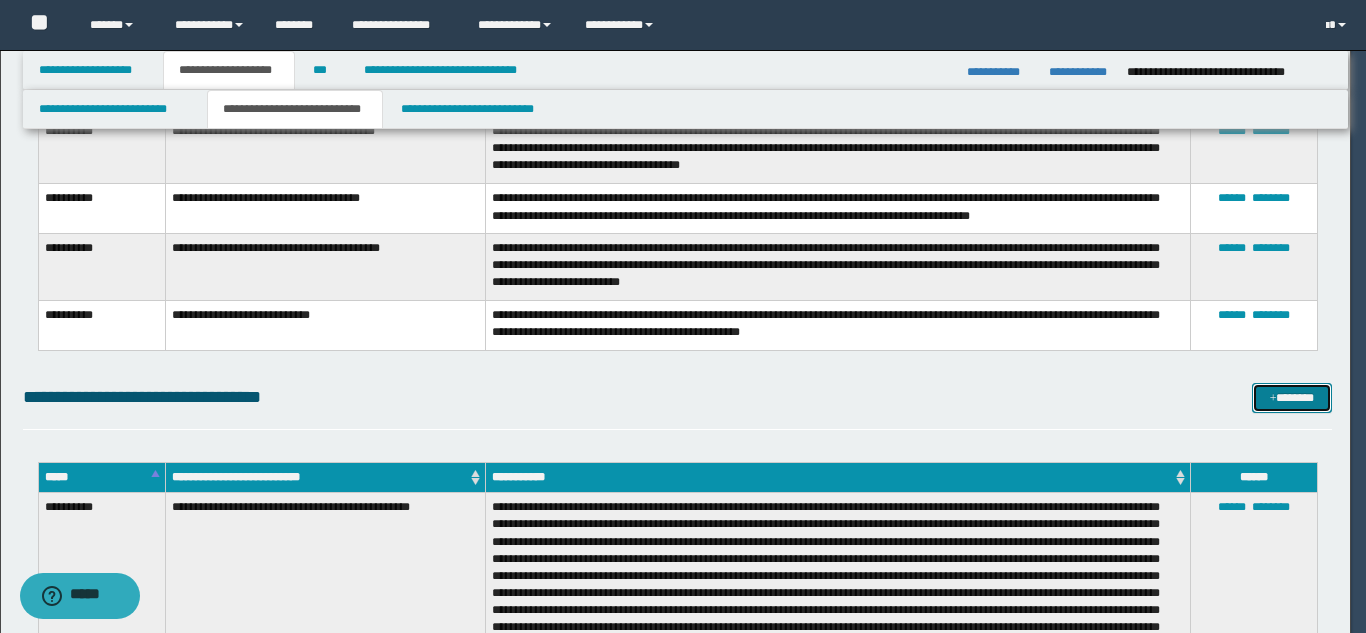 scroll, scrollTop: 0, scrollLeft: 0, axis: both 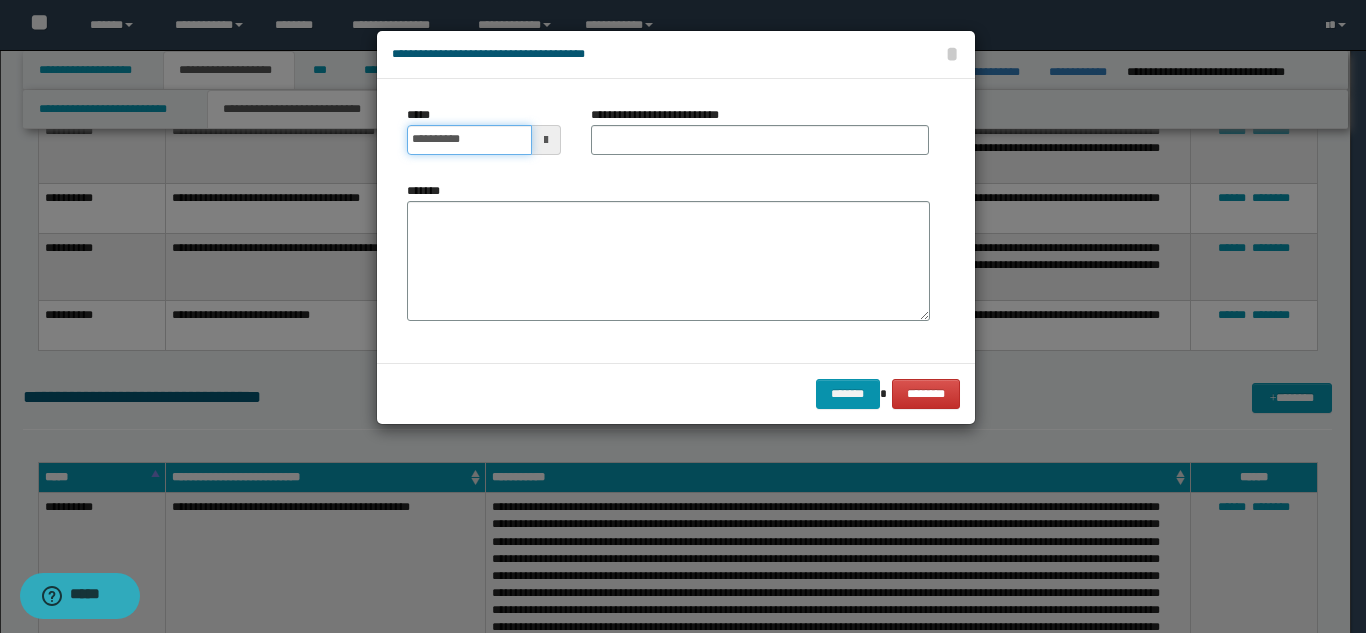 click on "**********" at bounding box center [469, 140] 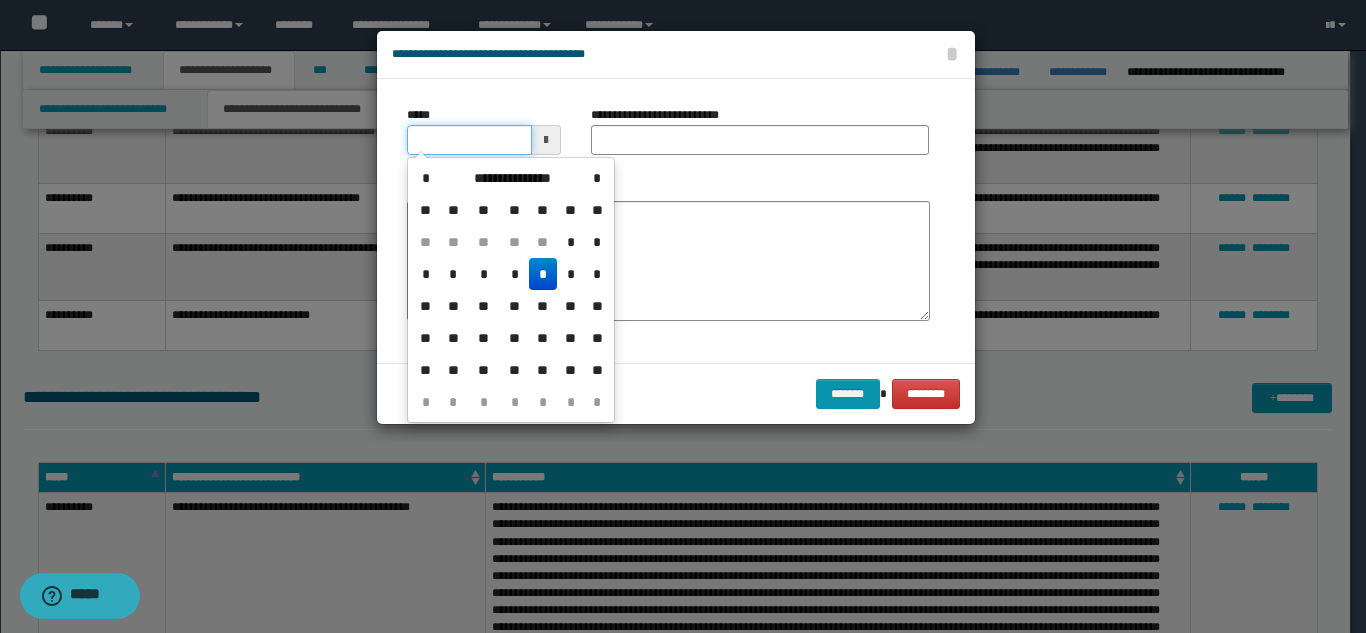 type on "**********" 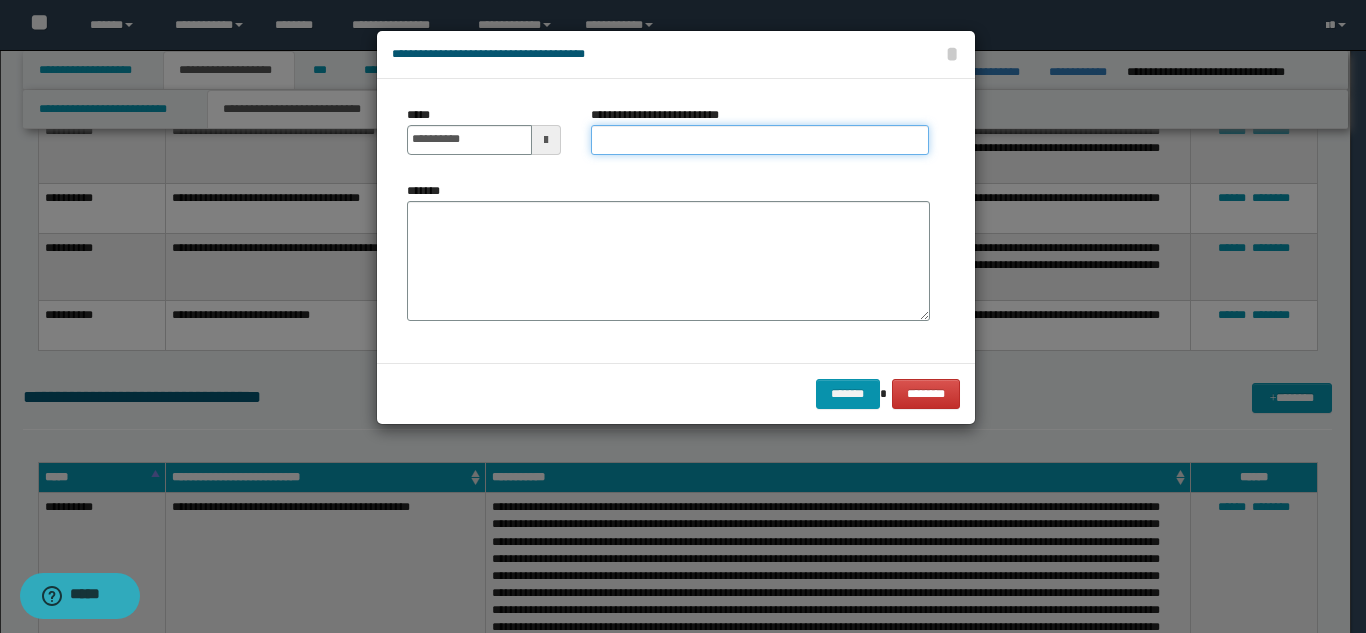 paste on "**********" 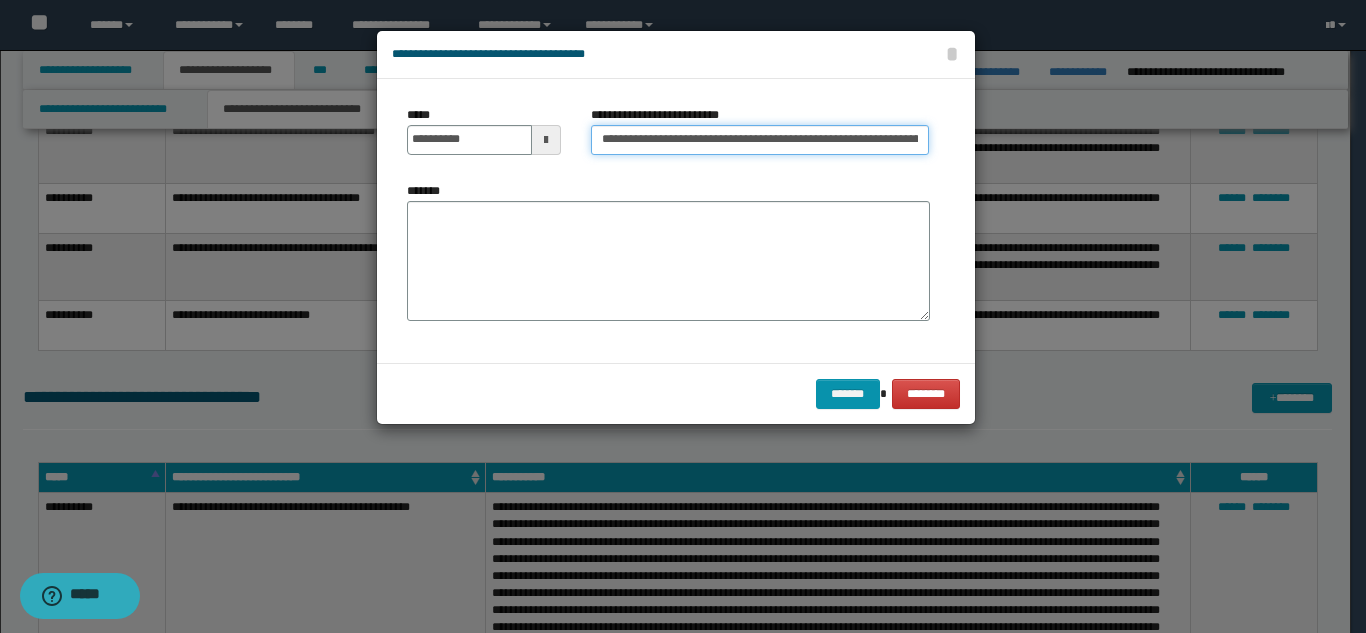 scroll, scrollTop: 0, scrollLeft: 113, axis: horizontal 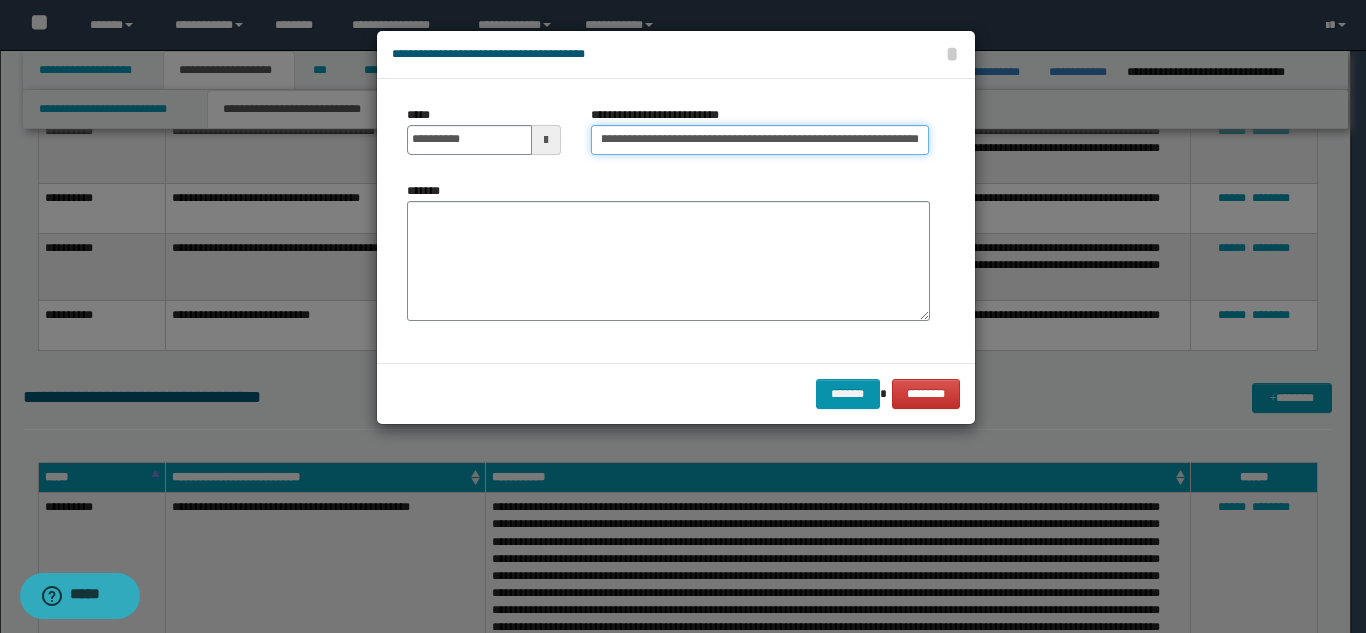 type on "**********" 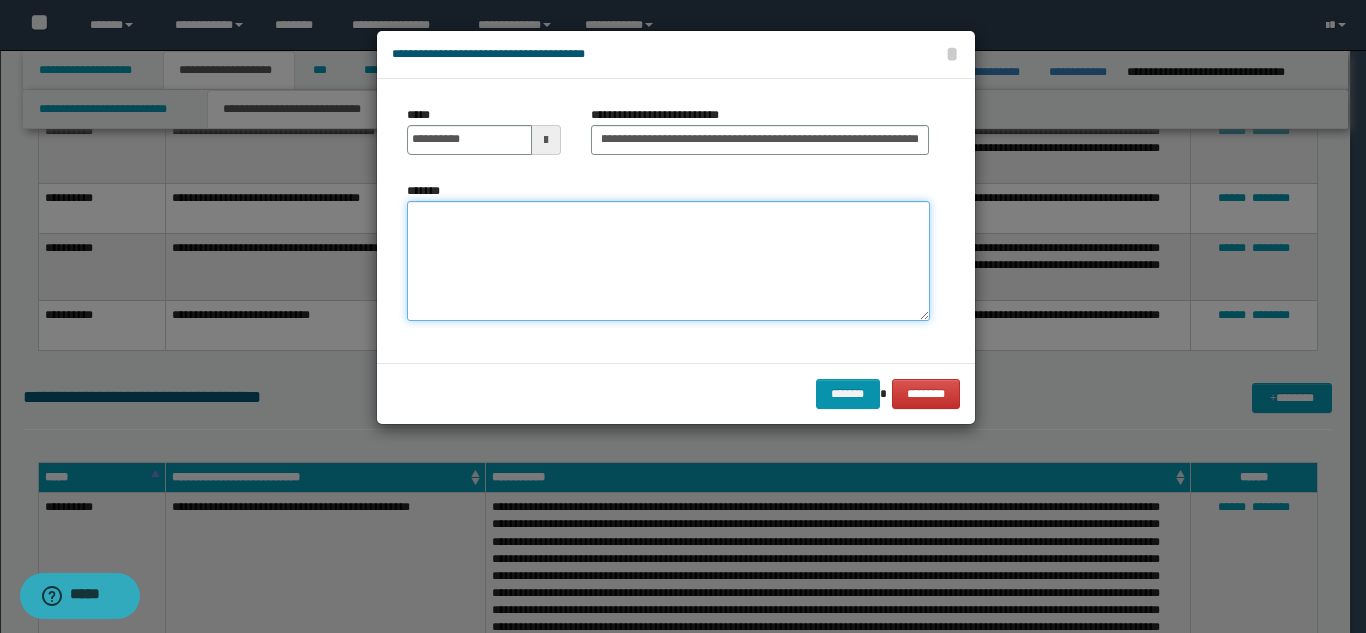 scroll, scrollTop: 0, scrollLeft: 0, axis: both 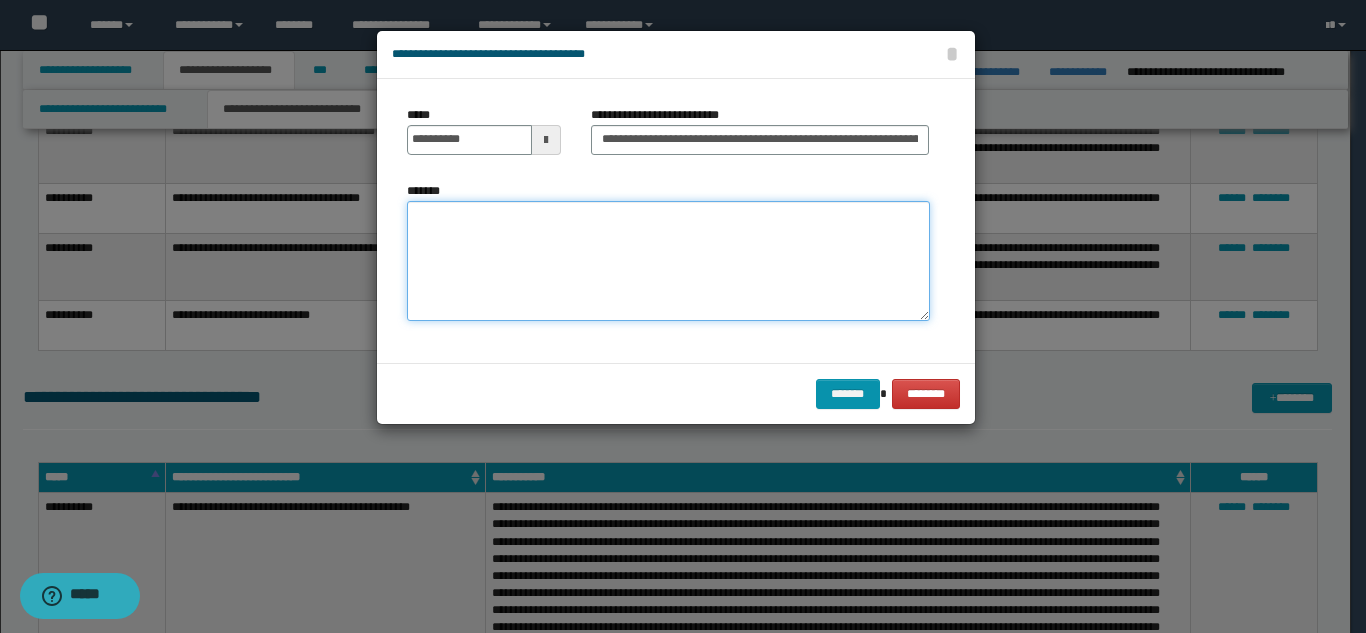paste on "**********" 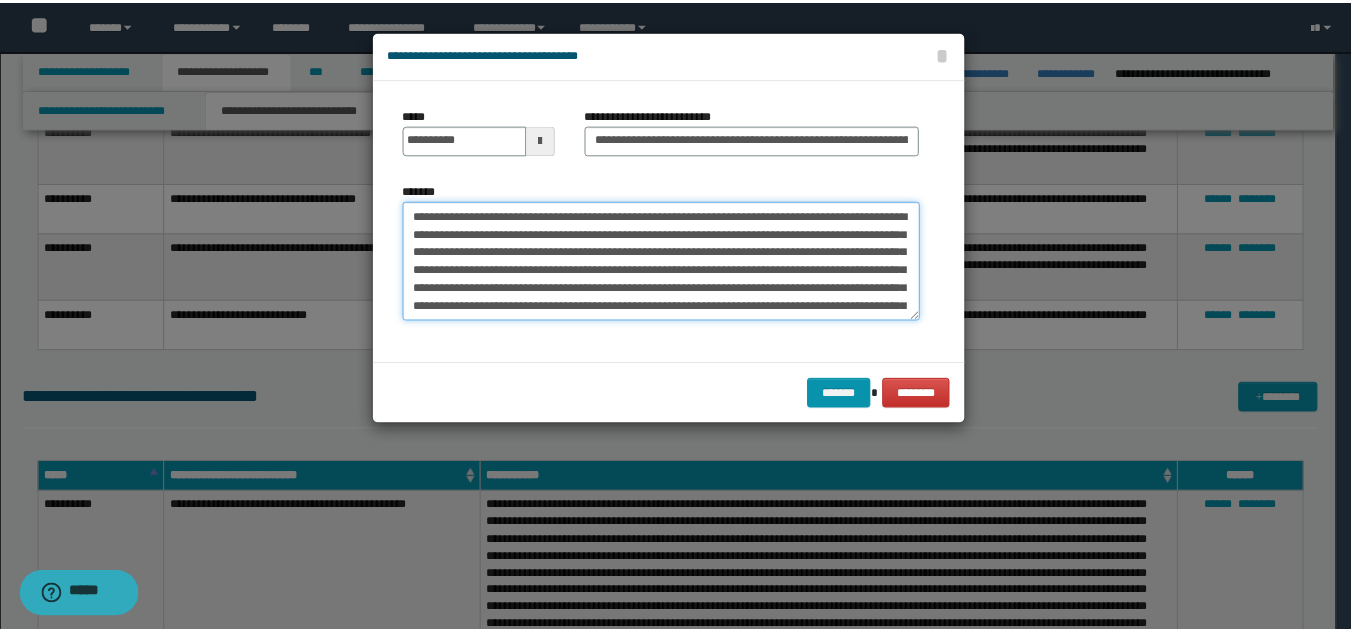 scroll, scrollTop: 210, scrollLeft: 0, axis: vertical 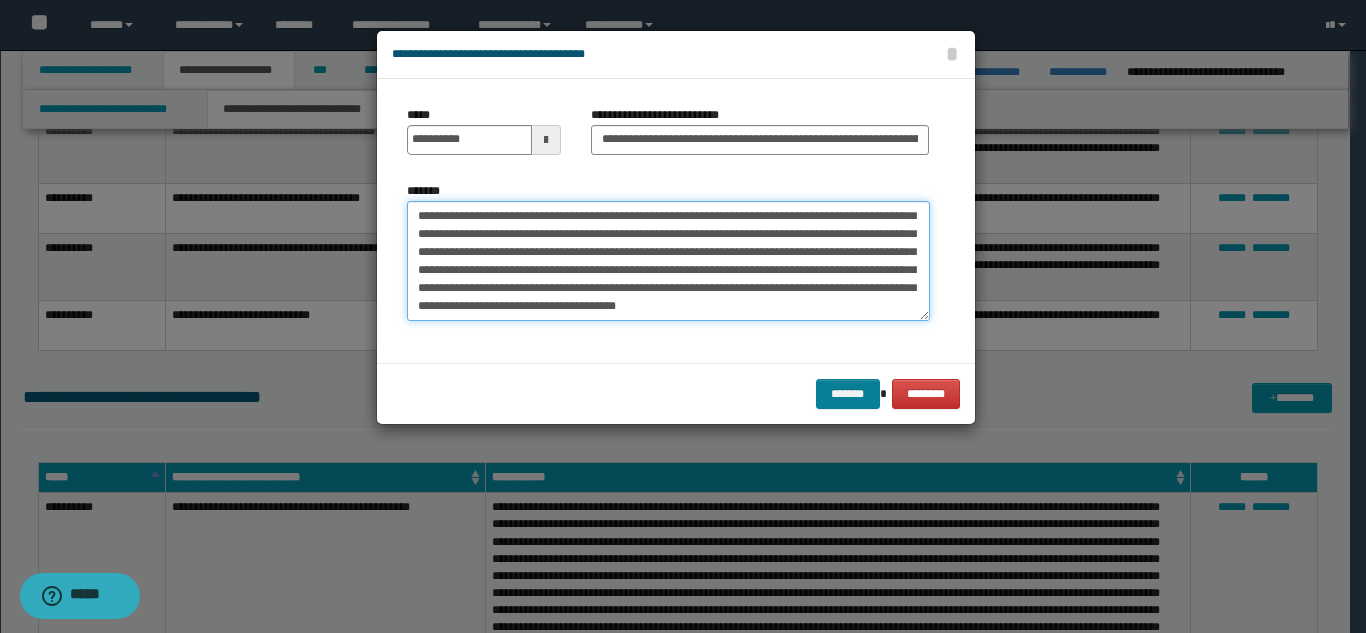 type on "**********" 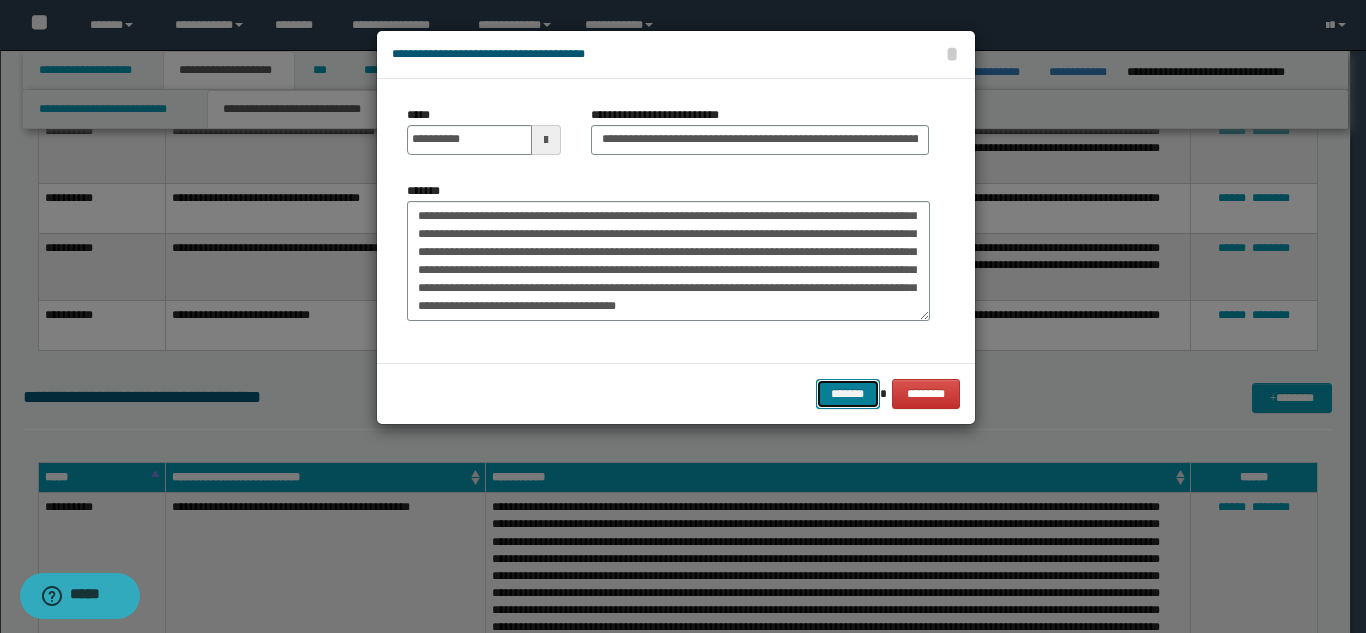 click on "*******" at bounding box center [848, 394] 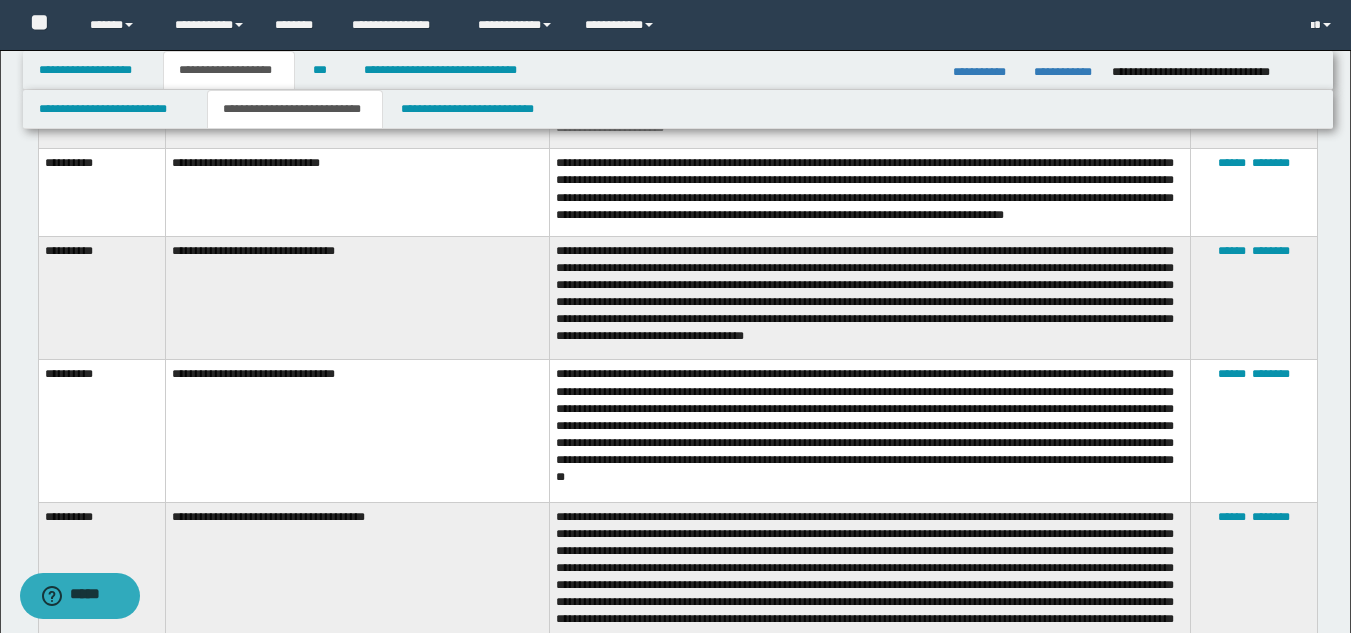 scroll, scrollTop: 2047, scrollLeft: 0, axis: vertical 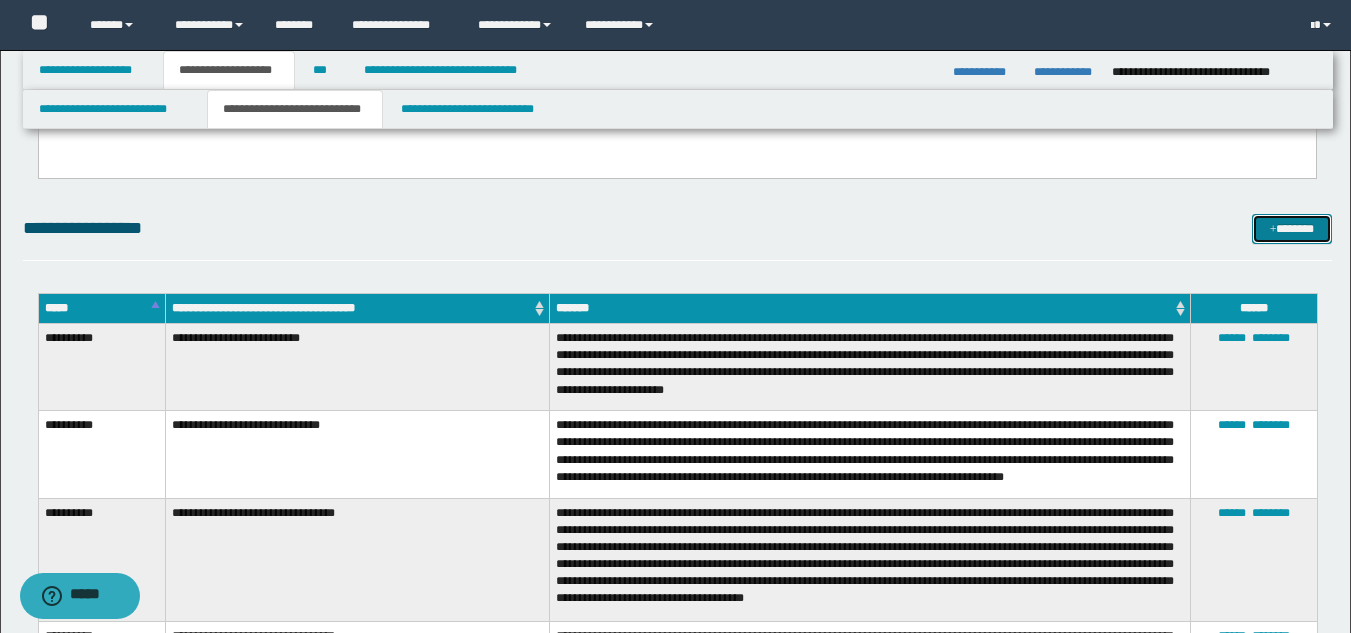 click on "*******" at bounding box center (1292, 229) 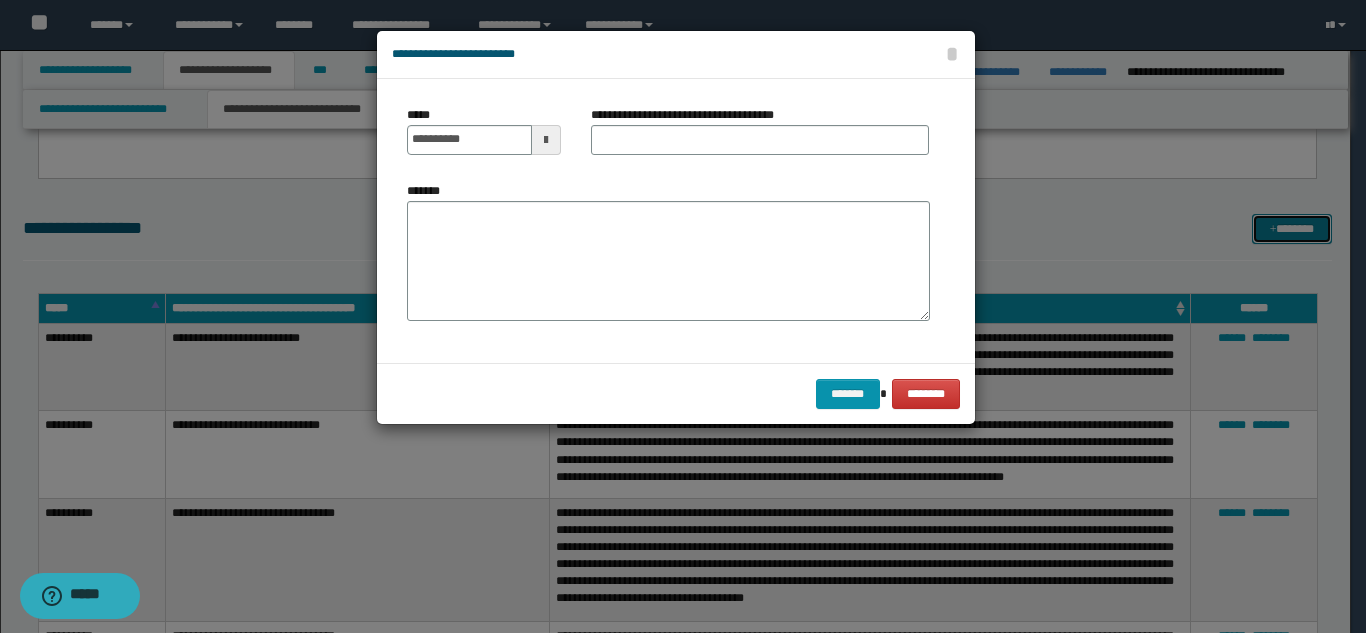 scroll, scrollTop: 0, scrollLeft: 0, axis: both 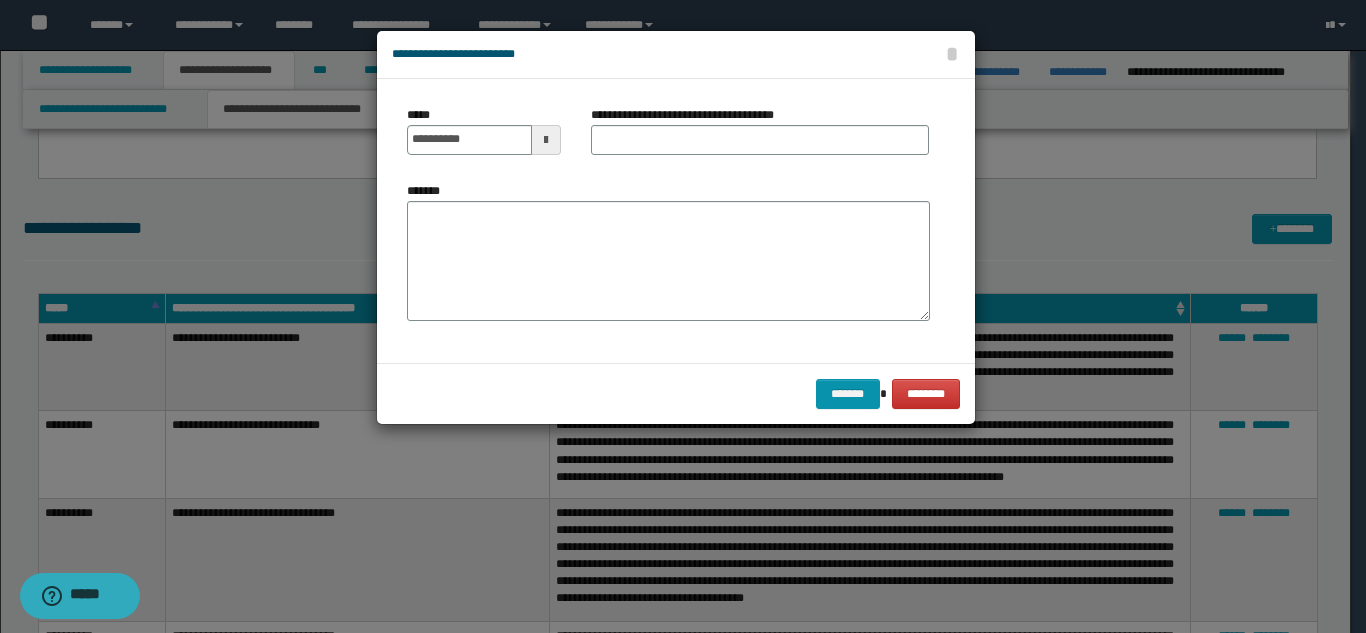 click on "**********" at bounding box center [484, 138] 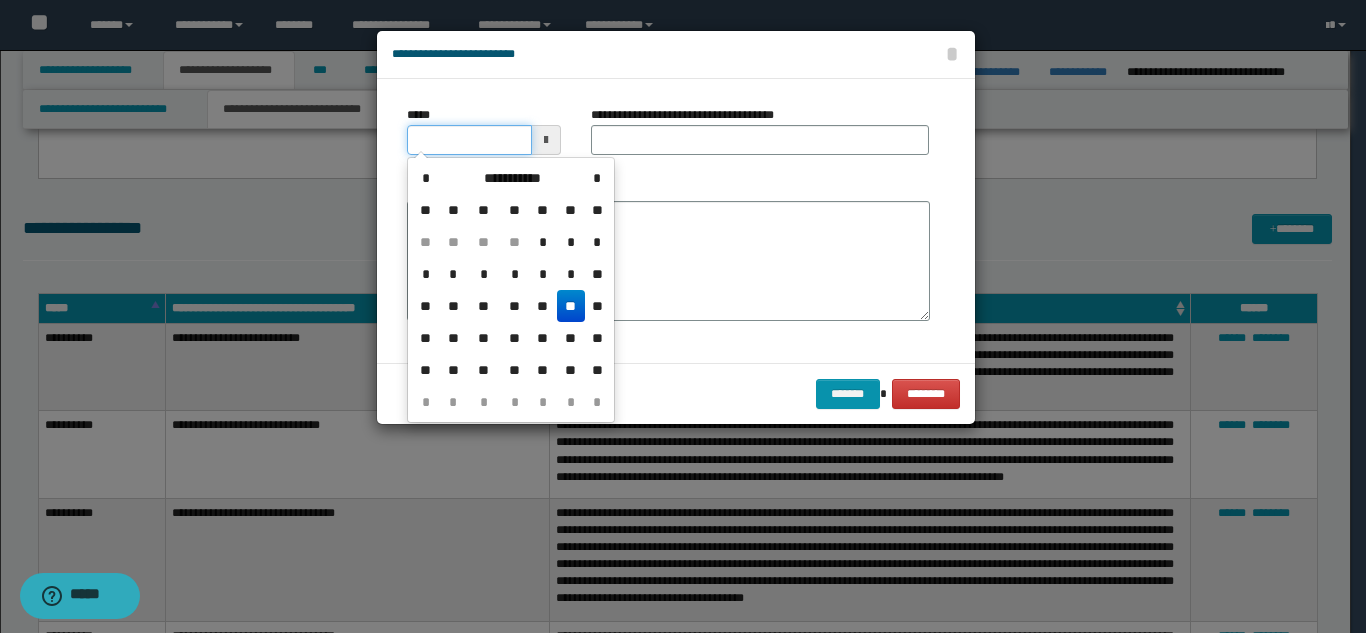type on "**********" 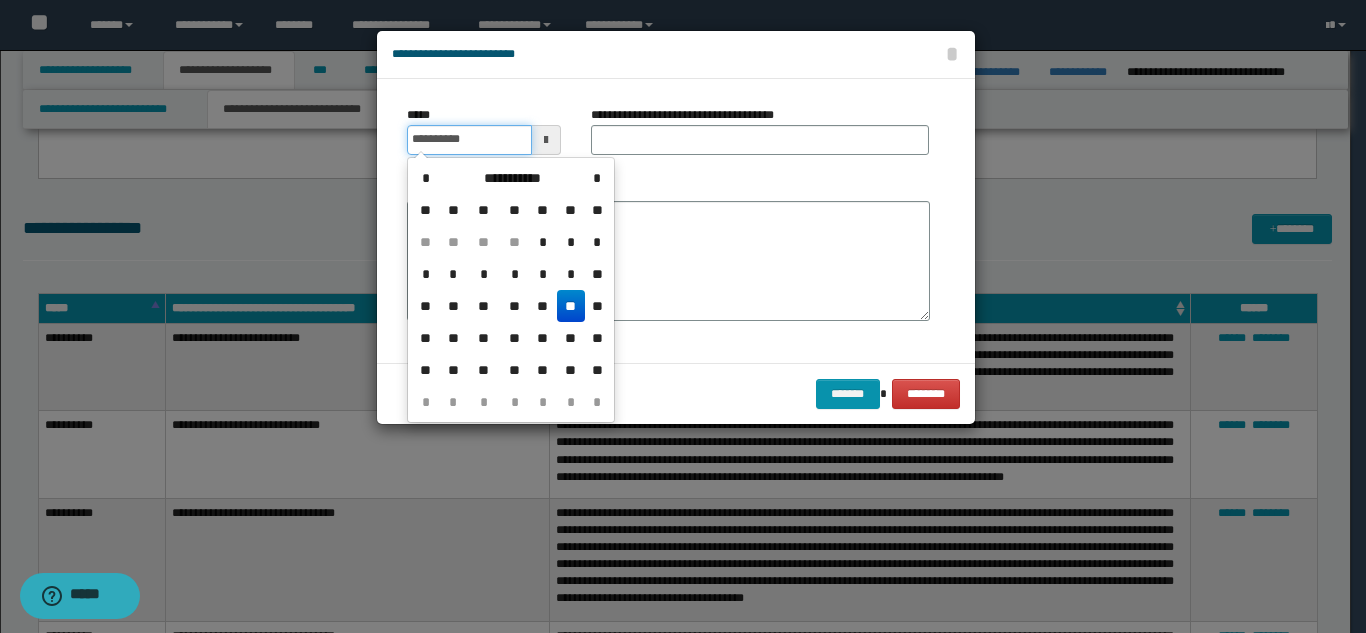 click on "**********" at bounding box center [469, 140] 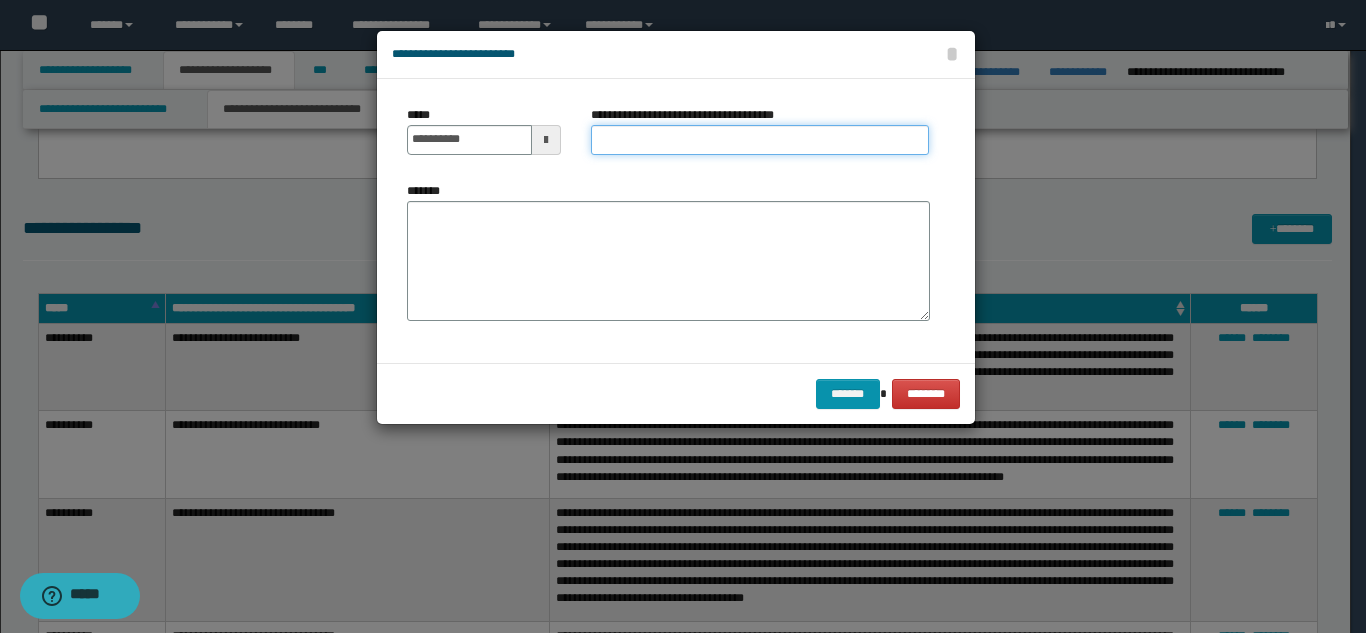 paste on "**********" 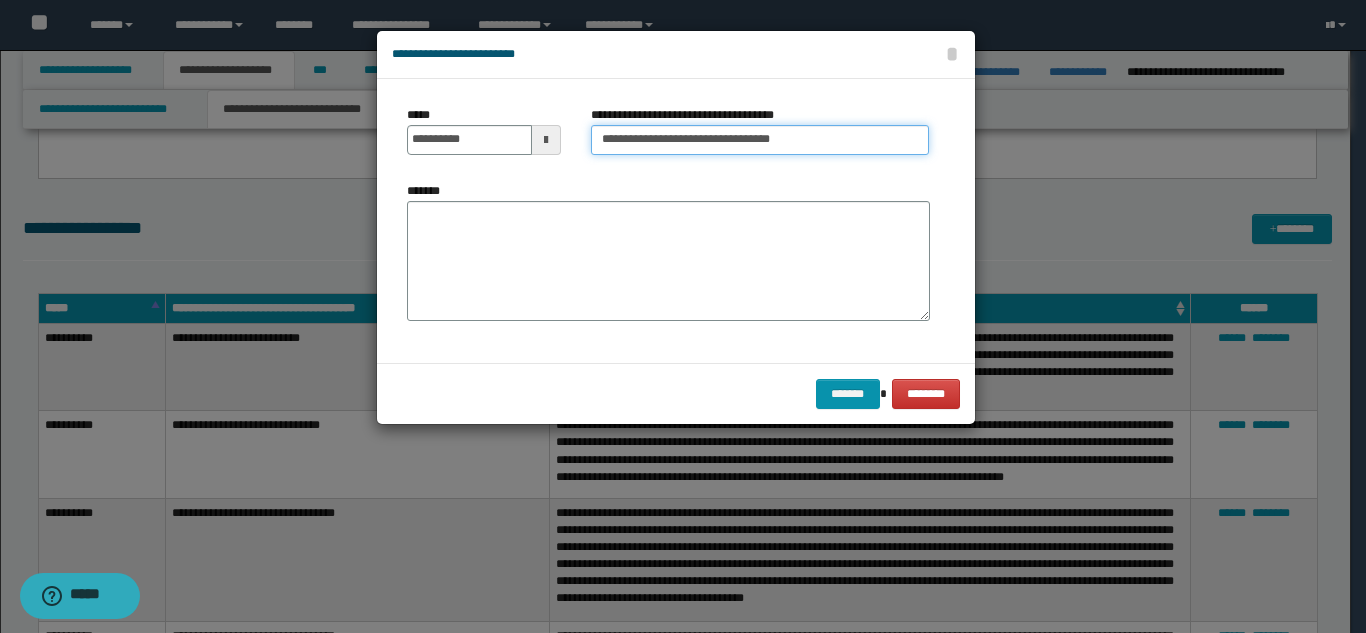 type on "**********" 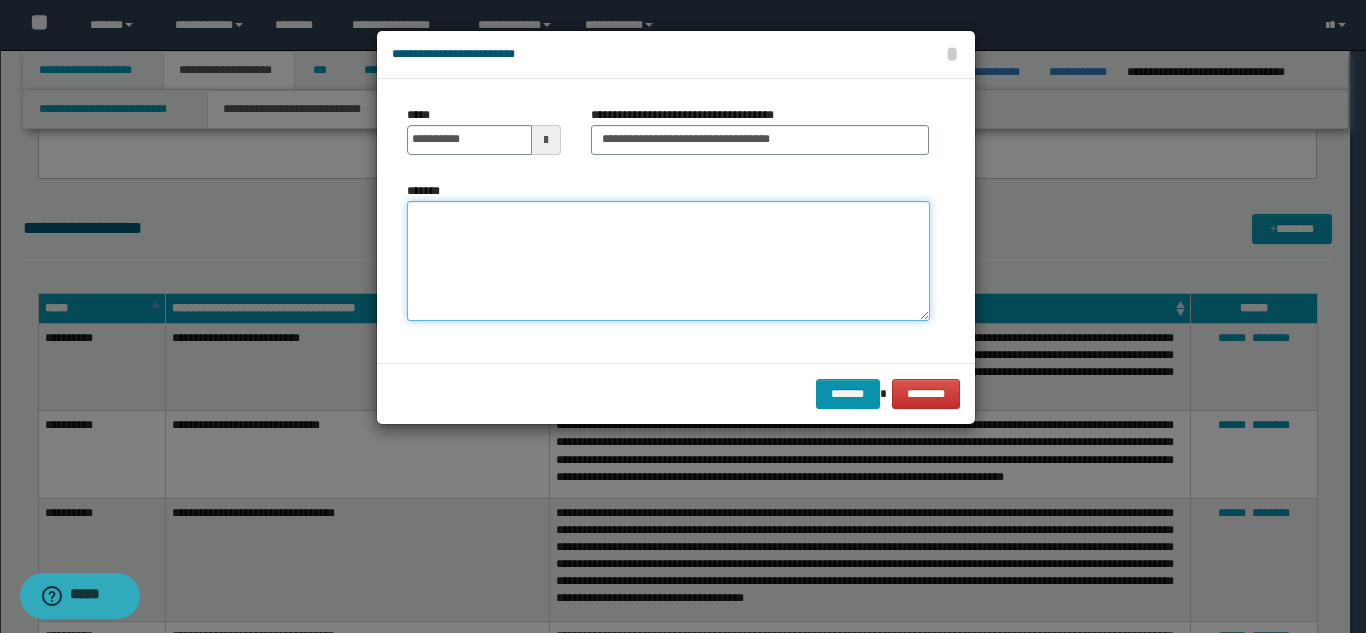 paste on "**********" 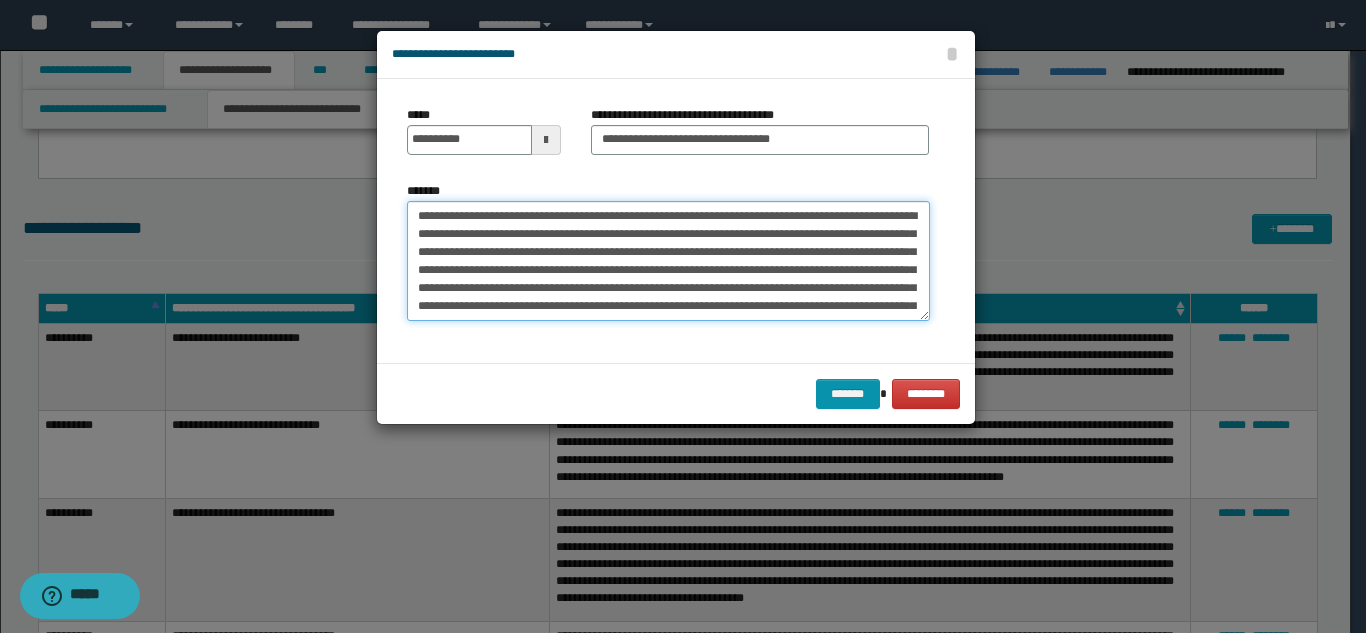 scroll, scrollTop: 30, scrollLeft: 0, axis: vertical 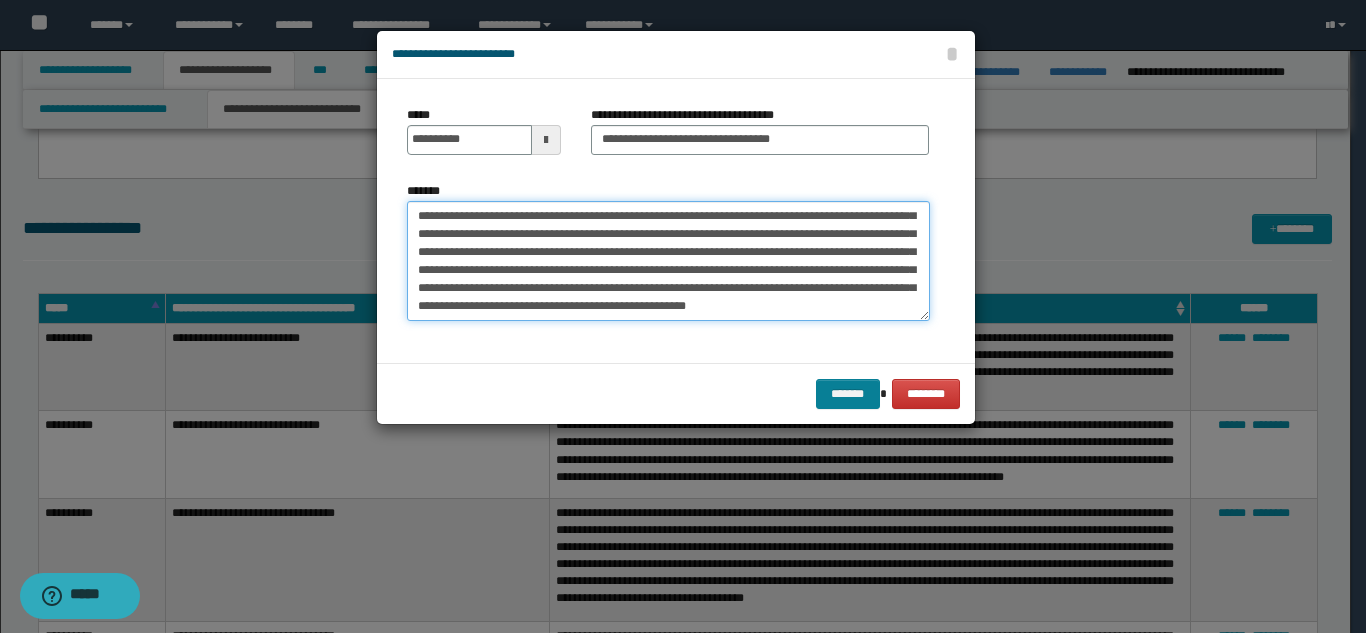 type on "**********" 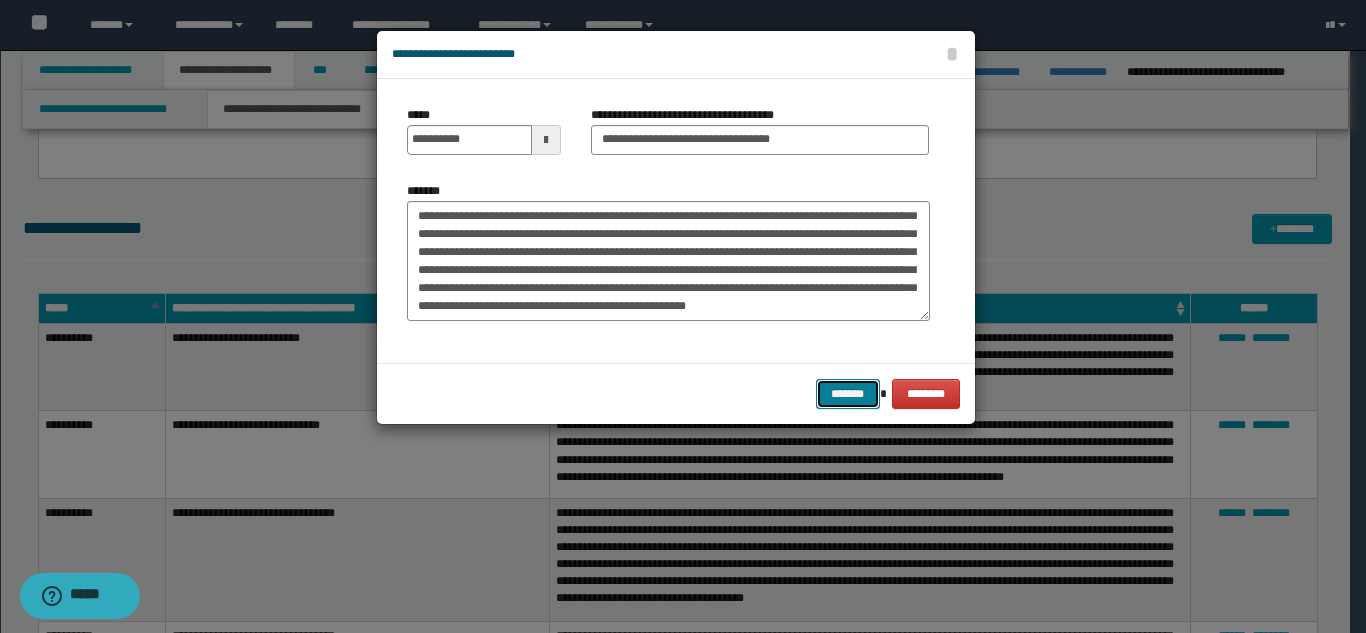 click on "*******" at bounding box center [848, 394] 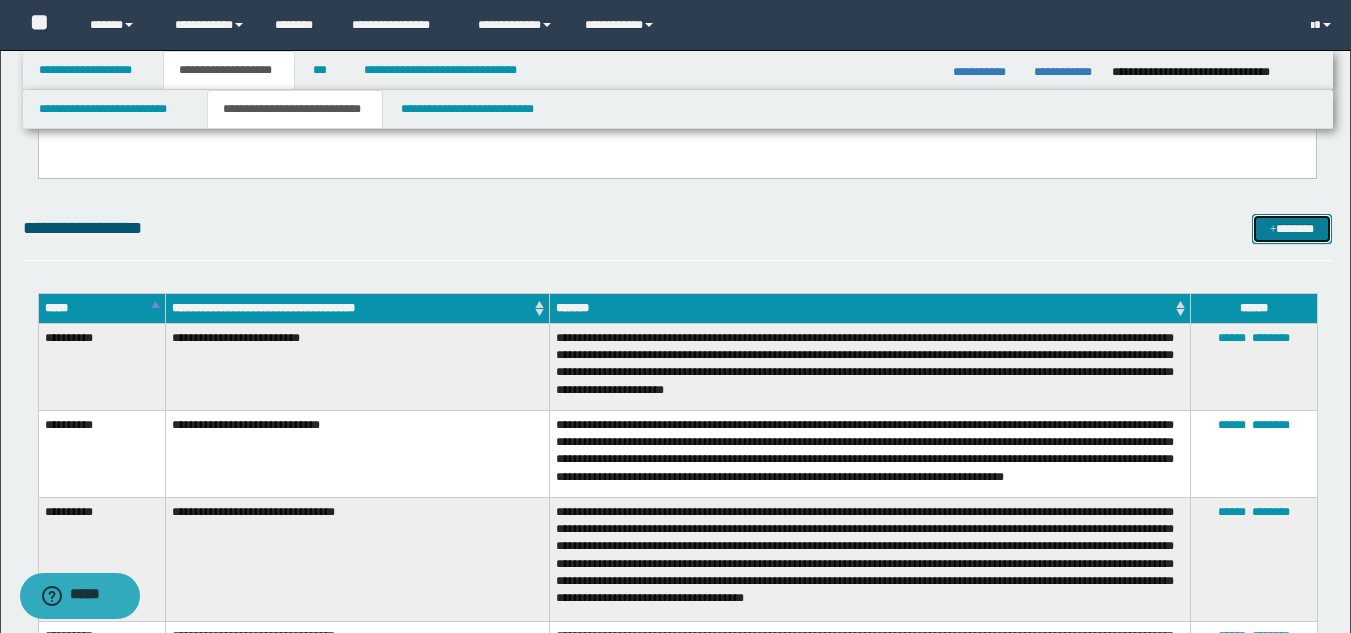 click on "*******" at bounding box center (1292, 229) 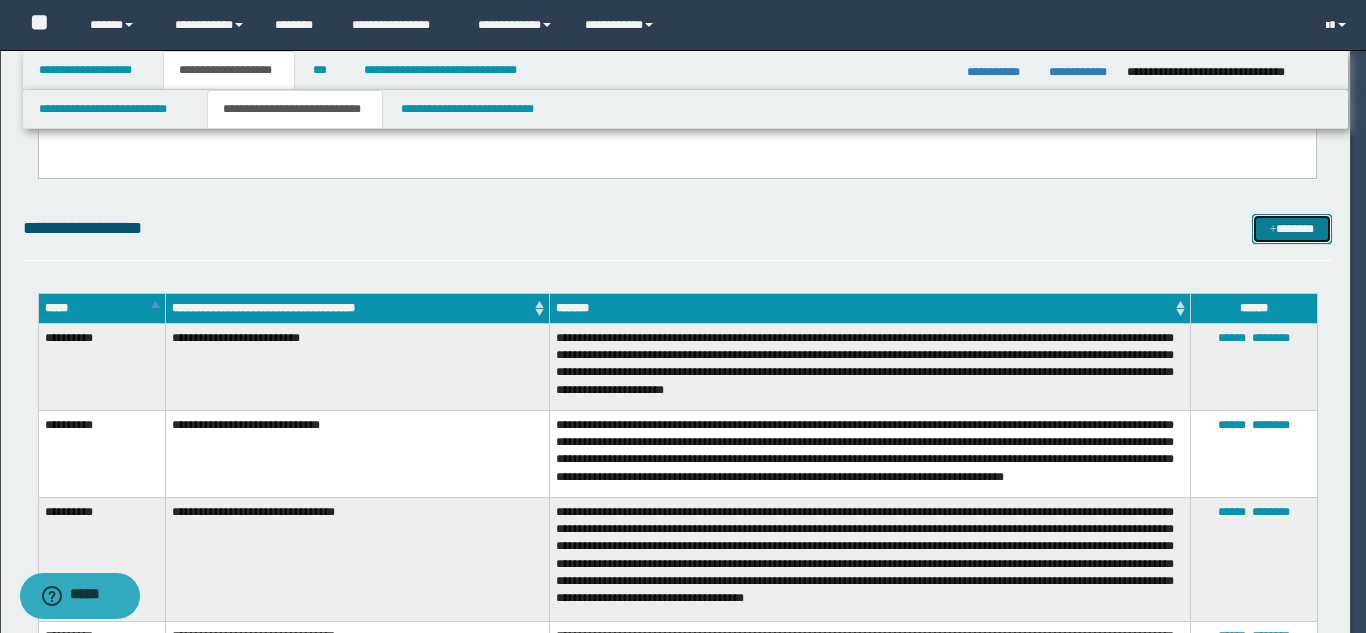 scroll, scrollTop: 0, scrollLeft: 0, axis: both 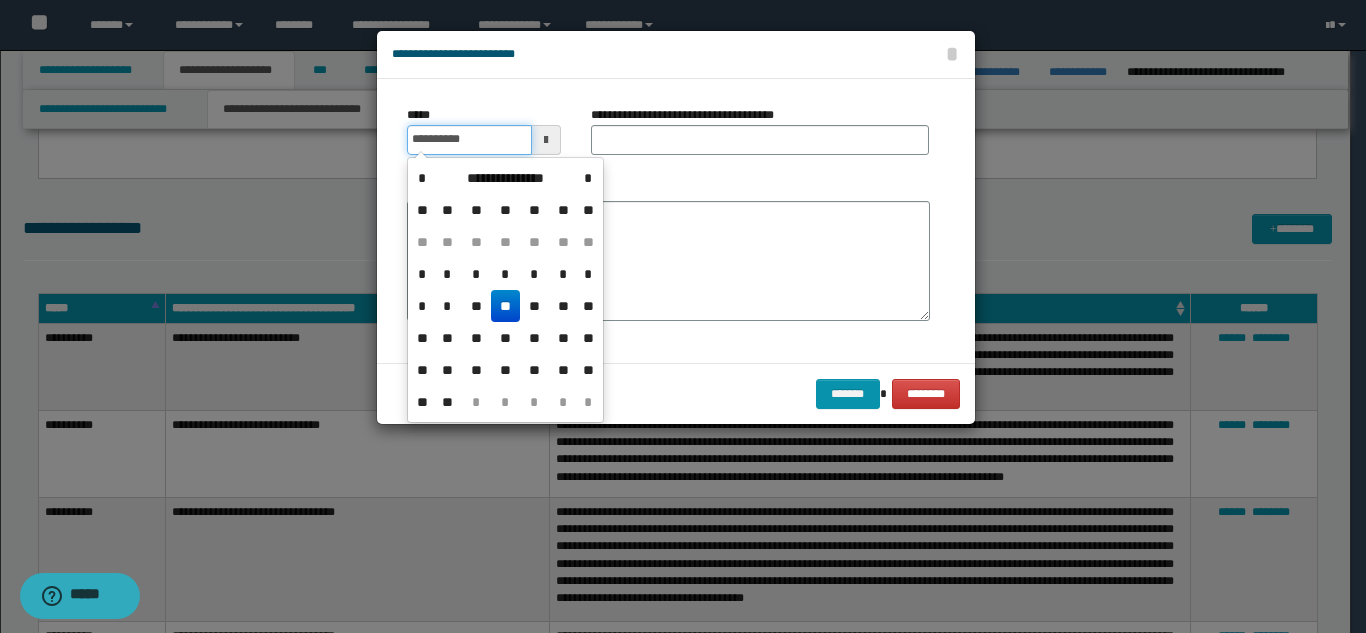 click on "**********" at bounding box center [469, 140] 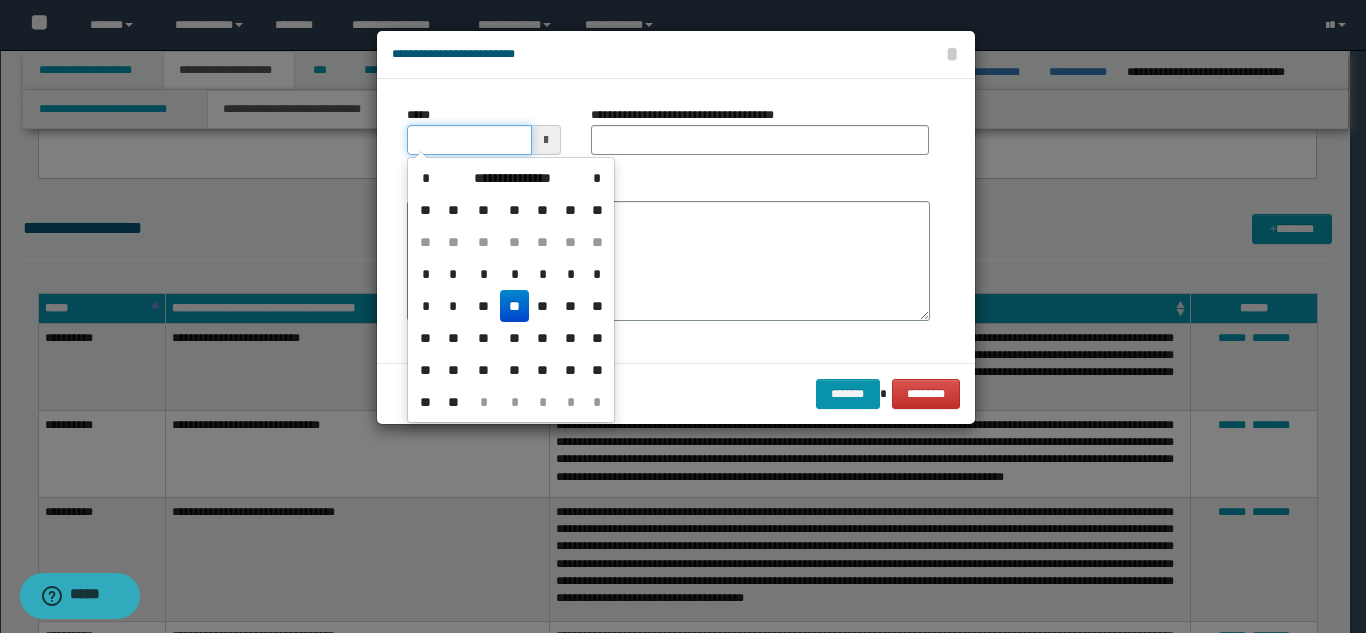 type on "**********" 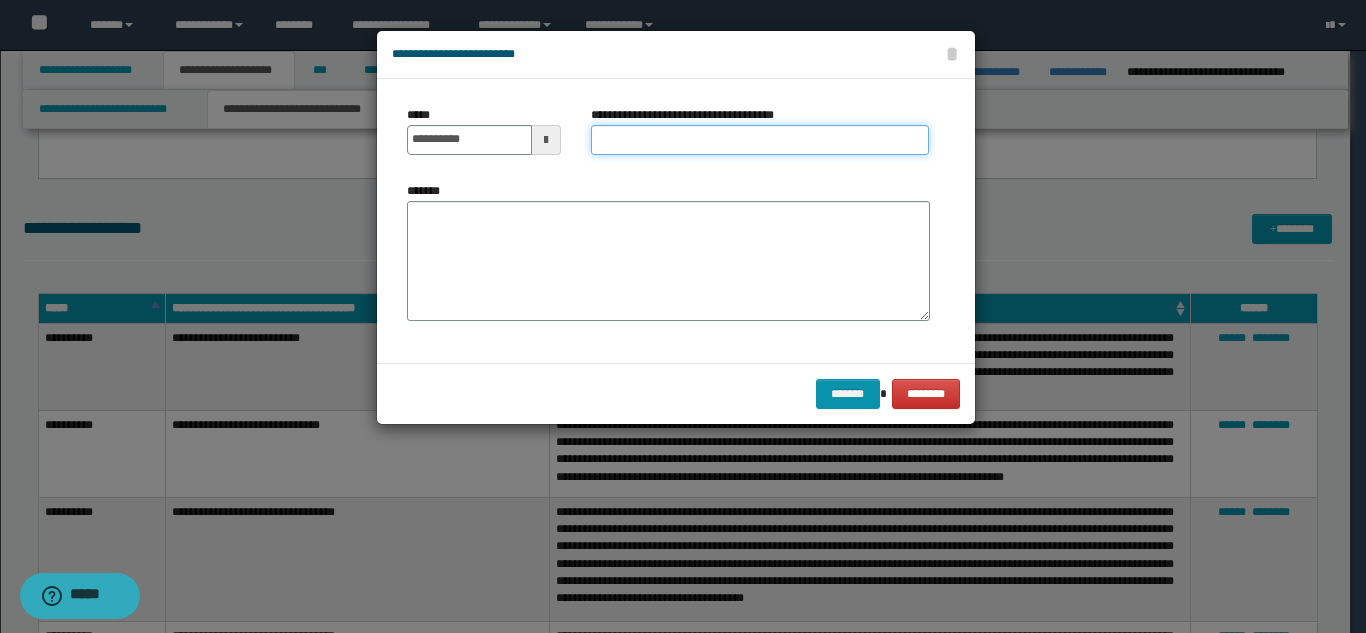 paste on "**********" 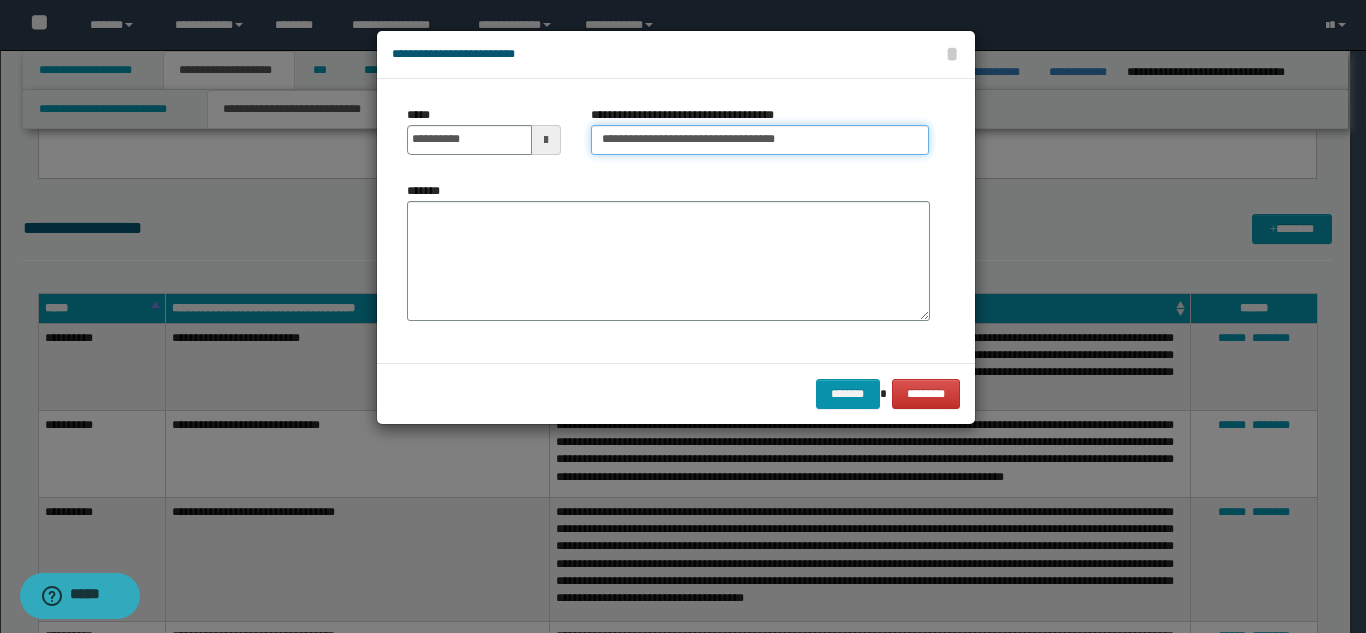 type on "**********" 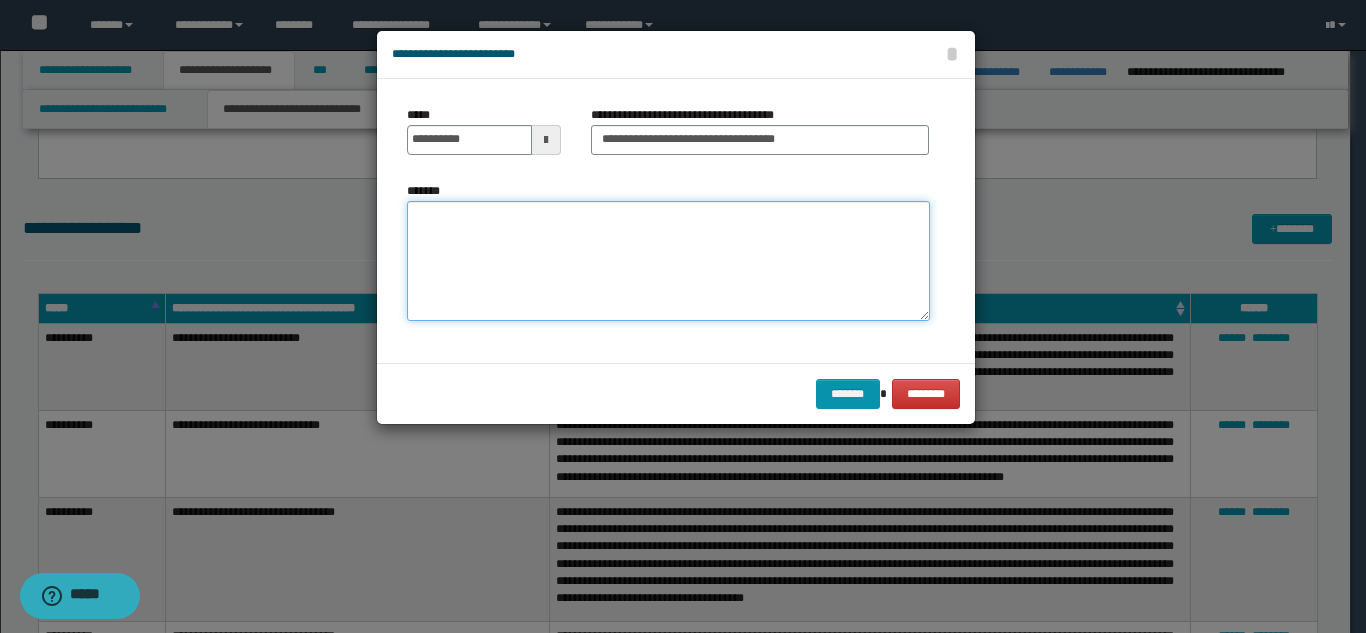 paste on "**********" 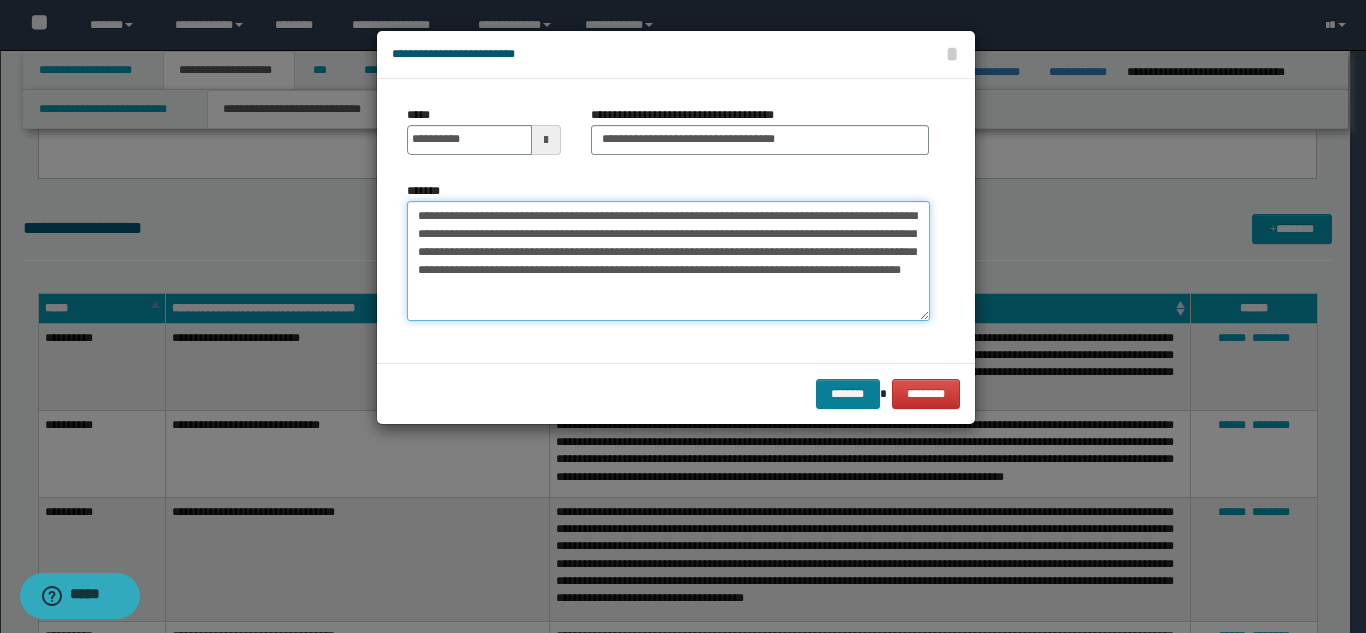 type on "**********" 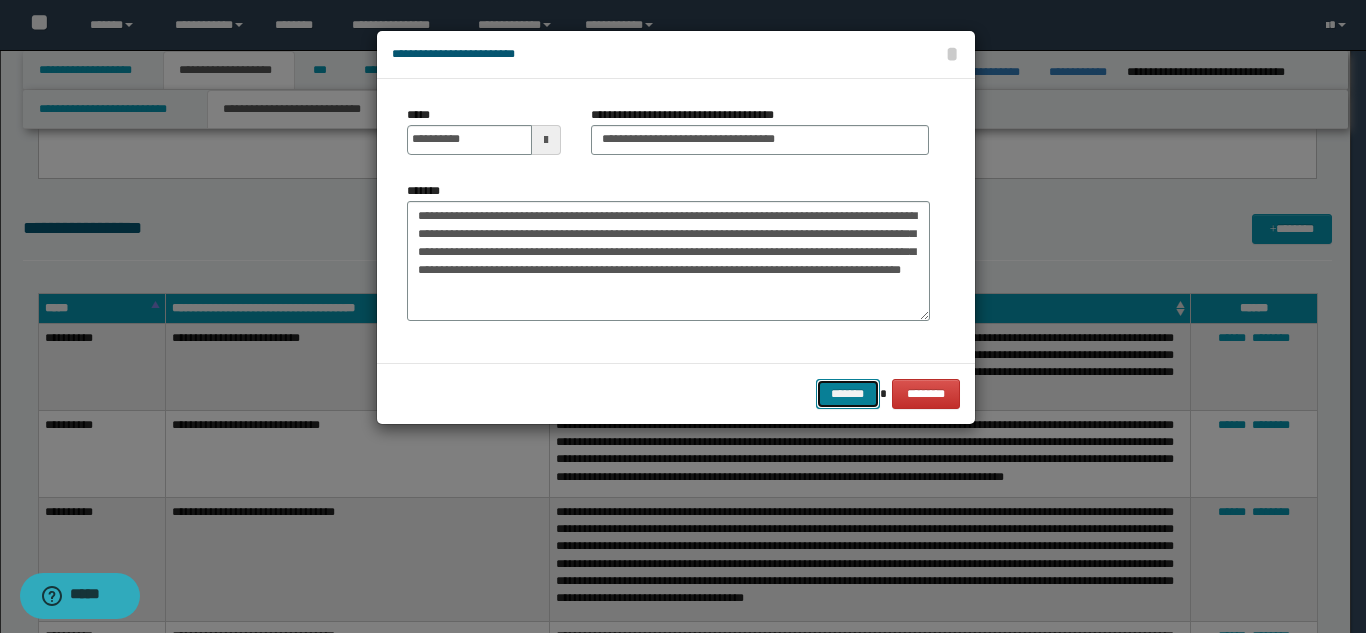 click on "*******" at bounding box center [848, 394] 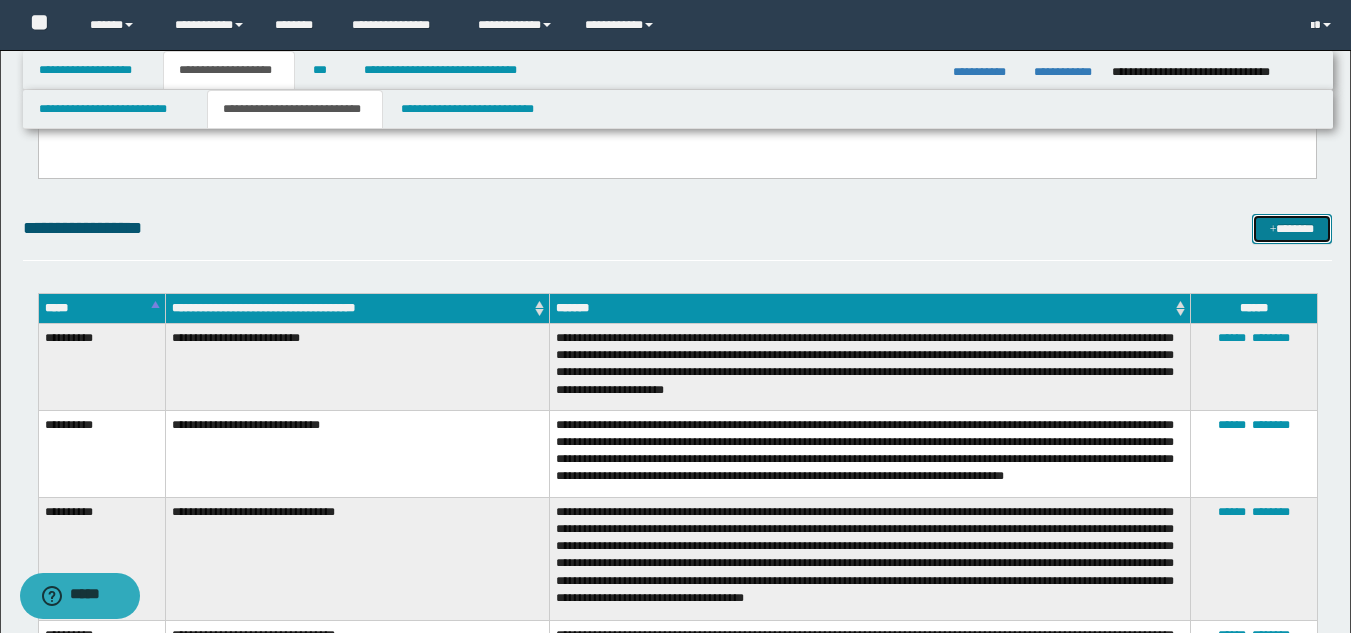 click on "*******" at bounding box center (1292, 229) 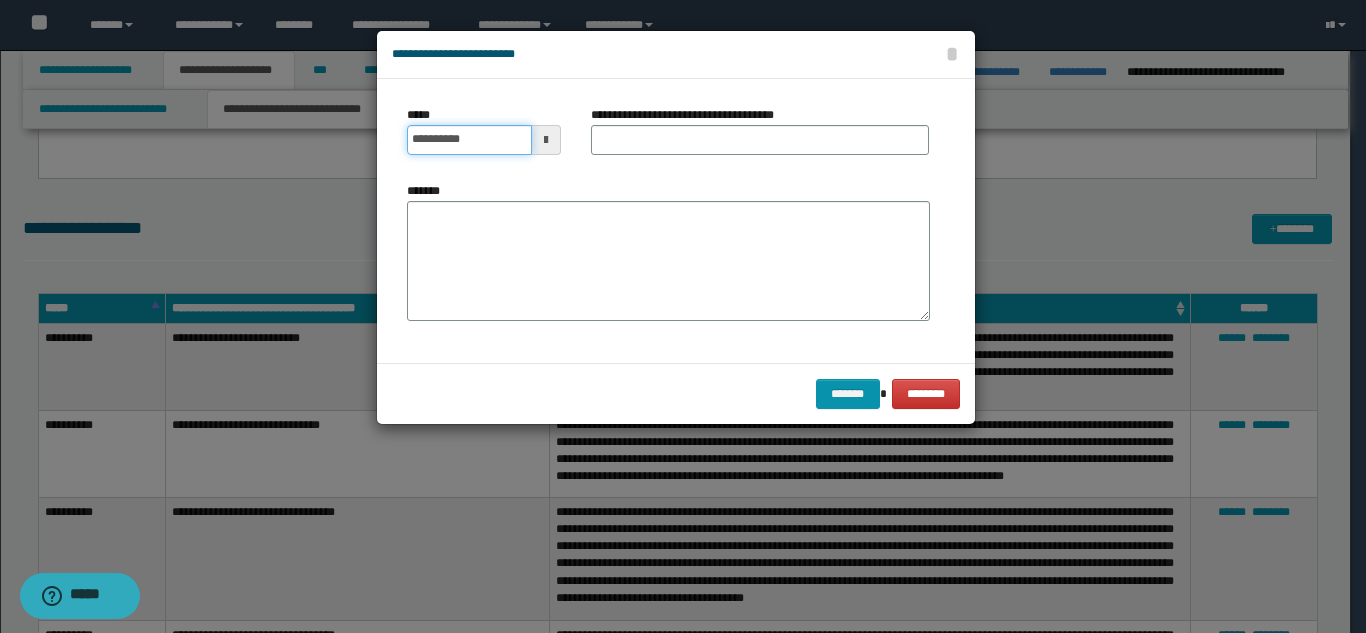 click on "**********" at bounding box center [469, 140] 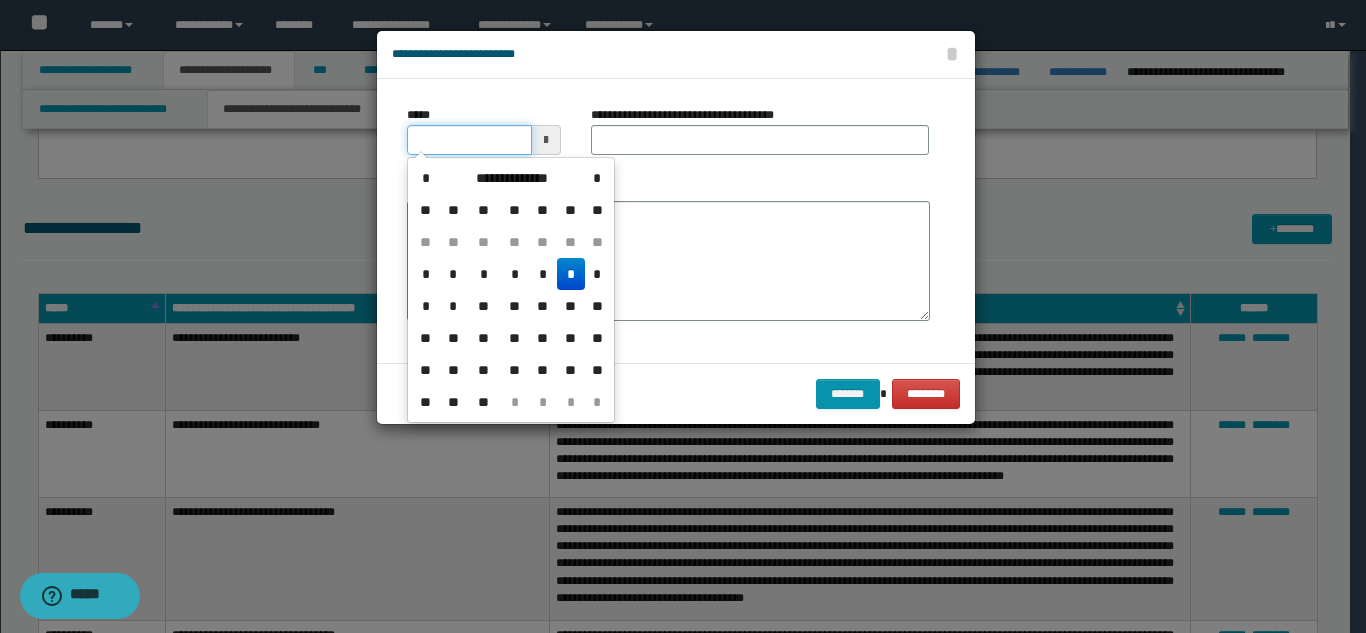 type on "**********" 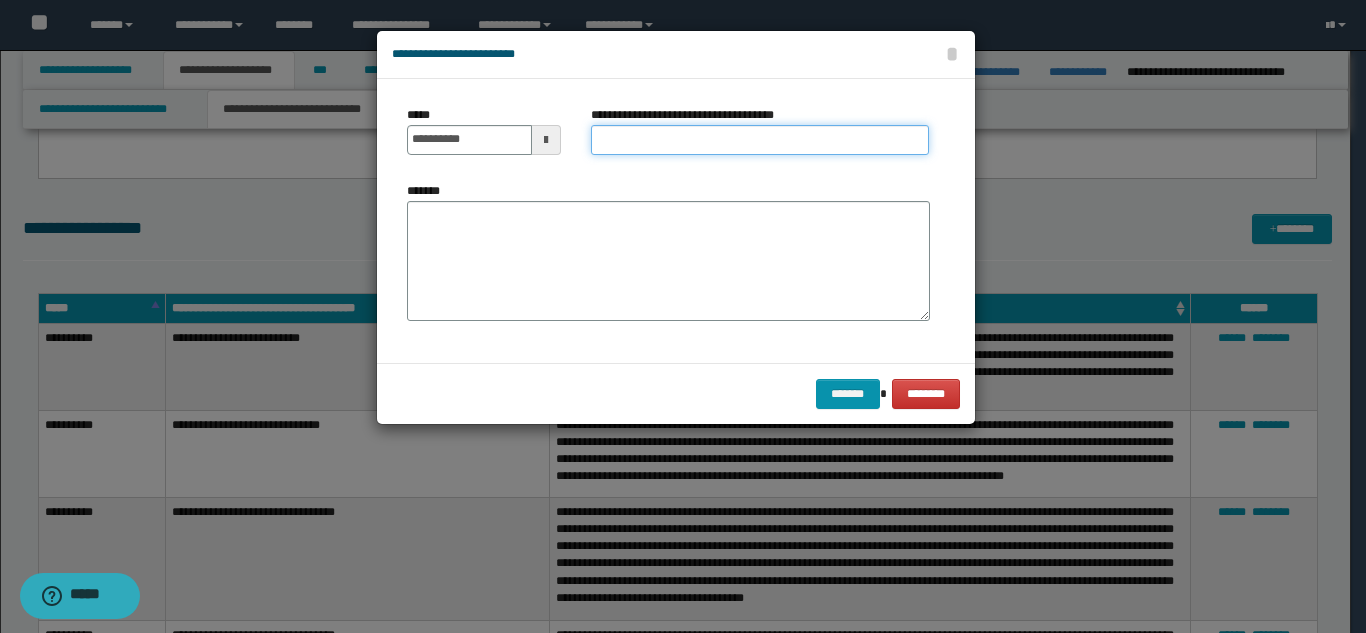 paste on "**********" 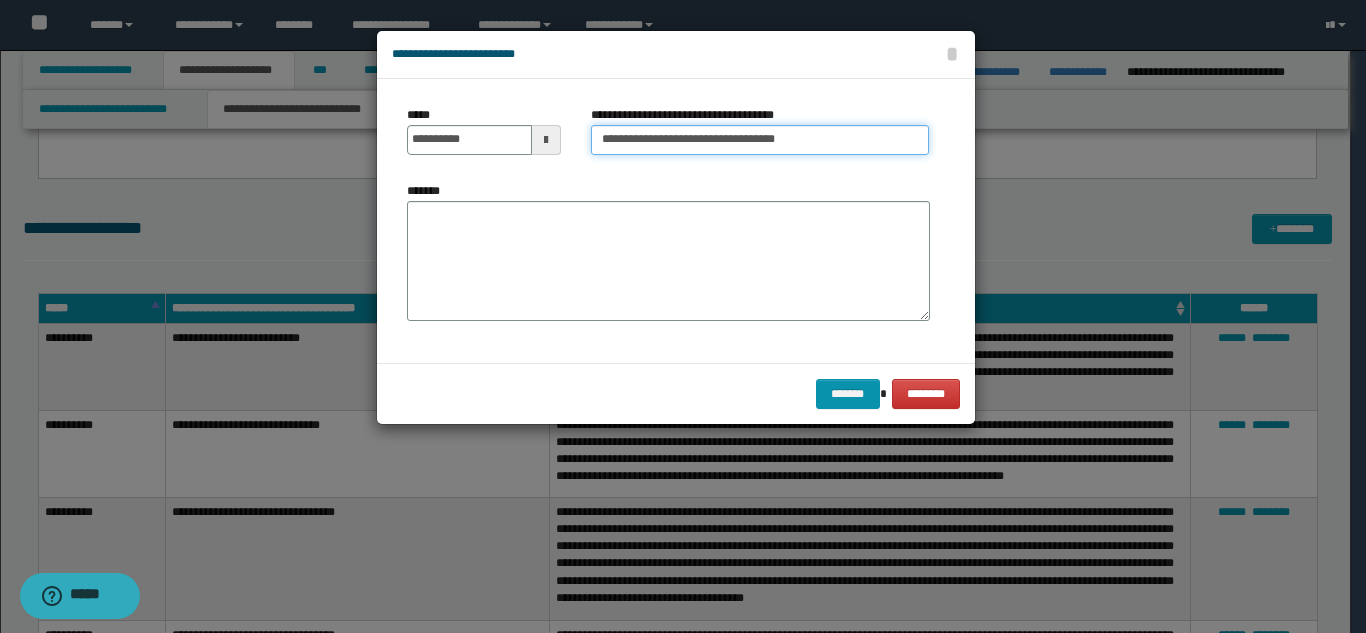 type on "**********" 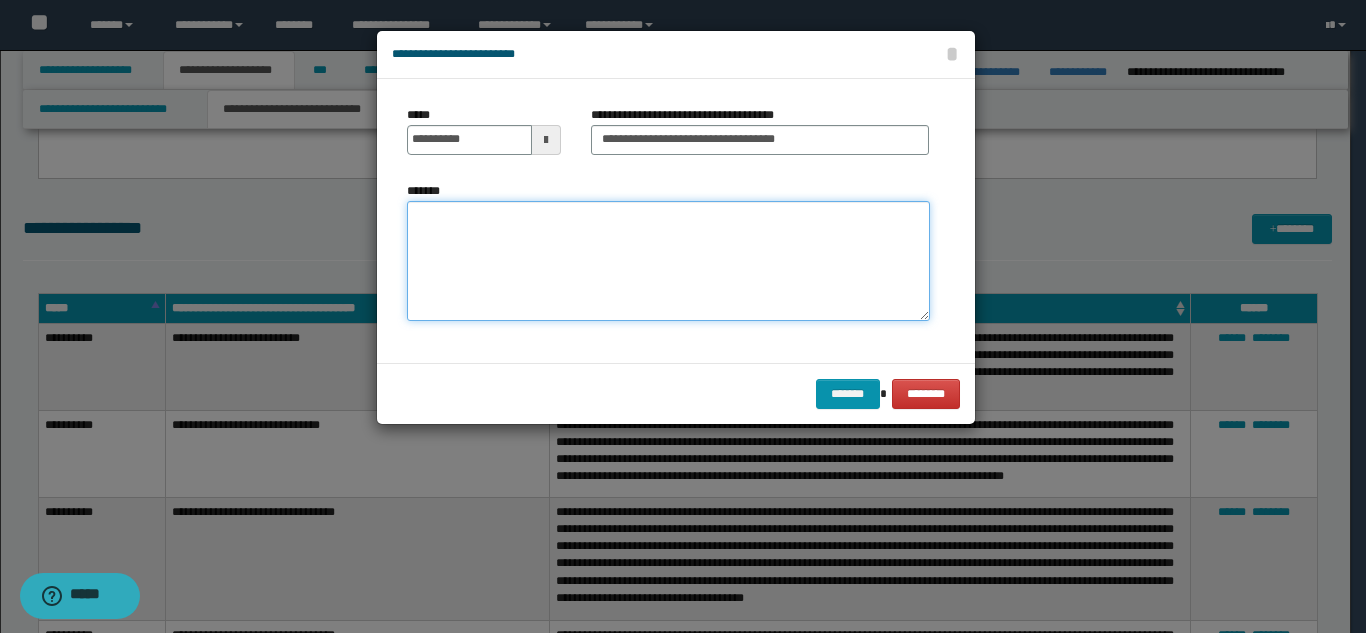 paste on "**********" 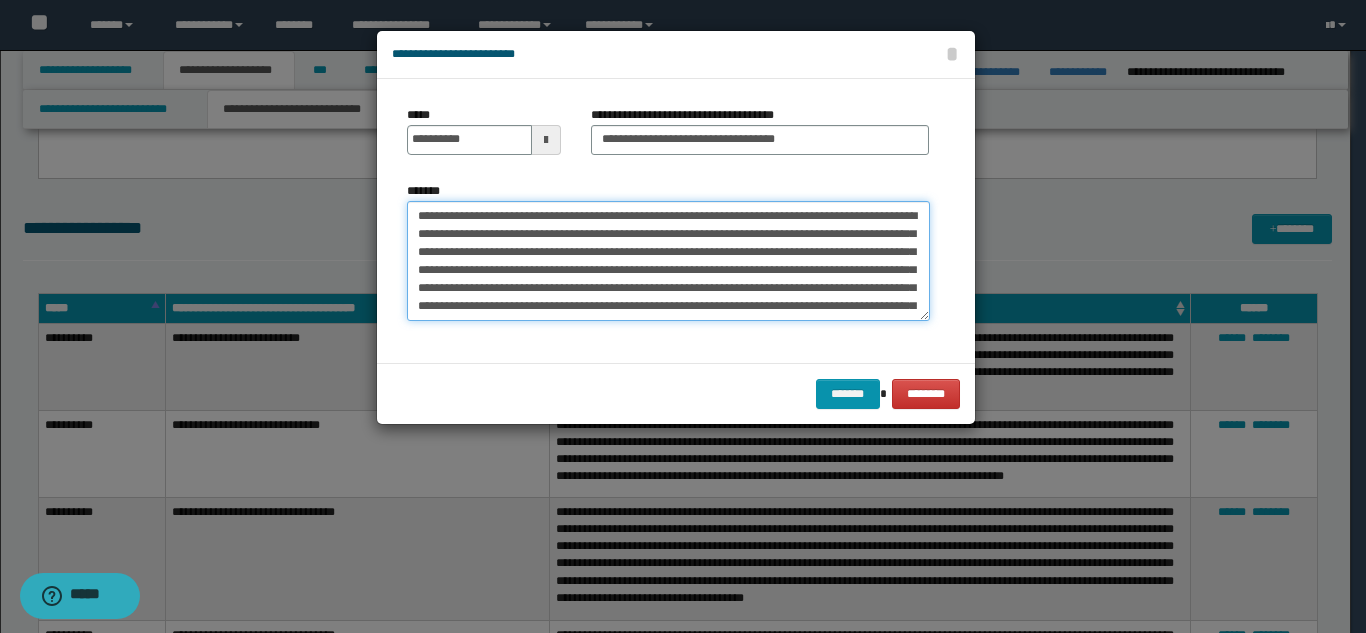 scroll, scrollTop: 30, scrollLeft: 0, axis: vertical 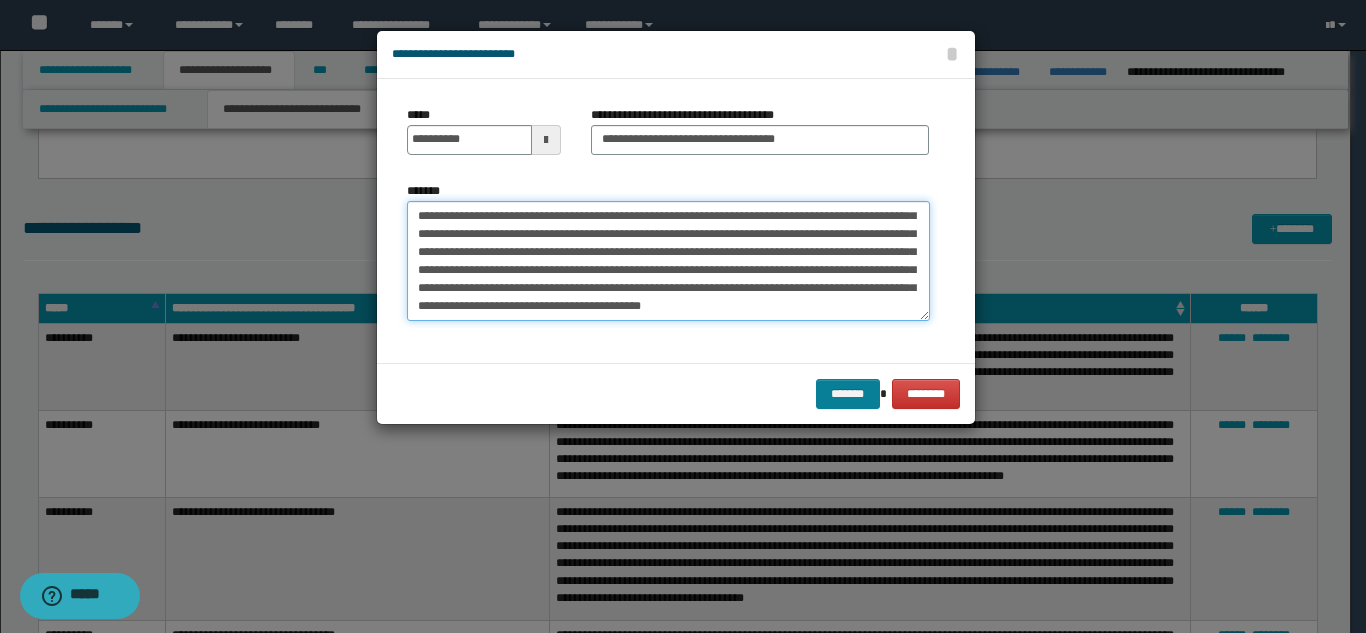 type on "**********" 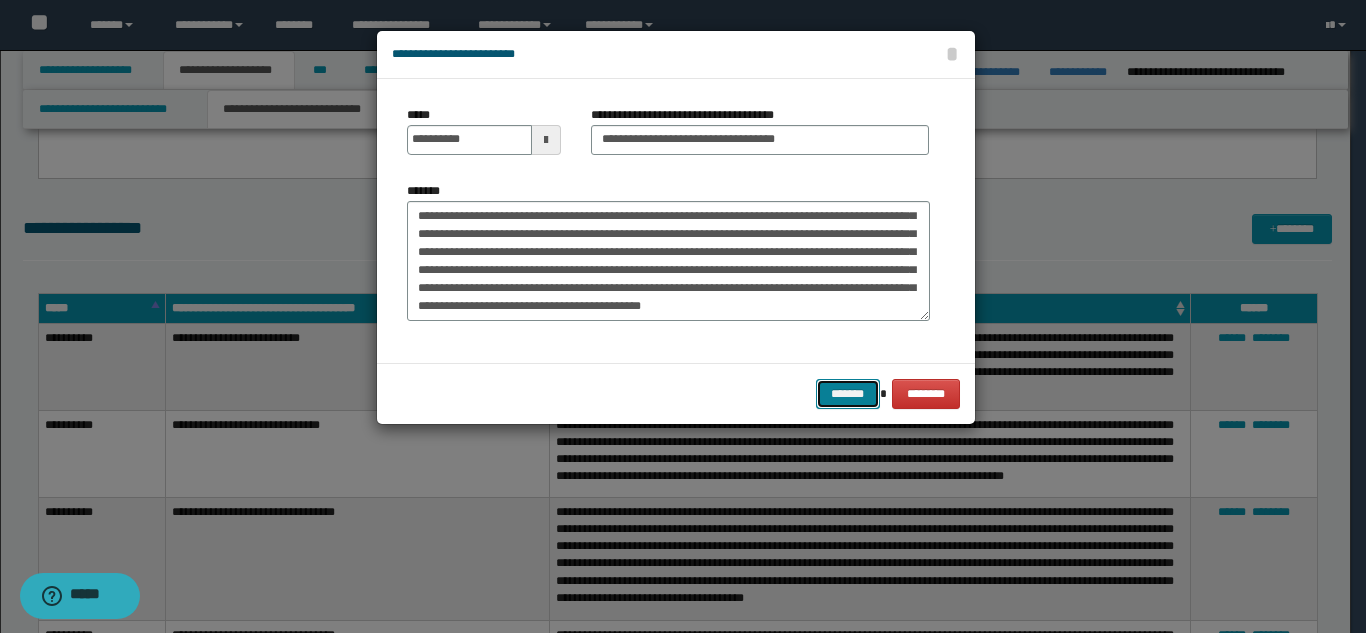 click on "*******" at bounding box center [848, 394] 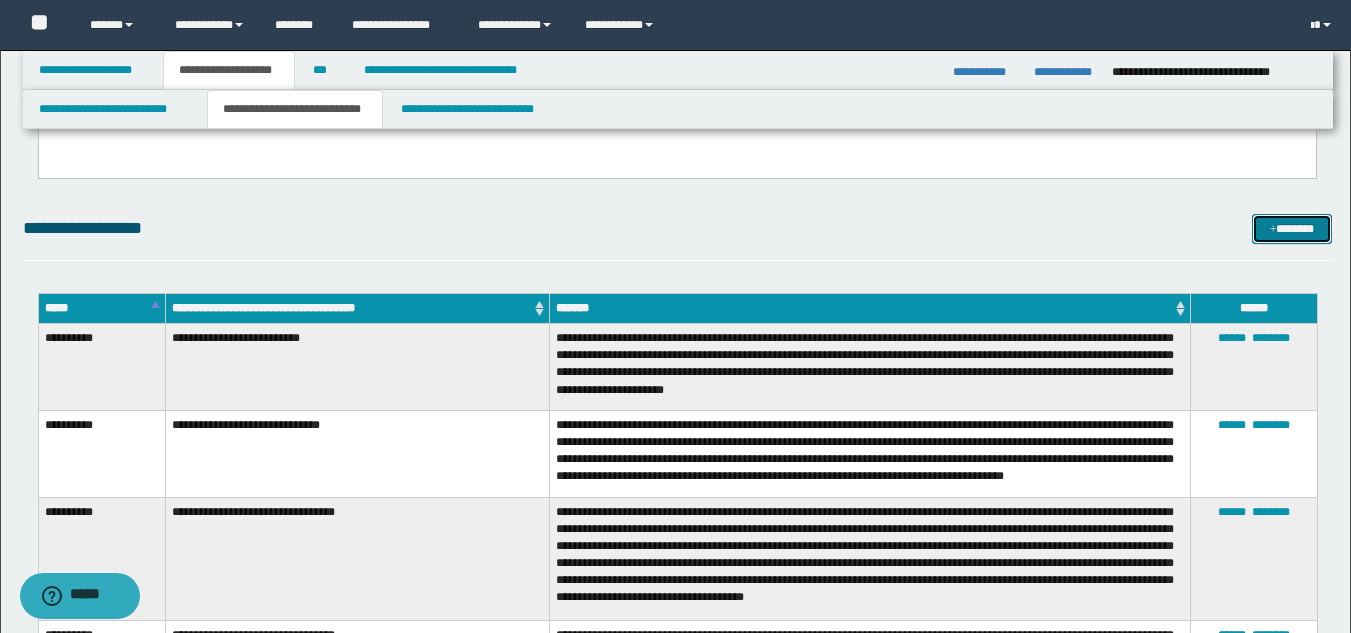 click on "*******" at bounding box center (1292, 229) 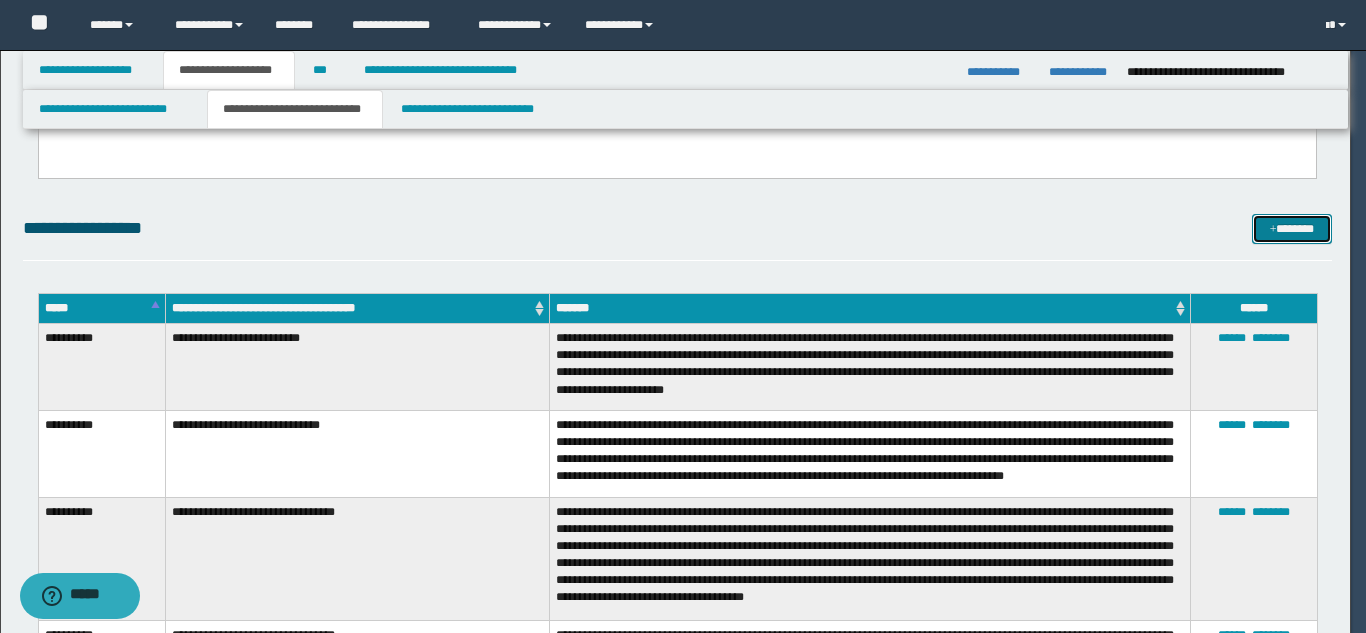 scroll, scrollTop: 0, scrollLeft: 0, axis: both 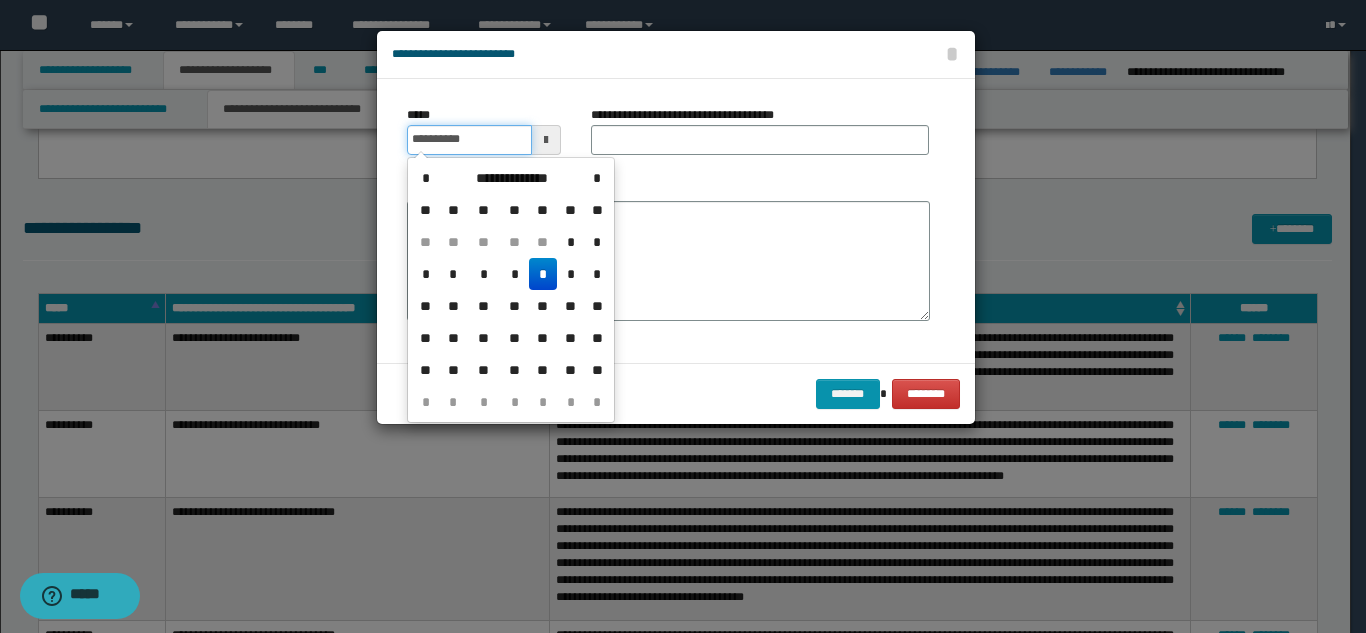 click on "**********" at bounding box center [469, 140] 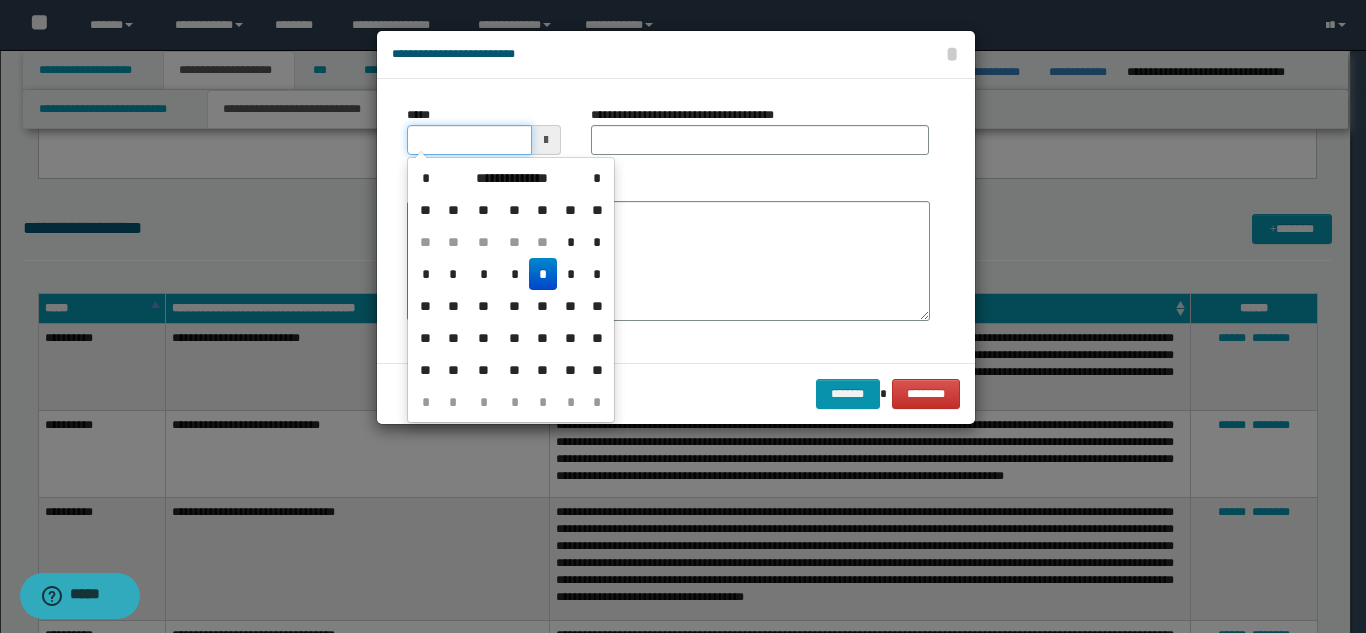 type on "**********" 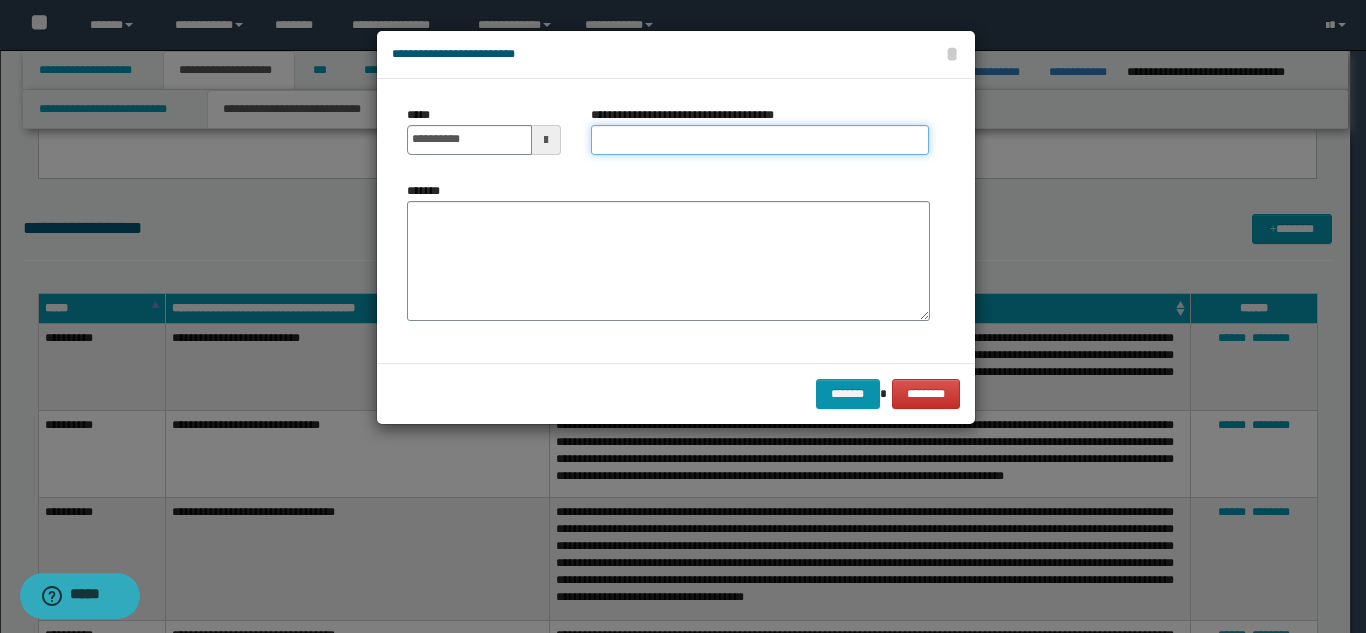 paste on "**********" 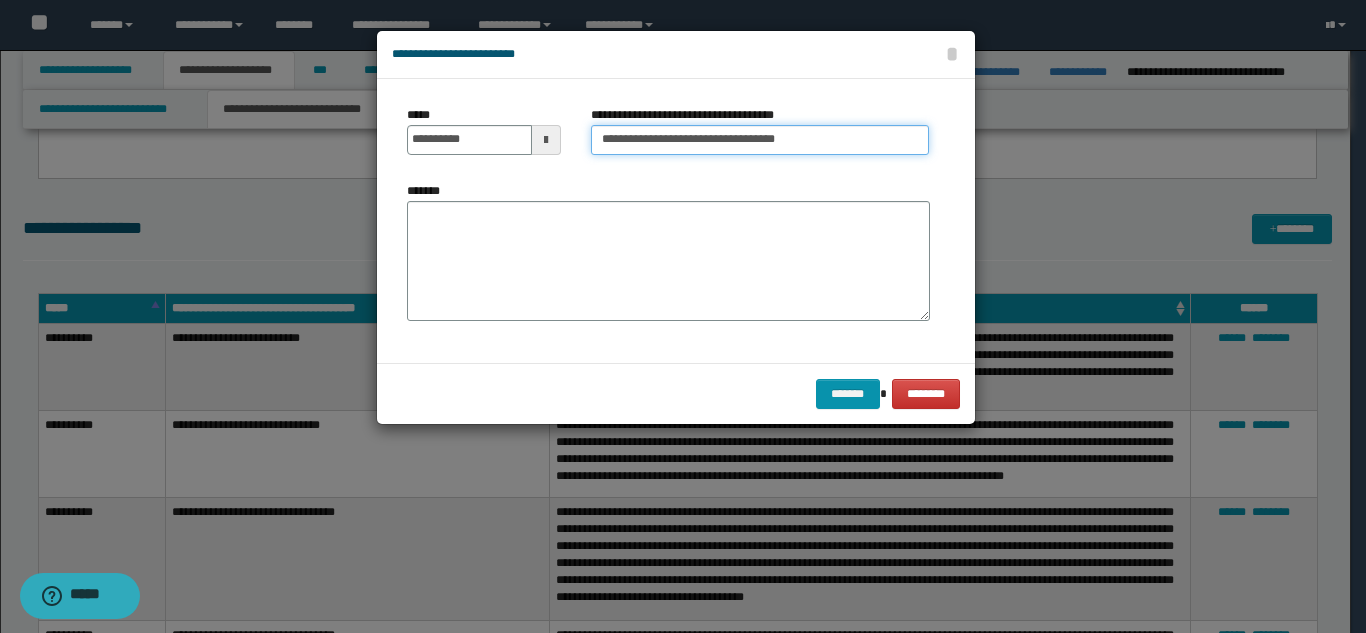 type on "**********" 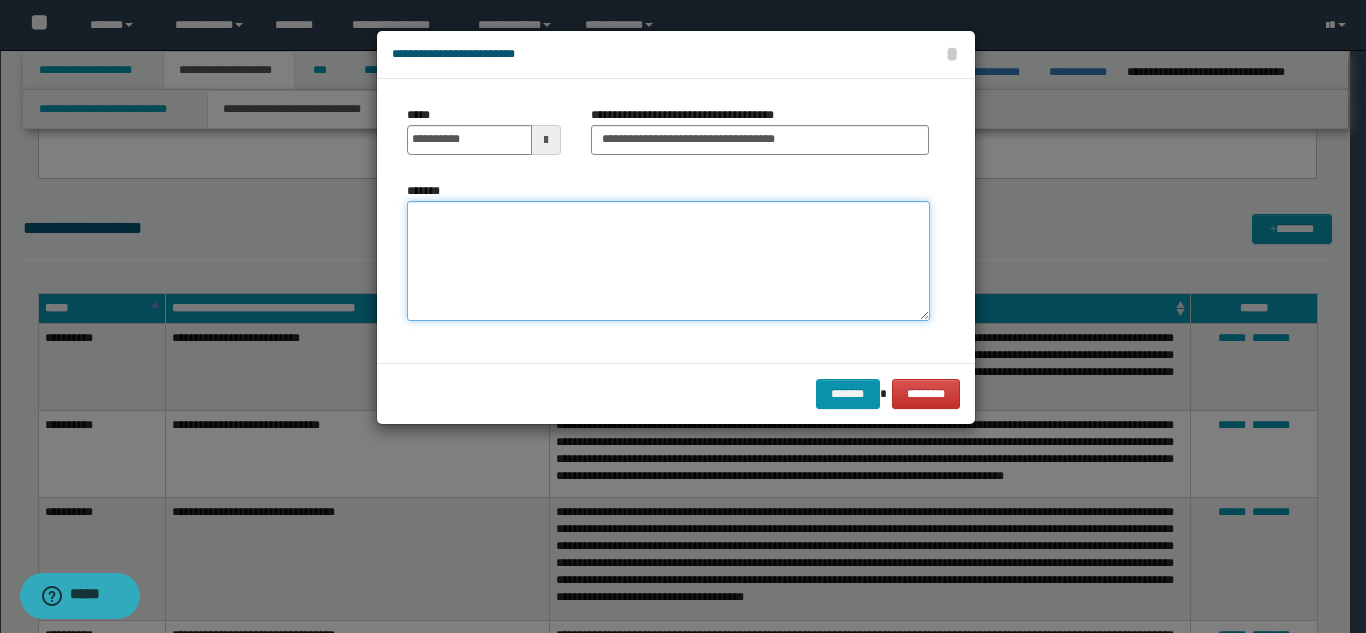 paste on "**********" 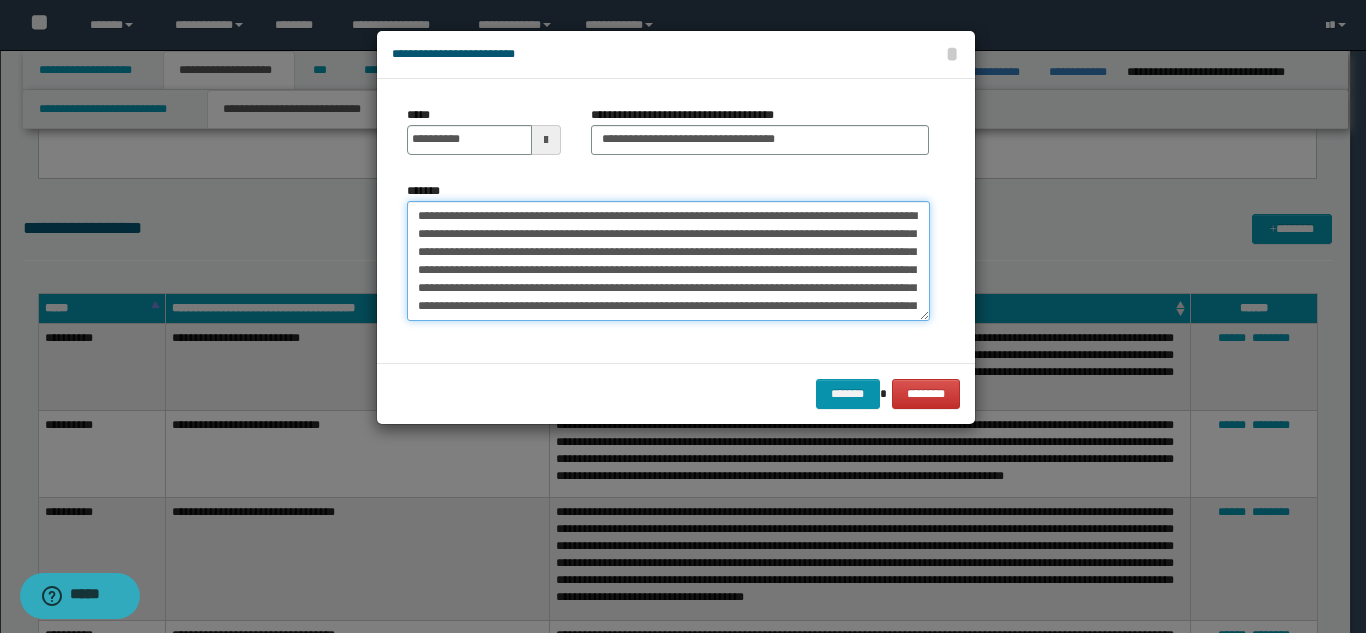 scroll, scrollTop: 48, scrollLeft: 0, axis: vertical 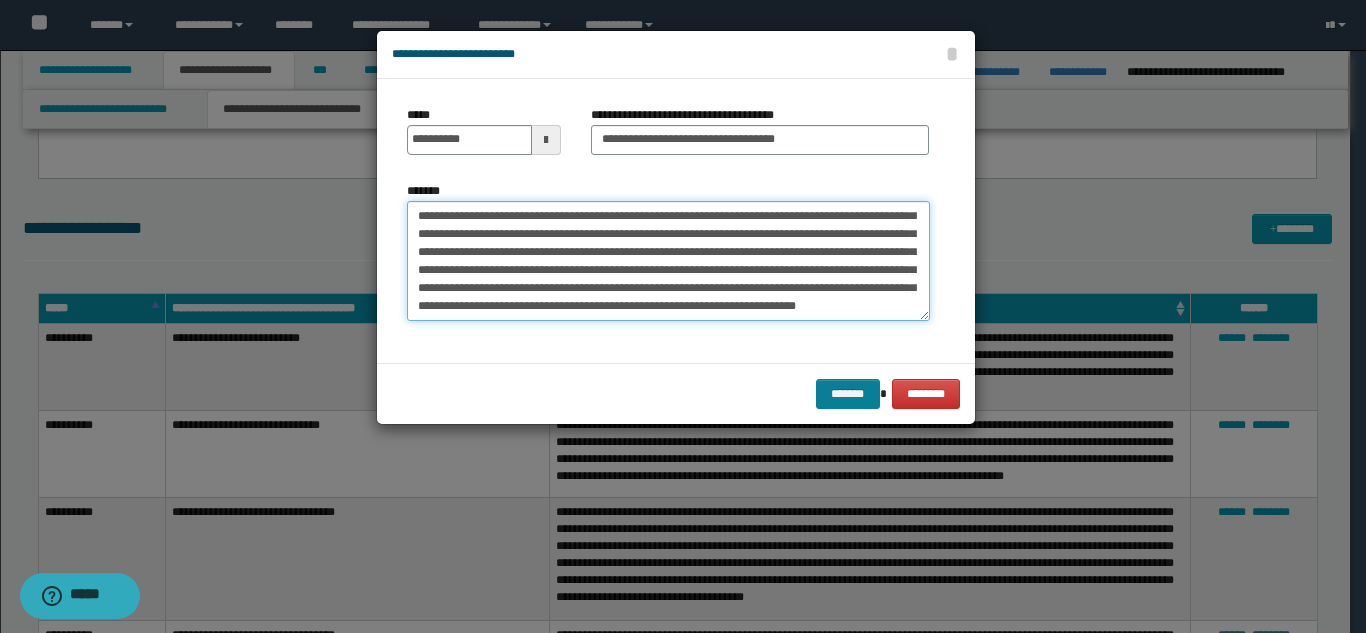 type on "**********" 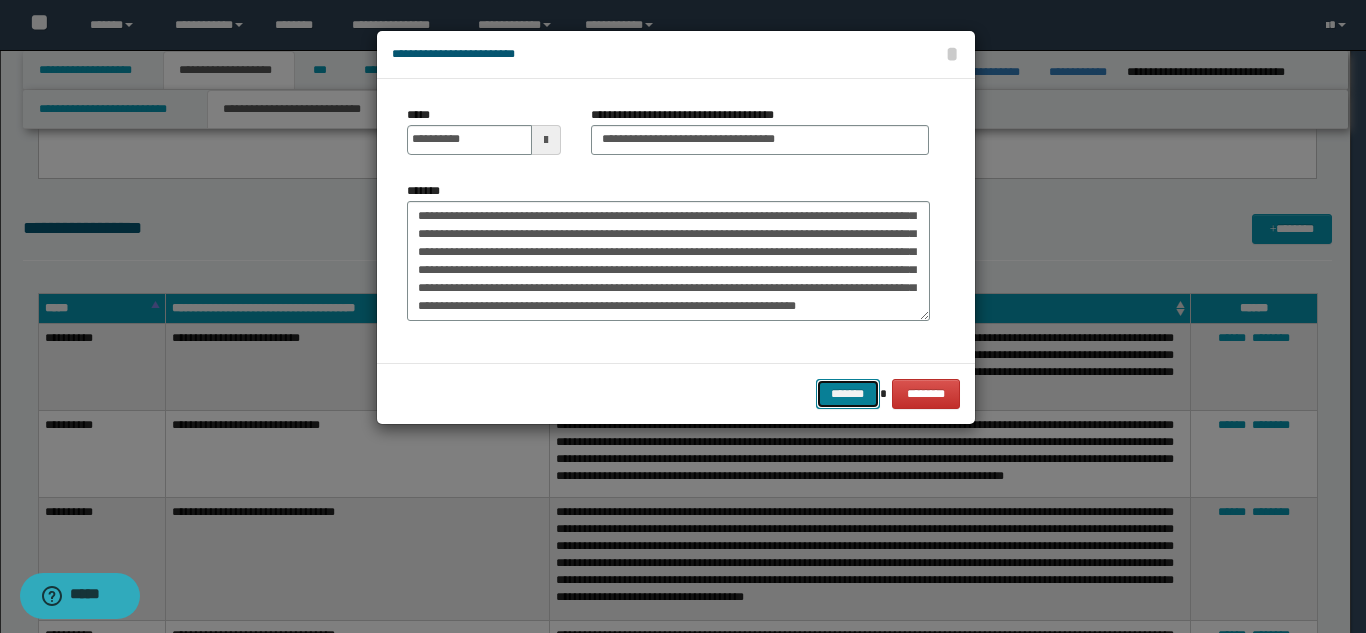 click on "*******" at bounding box center (848, 394) 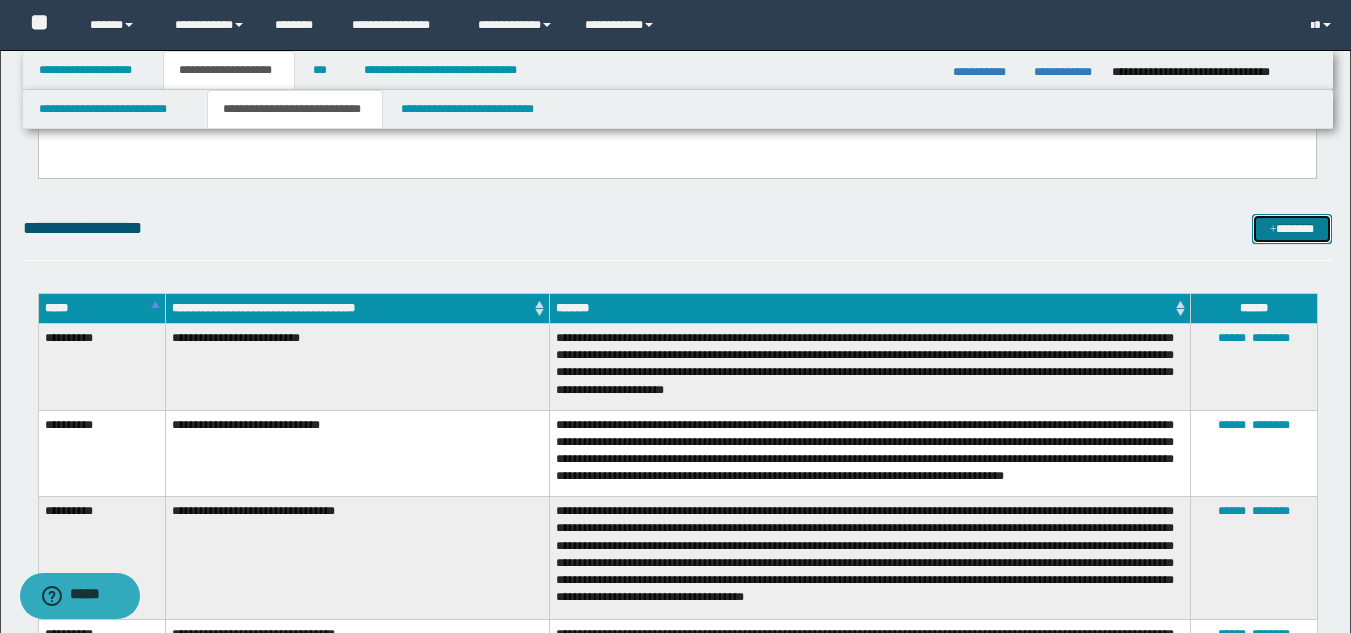 click on "*******" at bounding box center (1292, 229) 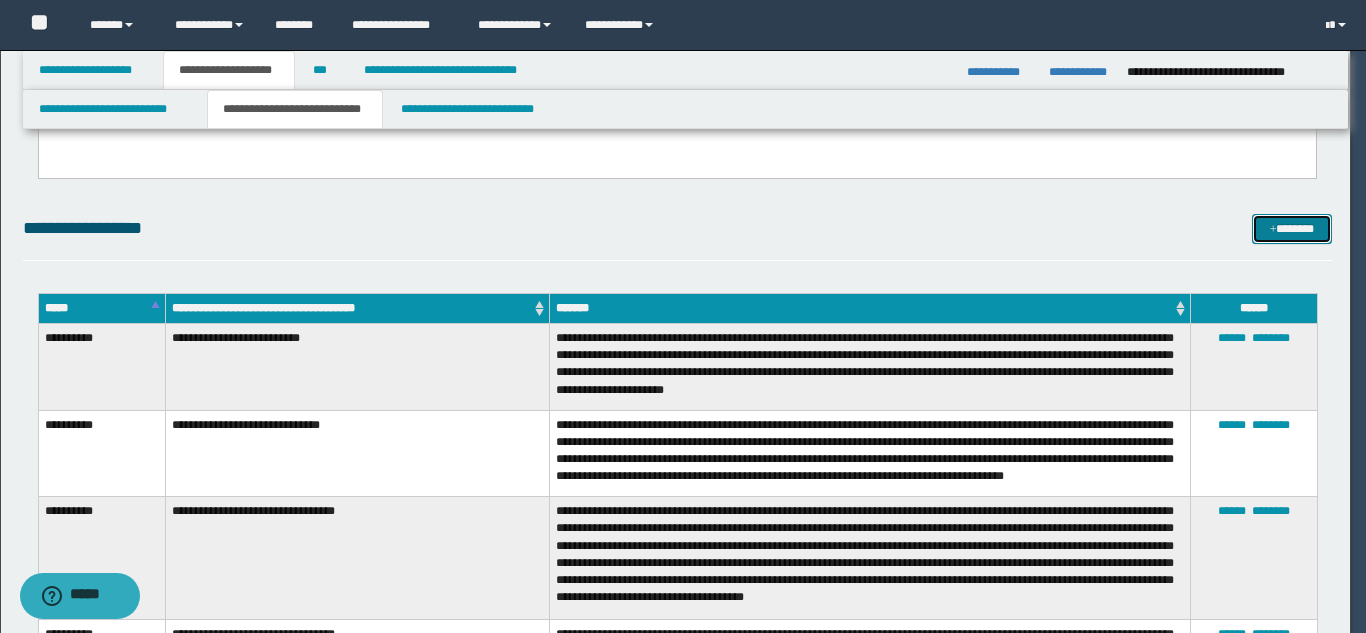 scroll, scrollTop: 0, scrollLeft: 0, axis: both 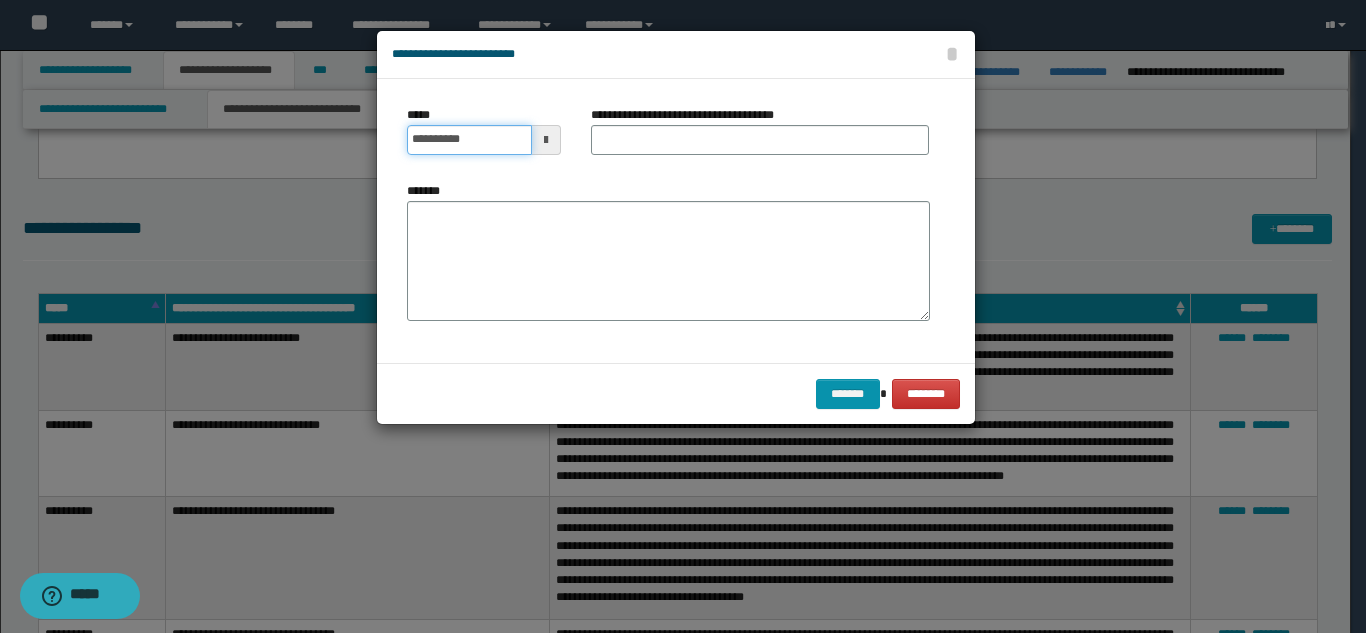 click on "**********" at bounding box center [469, 140] 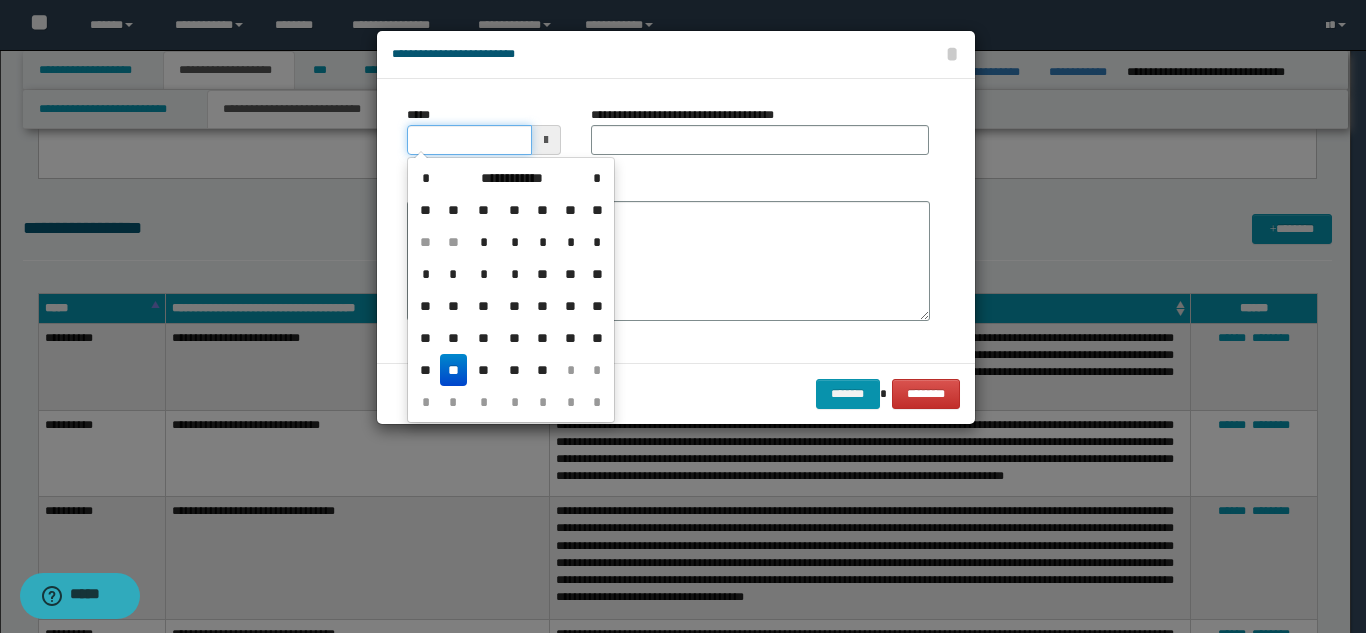 type on "**********" 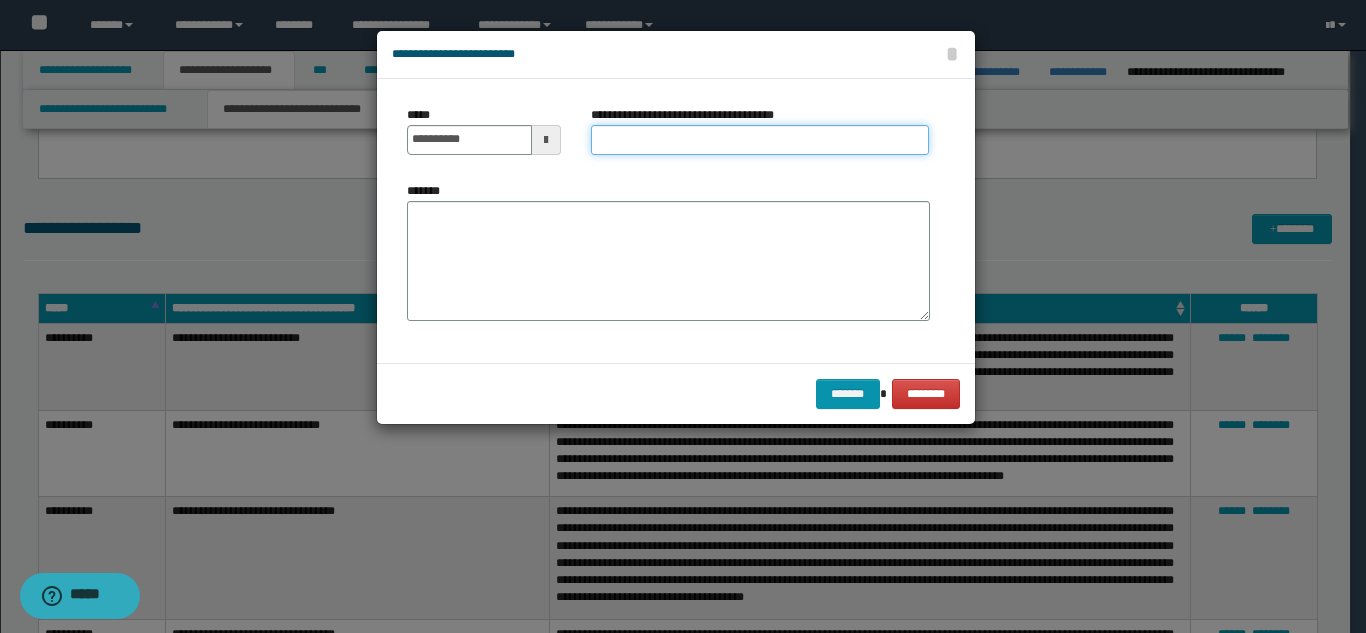 paste on "**********" 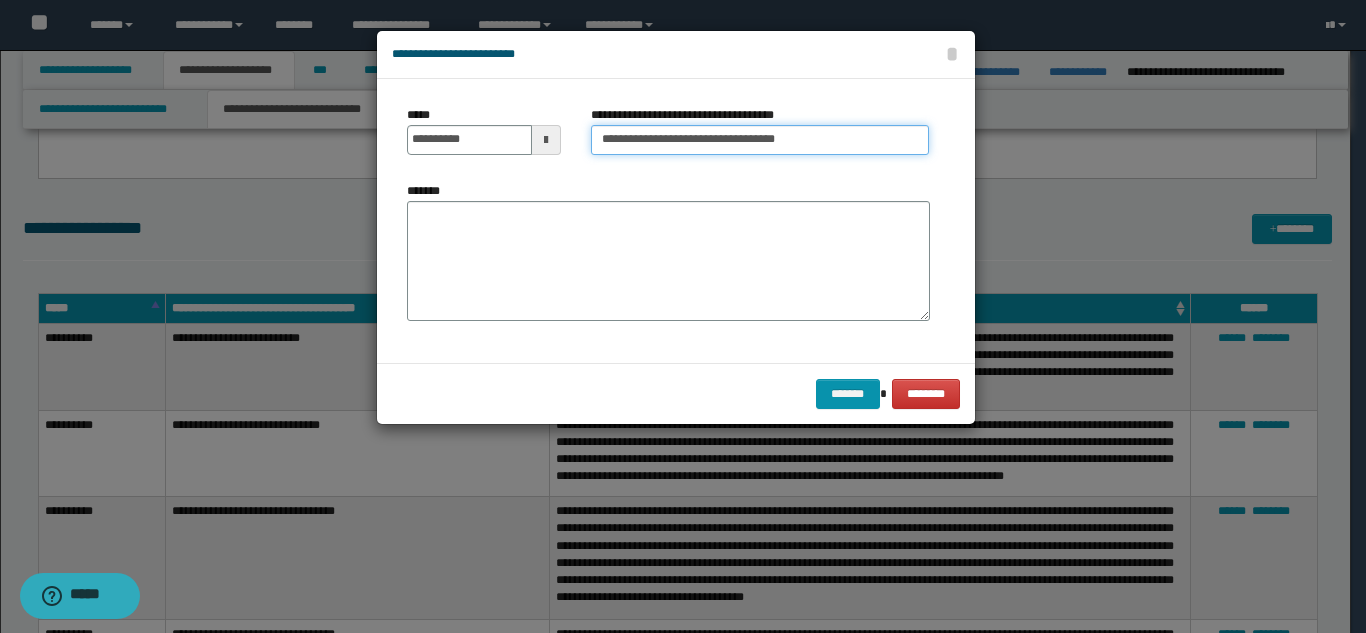 type on "**********" 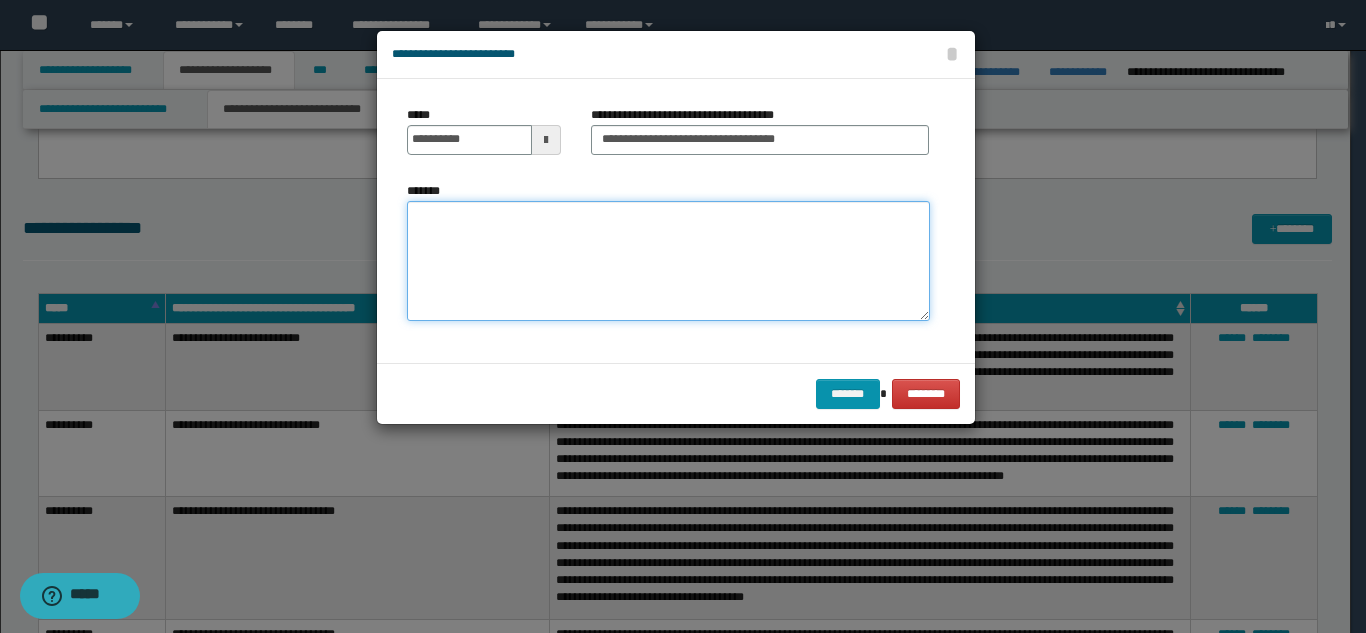 paste on "**********" 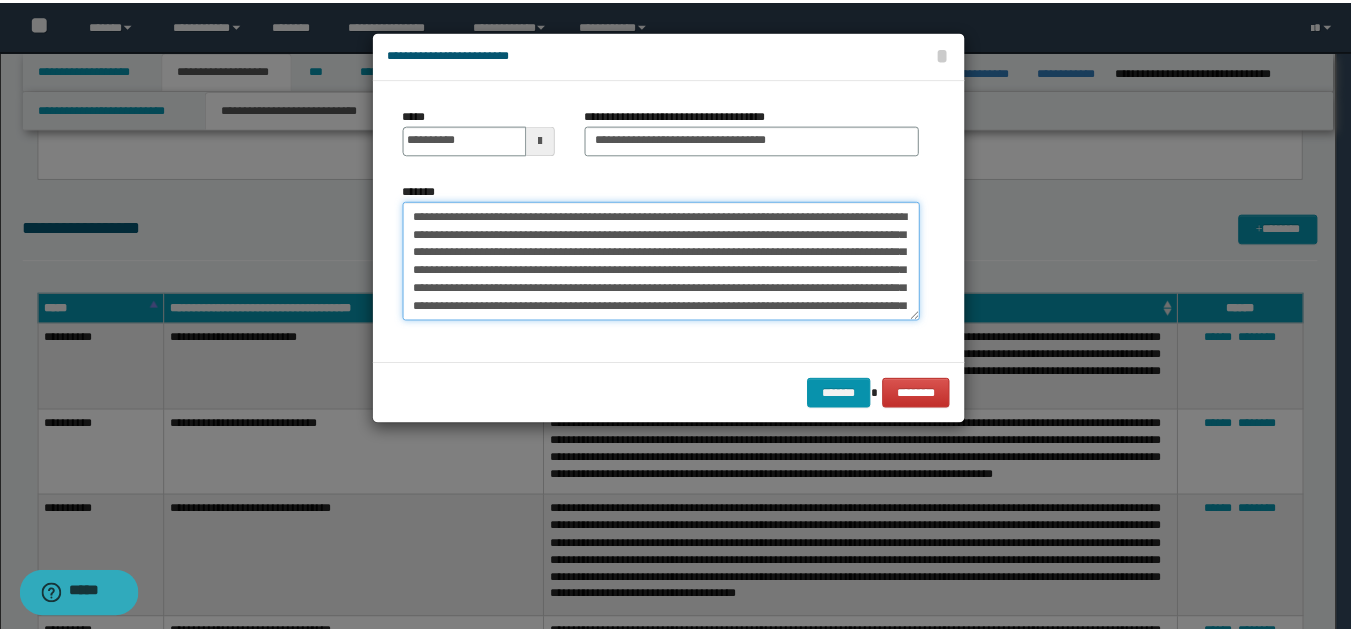 scroll, scrollTop: 48, scrollLeft: 0, axis: vertical 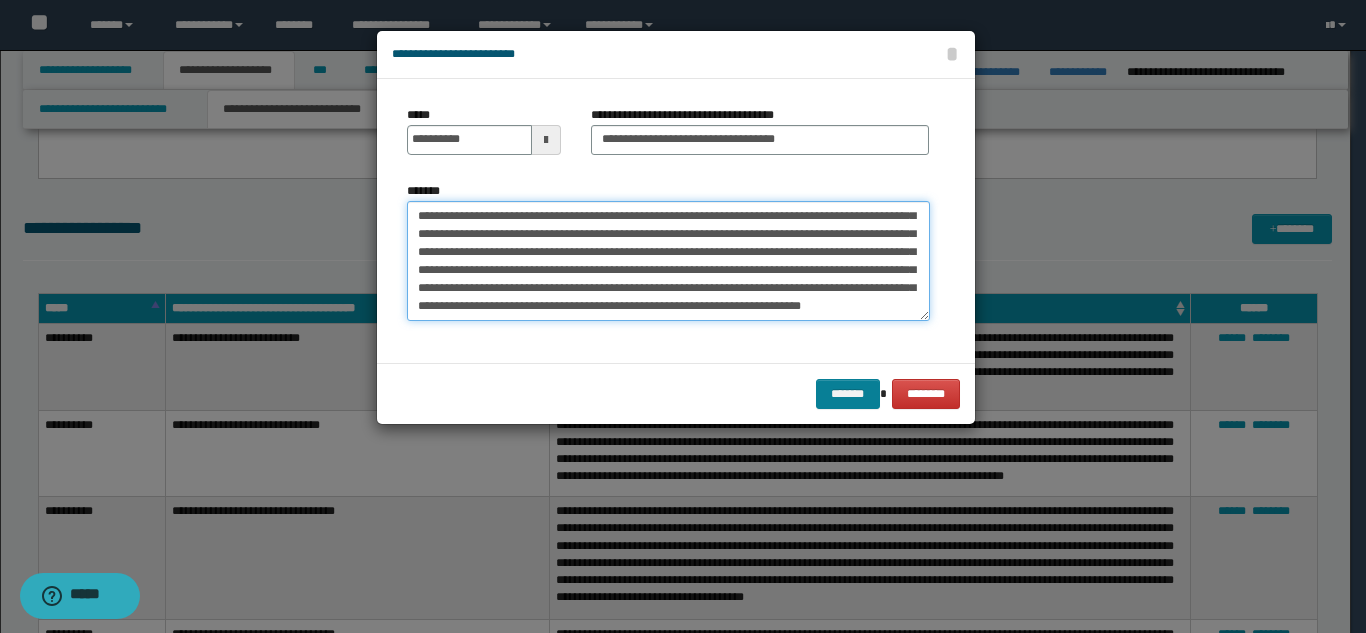 type on "**********" 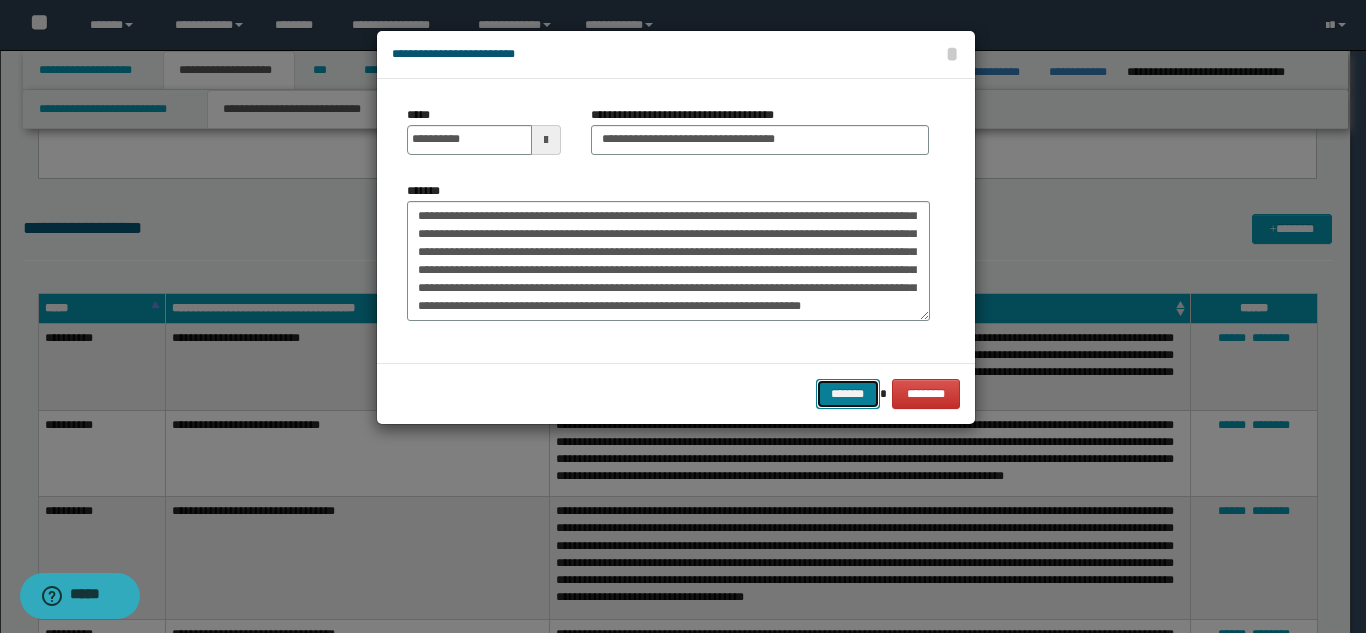 click on "*******" at bounding box center (848, 394) 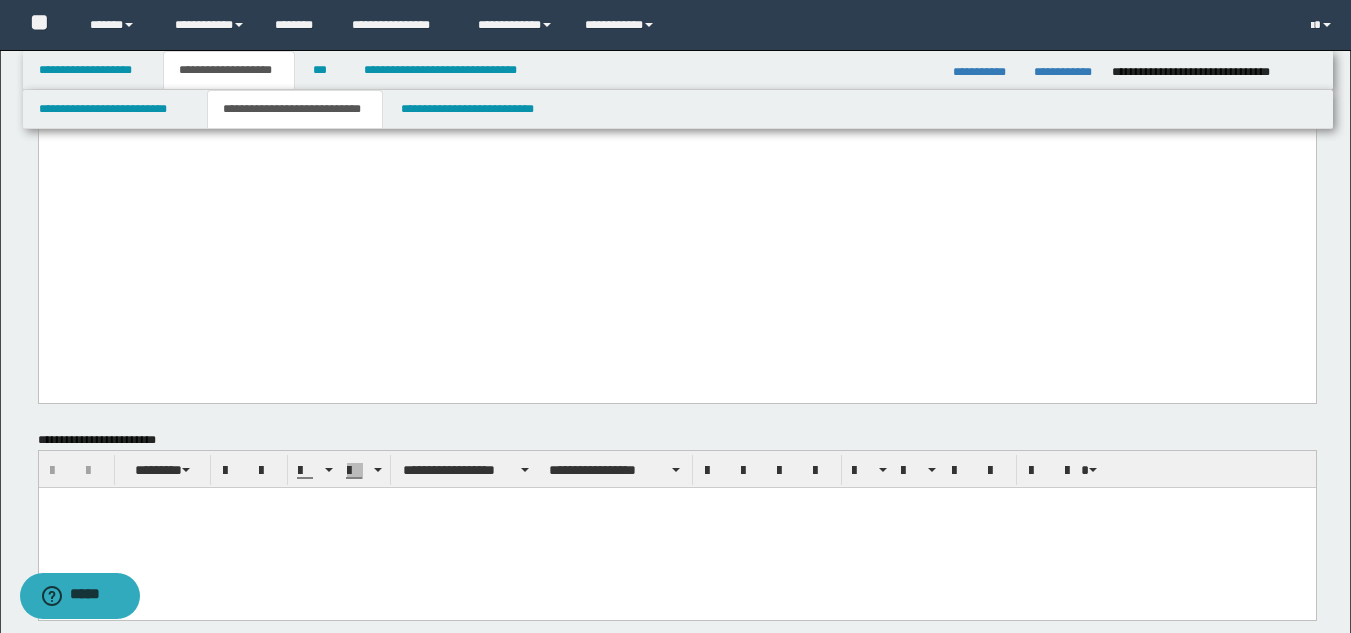 scroll, scrollTop: 1481, scrollLeft: 0, axis: vertical 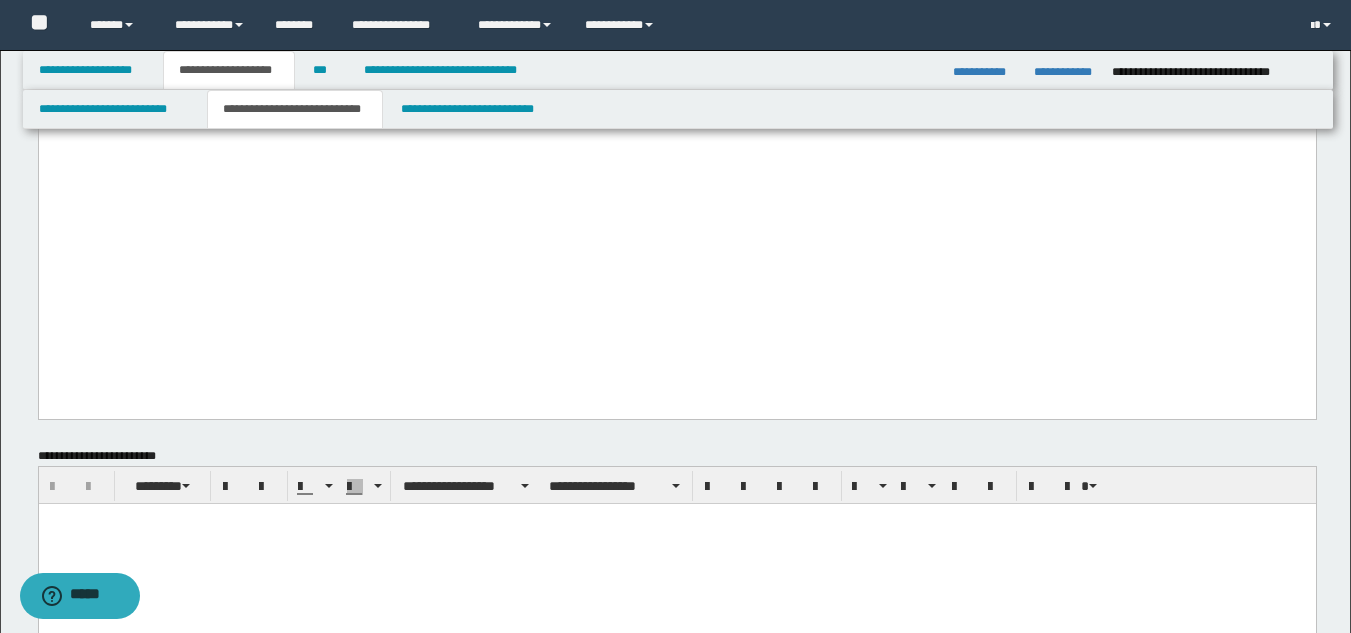 click on "[FIRST] [LAST] [CITY] [STATE] [ZIP] [STREET] [CITY] [STATE] [ZIP] **** *" at bounding box center [676, 74] 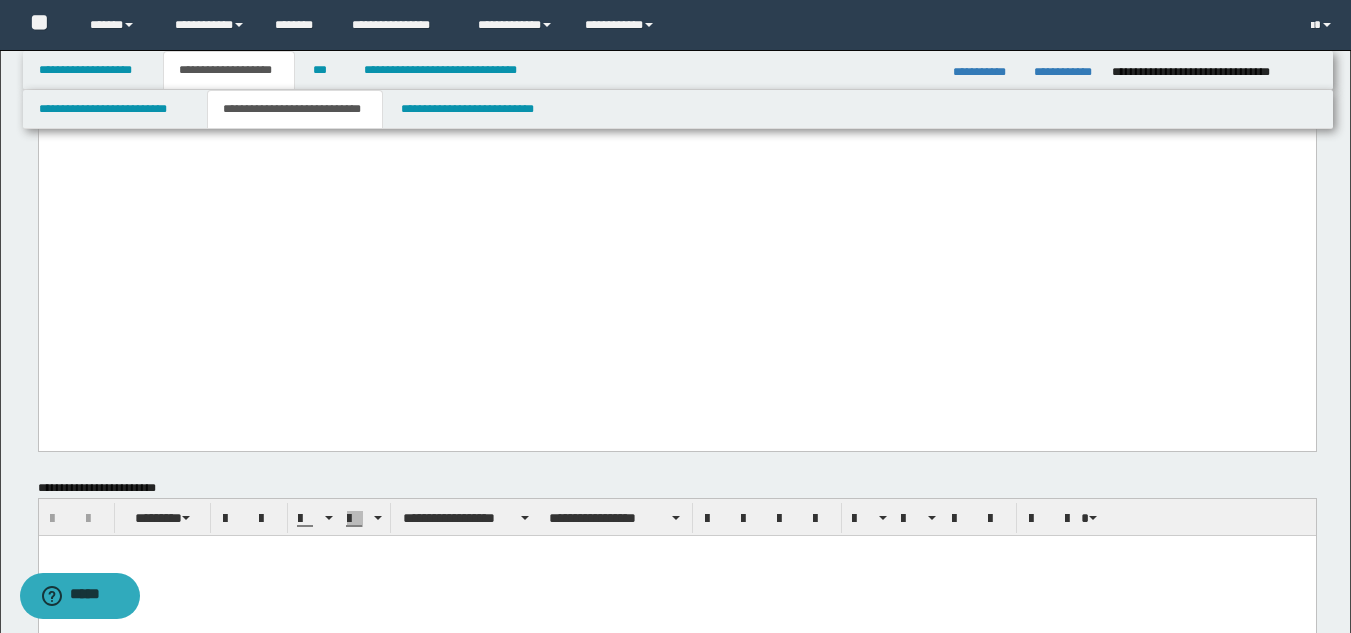 paste 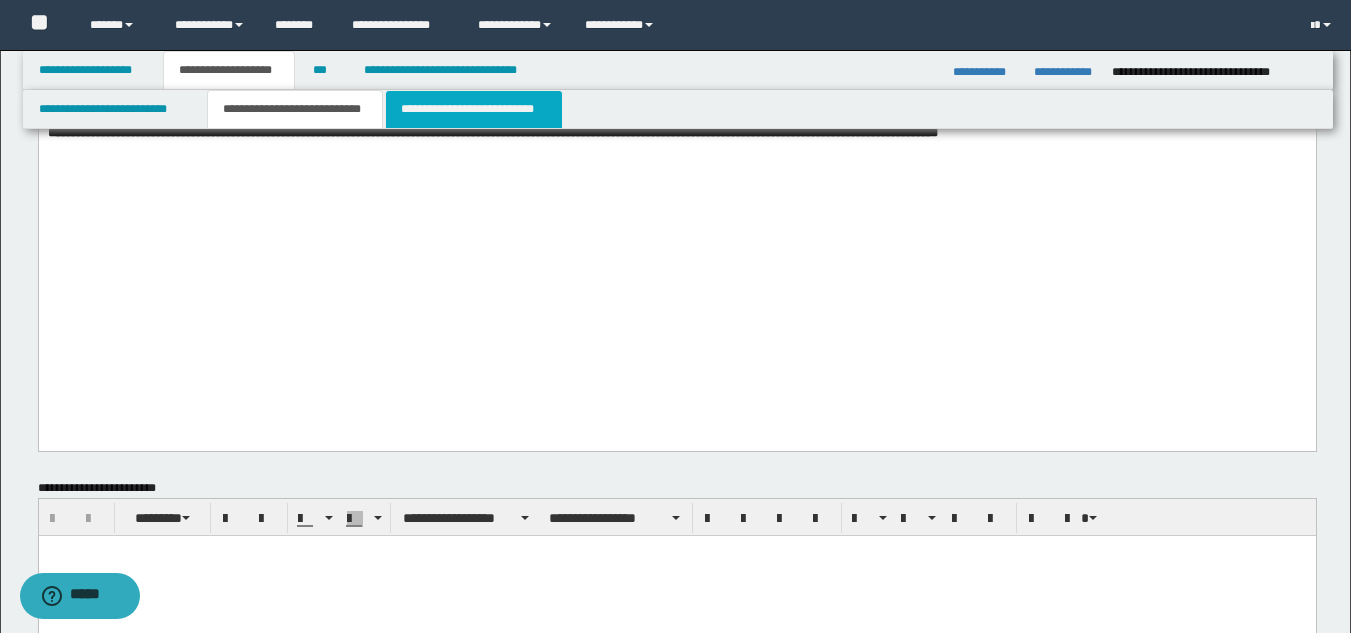 click on "**********" at bounding box center (474, 109) 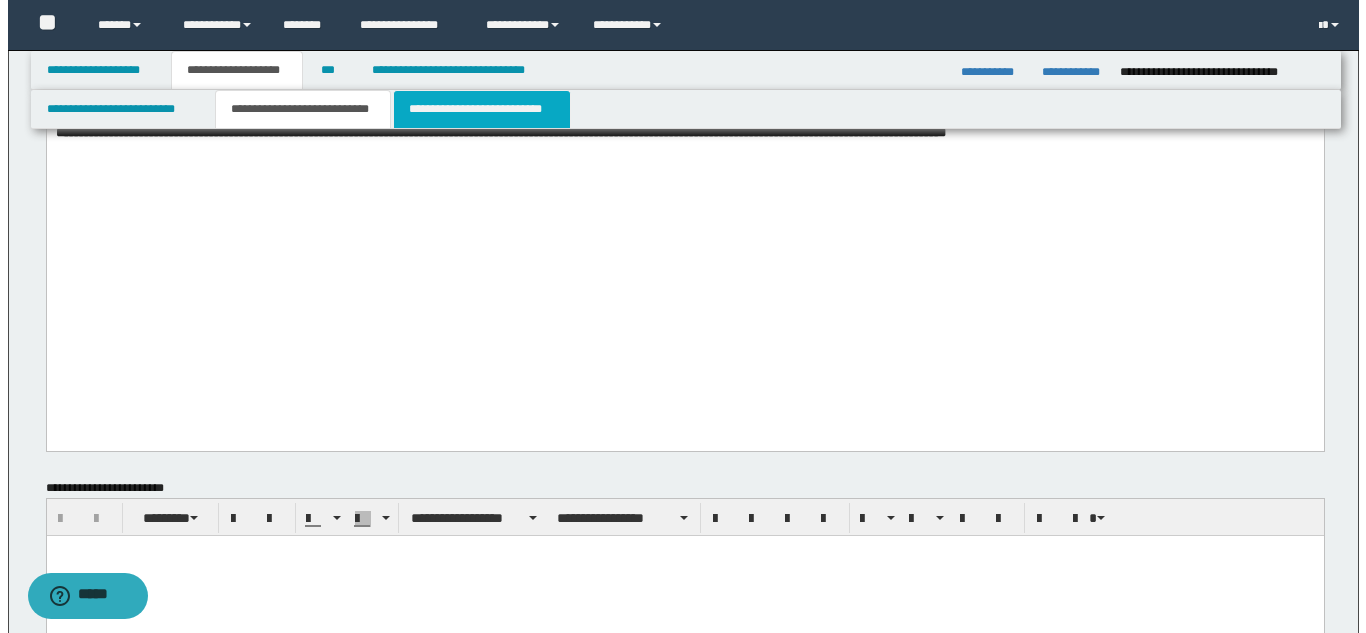 scroll, scrollTop: 0, scrollLeft: 0, axis: both 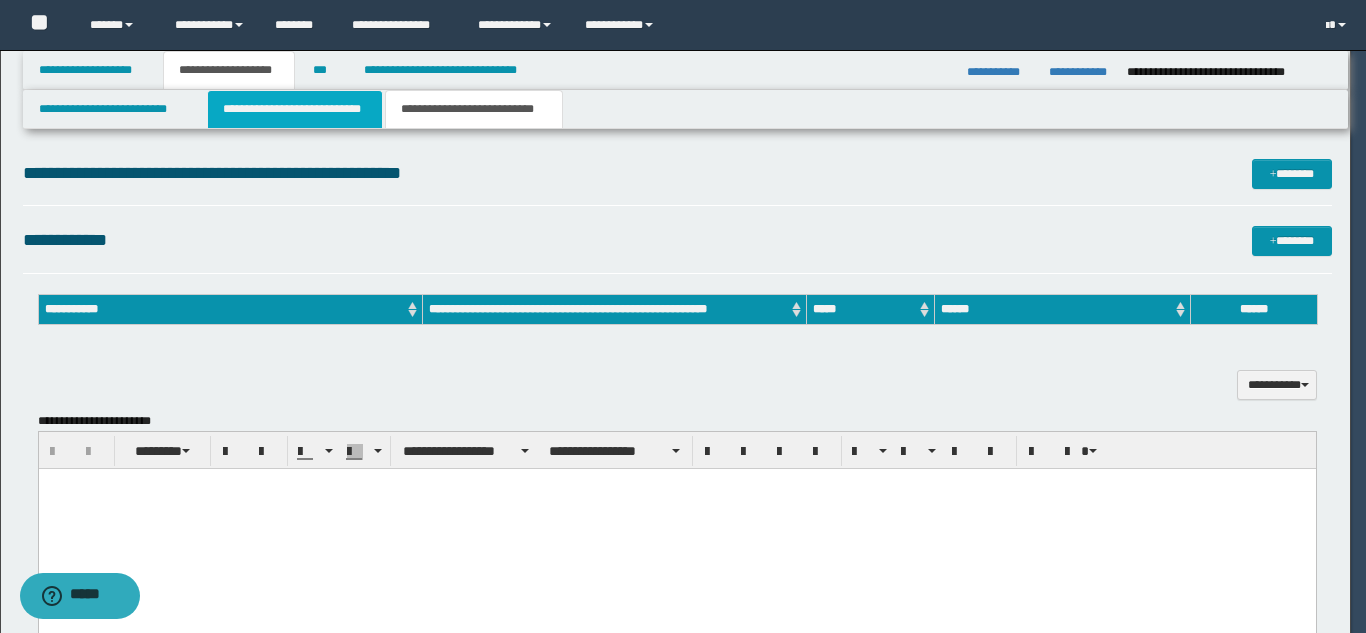 click on "**********" at bounding box center [295, 109] 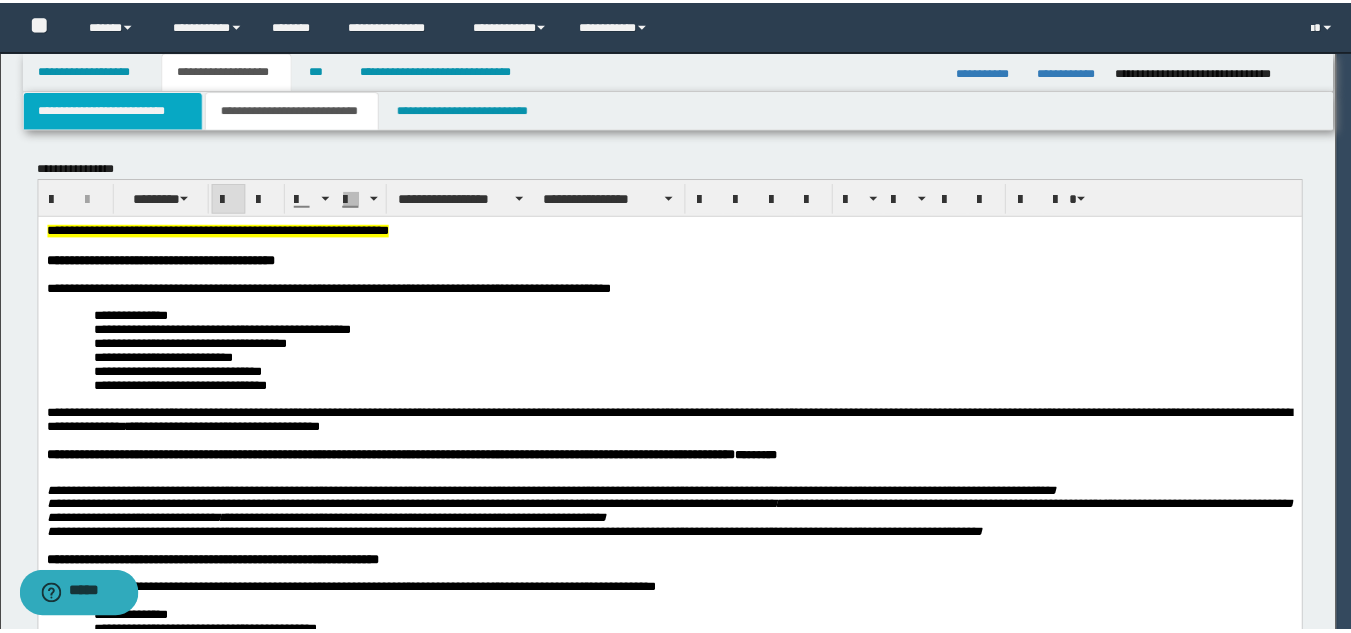 scroll, scrollTop: 0, scrollLeft: 0, axis: both 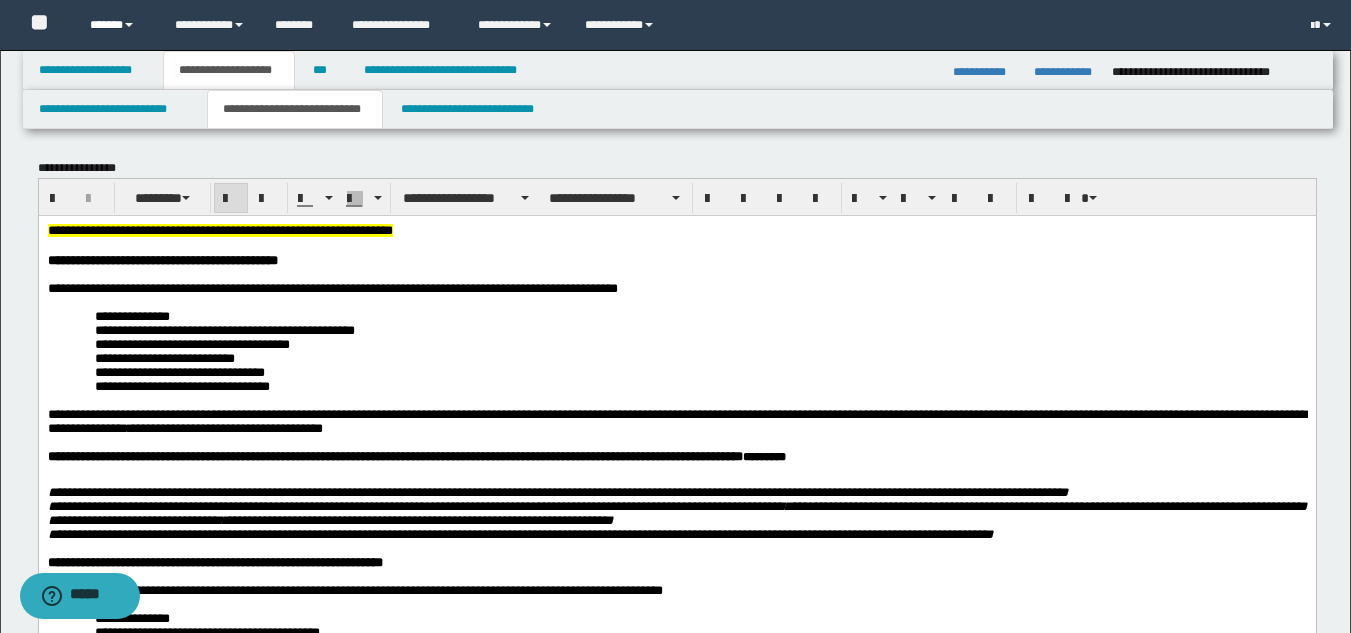 click on "******" at bounding box center (117, 25) 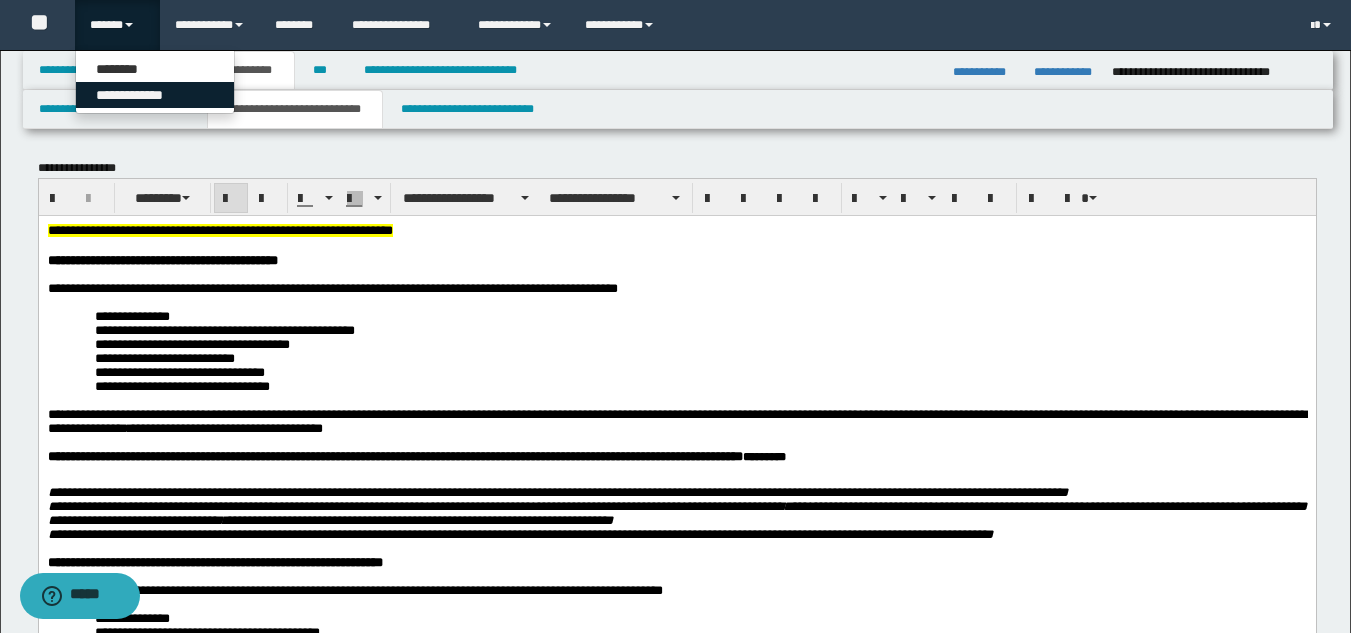 click on "**********" at bounding box center (155, 95) 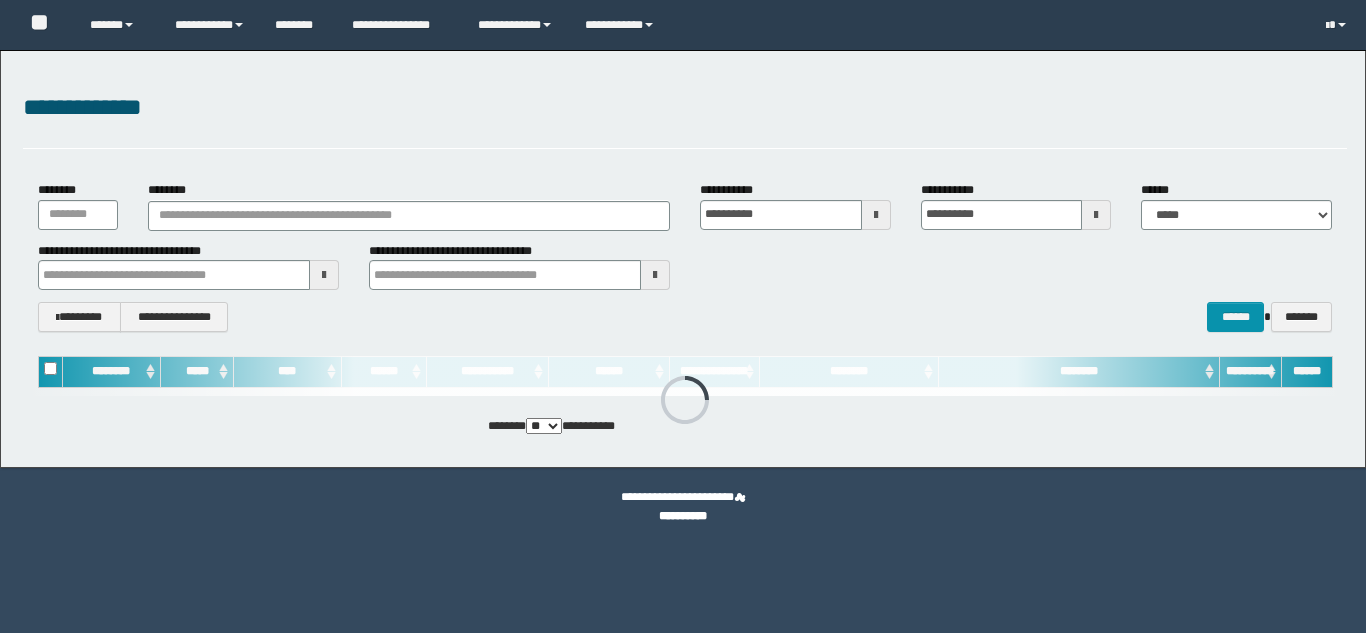scroll, scrollTop: 0, scrollLeft: 0, axis: both 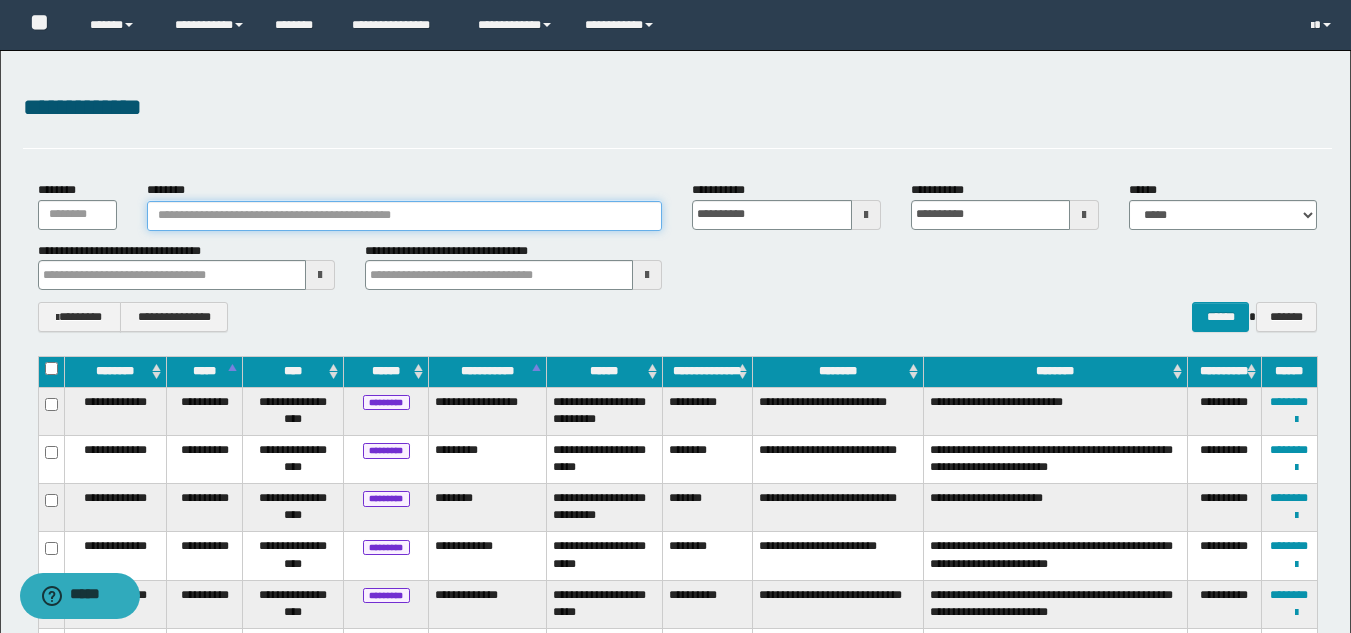 click on "********" at bounding box center [405, 216] 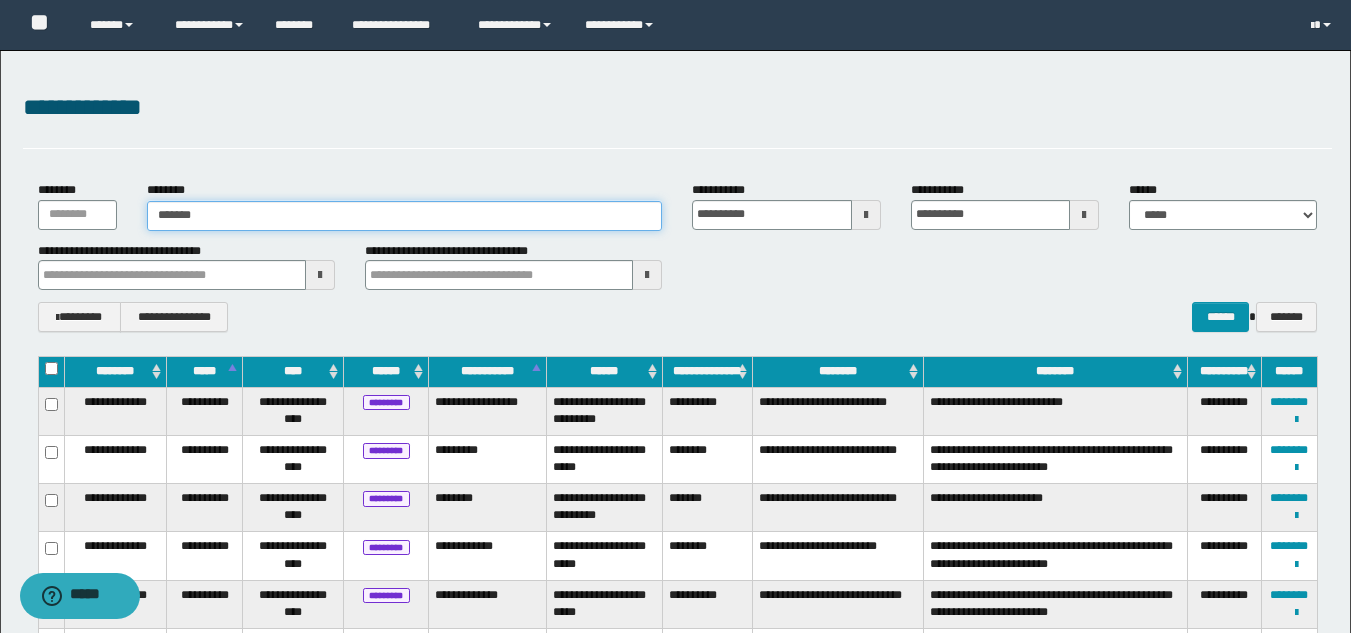 type on "*******" 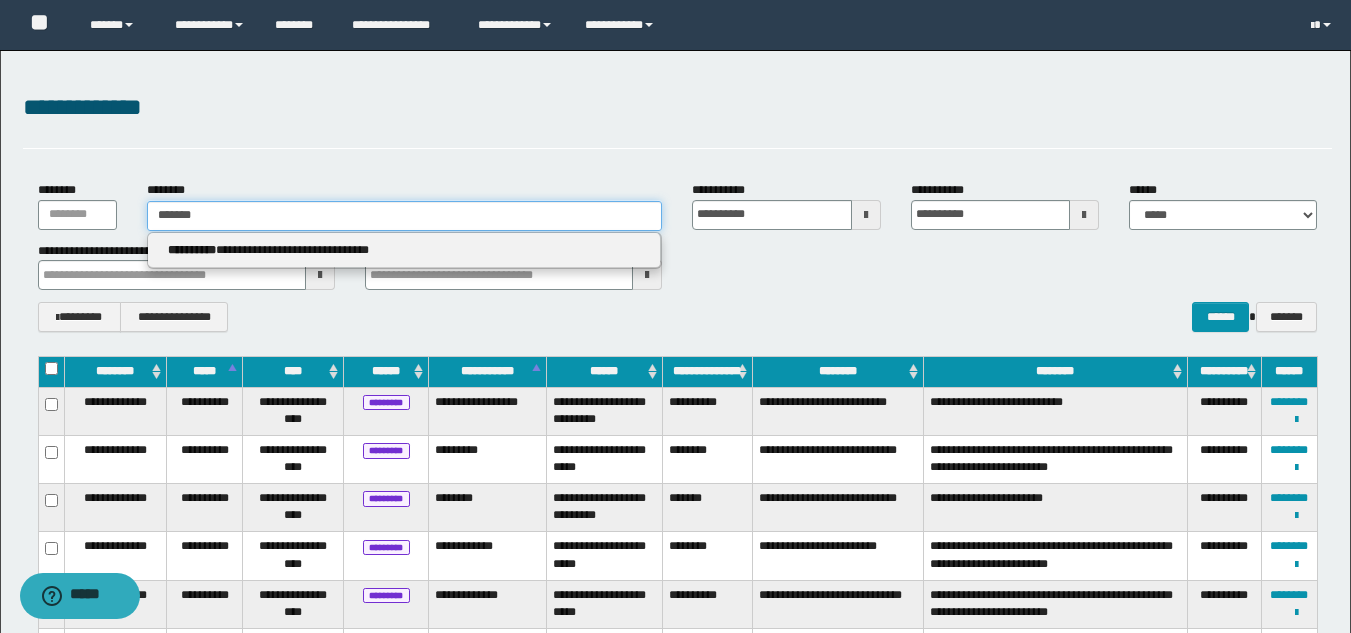 type on "*******" 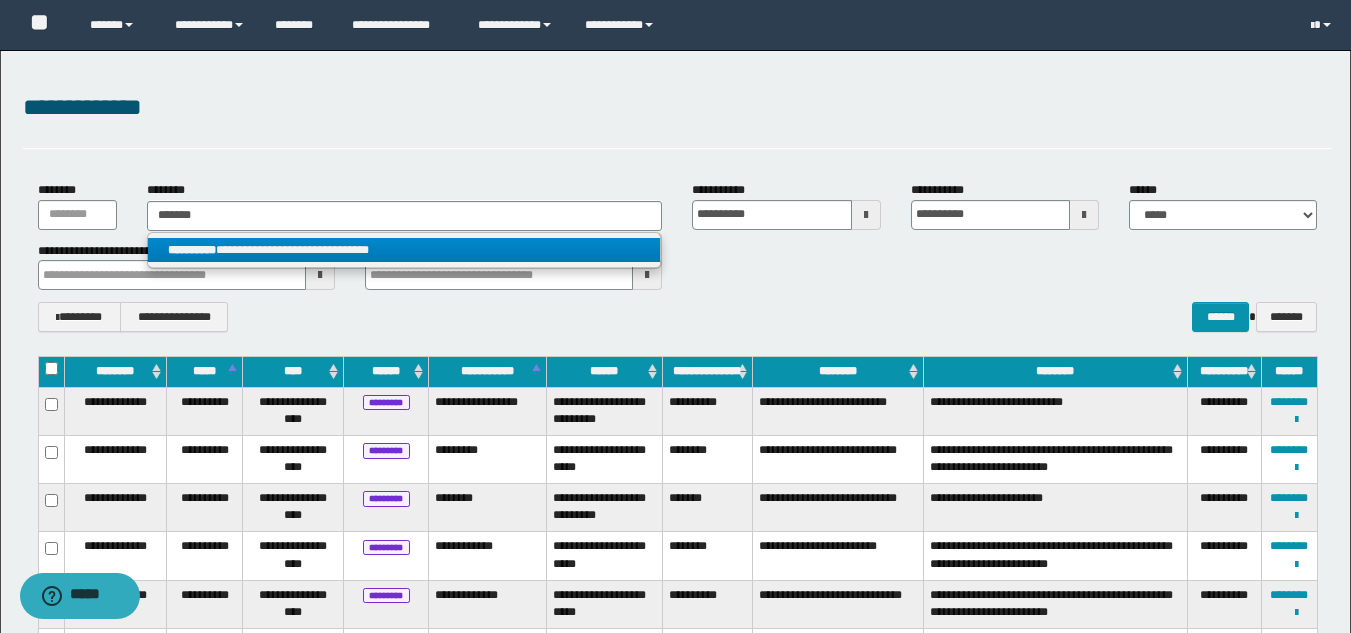click on "**********" at bounding box center (404, 250) 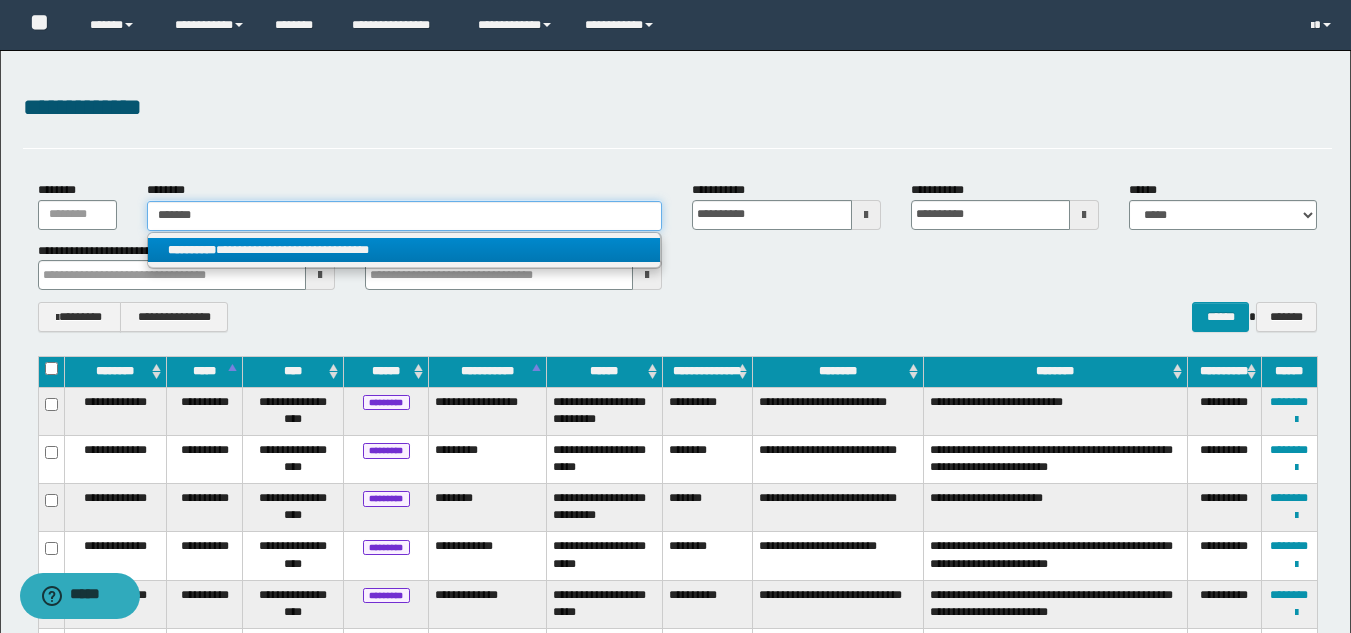 type 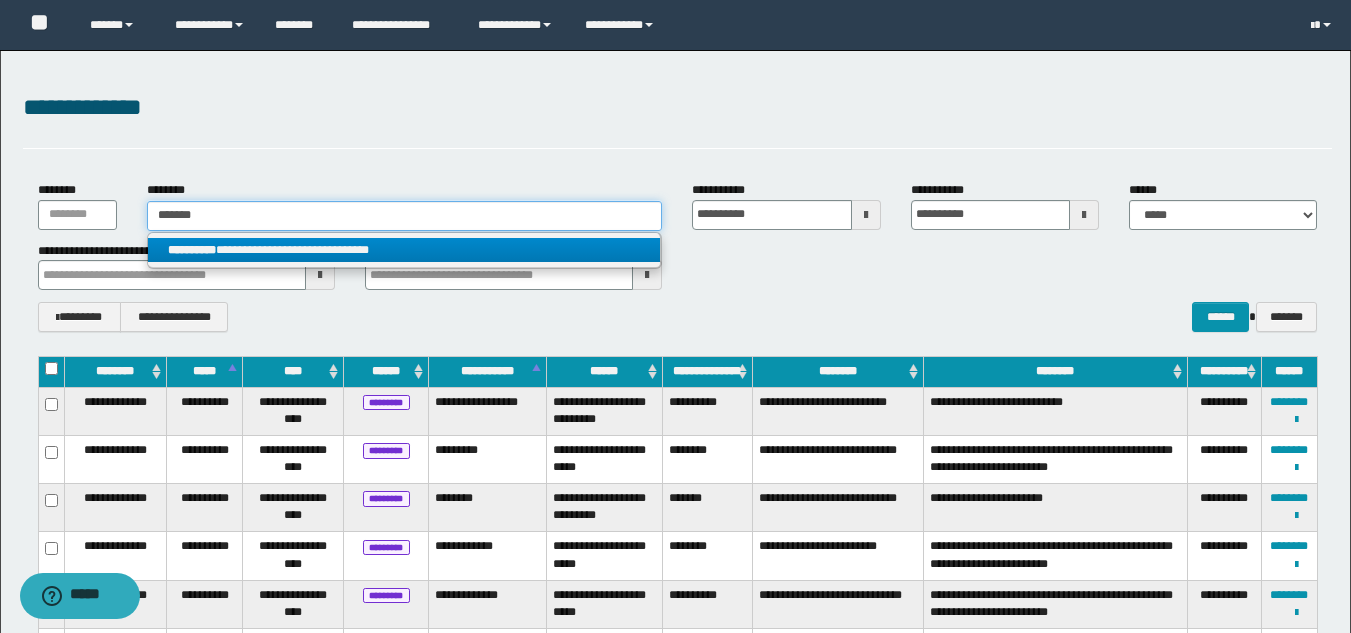 type on "**********" 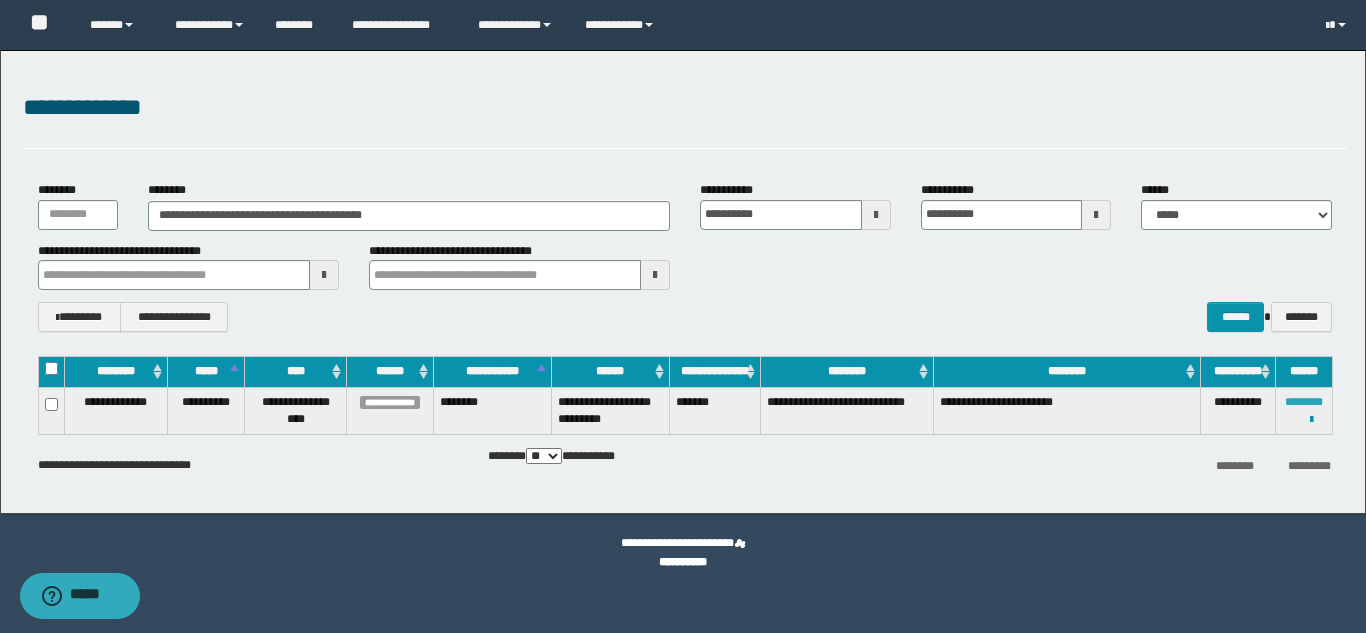 click on "********" at bounding box center [1304, 402] 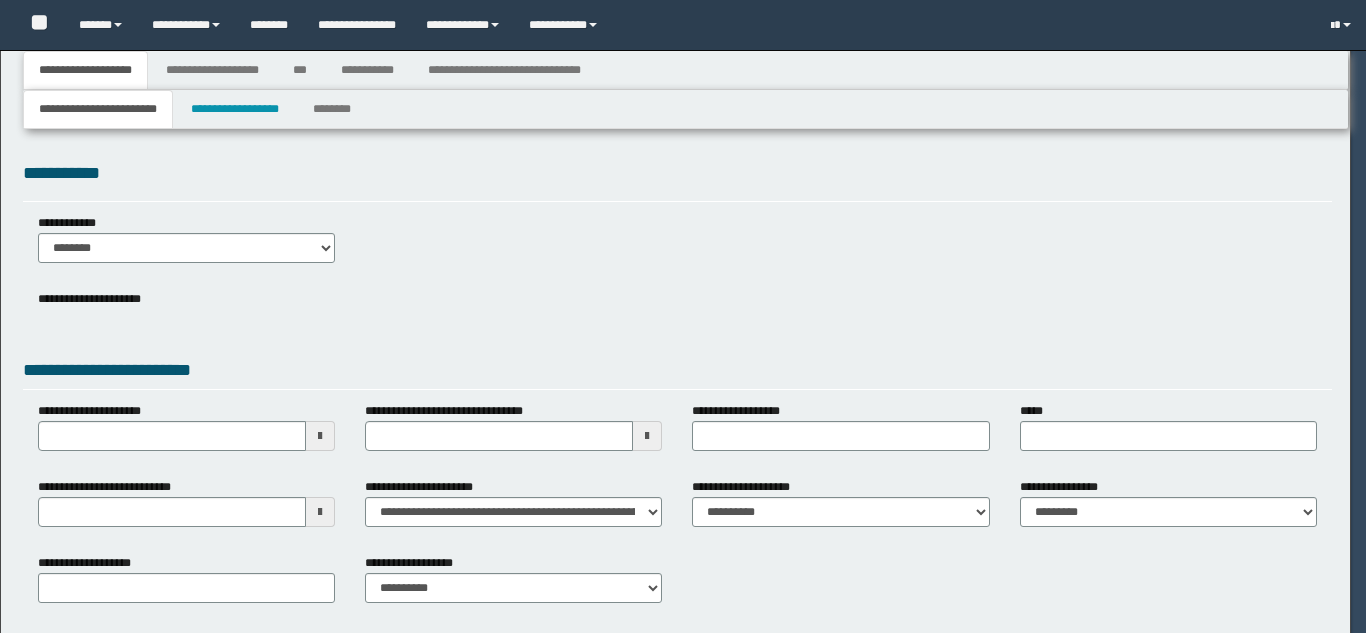 scroll, scrollTop: 0, scrollLeft: 0, axis: both 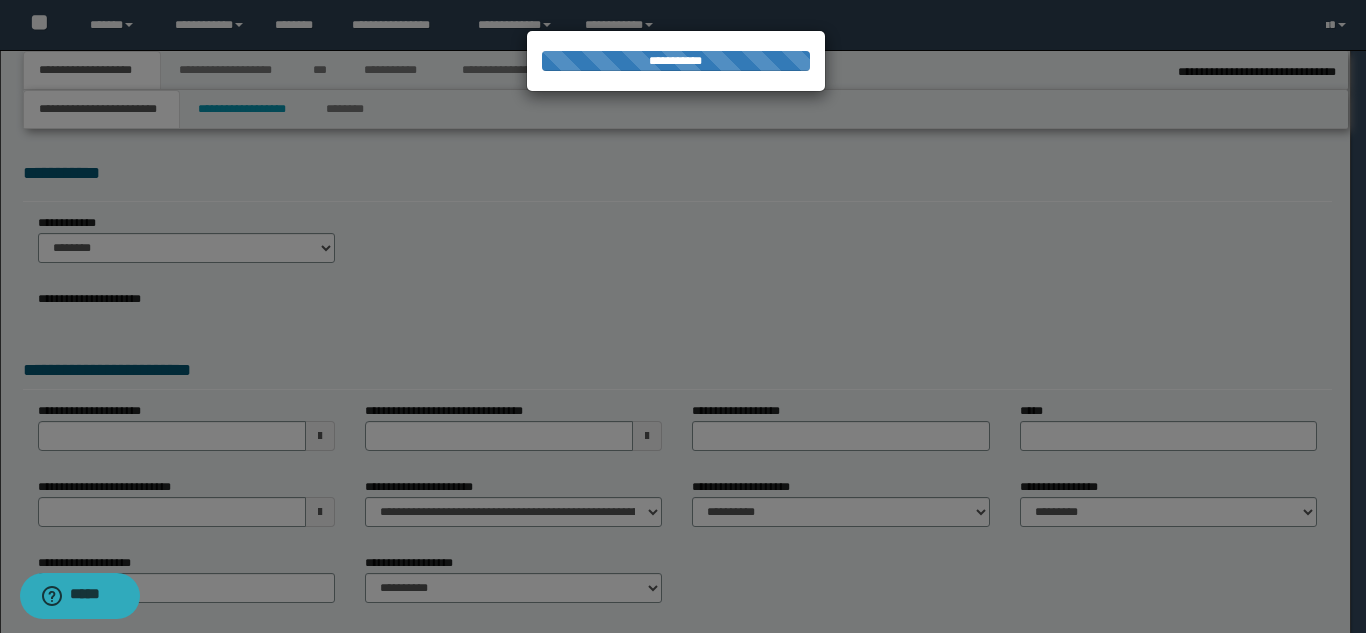 select on "*" 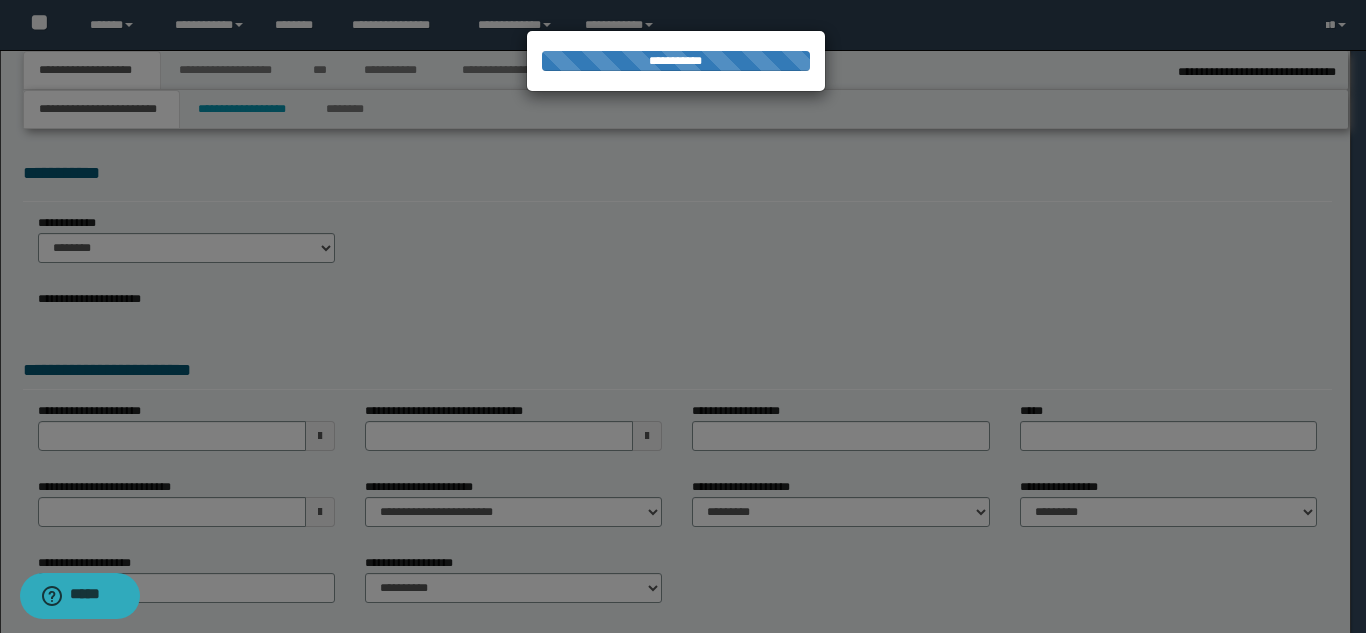 type on "********" 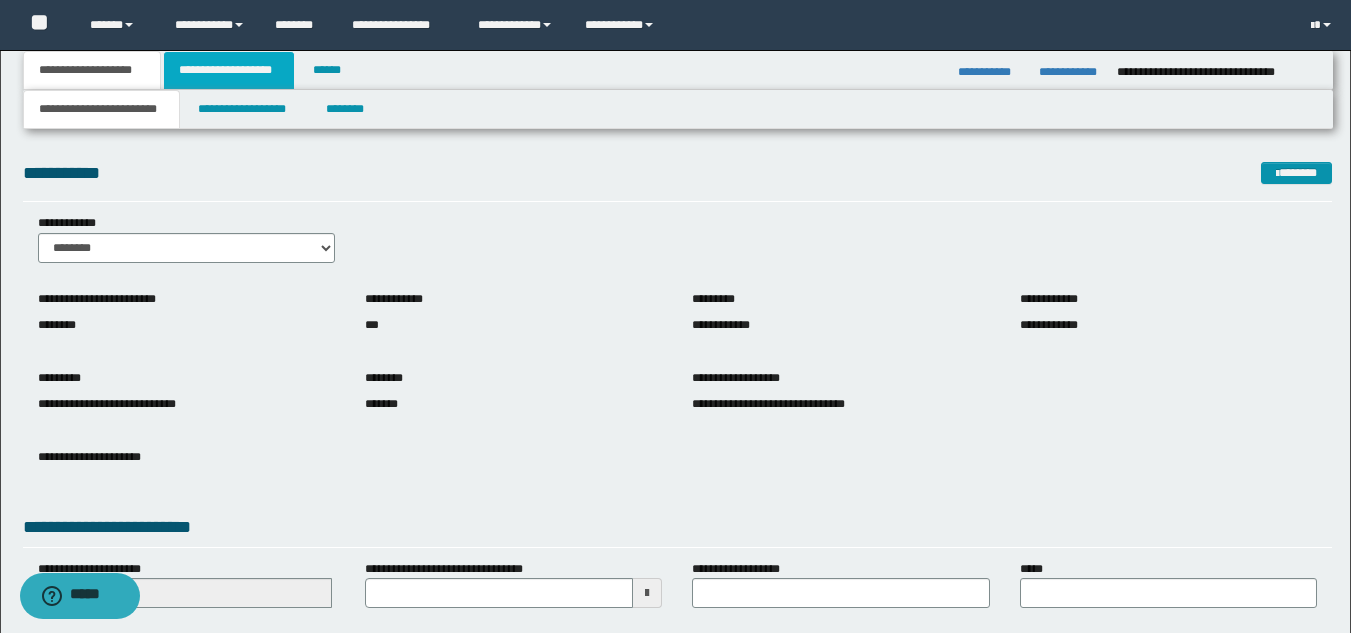 click on "**********" at bounding box center [229, 70] 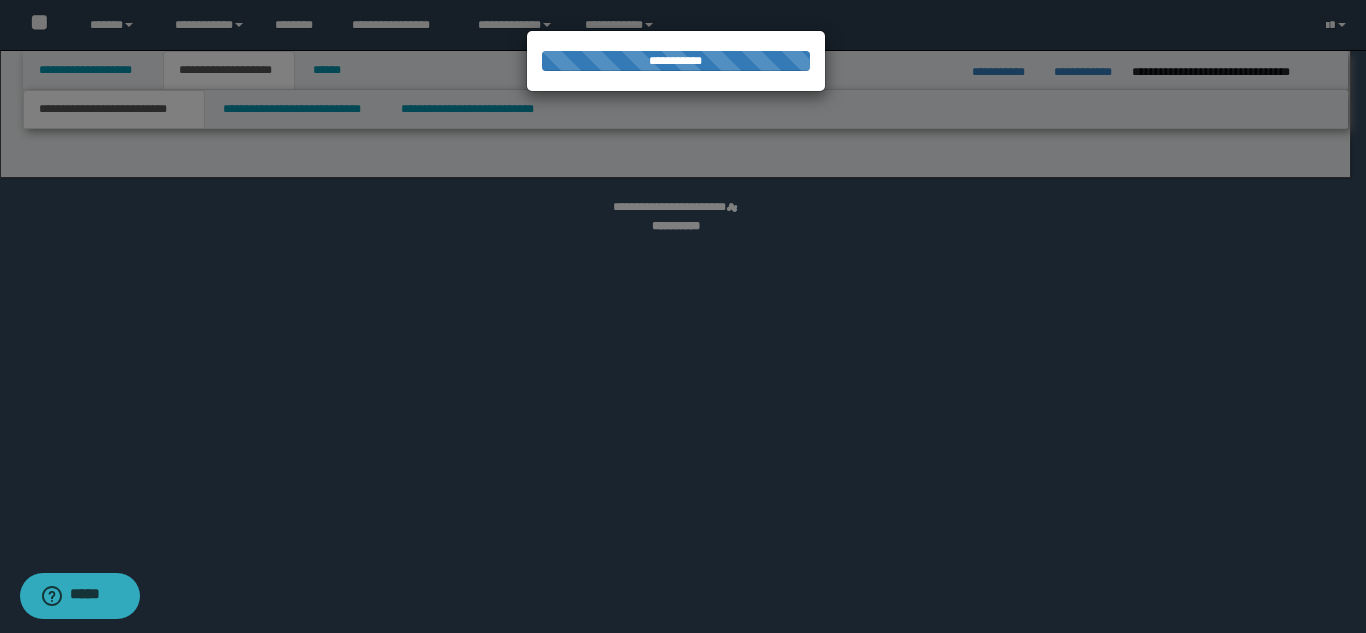 click at bounding box center [683, 316] 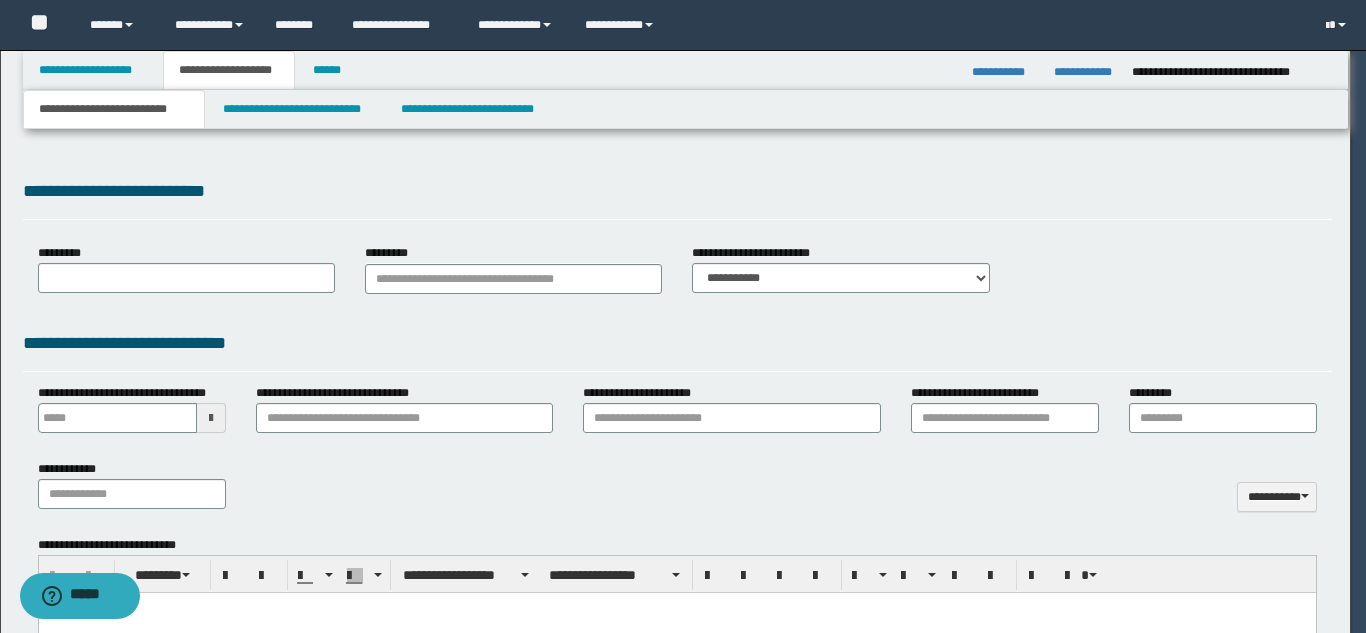 scroll, scrollTop: 0, scrollLeft: 0, axis: both 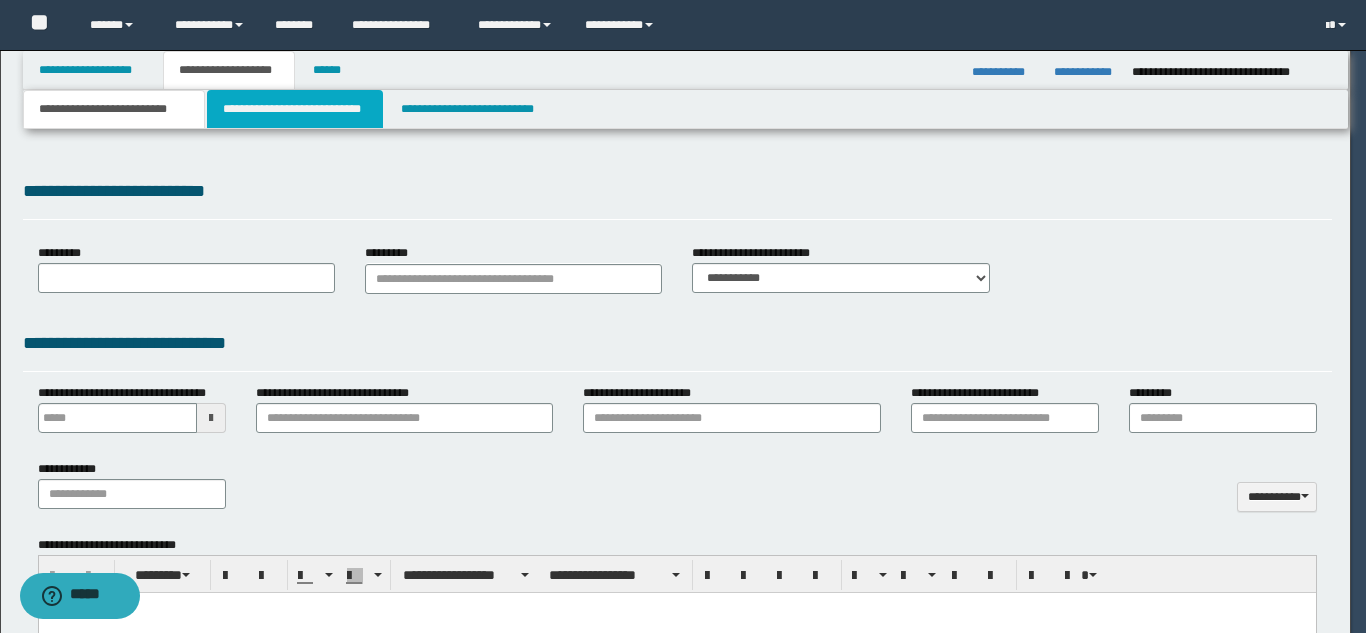 click on "**********" at bounding box center (295, 109) 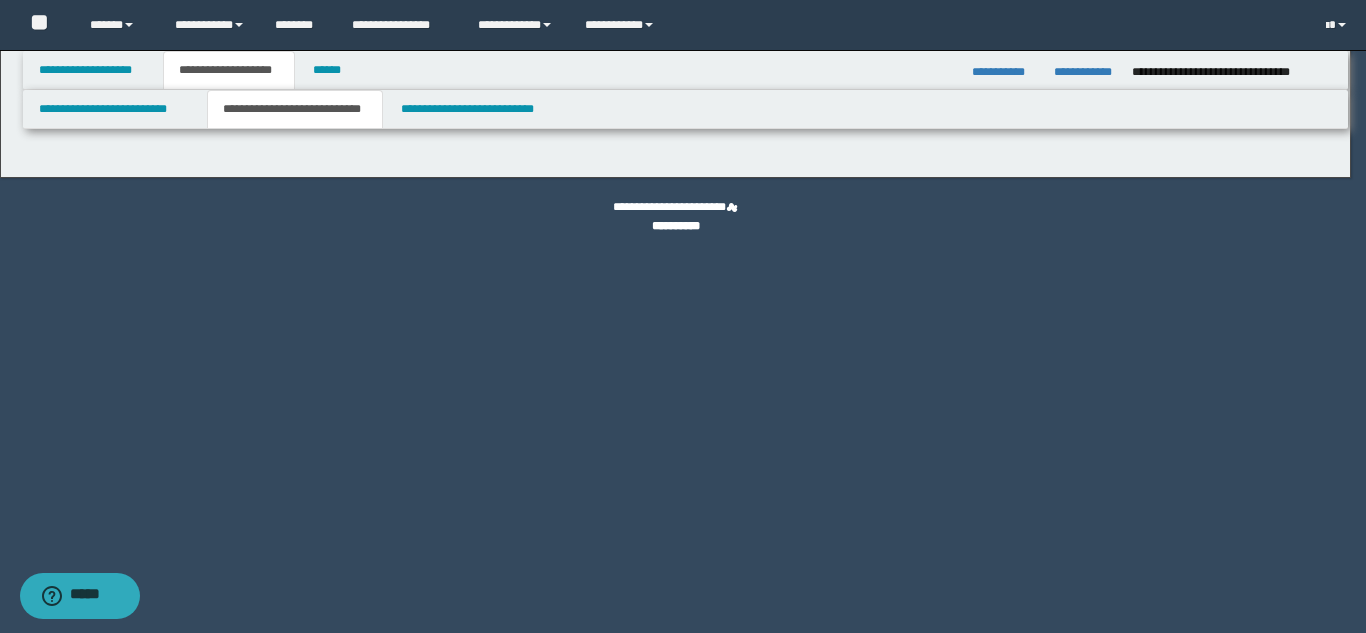 select on "*" 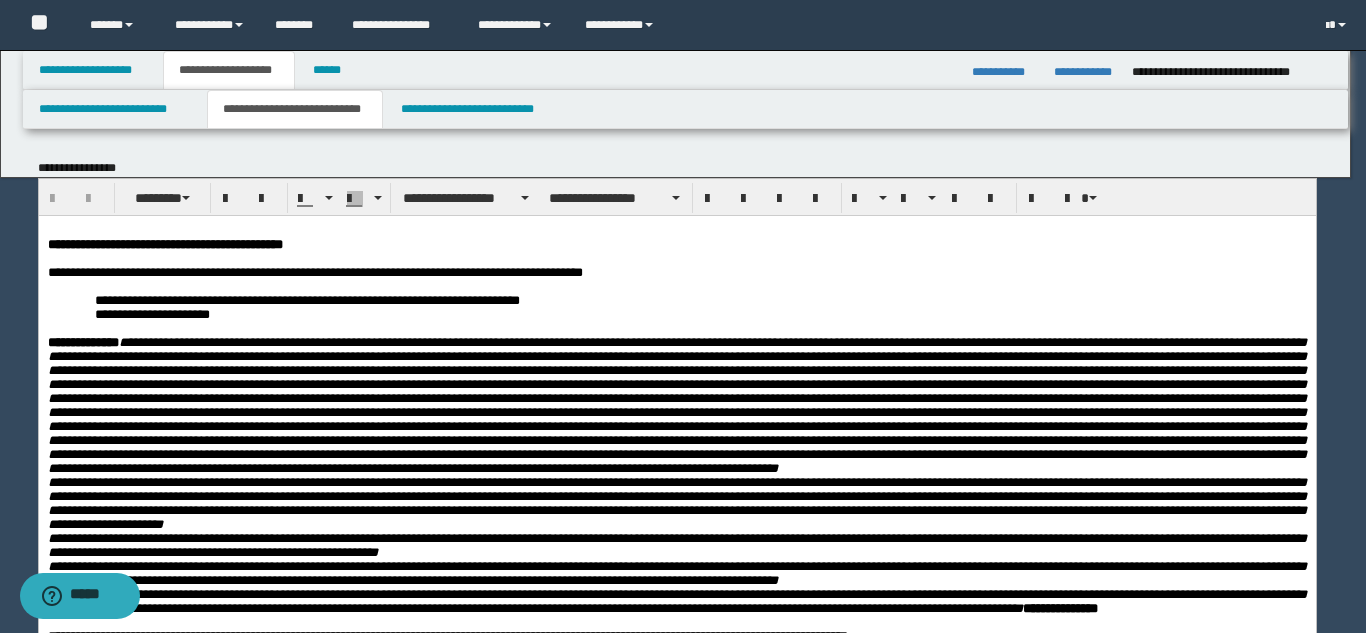 scroll, scrollTop: 0, scrollLeft: 0, axis: both 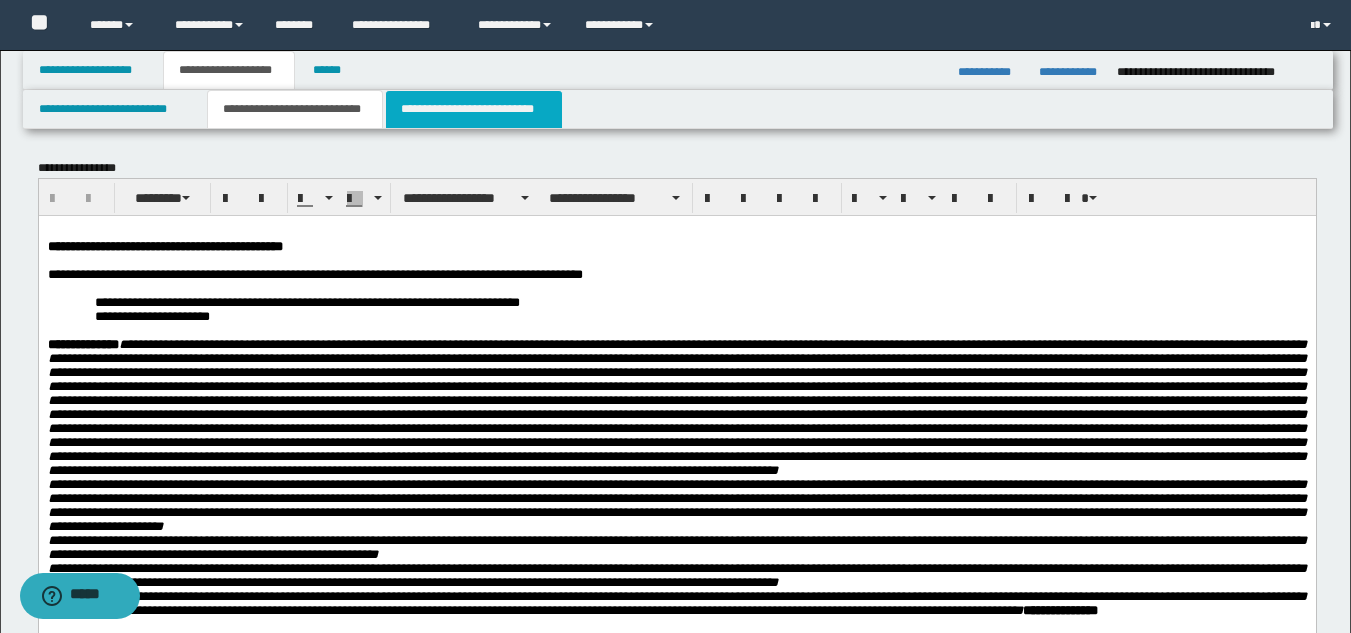 click on "**********" at bounding box center [474, 109] 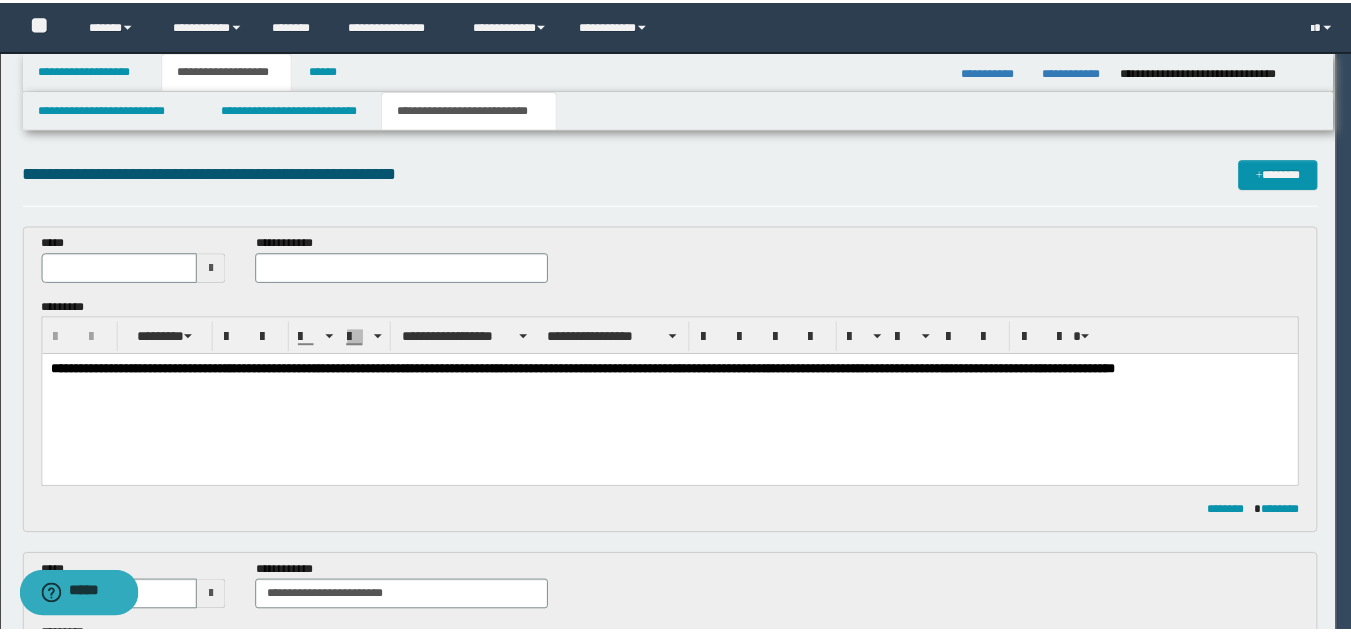 scroll, scrollTop: 0, scrollLeft: 0, axis: both 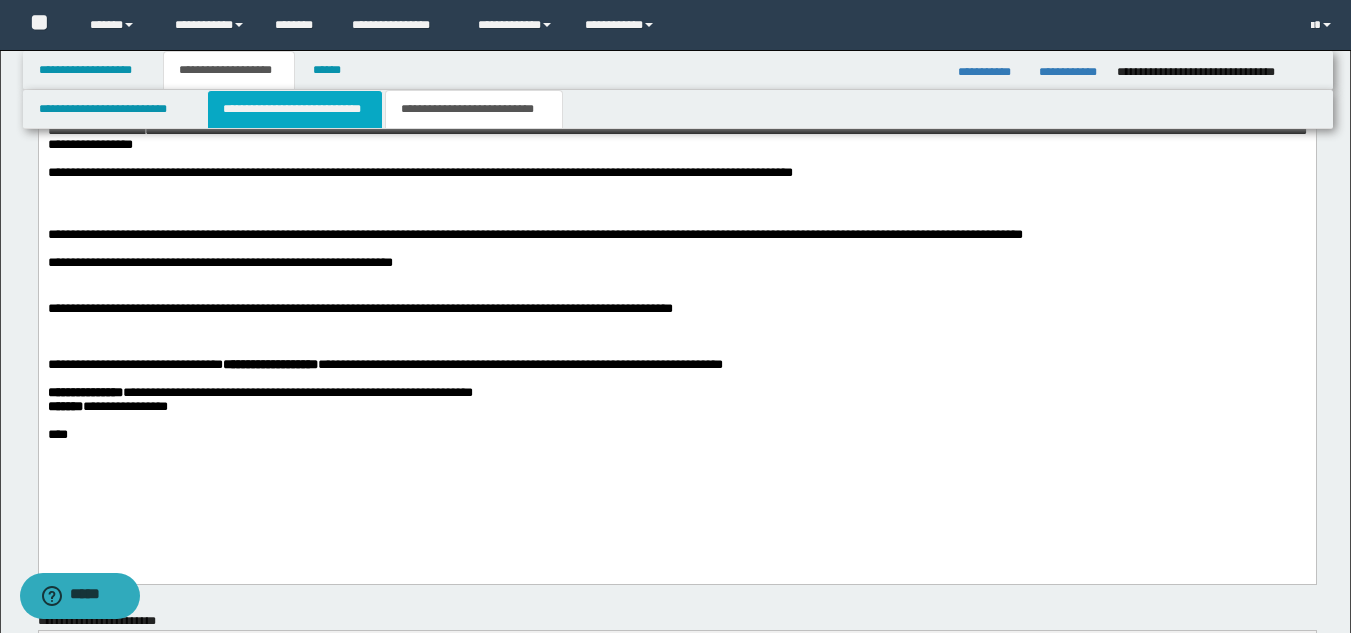 click on "**********" at bounding box center (295, 109) 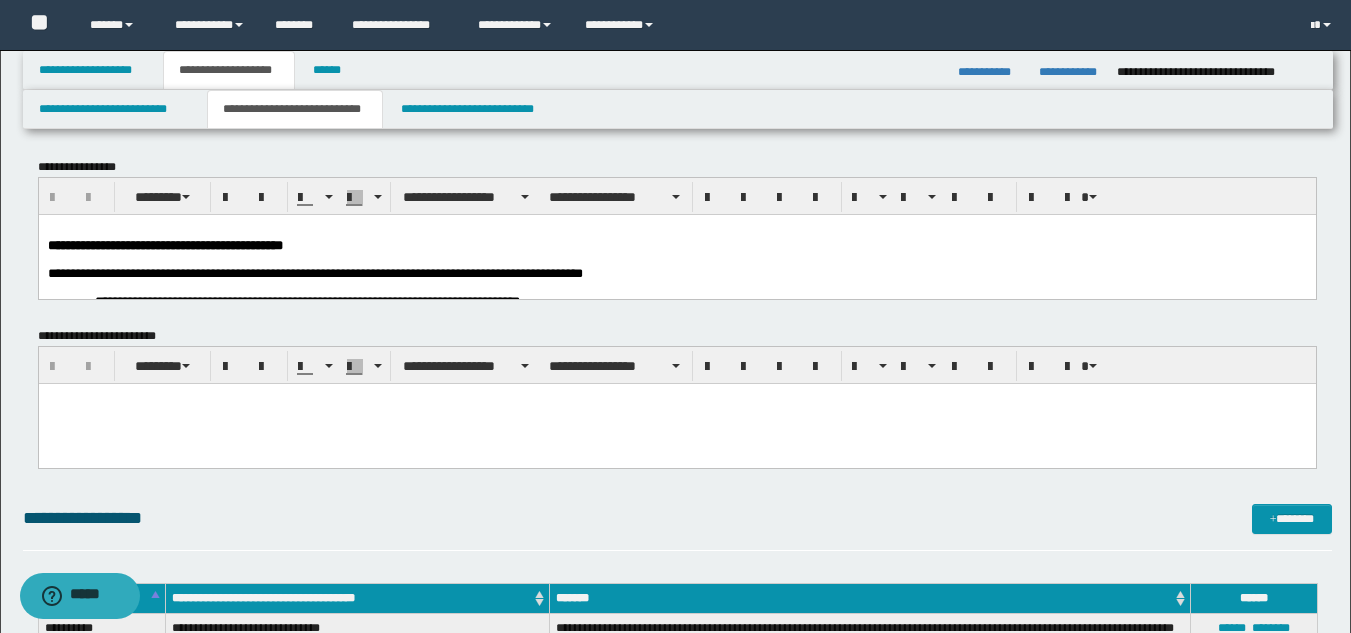 scroll, scrollTop: 0, scrollLeft: 0, axis: both 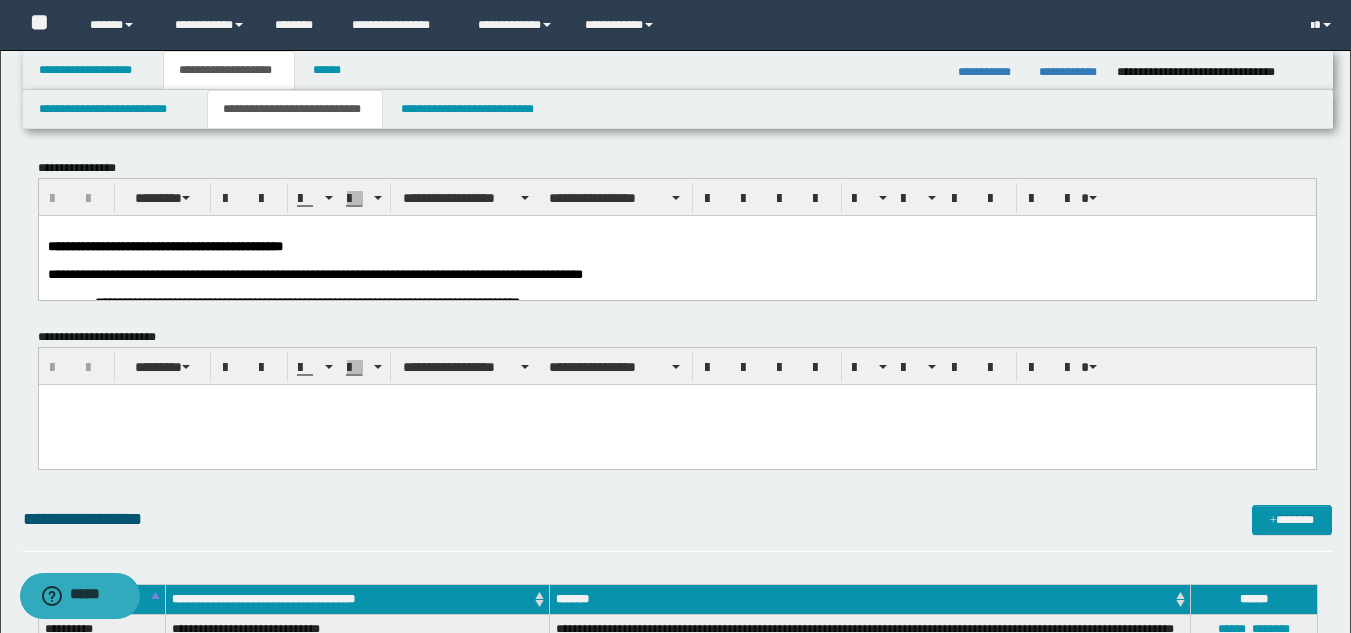 click at bounding box center [676, 260] 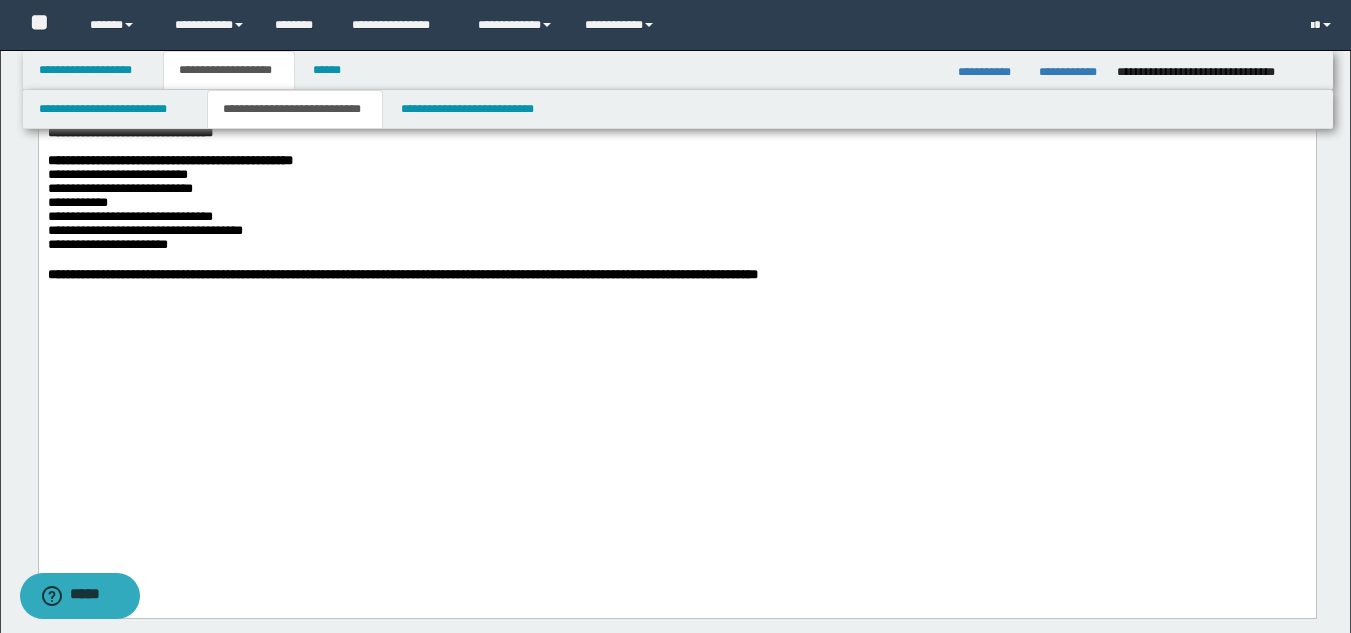 scroll, scrollTop: 1550, scrollLeft: 0, axis: vertical 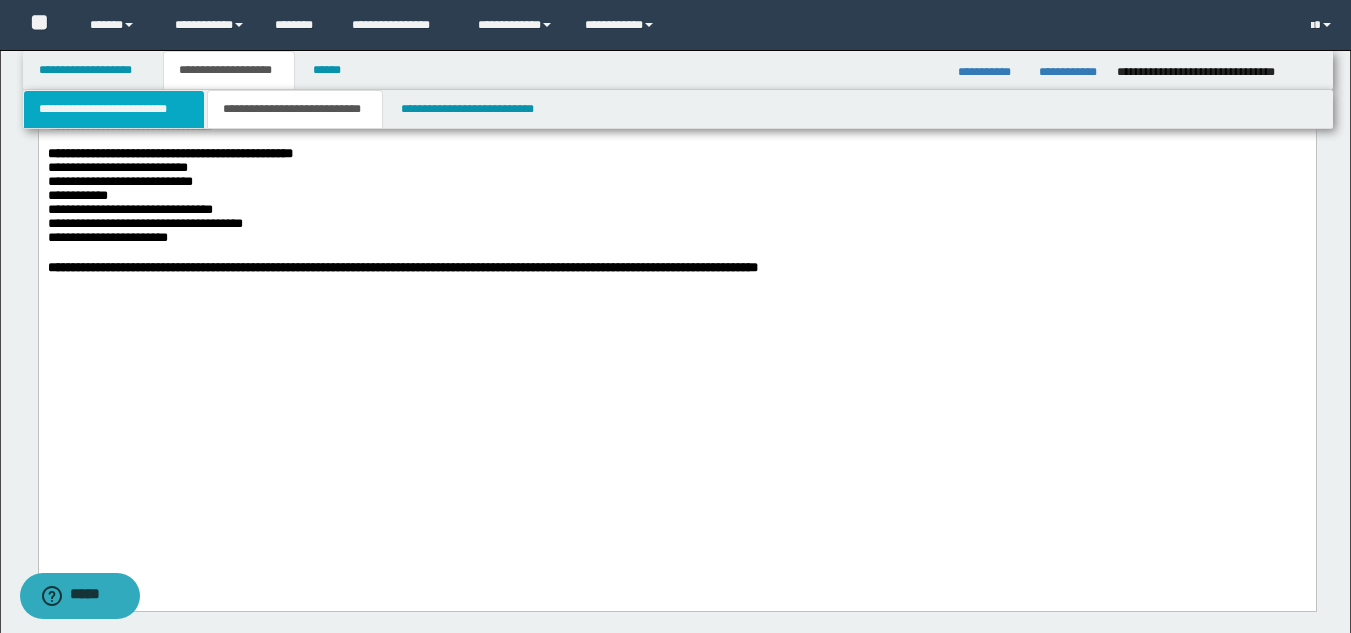 click on "**********" at bounding box center [114, 109] 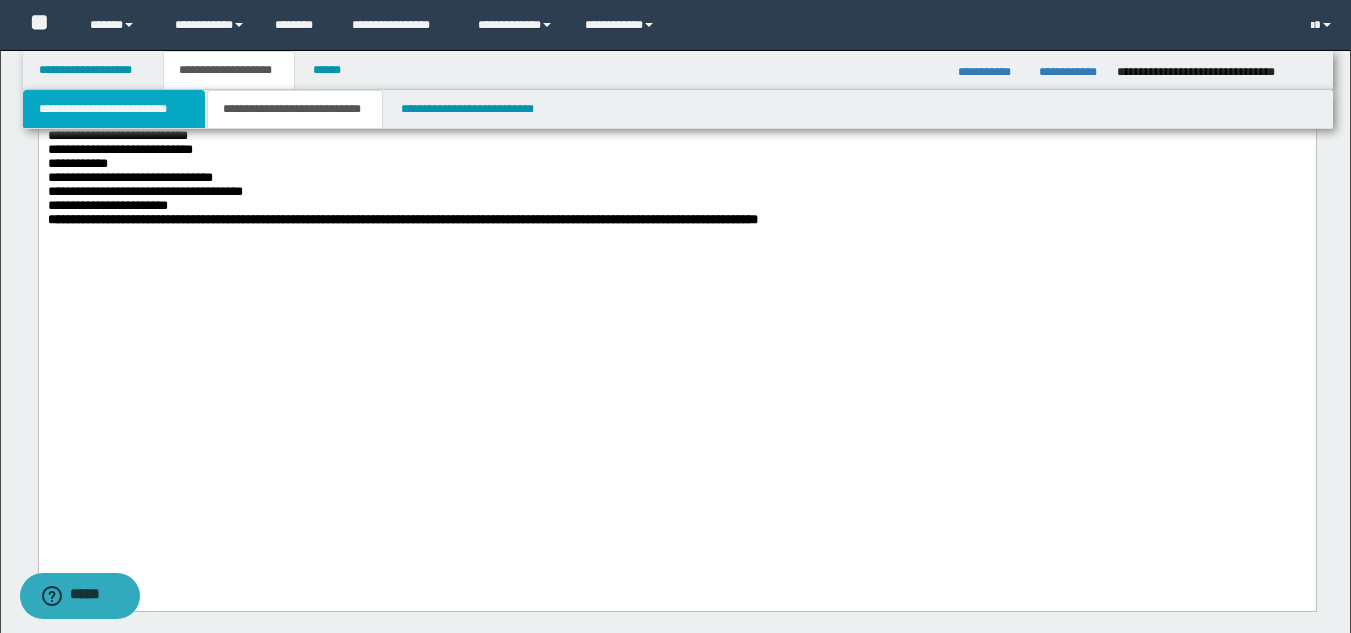 scroll, scrollTop: 1357, scrollLeft: 0, axis: vertical 